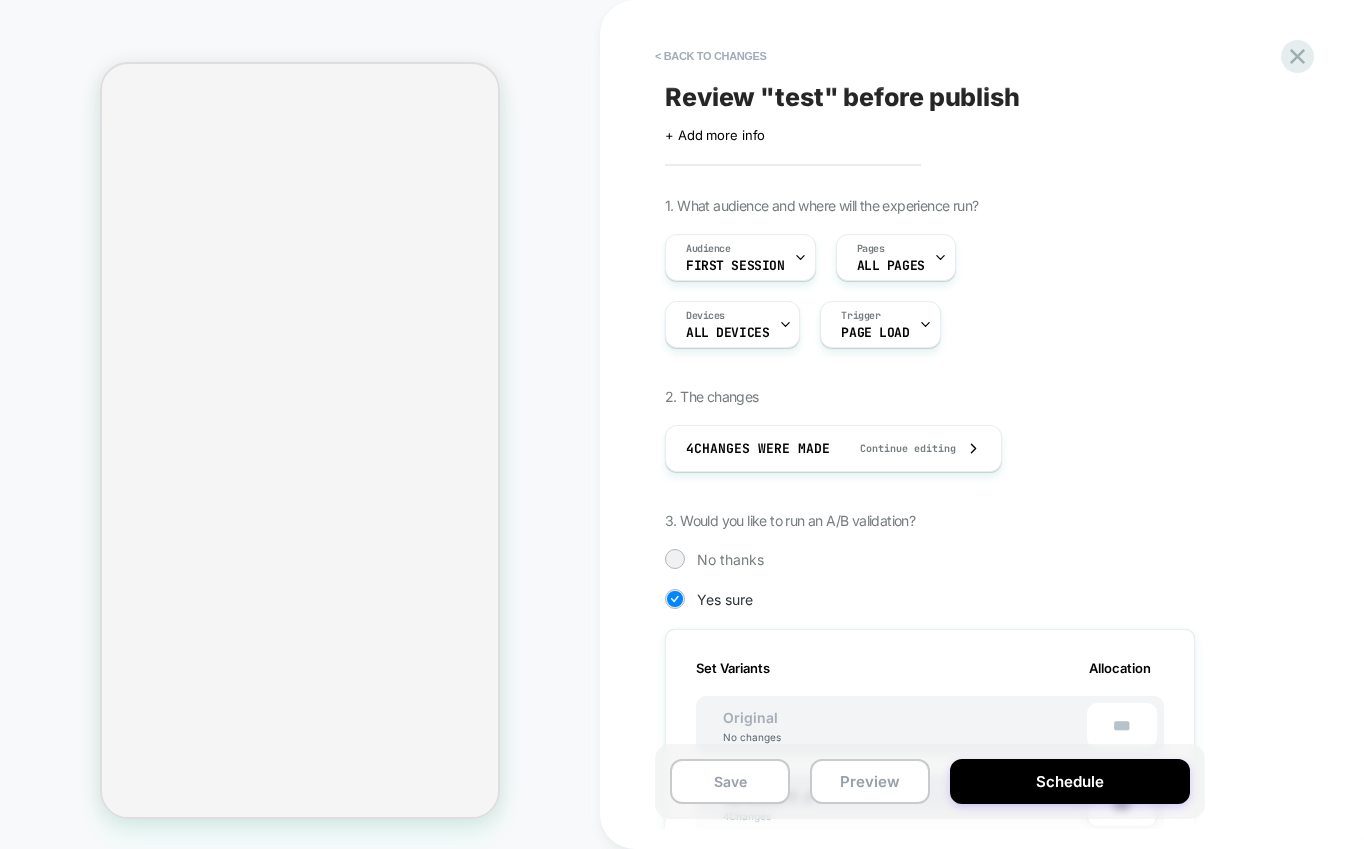scroll, scrollTop: 0, scrollLeft: 0, axis: both 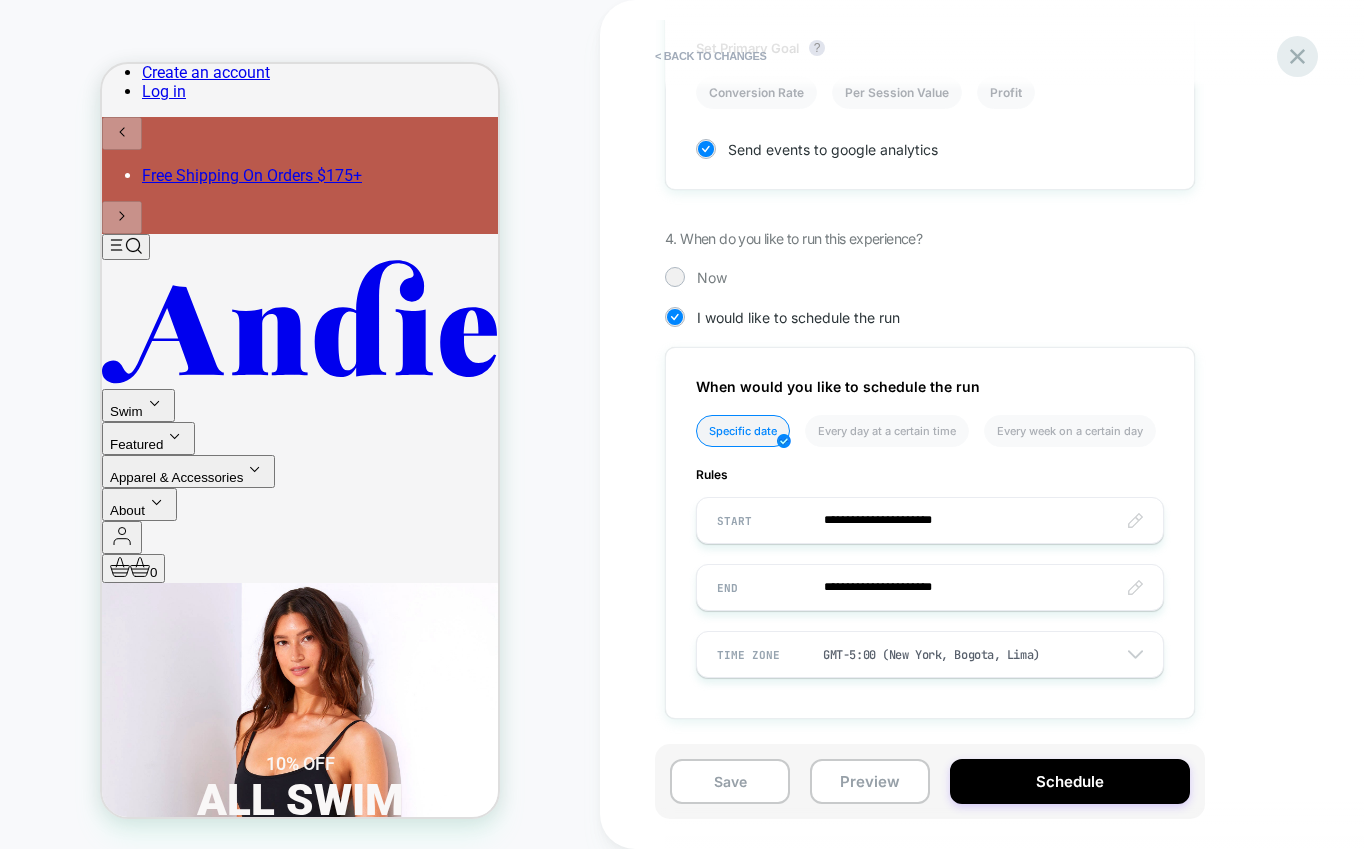 click 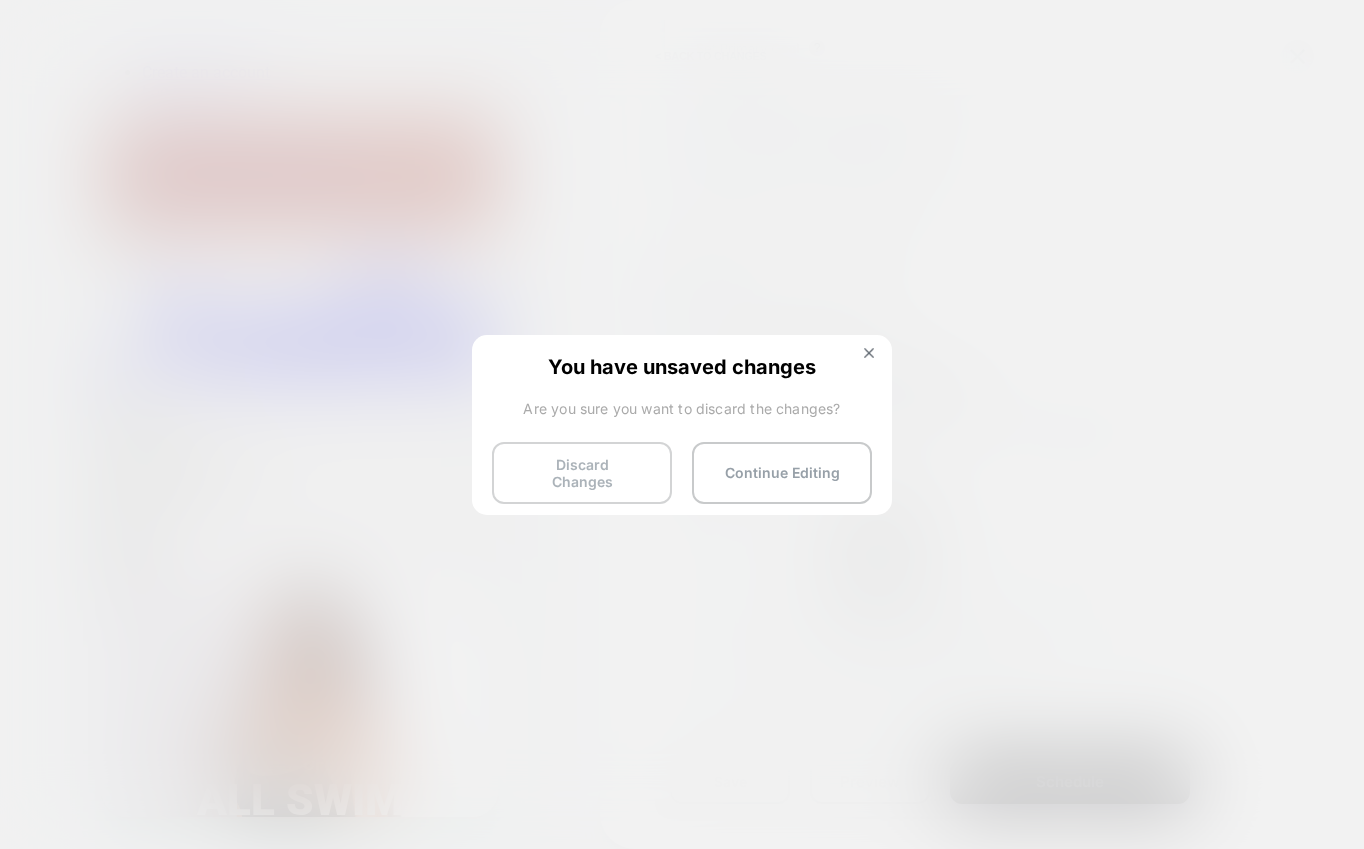 click on "Discard Changes" at bounding box center [582, 473] 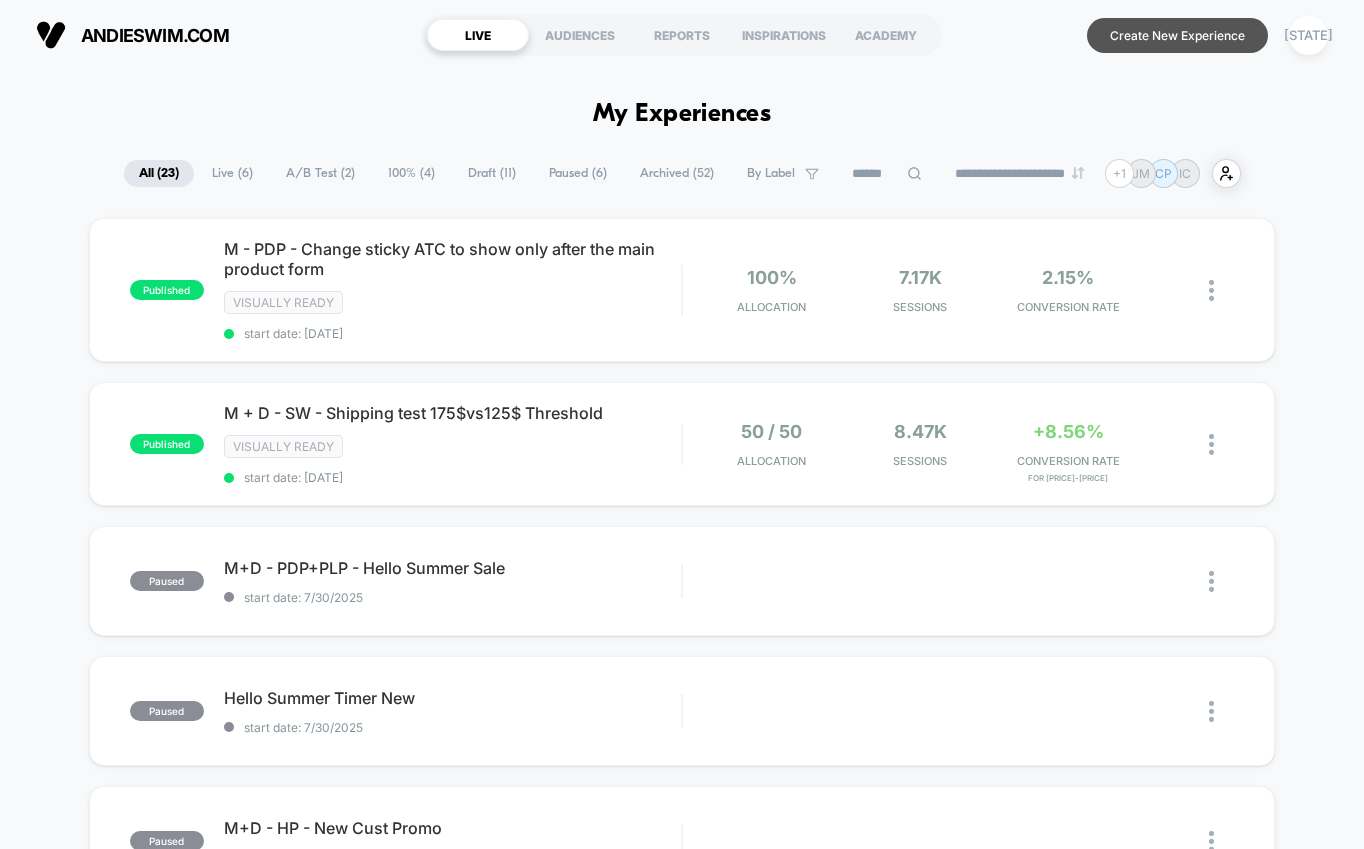 click on "Create New Experience" at bounding box center (1177, 35) 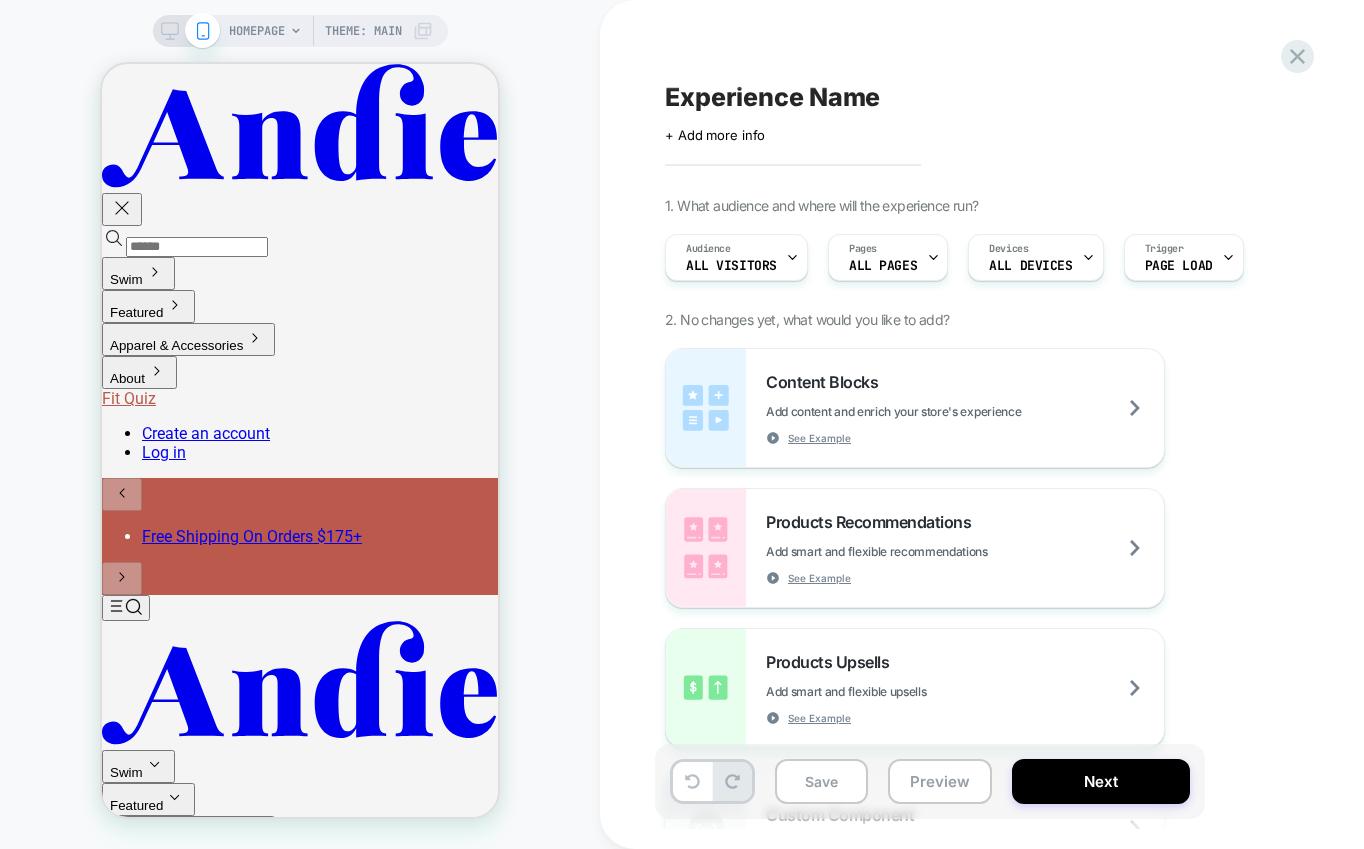scroll, scrollTop: 0, scrollLeft: 0, axis: both 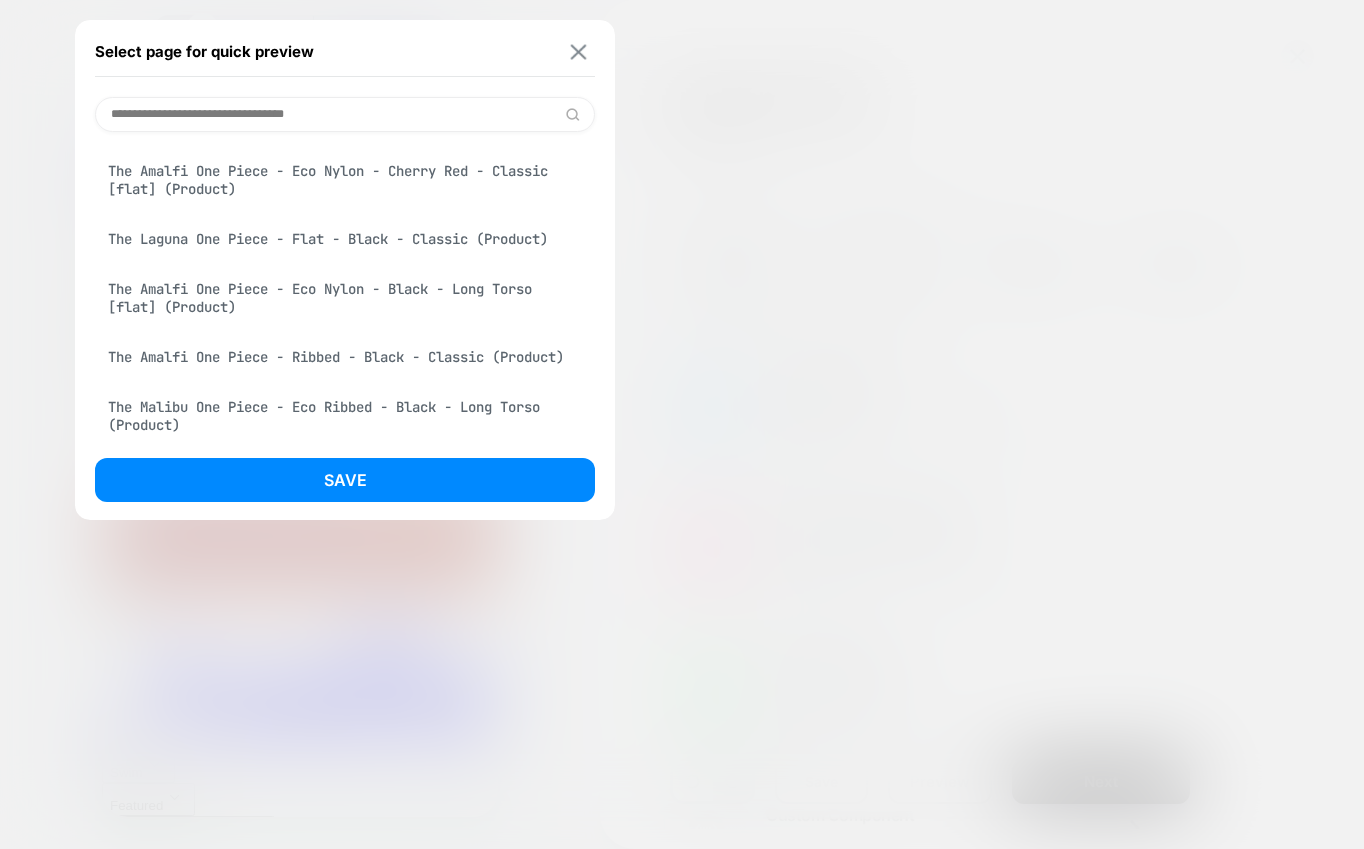 click at bounding box center (579, 51) 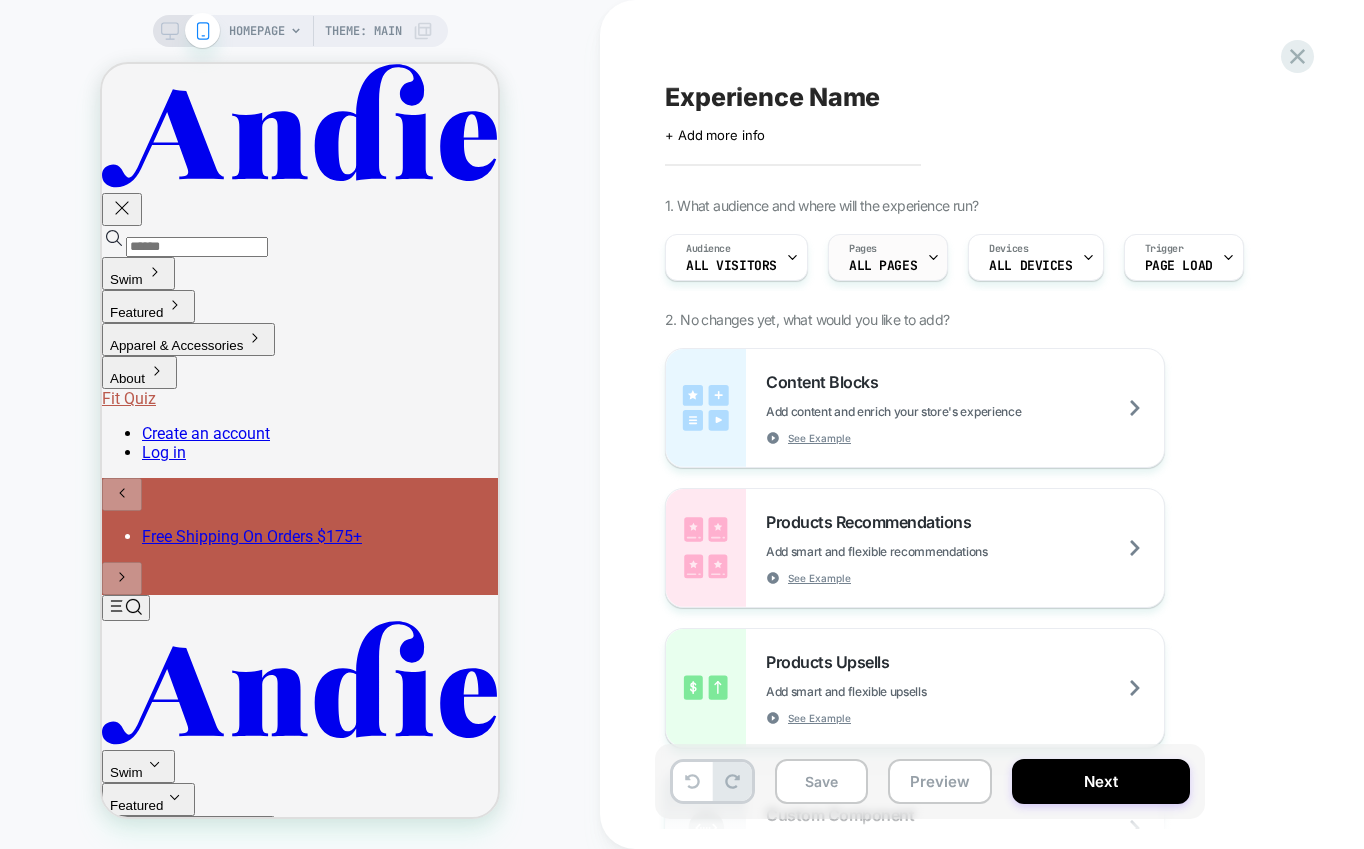 click on "Pages ALL PAGES" at bounding box center [883, 257] 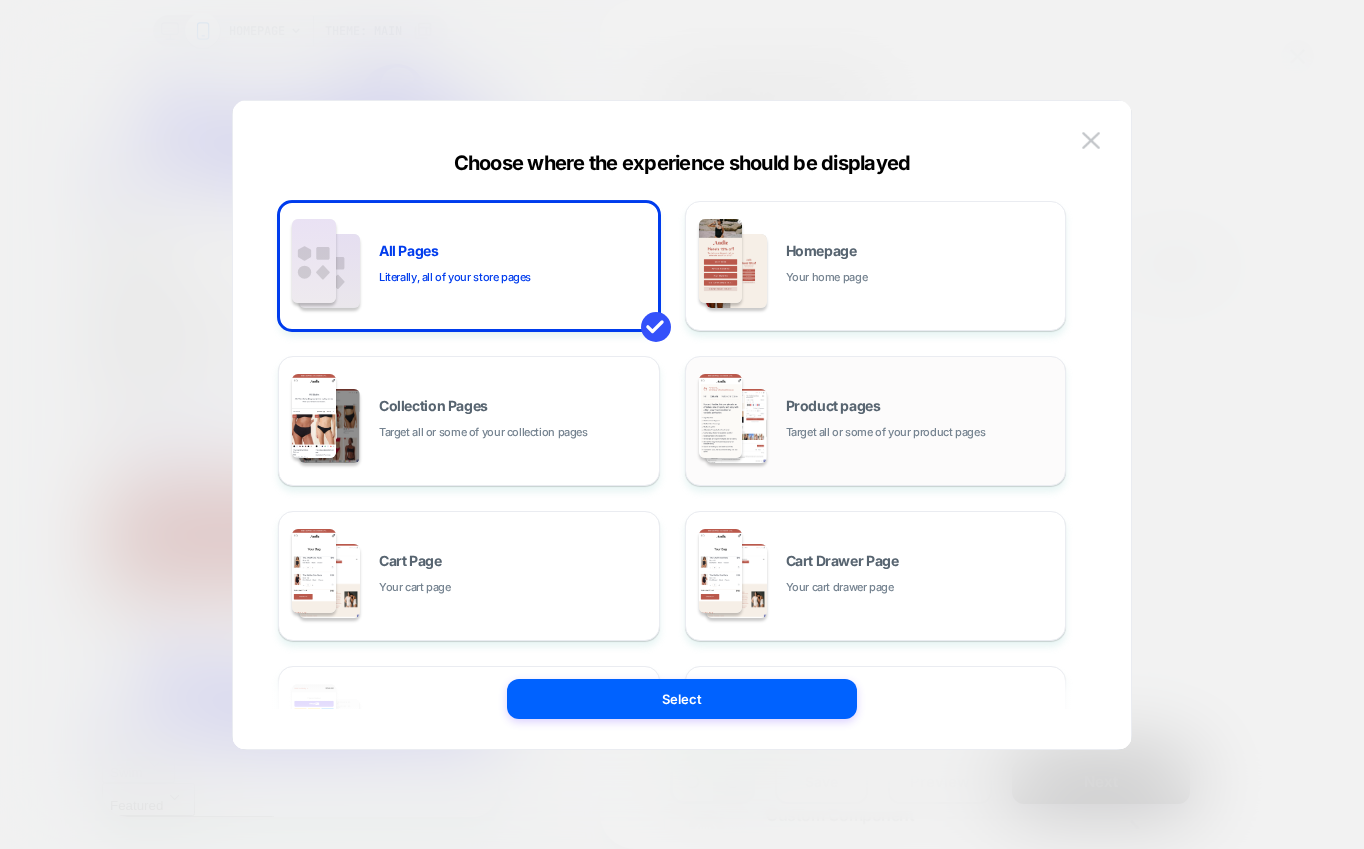 click on "Product pages Target all or some of your product pages" at bounding box center (876, 421) 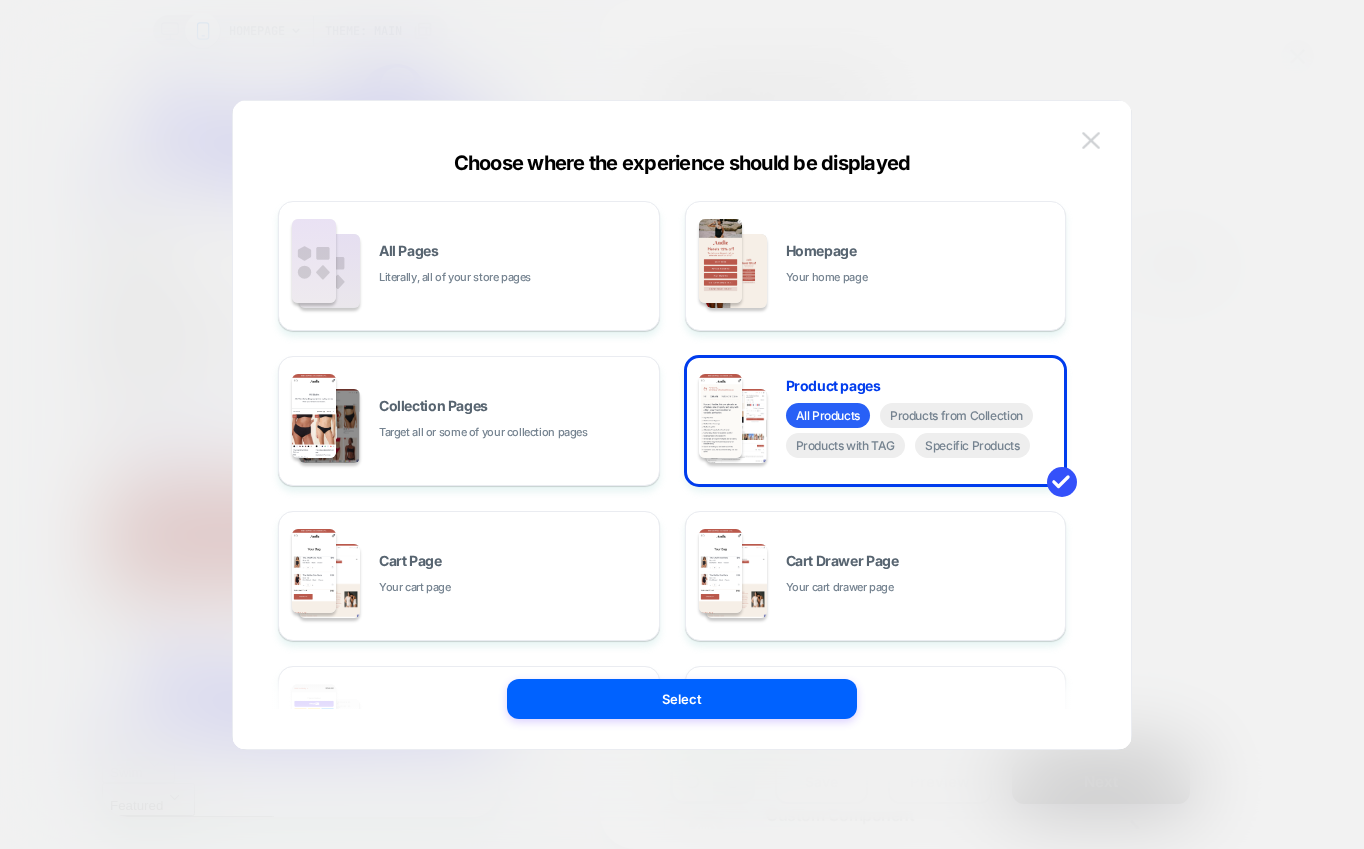 click at bounding box center [1091, 140] 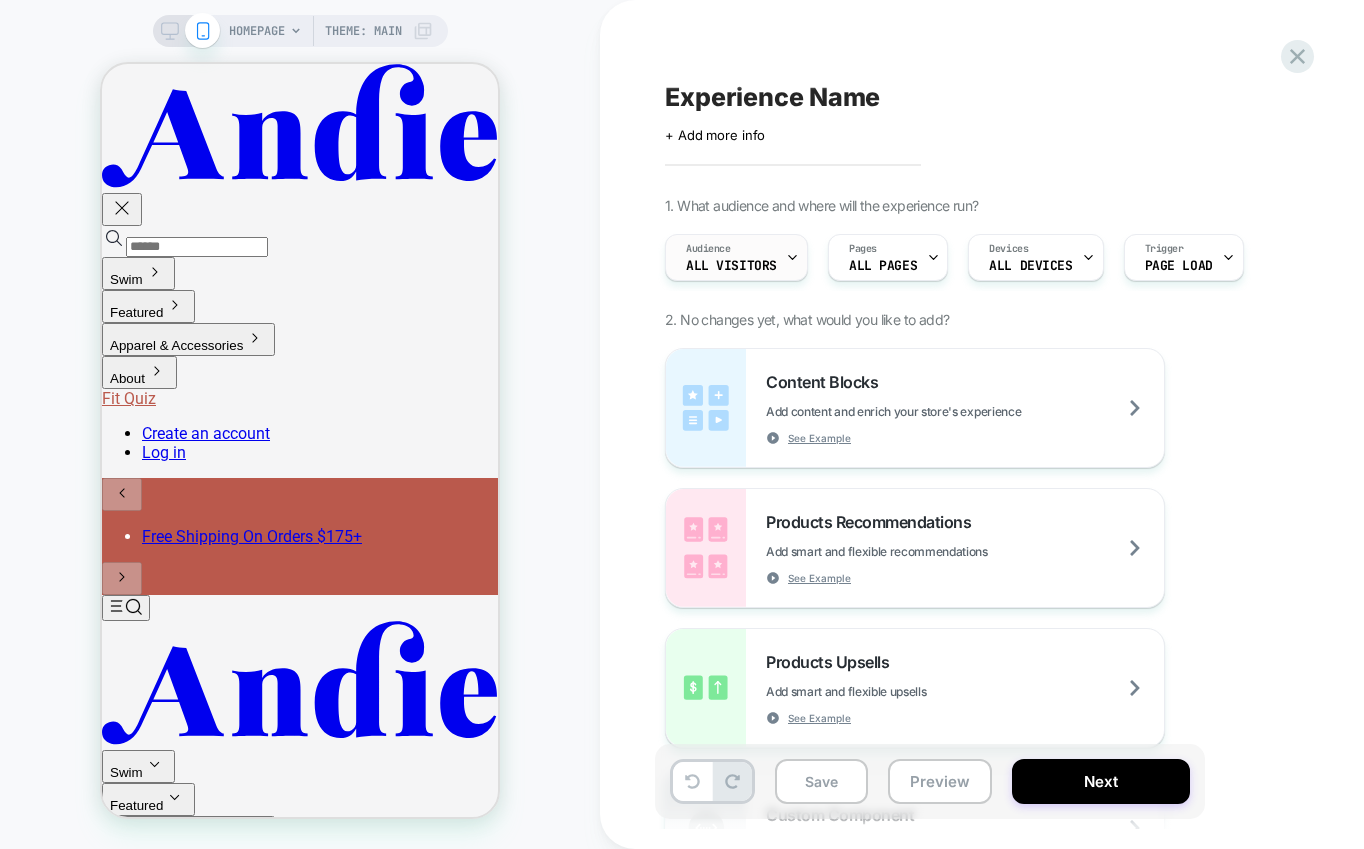 click on "Audience All Visitors" at bounding box center [731, 257] 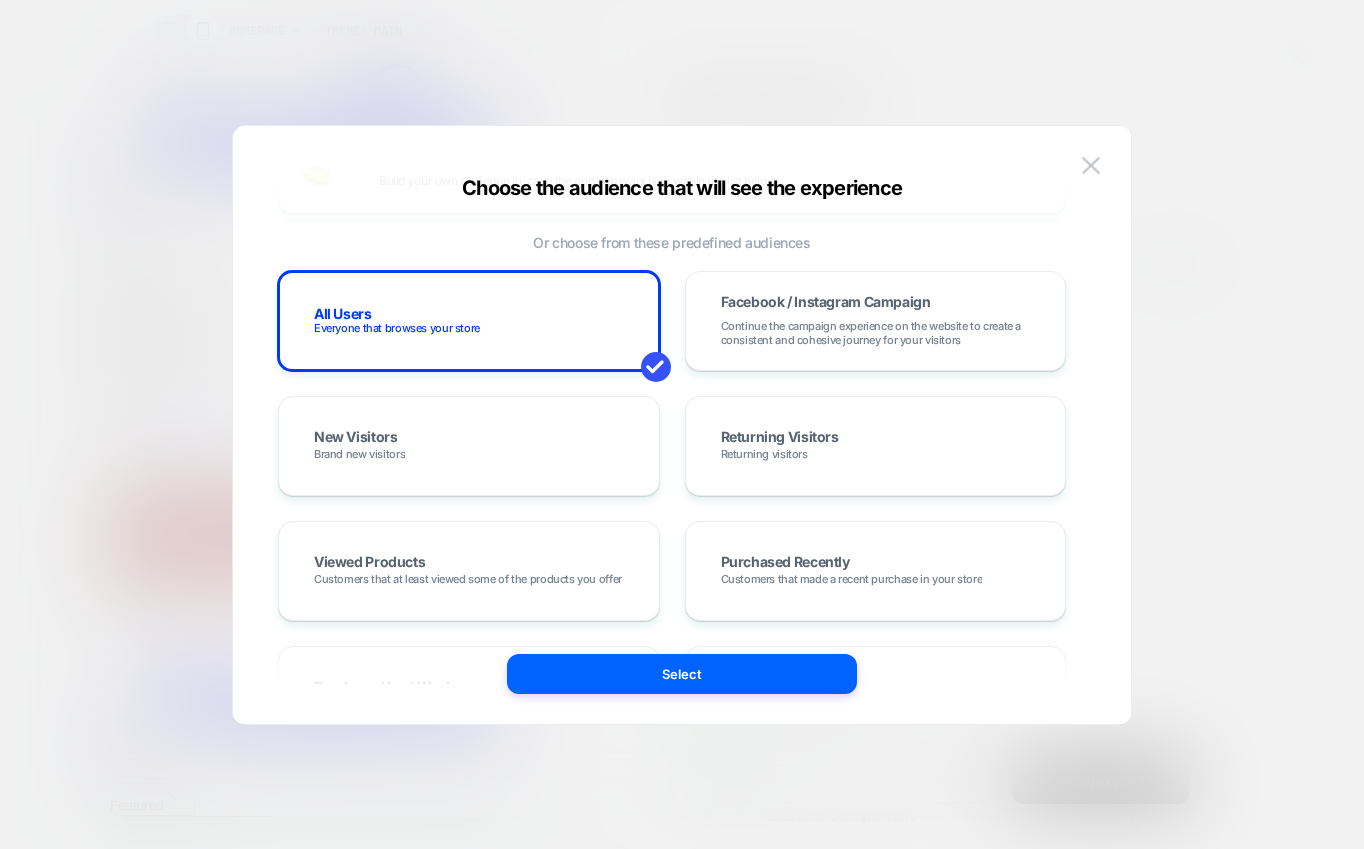 scroll, scrollTop: 0, scrollLeft: 0, axis: both 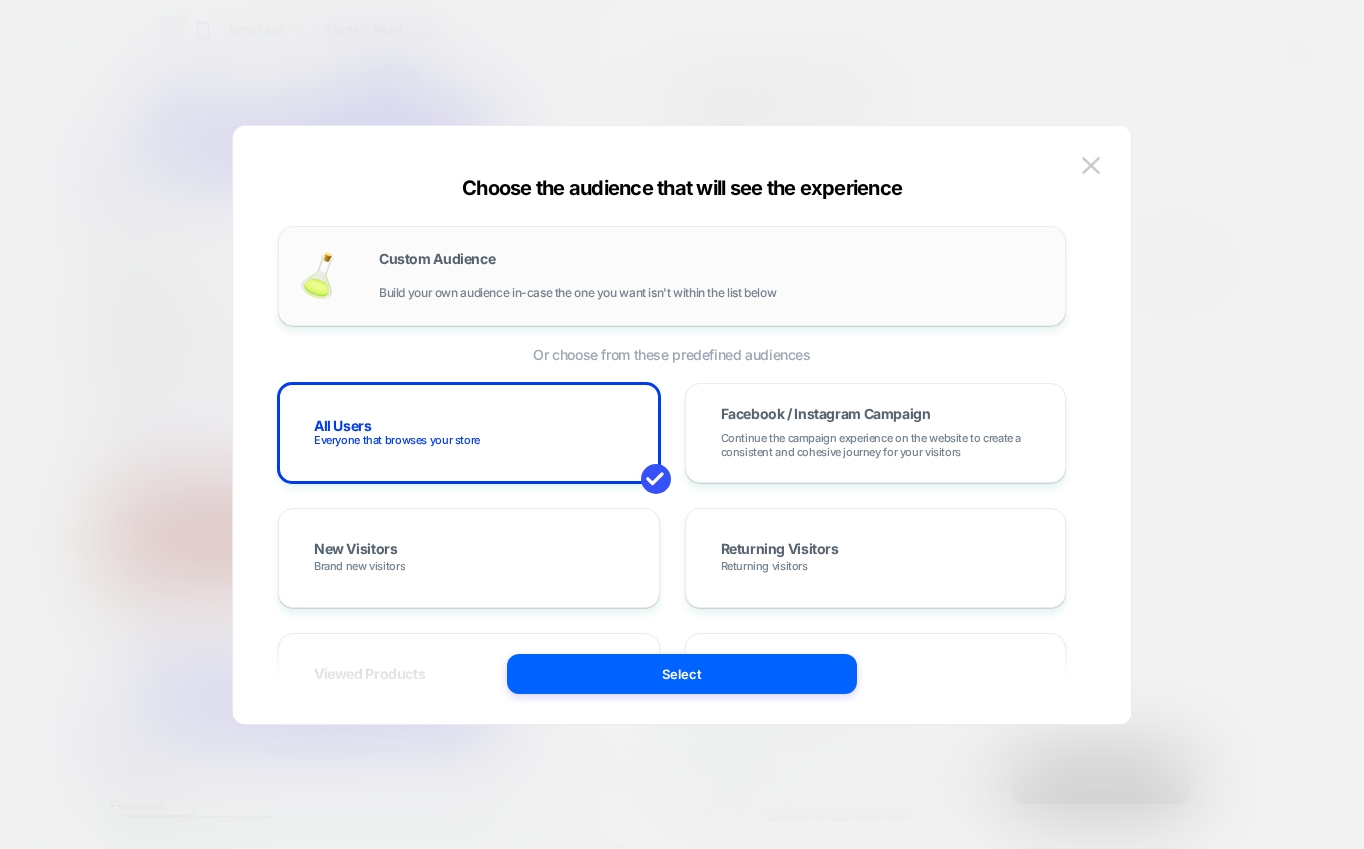 click on "Custom Audience Build your own audience in-case the one you want isn't within the list below" at bounding box center (712, 276) 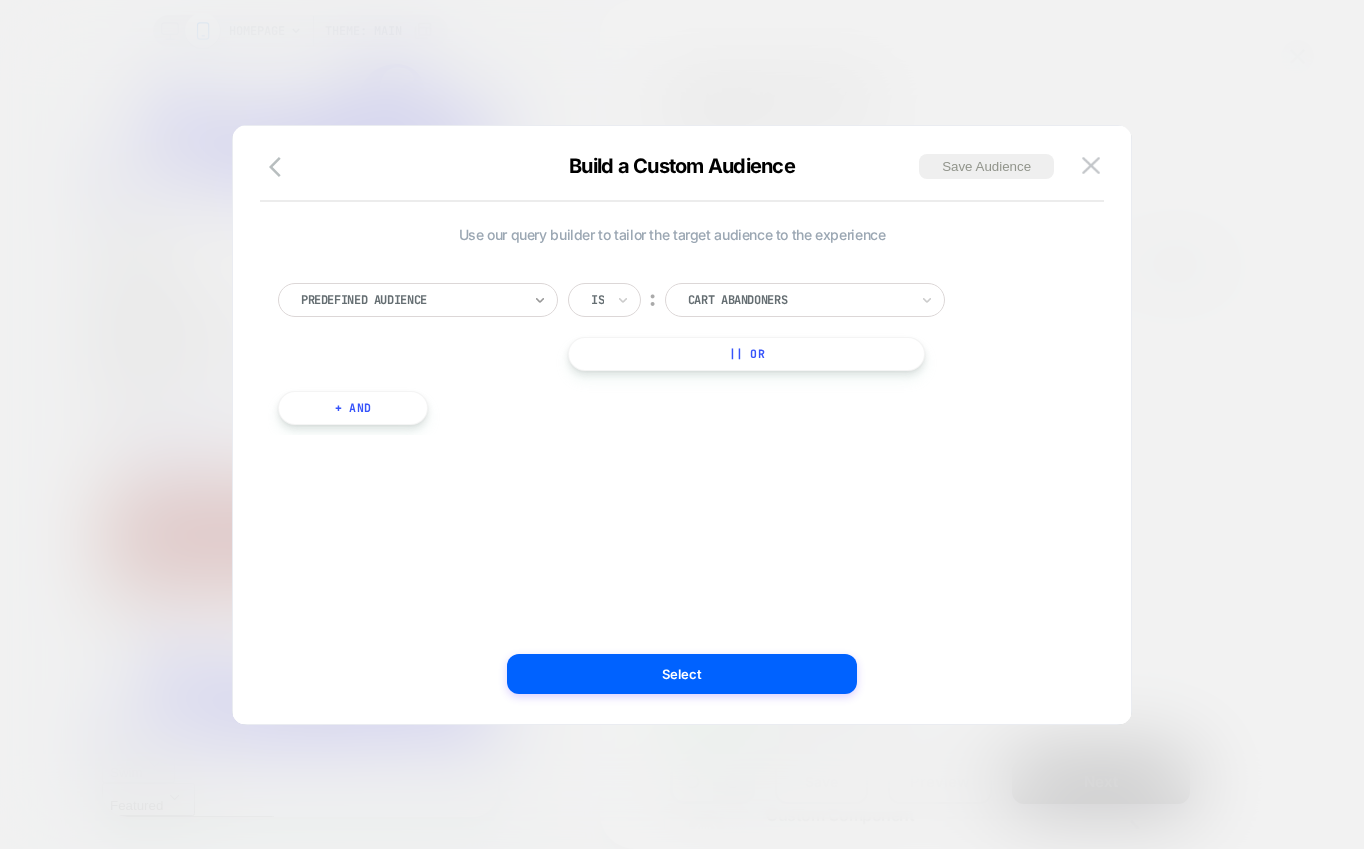 click 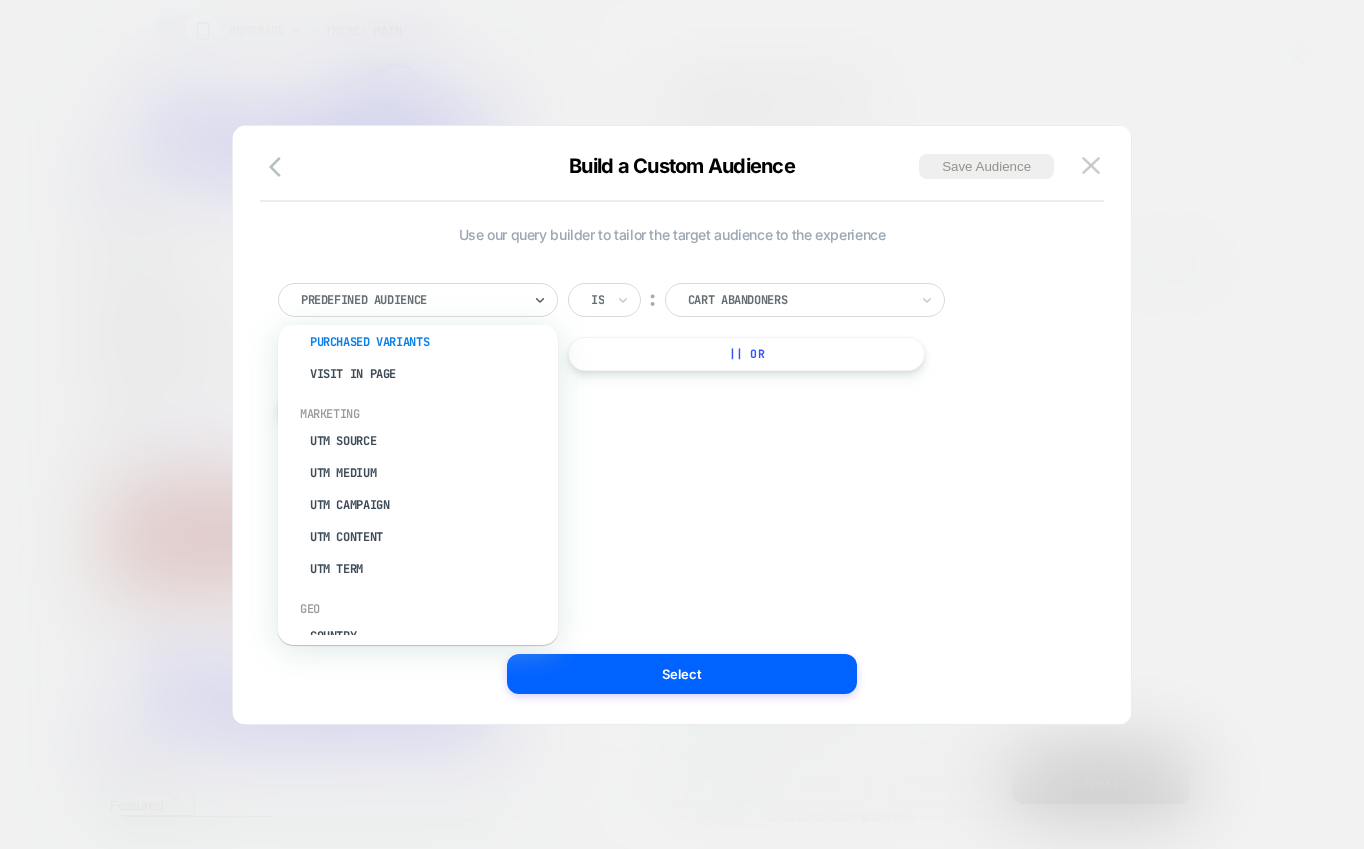 scroll, scrollTop: 1067, scrollLeft: 0, axis: vertical 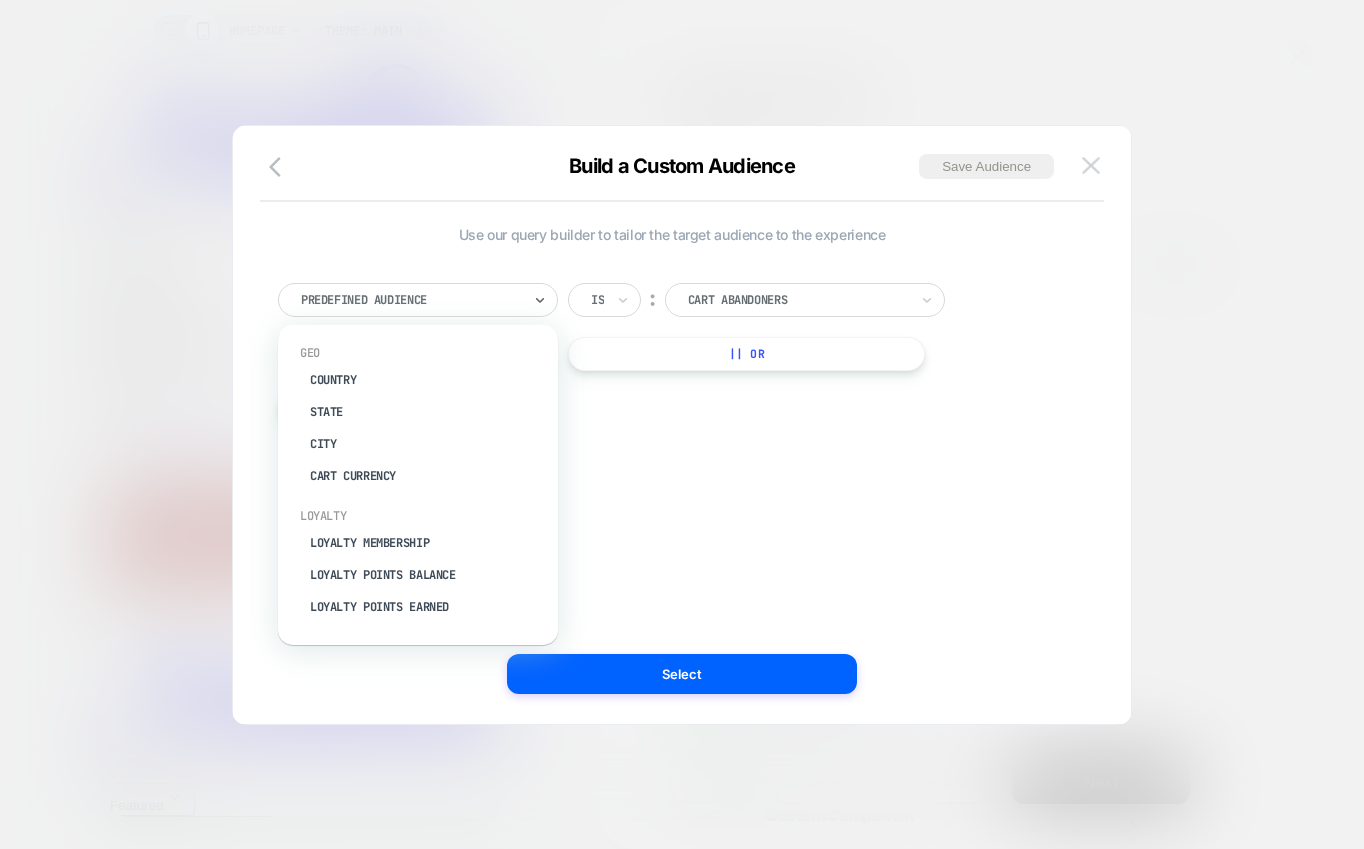 click at bounding box center (1091, 165) 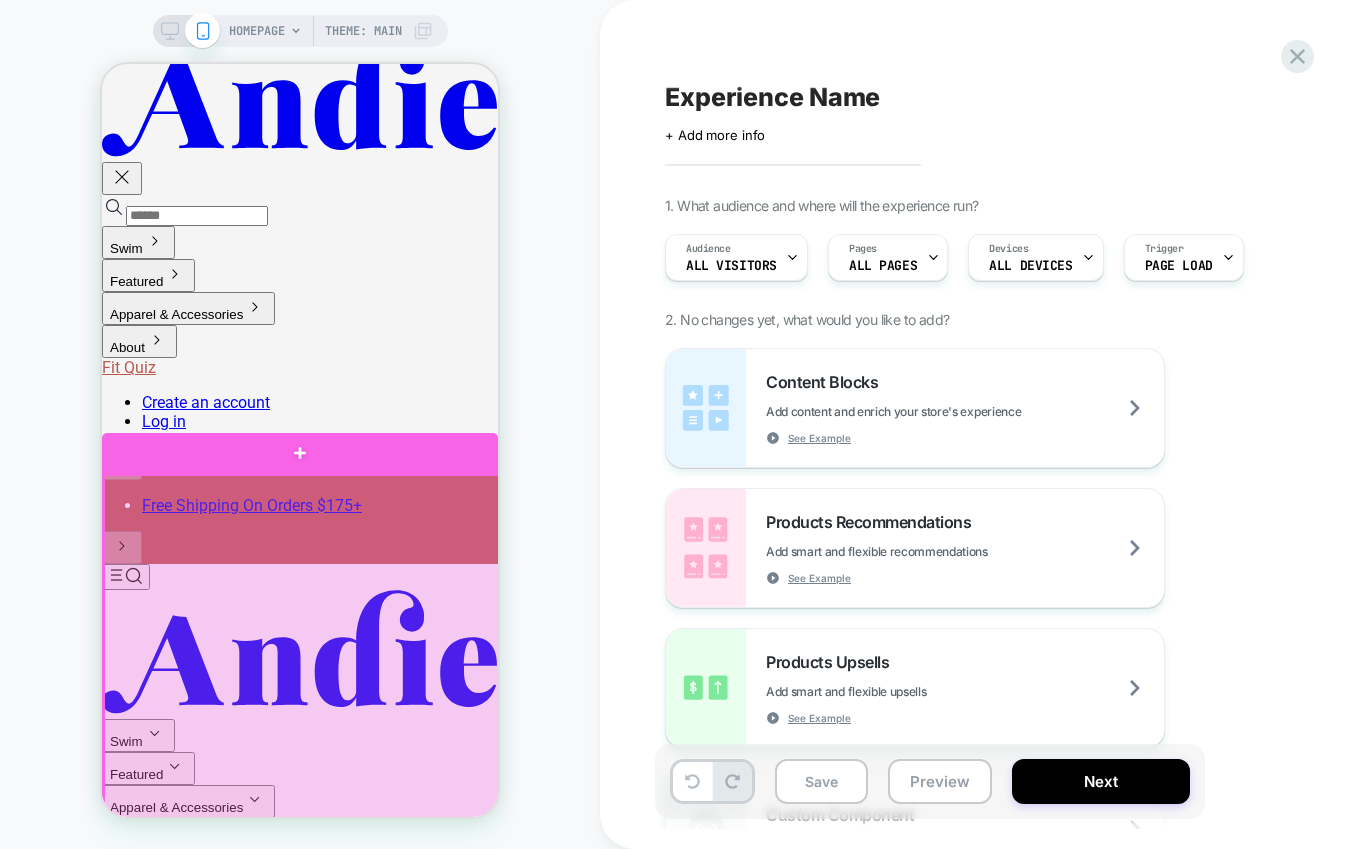 scroll, scrollTop: 20, scrollLeft: 0, axis: vertical 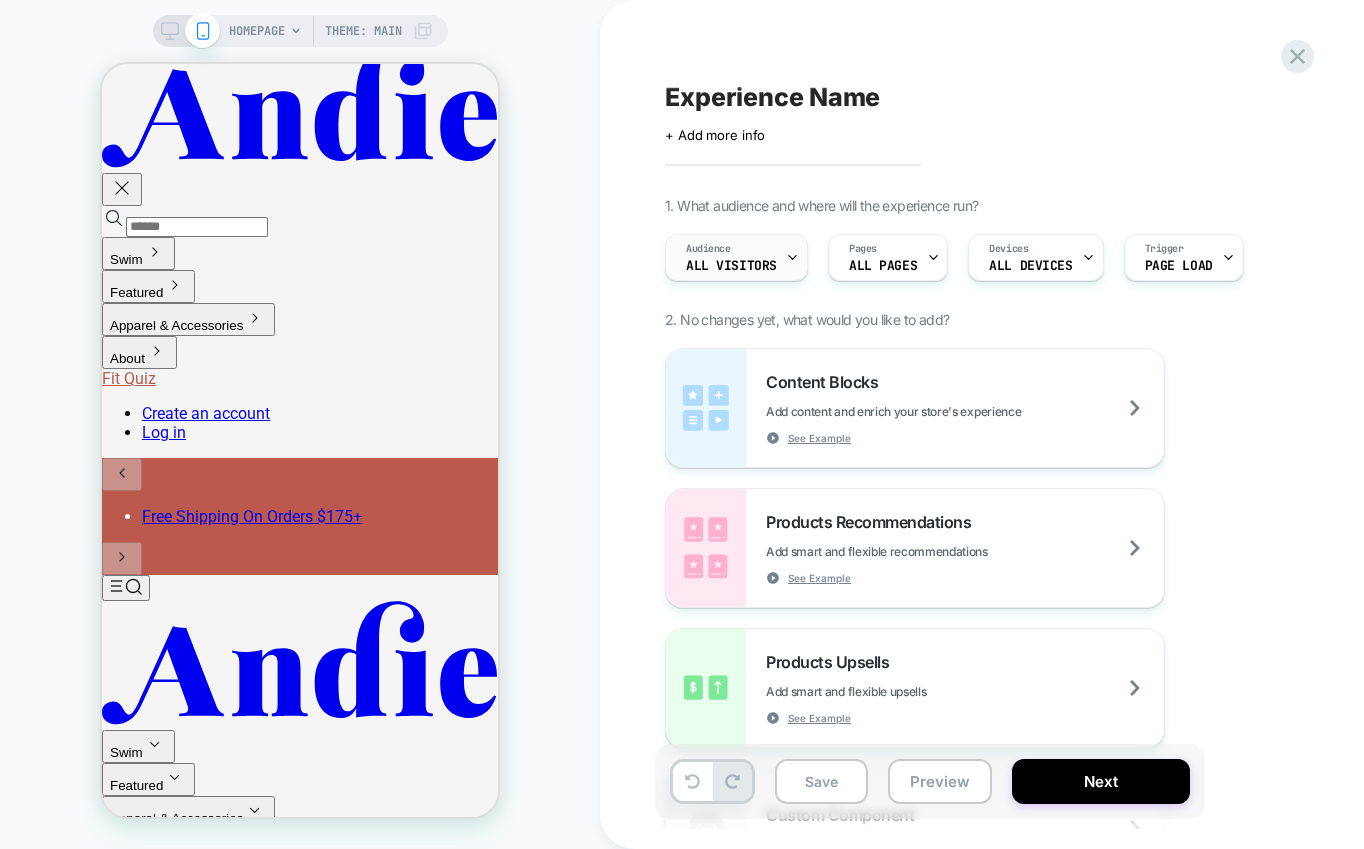 click 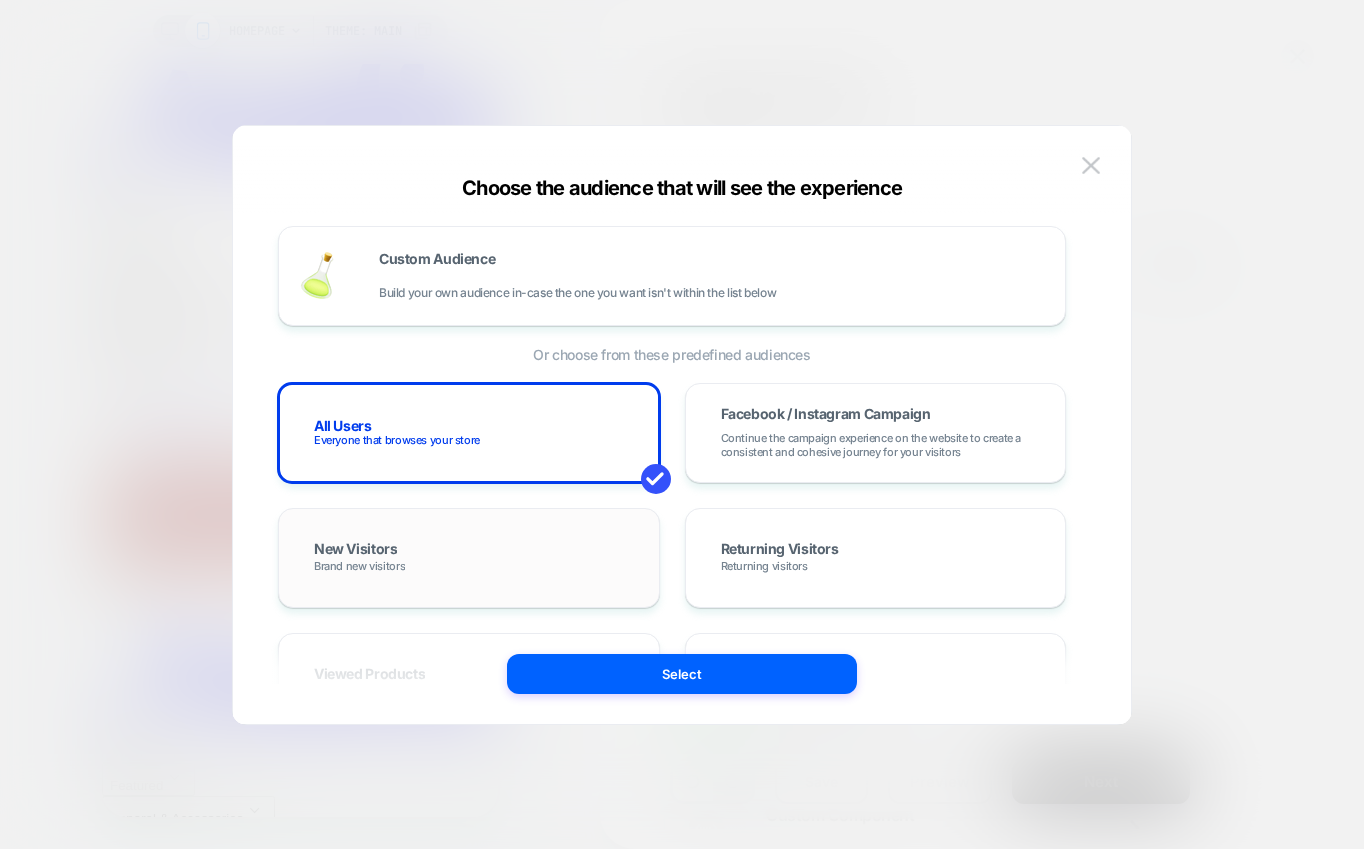 click on "Brand new visitors" at bounding box center [359, 566] 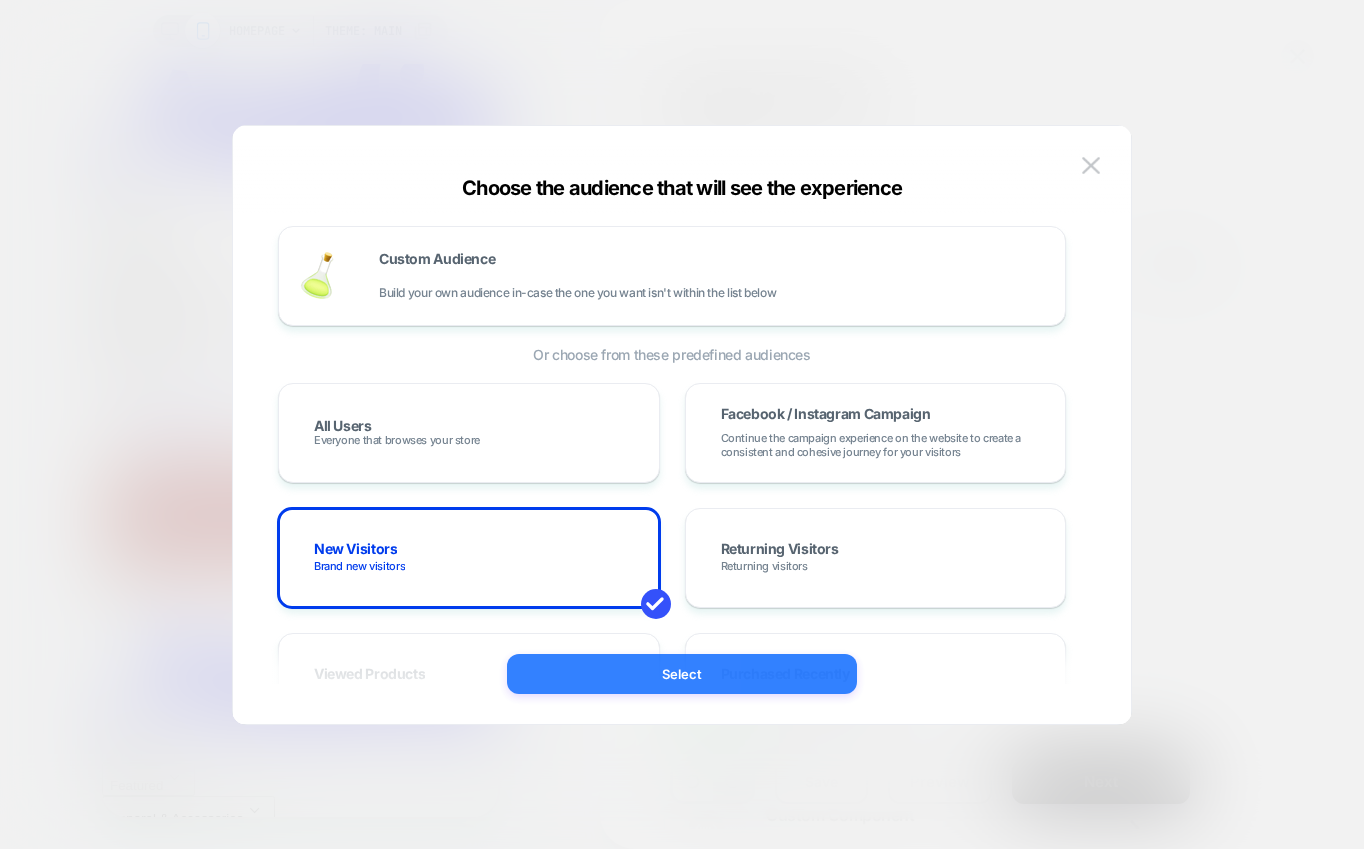 click on "Select" at bounding box center [682, 674] 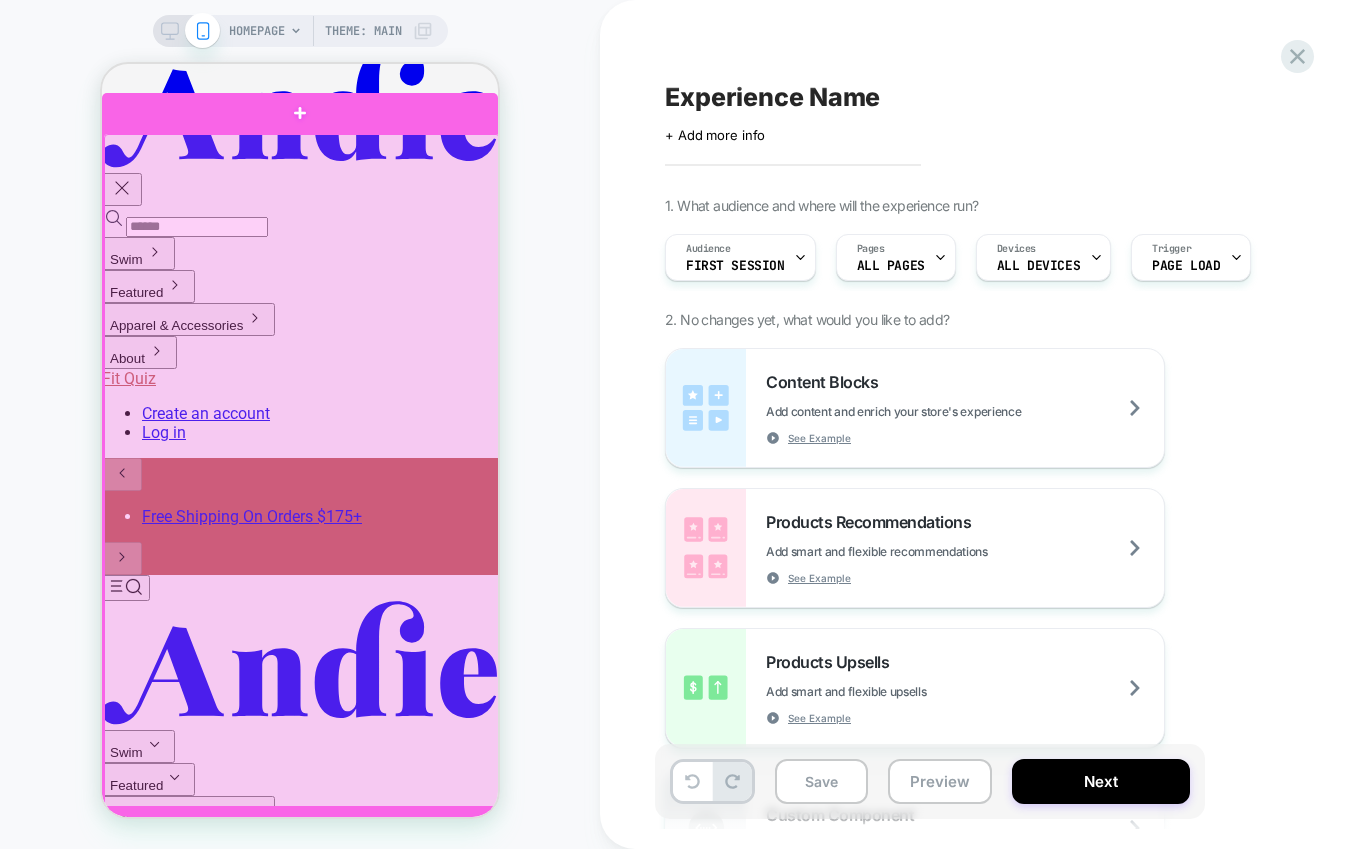 click at bounding box center (302, 471) 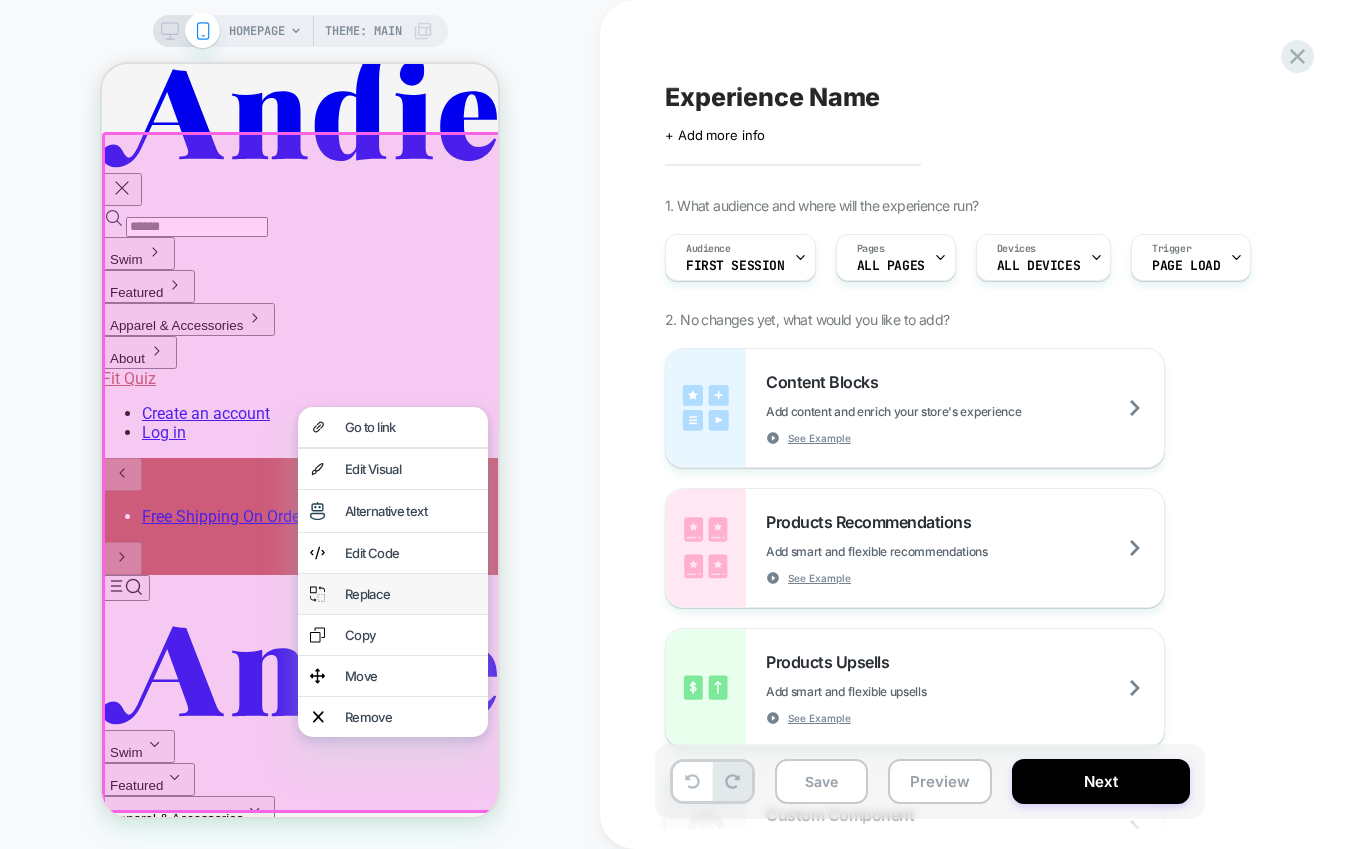 click on "Replace" at bounding box center (410, 594) 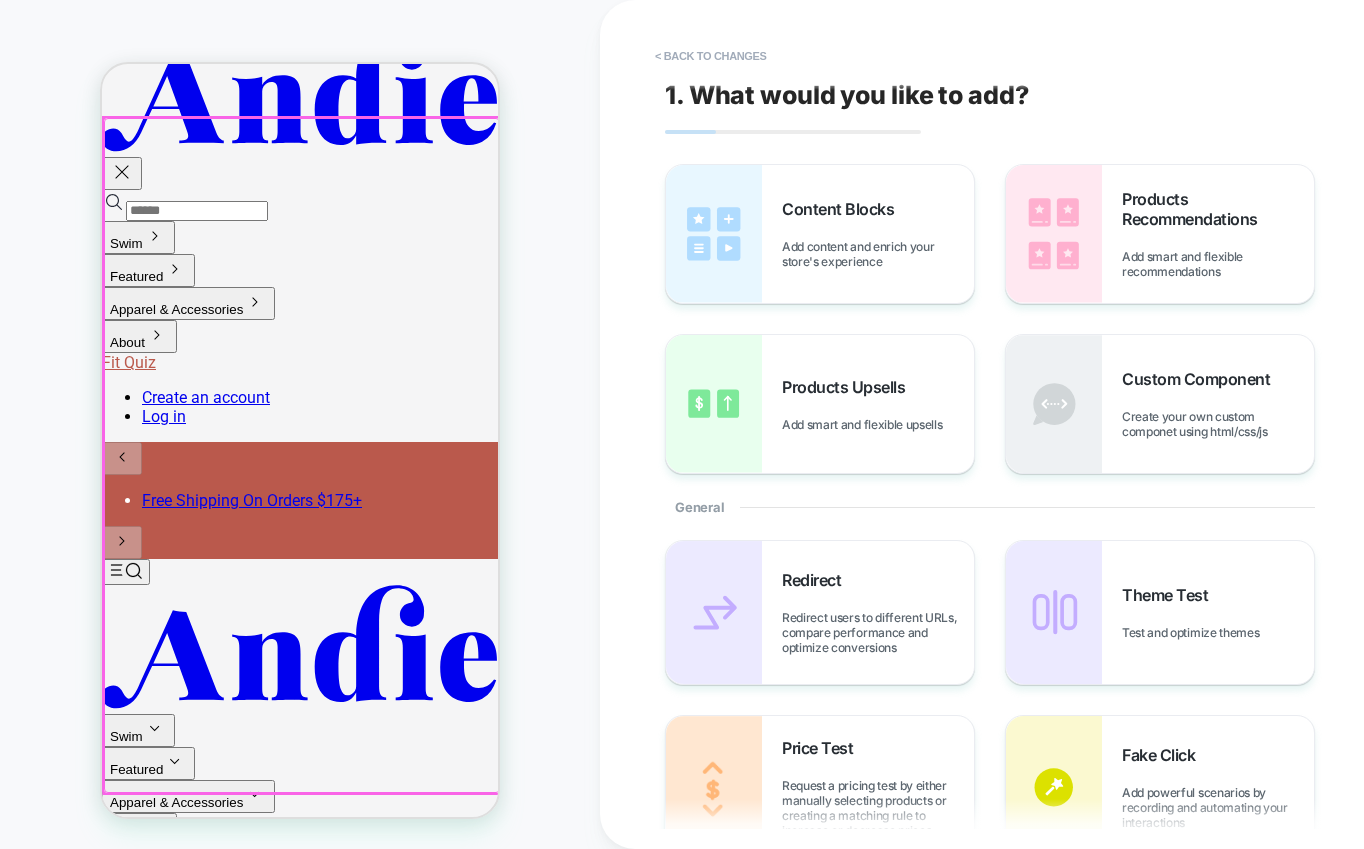 scroll, scrollTop: 0, scrollLeft: 0, axis: both 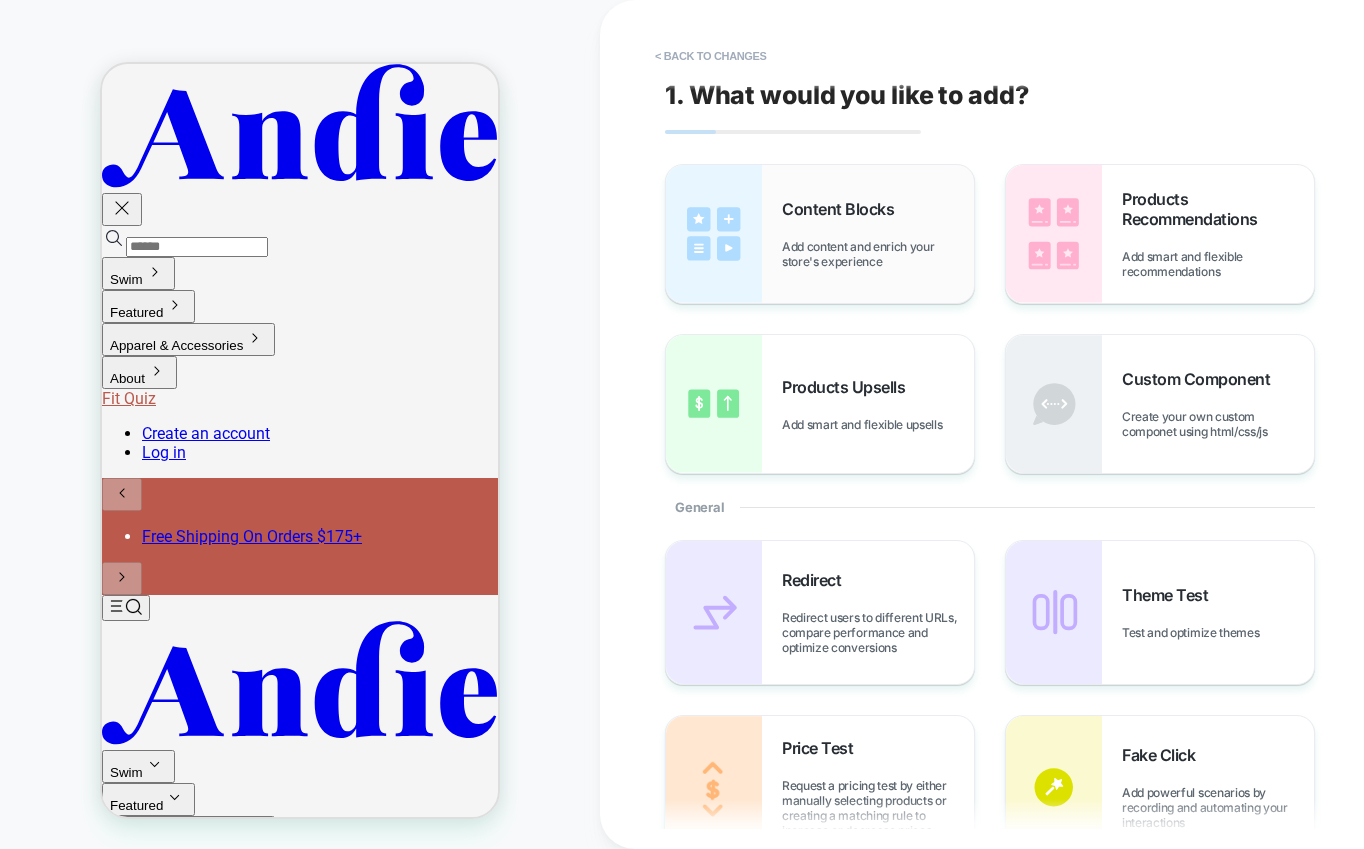 click on "Content Blocks Add content and enrich your store's experience" at bounding box center [878, 234] 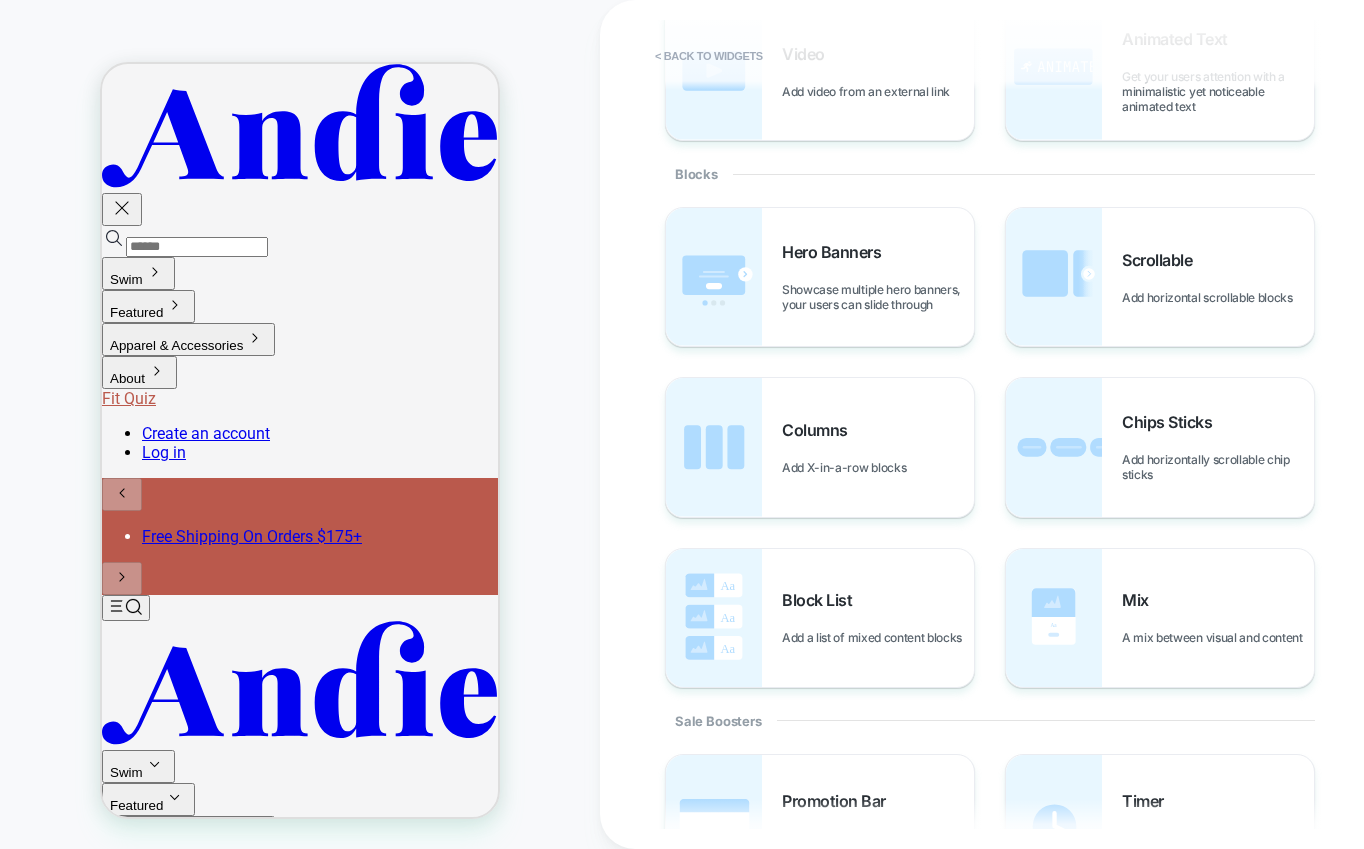 scroll, scrollTop: 332, scrollLeft: 0, axis: vertical 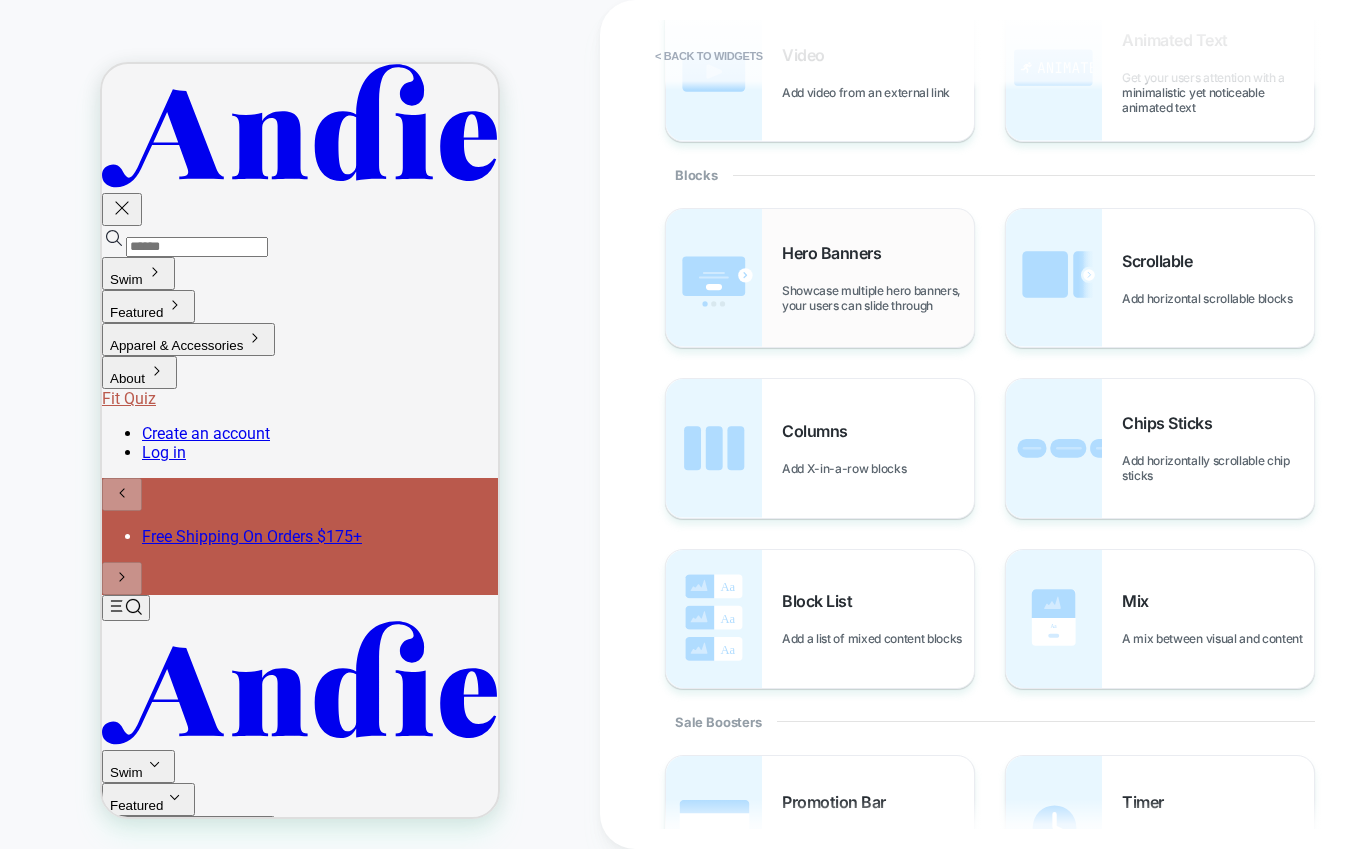 click on "Hero Banners" at bounding box center (836, 253) 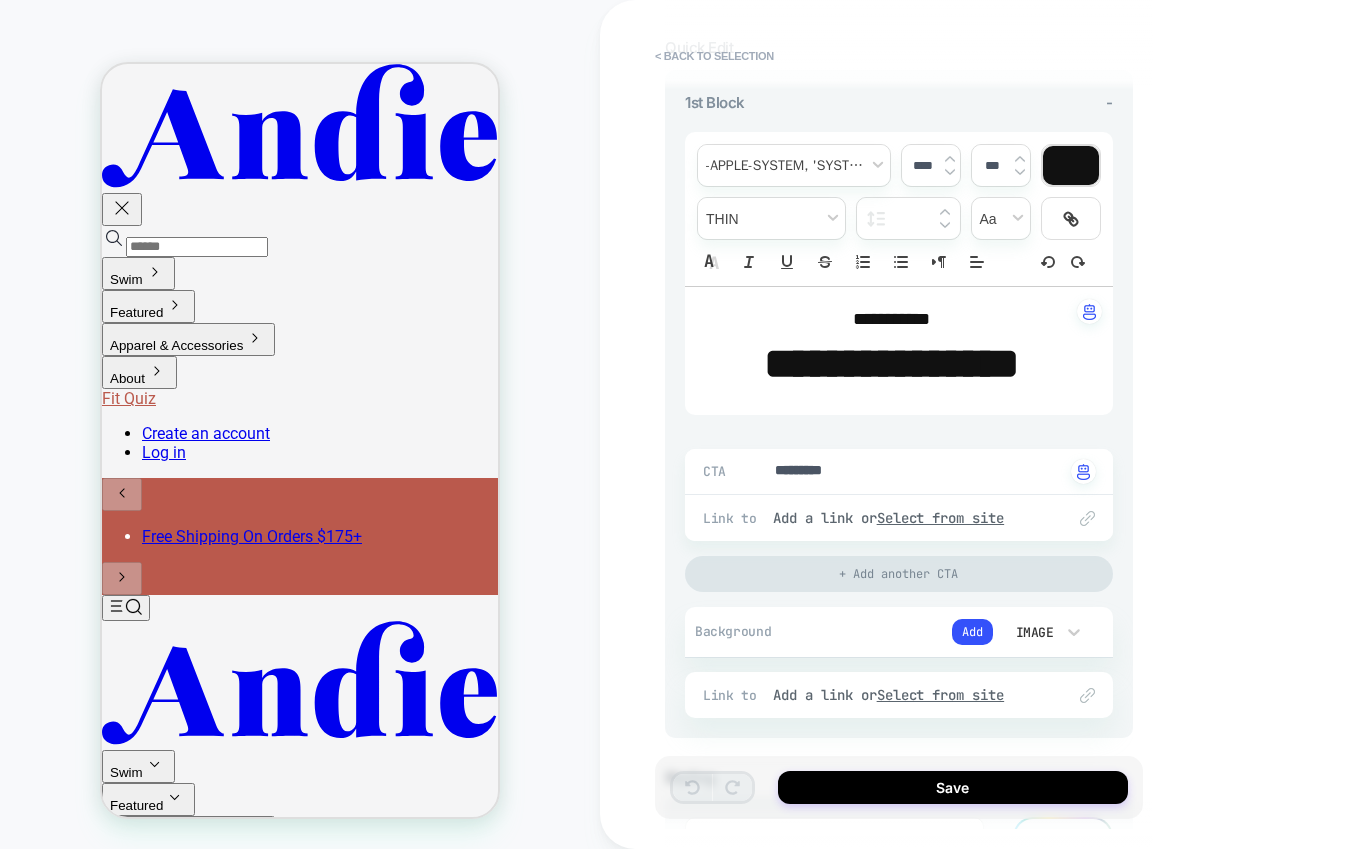 scroll, scrollTop: 227, scrollLeft: 0, axis: vertical 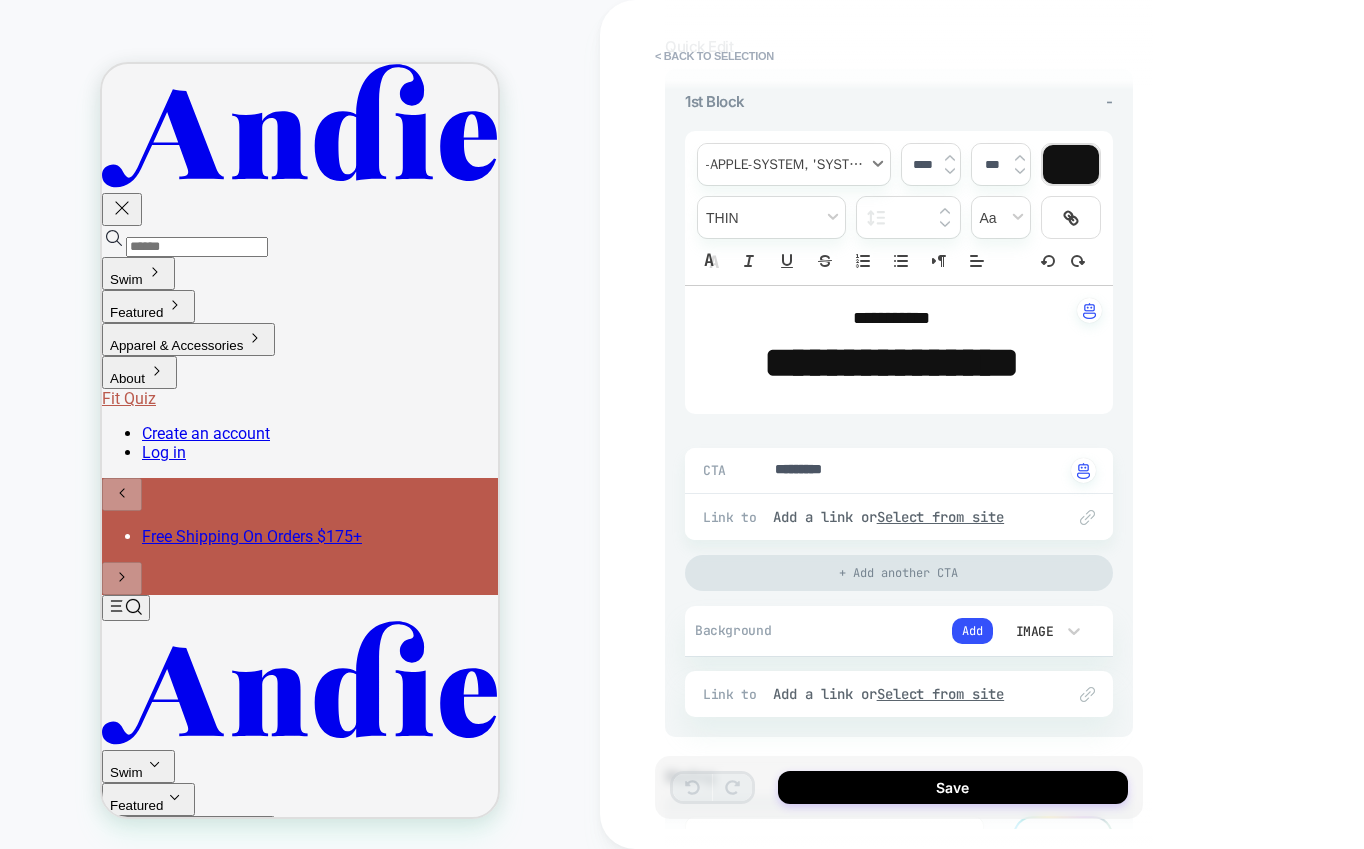 click at bounding box center (794, 164) 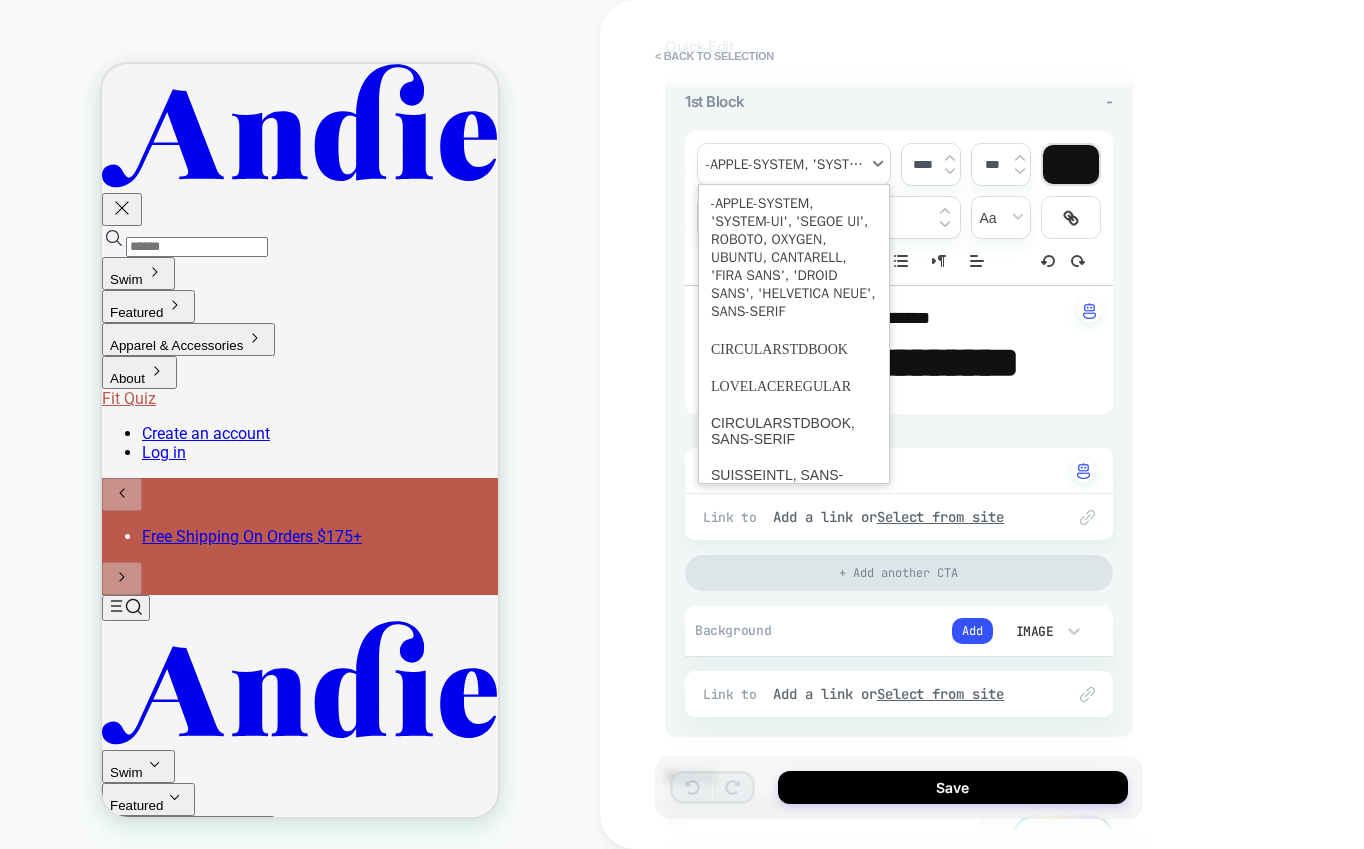 click at bounding box center (794, 164) 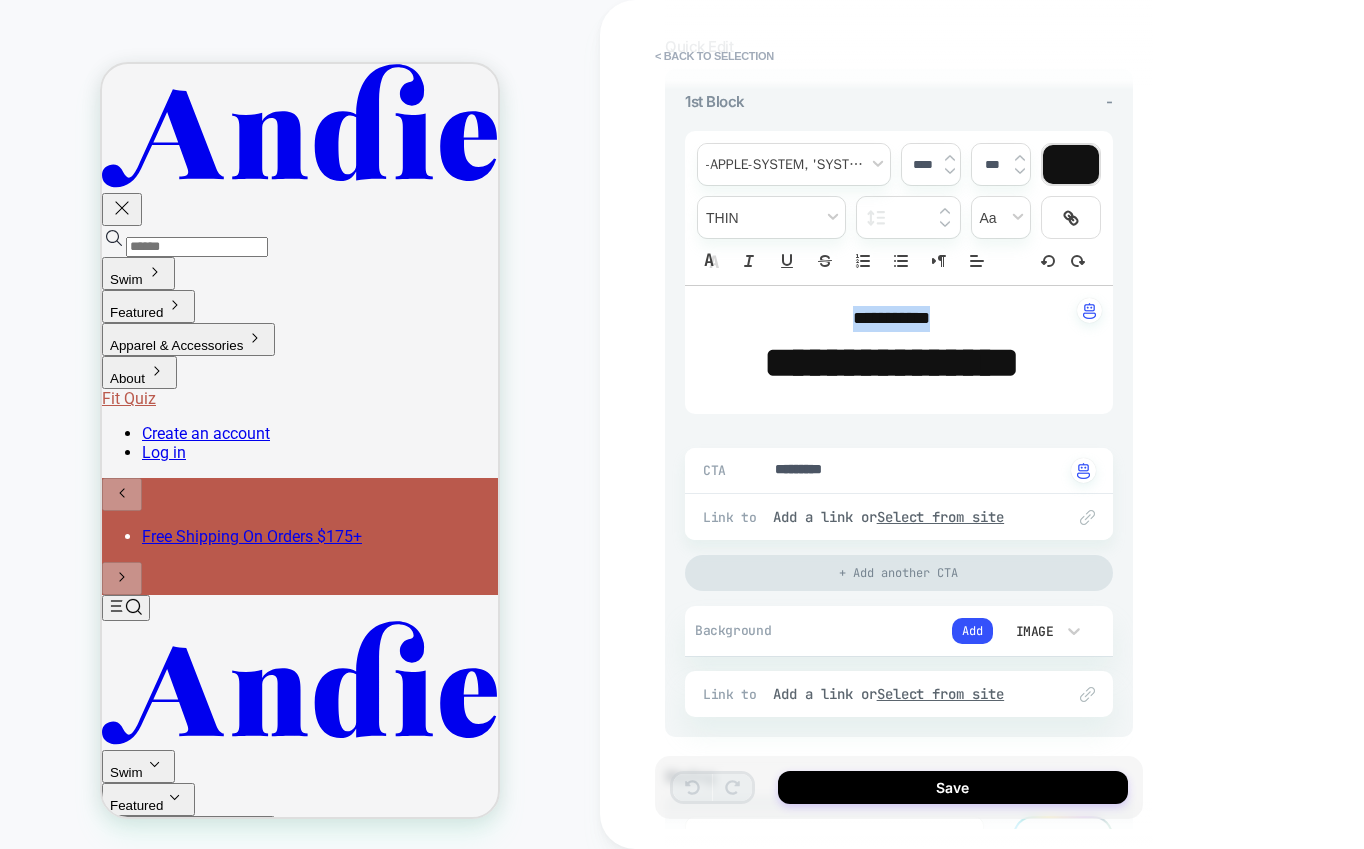 drag, startPoint x: 952, startPoint y: 317, endPoint x: 748, endPoint y: 323, distance: 204.08821 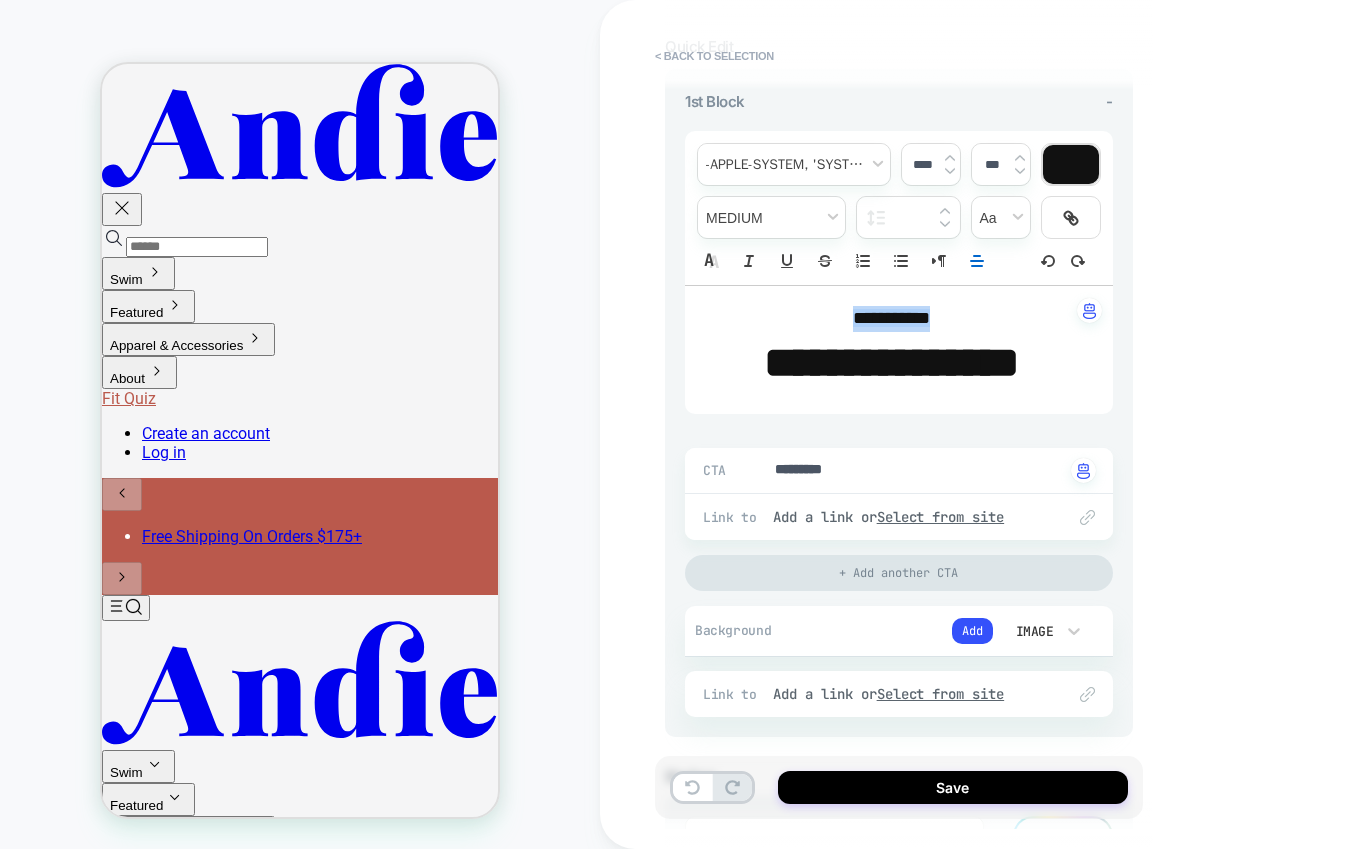 type on "*" 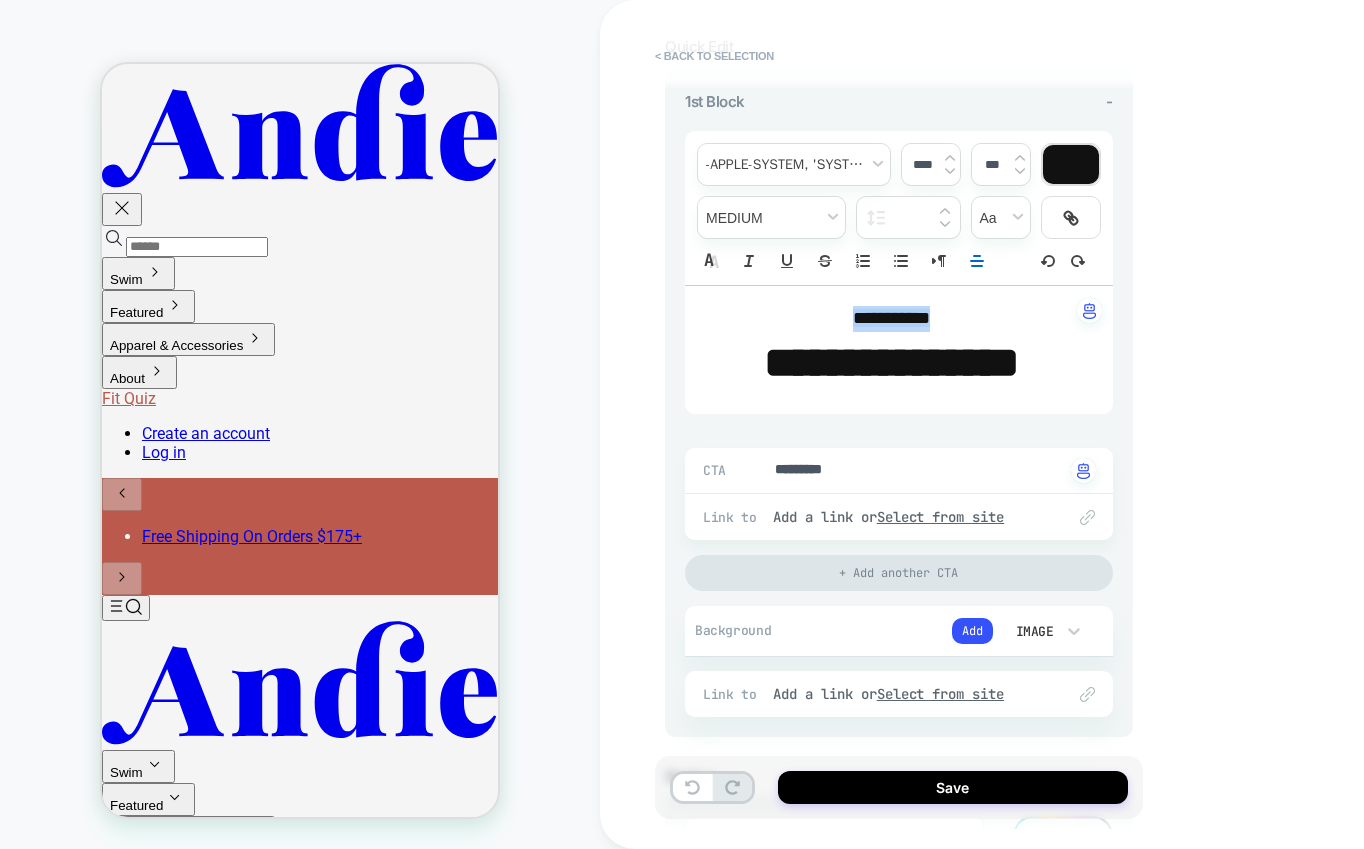 type 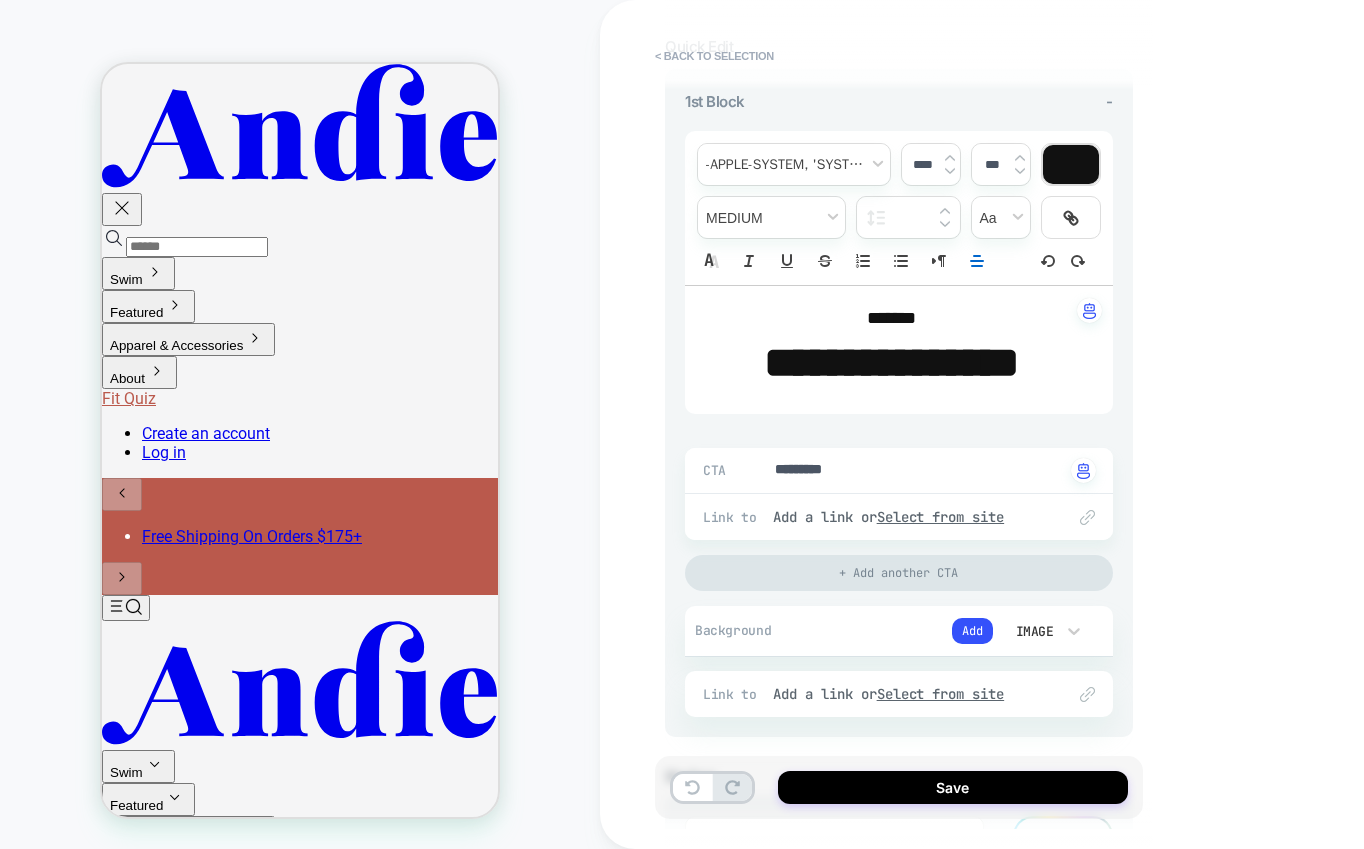 type on "*" 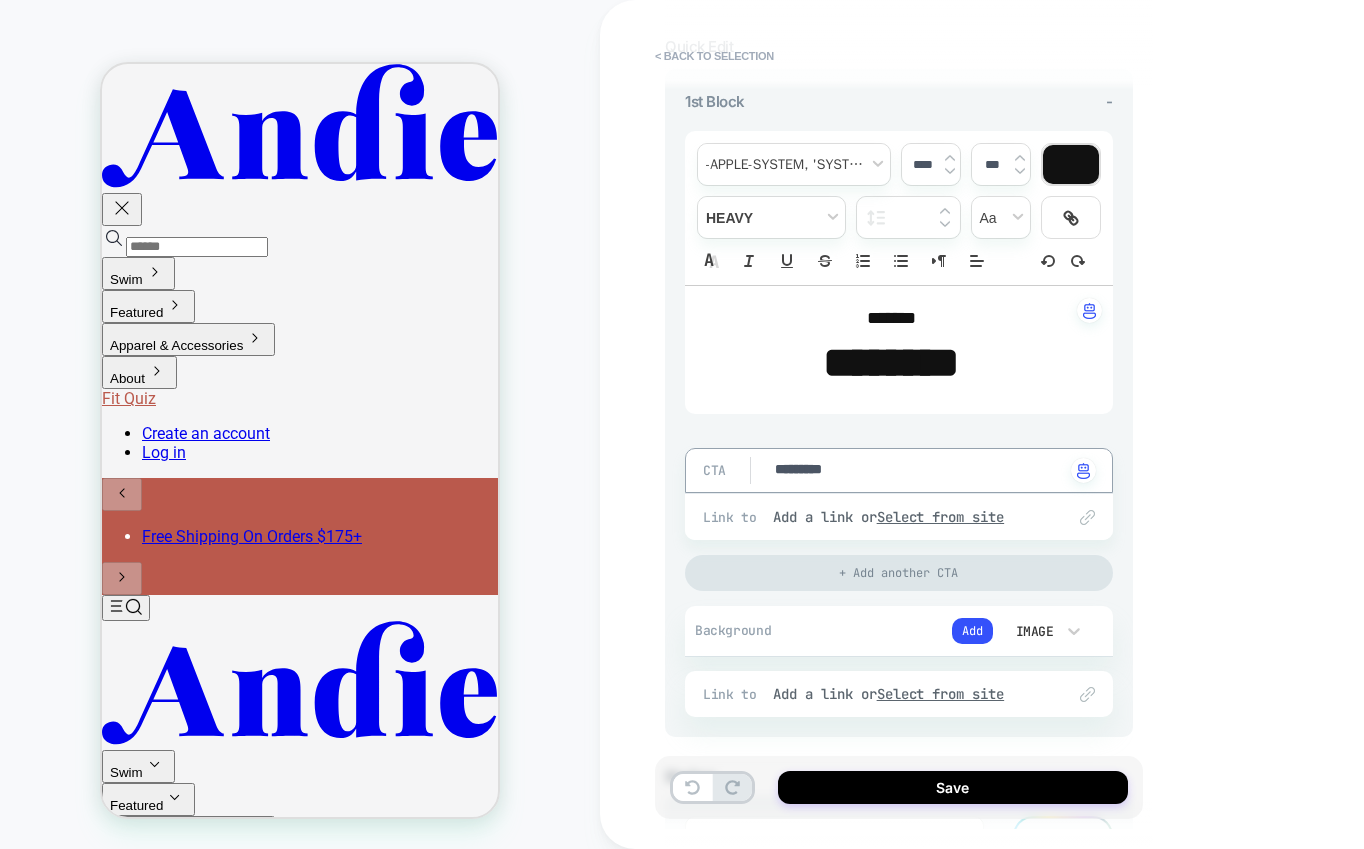 click on "*********" at bounding box center (919, 471) 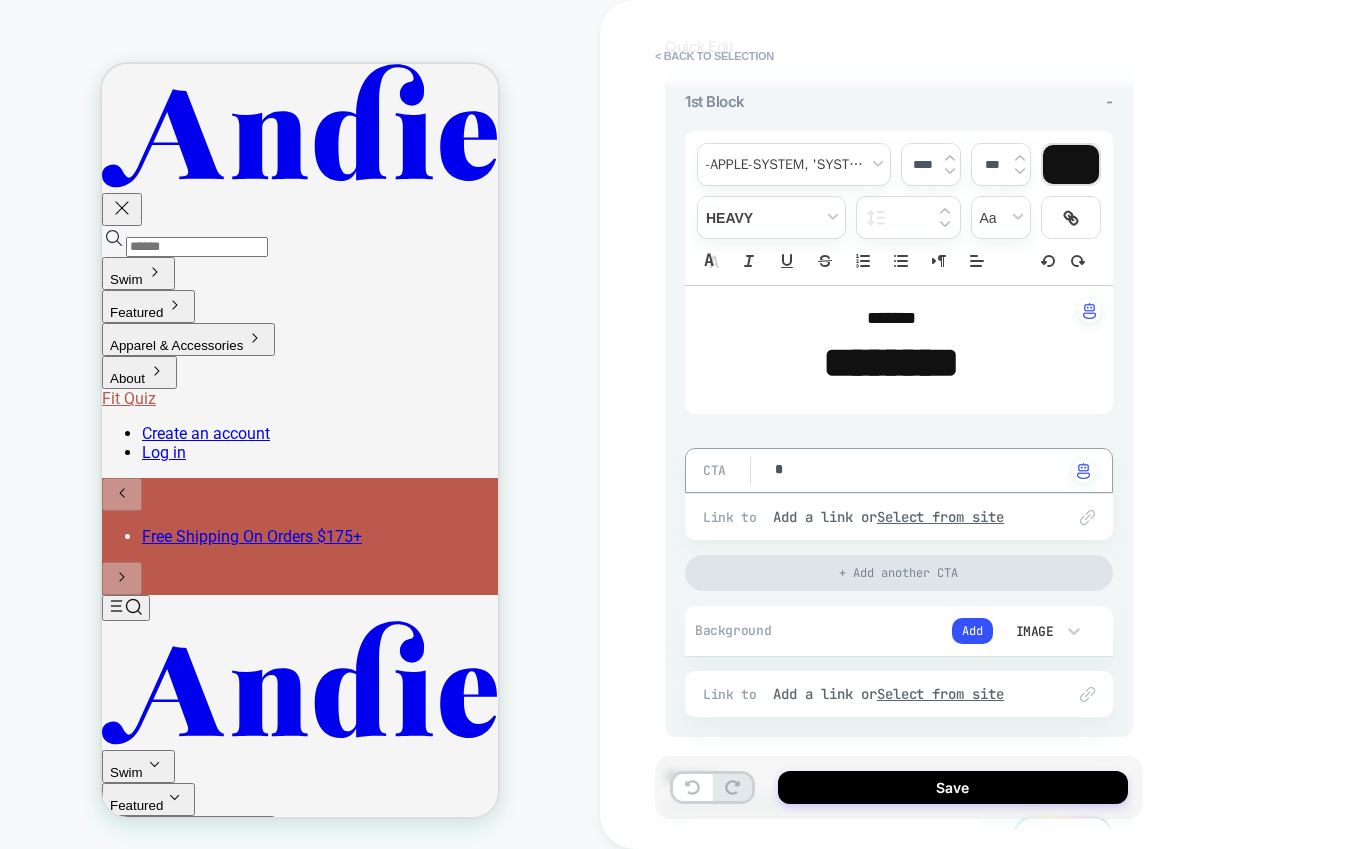 type on "**" 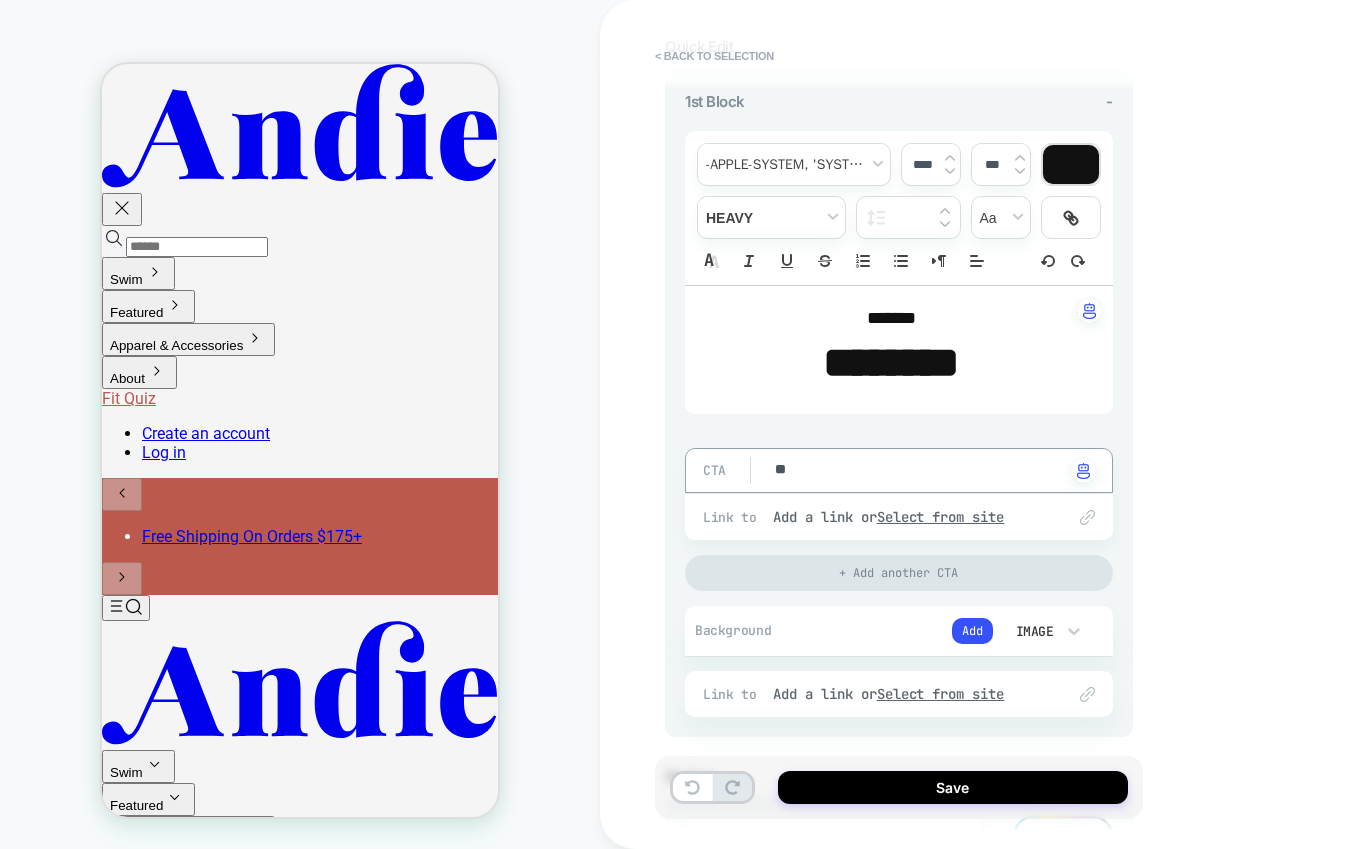 type on "*" 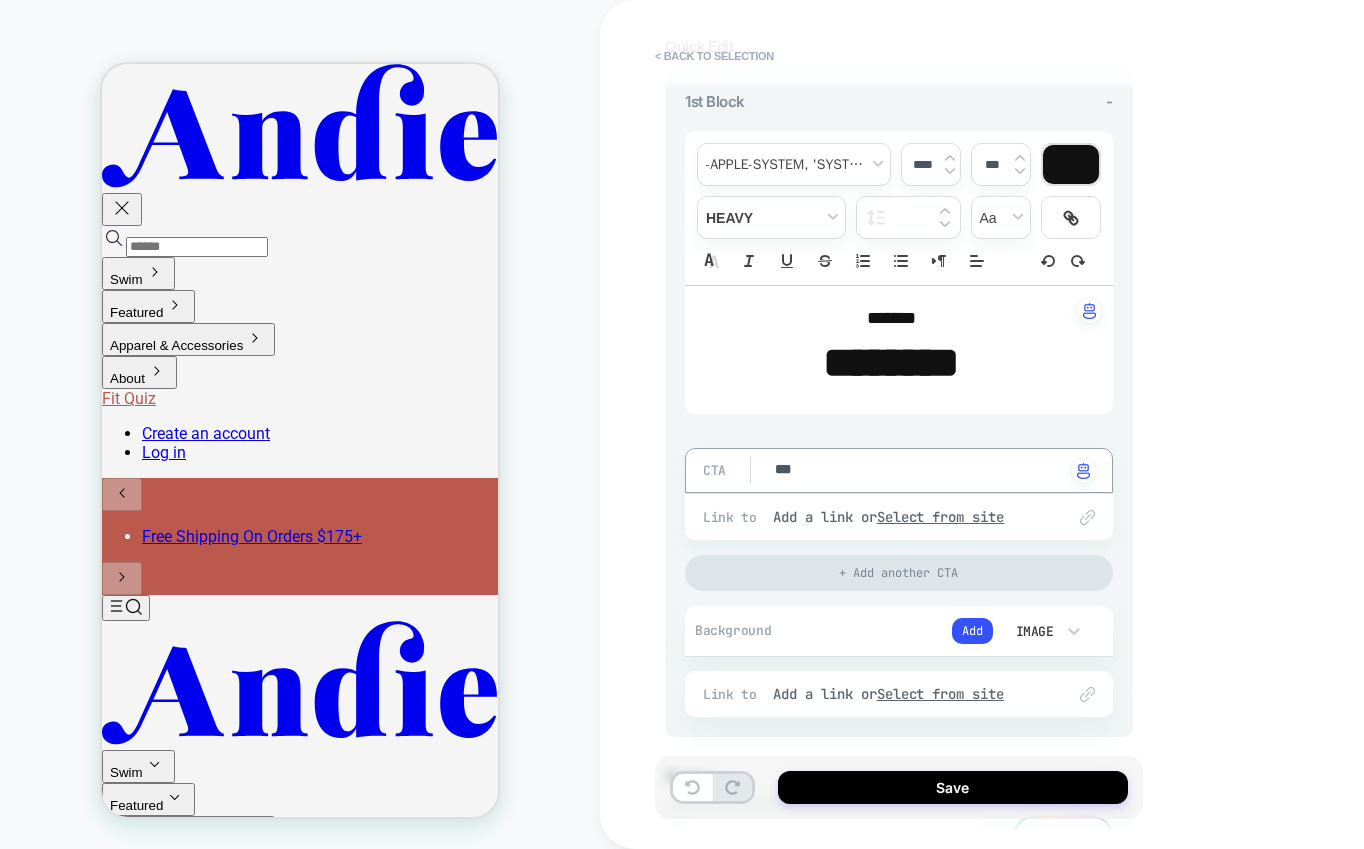 type on "*" 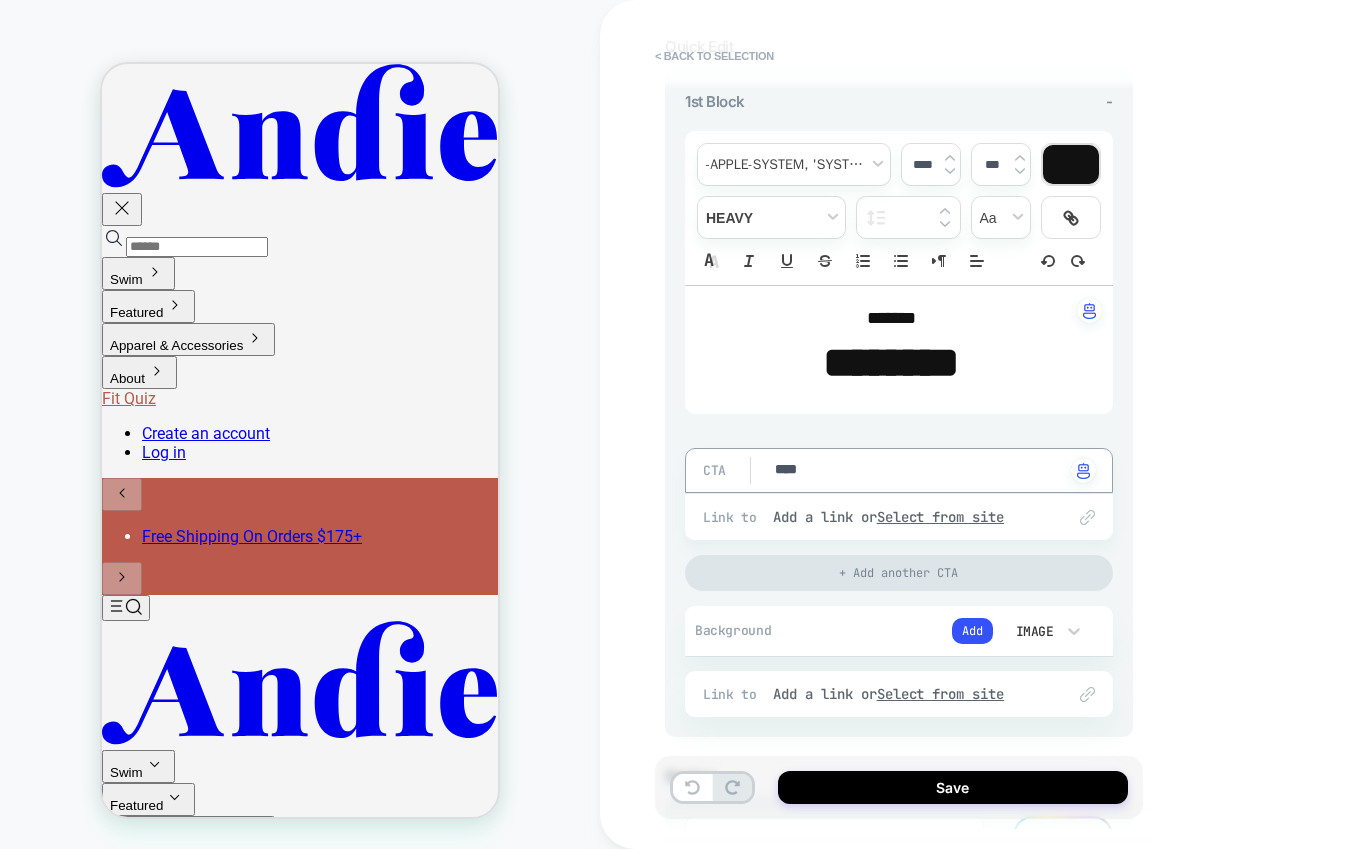 type on "*" 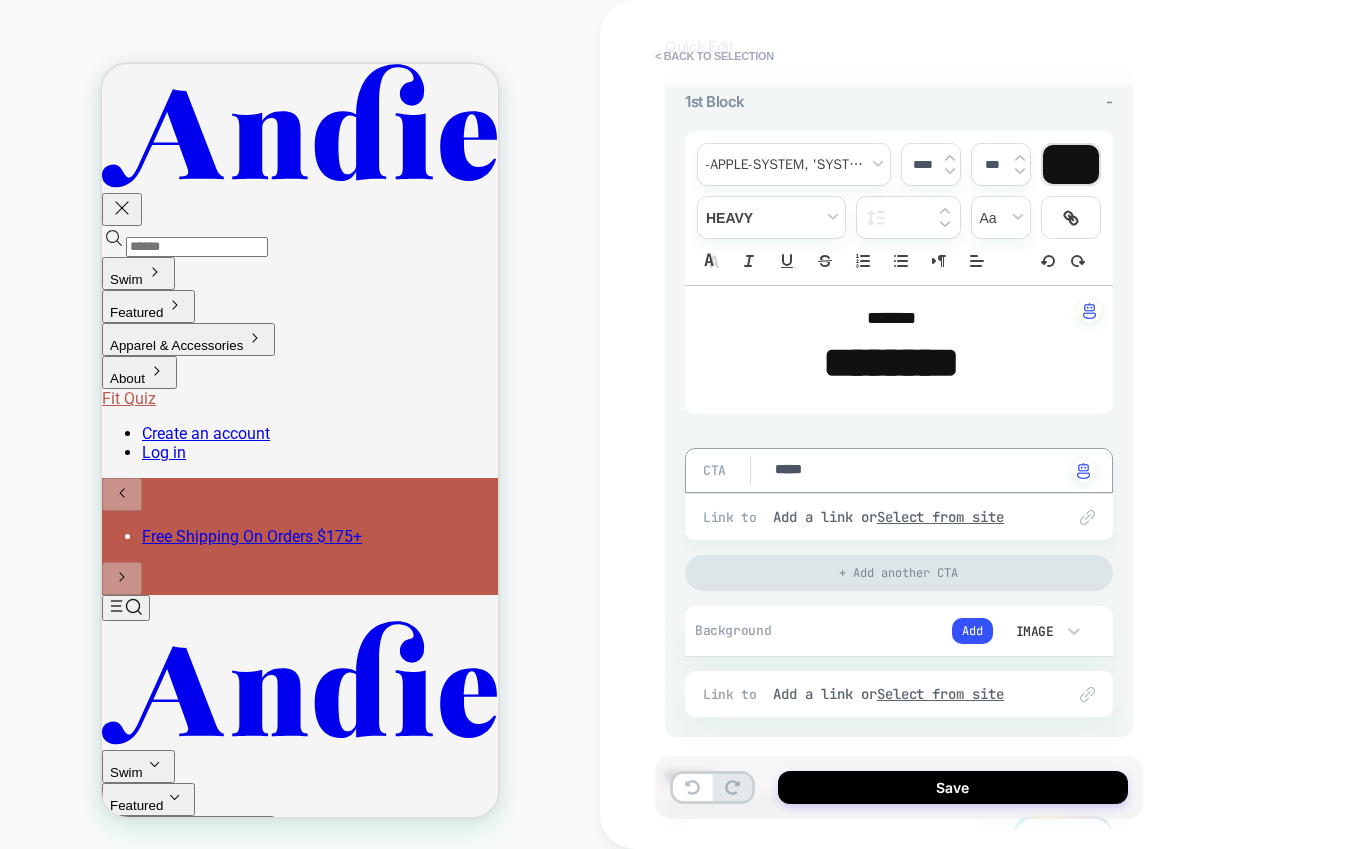 type on "*" 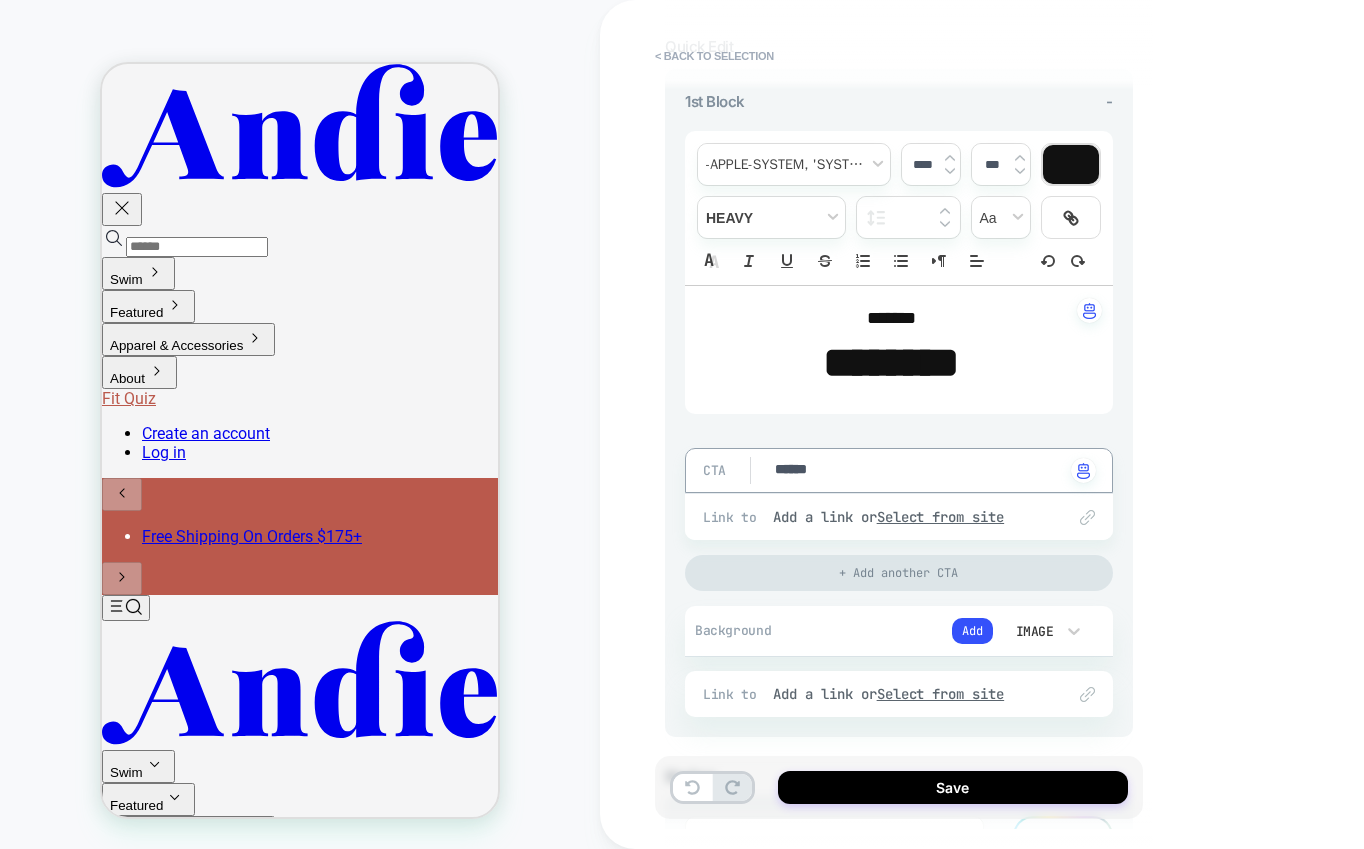 type on "*" 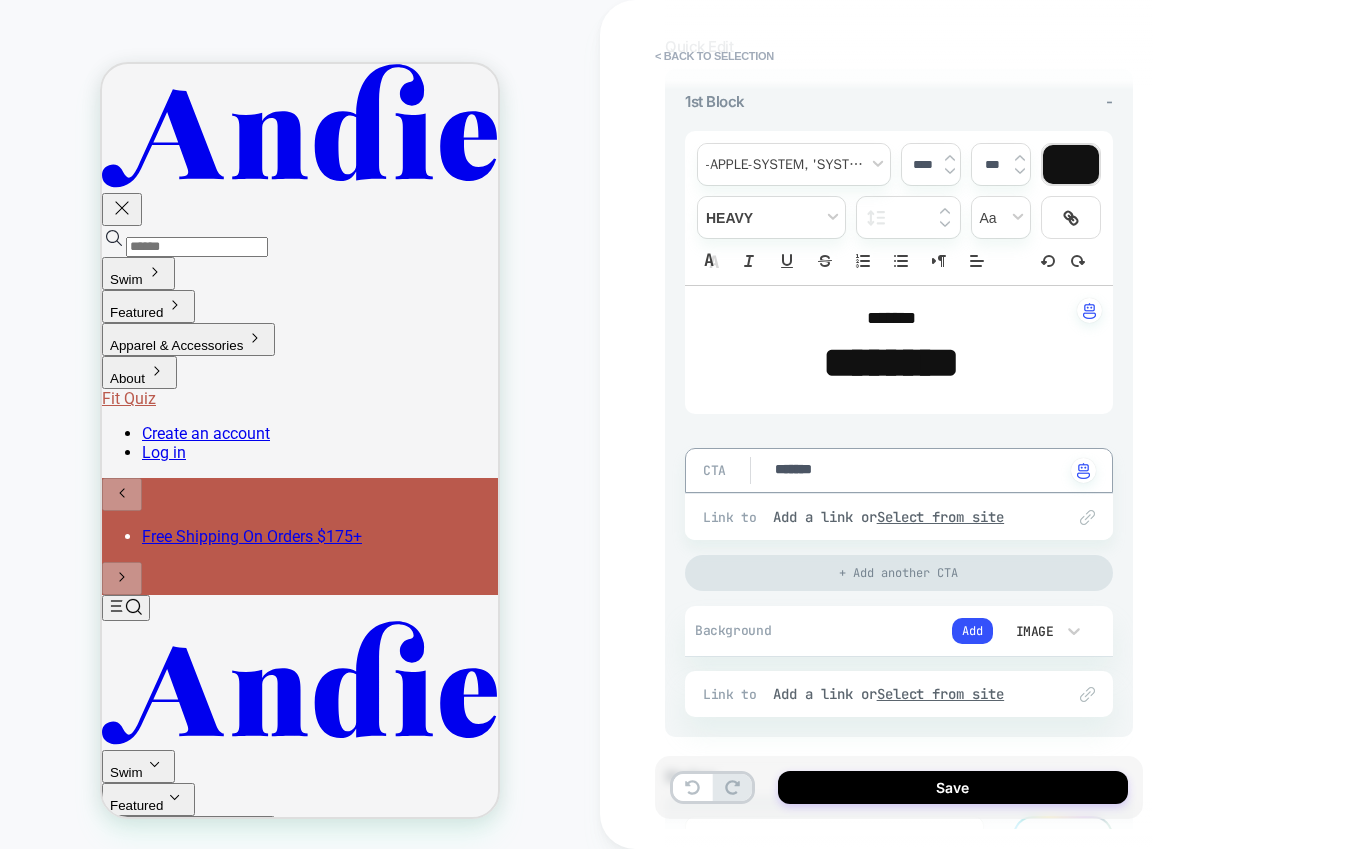 type on "*" 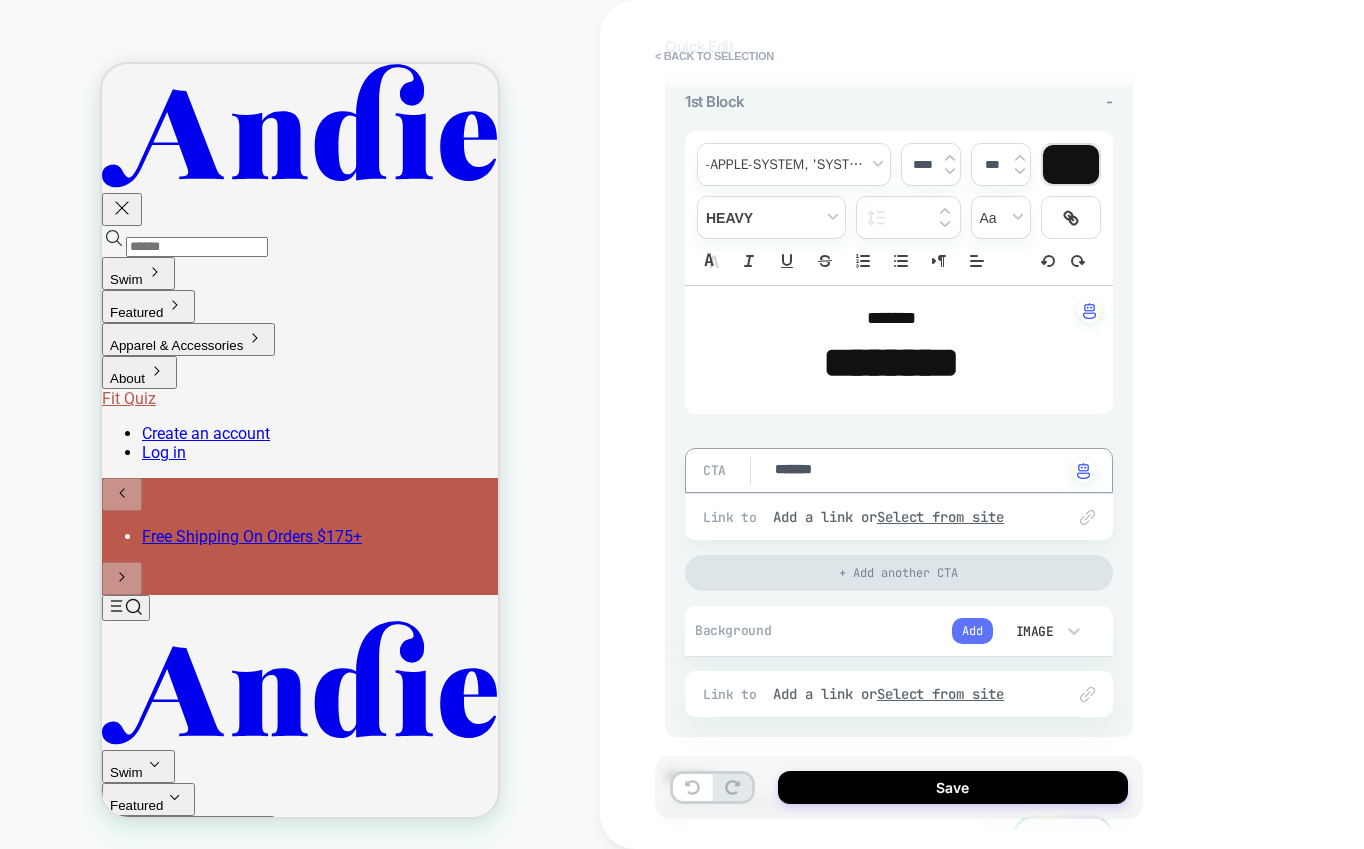 type on "*******" 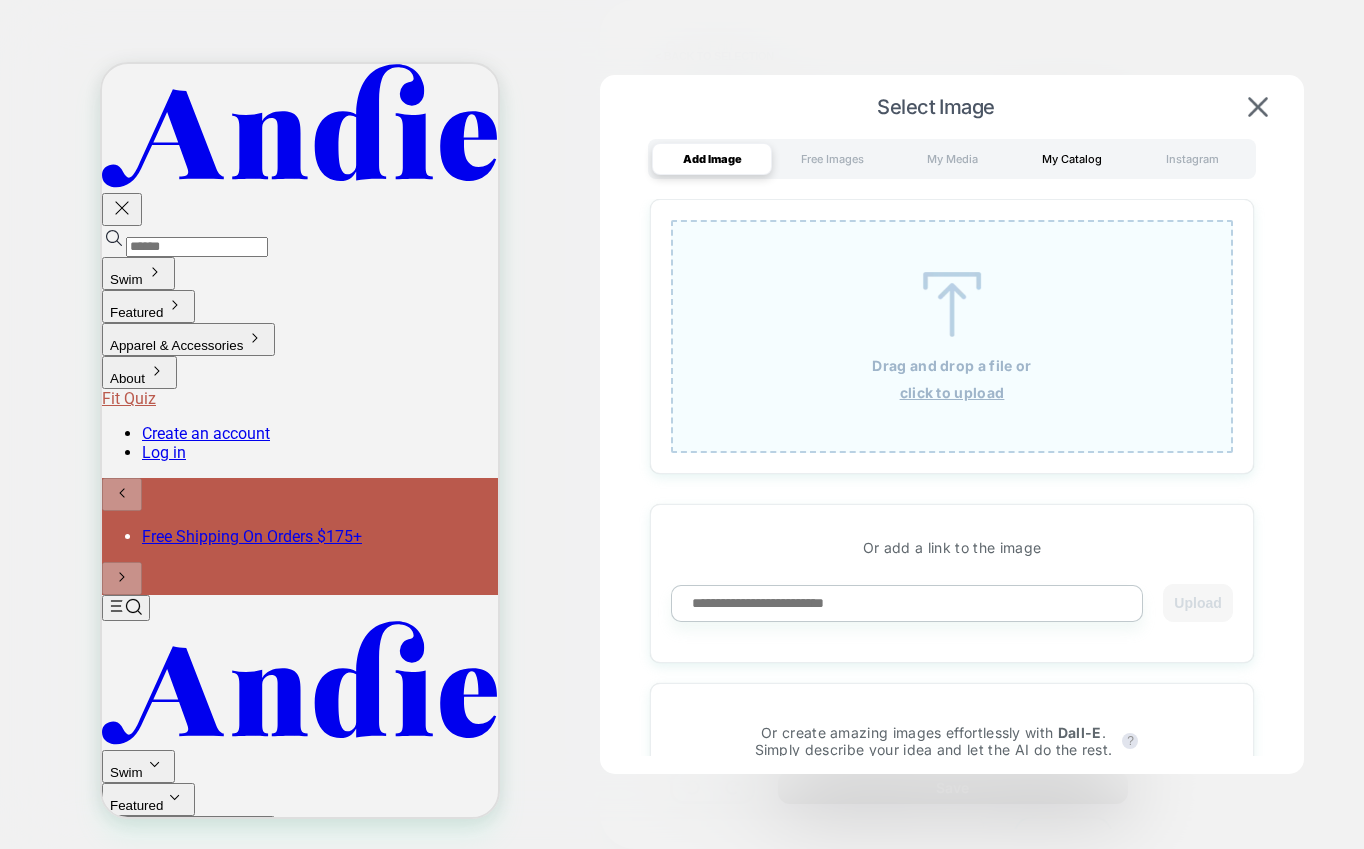 click on "My Catalog" at bounding box center [1072, 159] 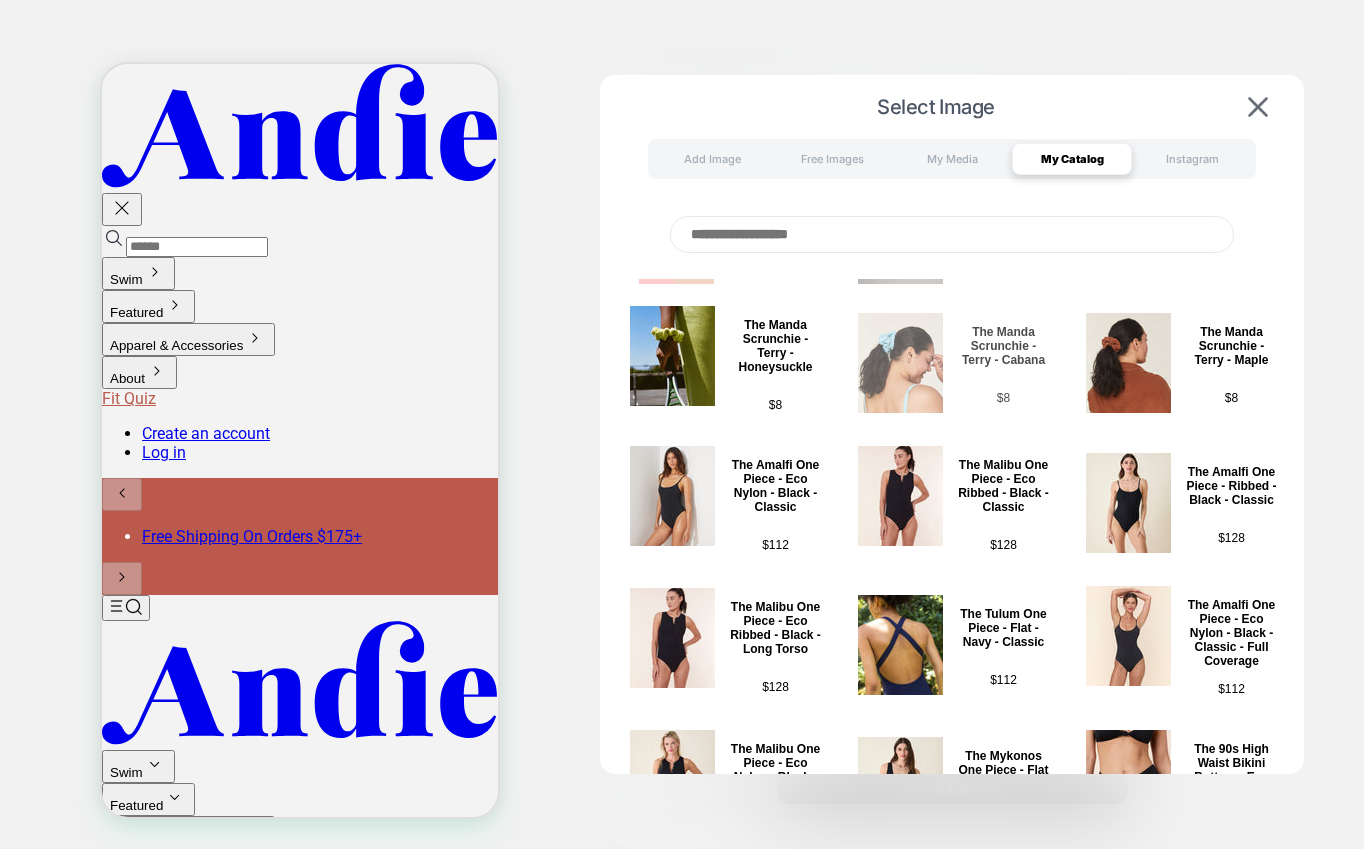 scroll, scrollTop: 97, scrollLeft: 0, axis: vertical 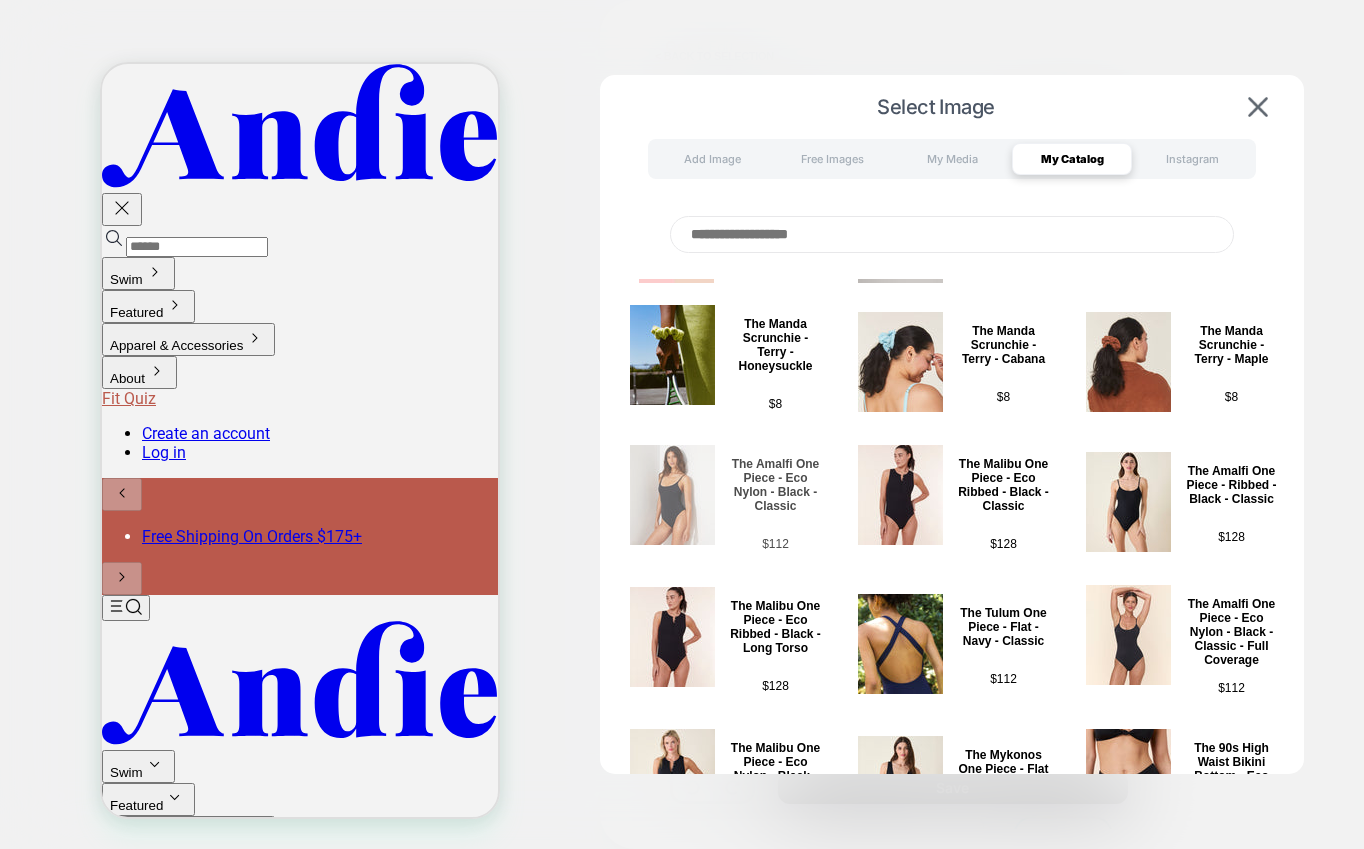 click at bounding box center [672, 495] 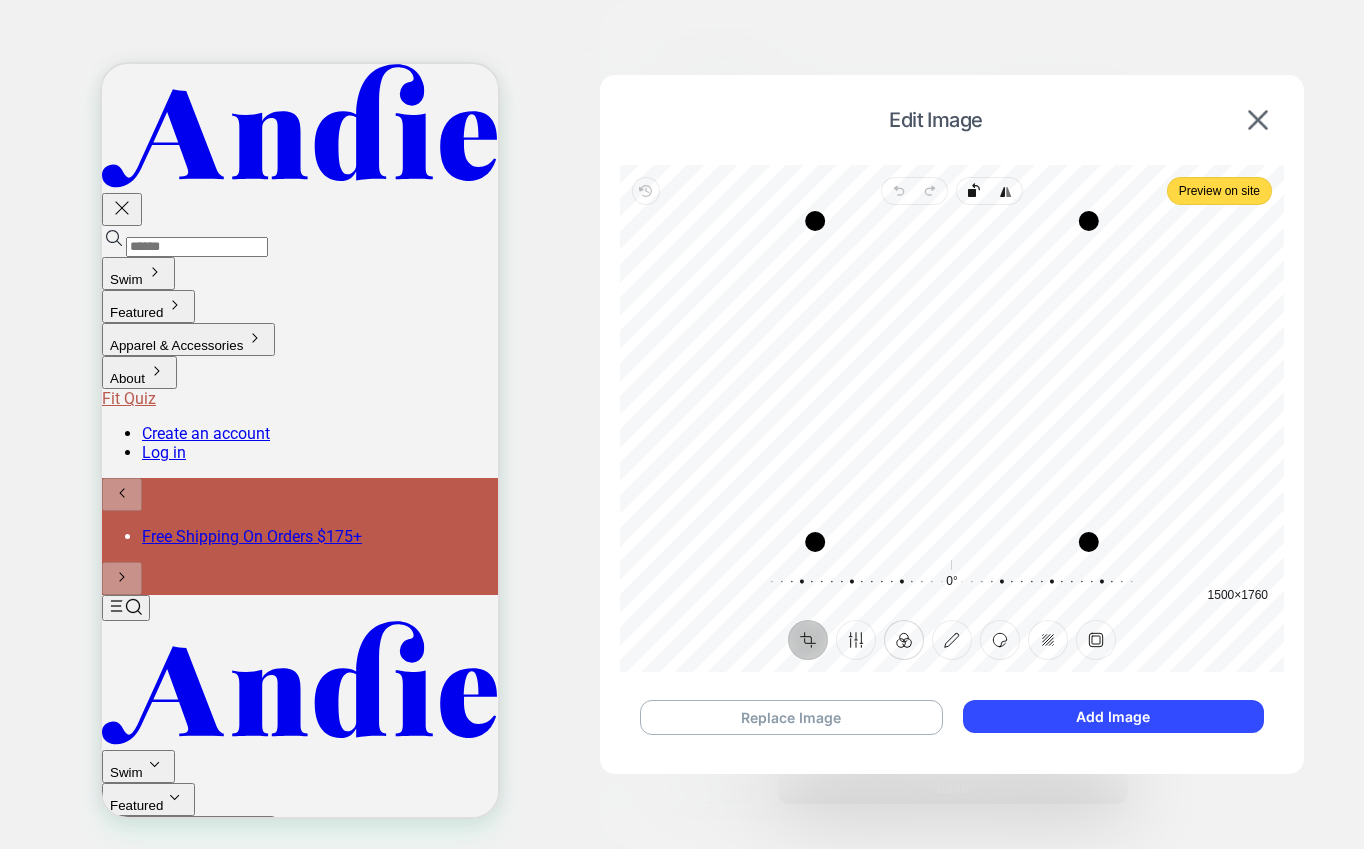 click on "Filter" at bounding box center (904, 640) 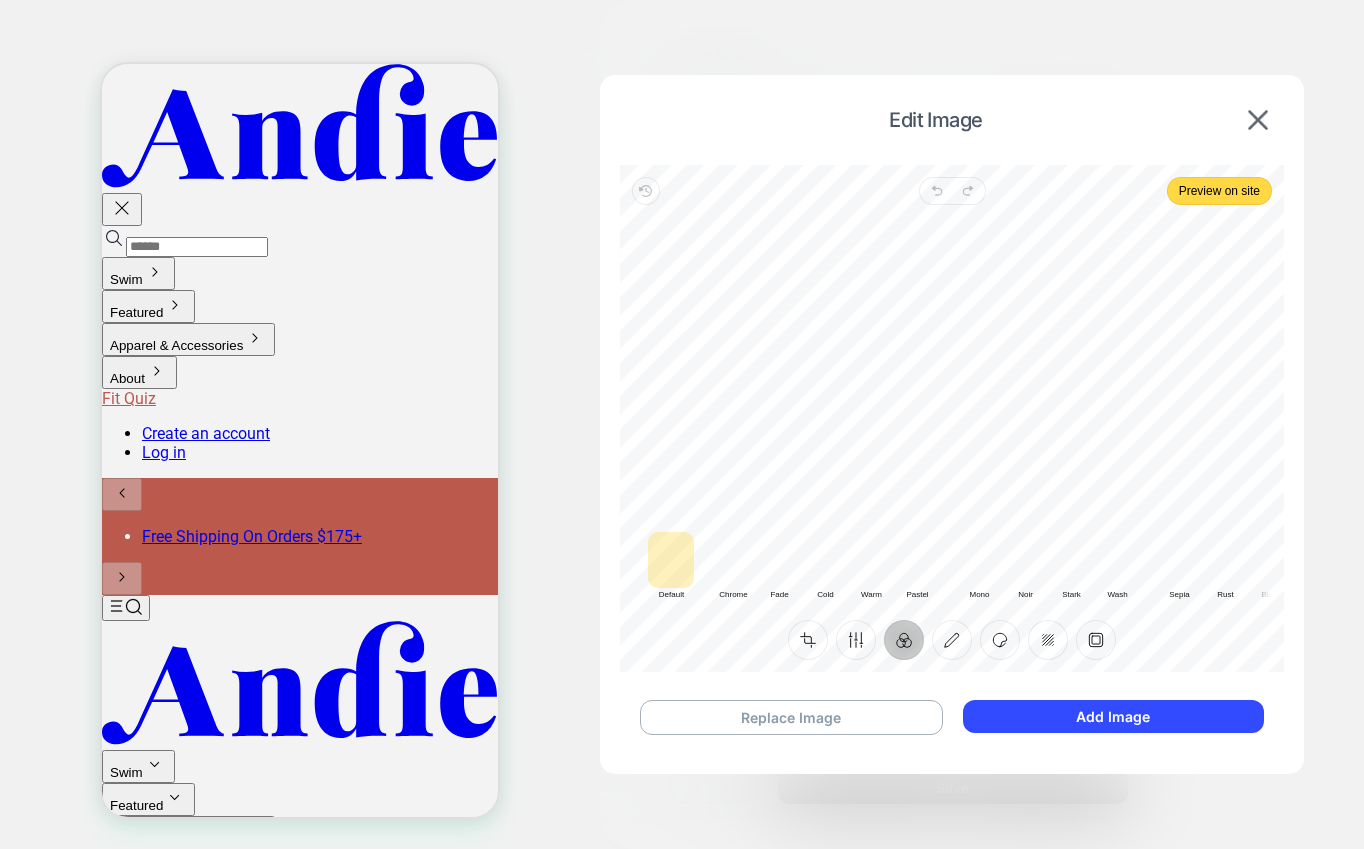 click at bounding box center [733, 560] 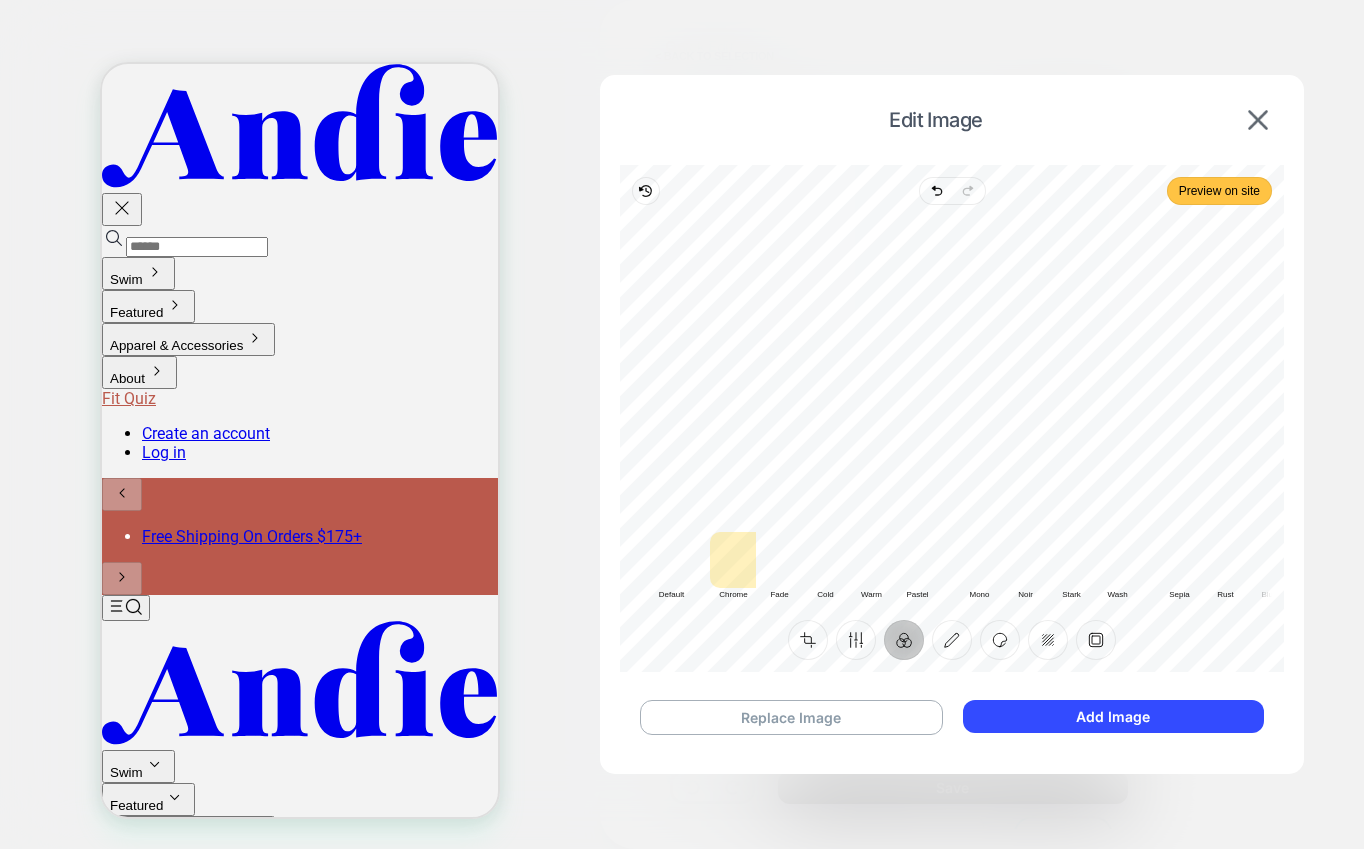 click on "Preview on site" at bounding box center [1219, 191] 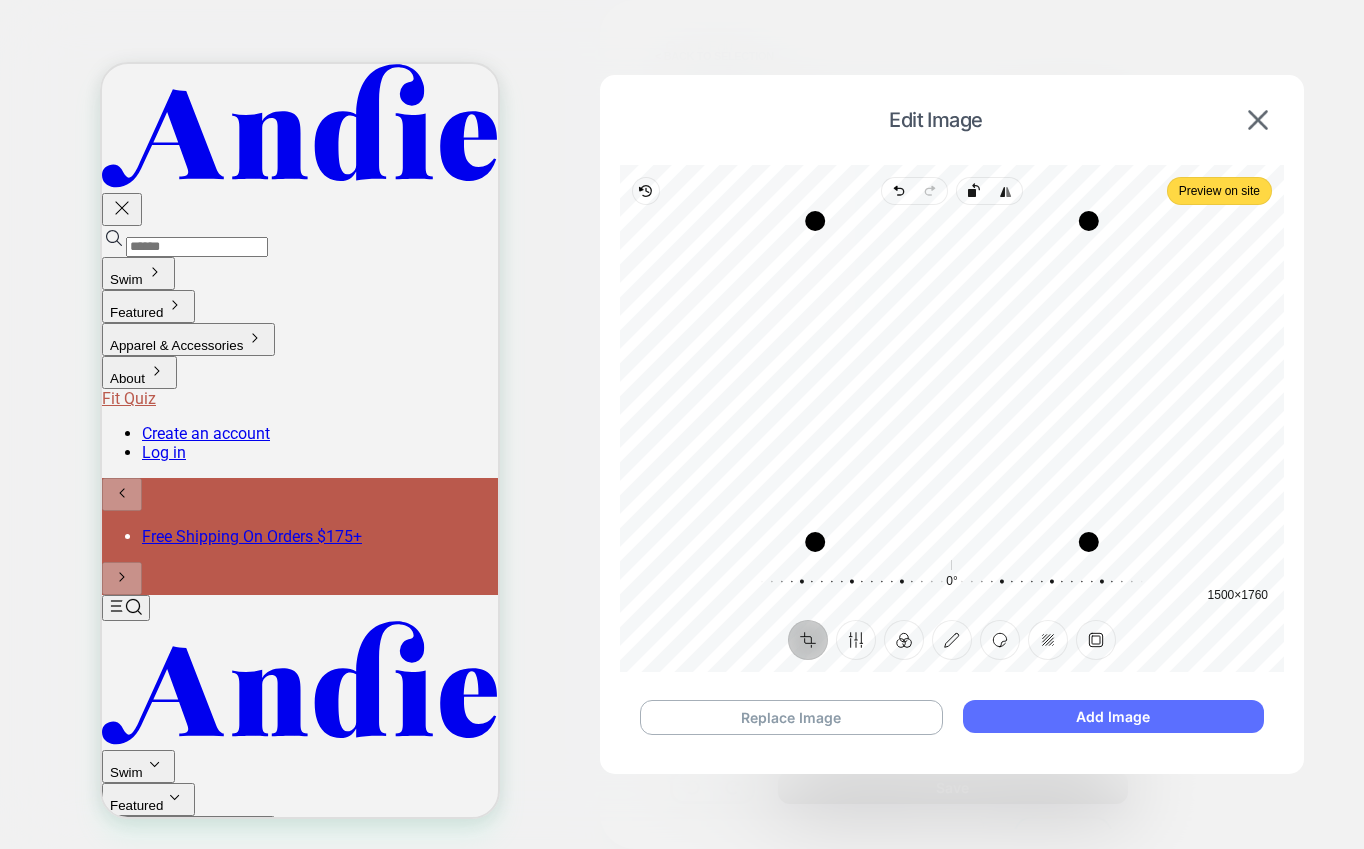 click on "Add Image" at bounding box center [1113, 716] 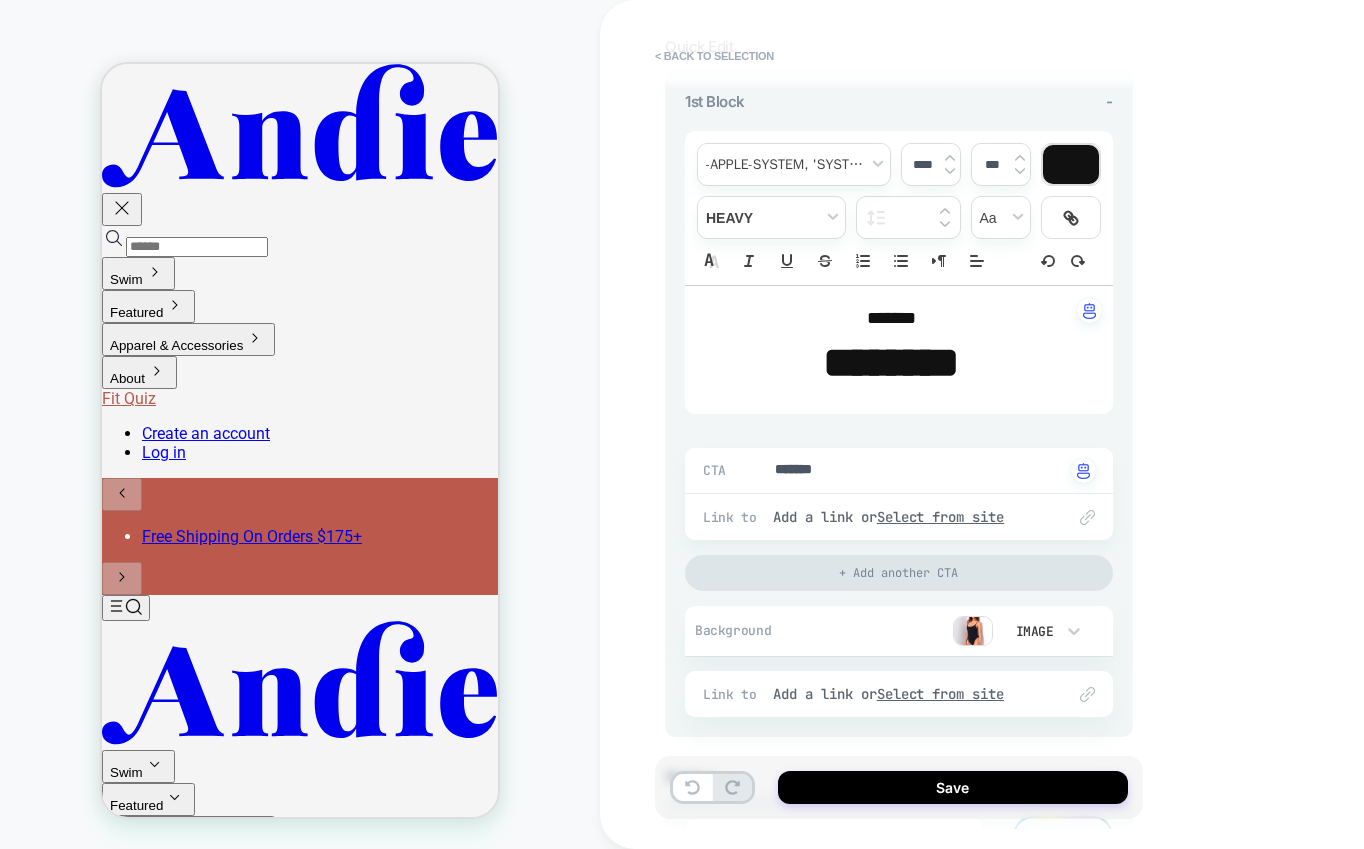 scroll, scrollTop: 384, scrollLeft: 0, axis: vertical 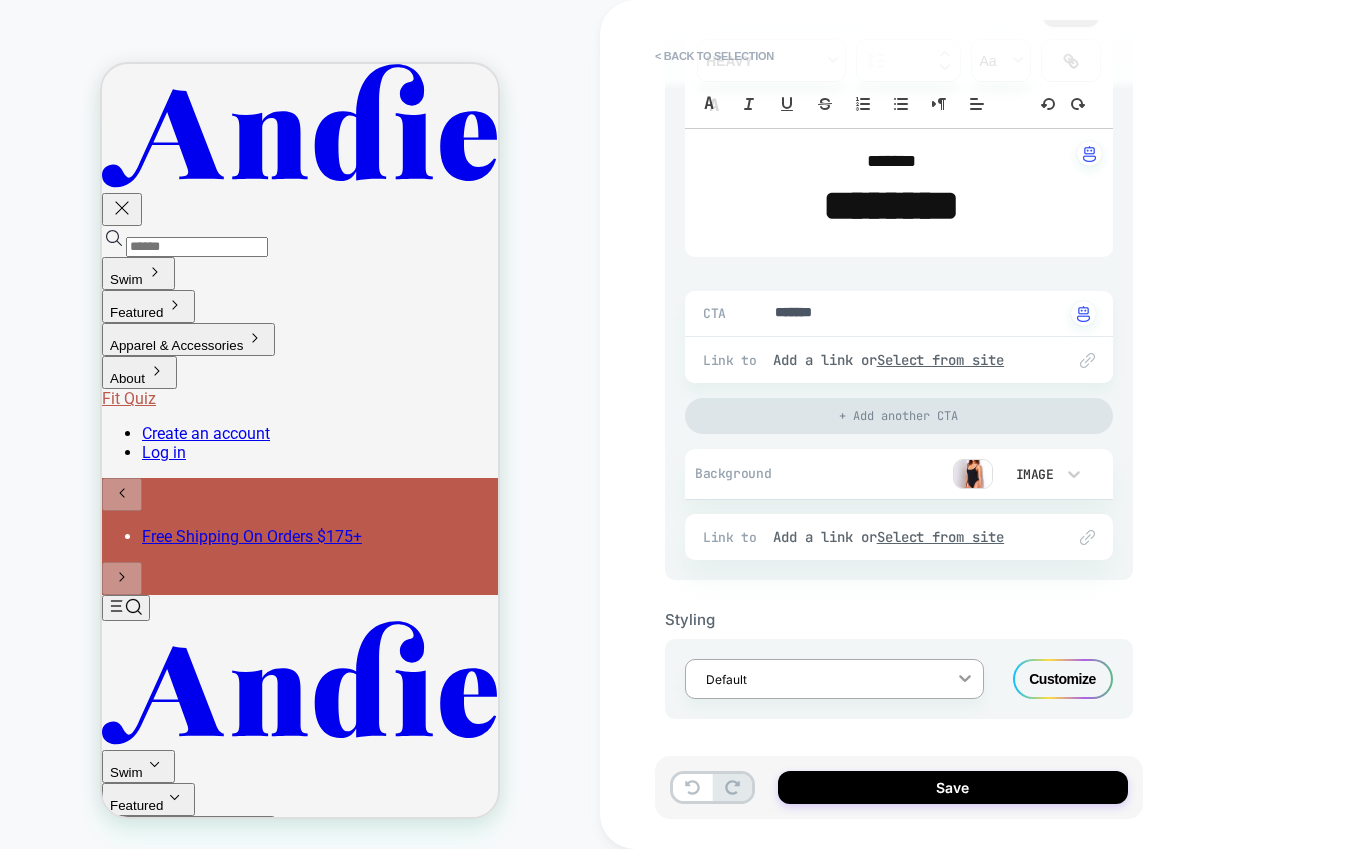 click 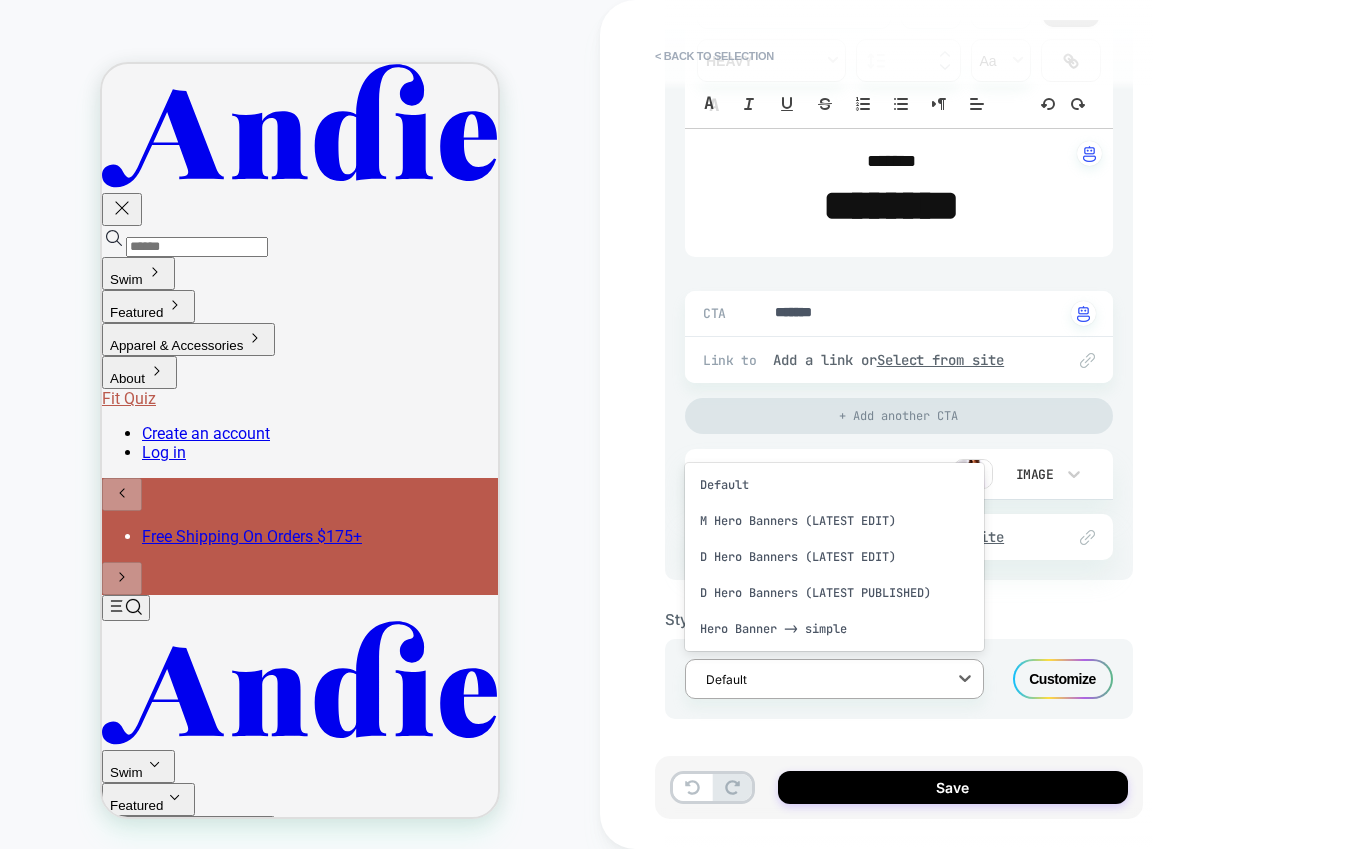 click on "option Default focused, 1 of 5. 5 results available. Use Up and Down to choose options, press Enter to select the currently focused option, press Escape to exit the menu, press Tab to select the option and exit the menu. Default Default M Hero Banners (LATEST EDIT) D Hero Banners (LATEST EDIT) D Hero Banners (LATEST PUBLISHED) Hero Banner -> simple Customize" at bounding box center (899, 679) 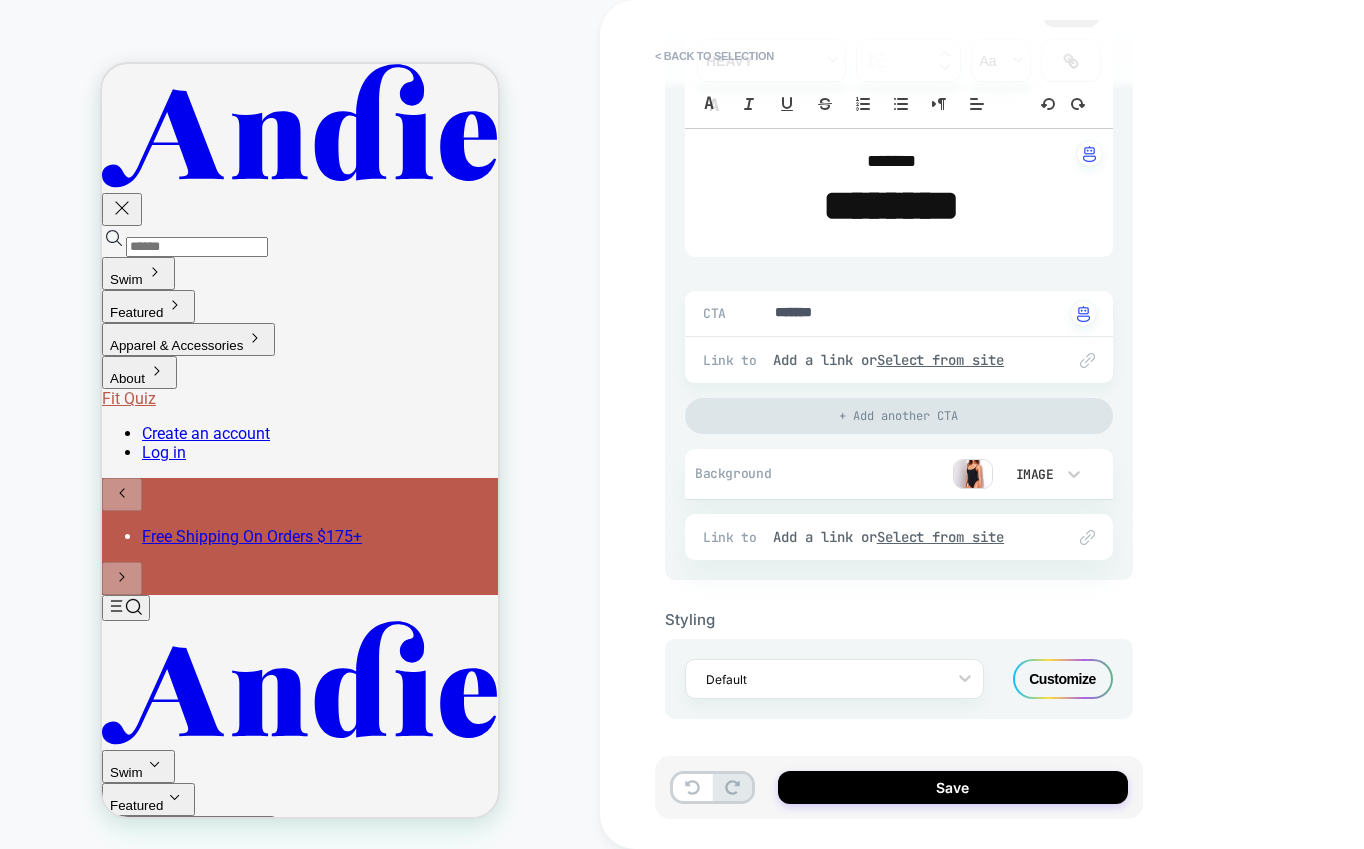 click on "Customize" at bounding box center (1063, 679) 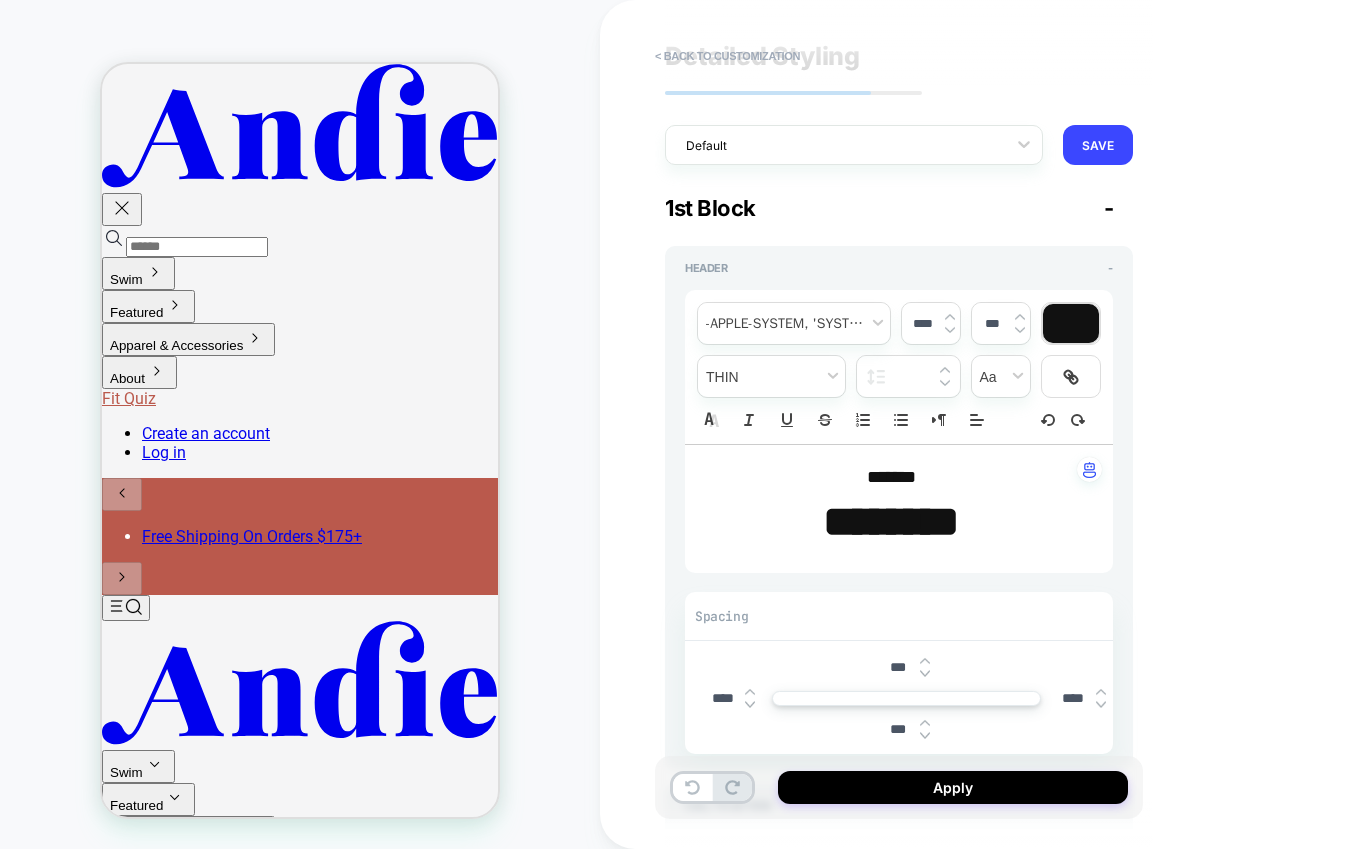 scroll, scrollTop: 0, scrollLeft: 0, axis: both 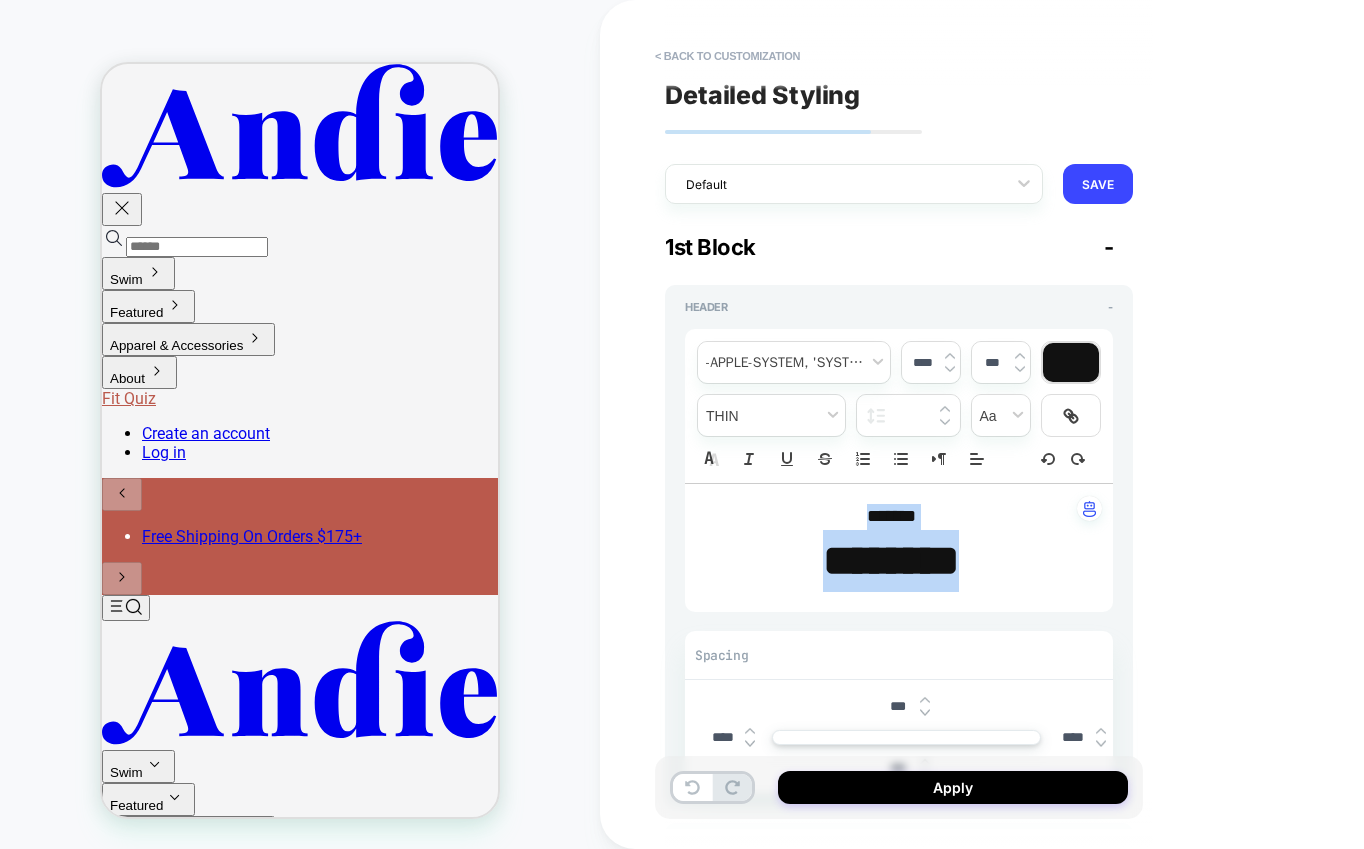 drag, startPoint x: 1016, startPoint y: 572, endPoint x: 811, endPoint y: 499, distance: 217.60974 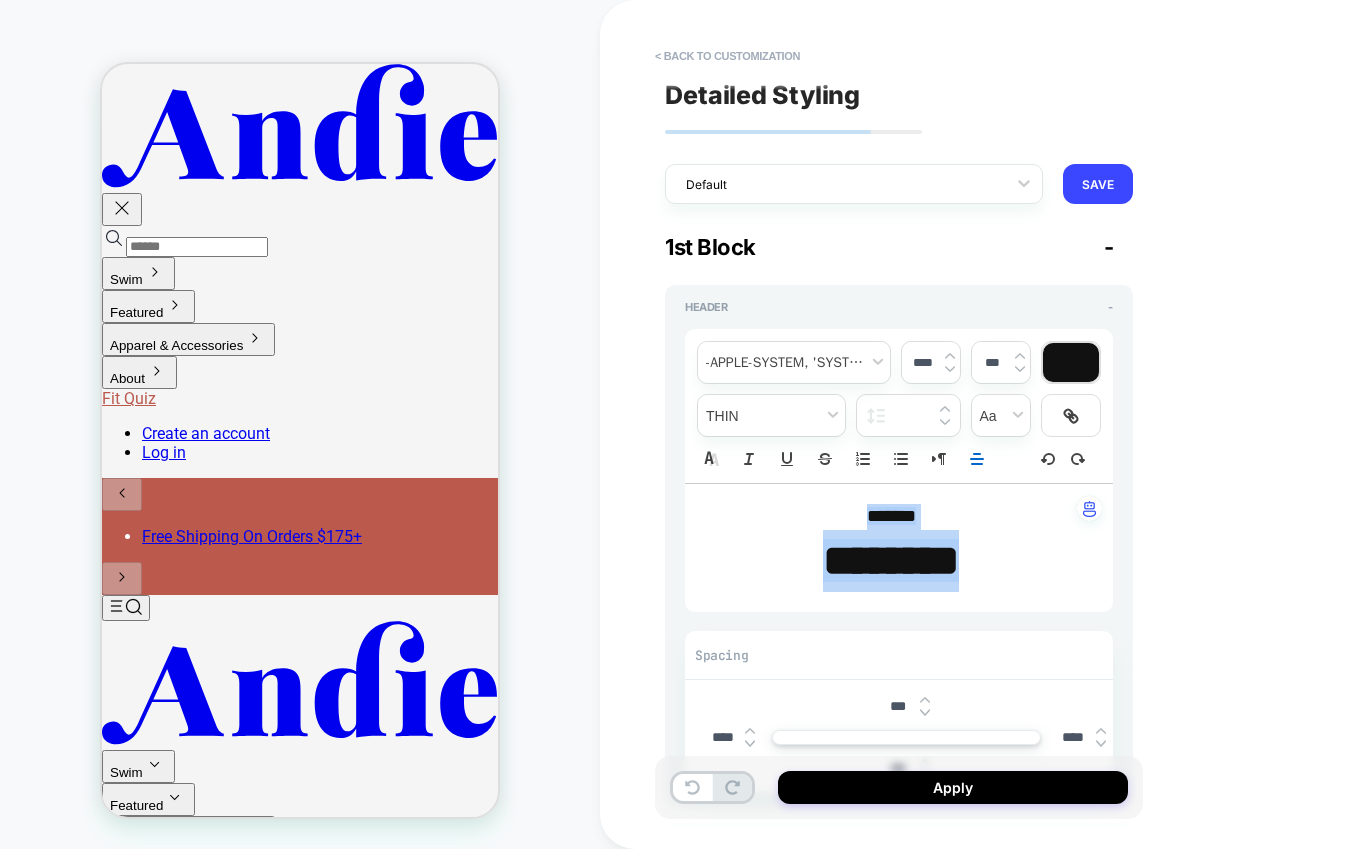 click at bounding box center (1071, 362) 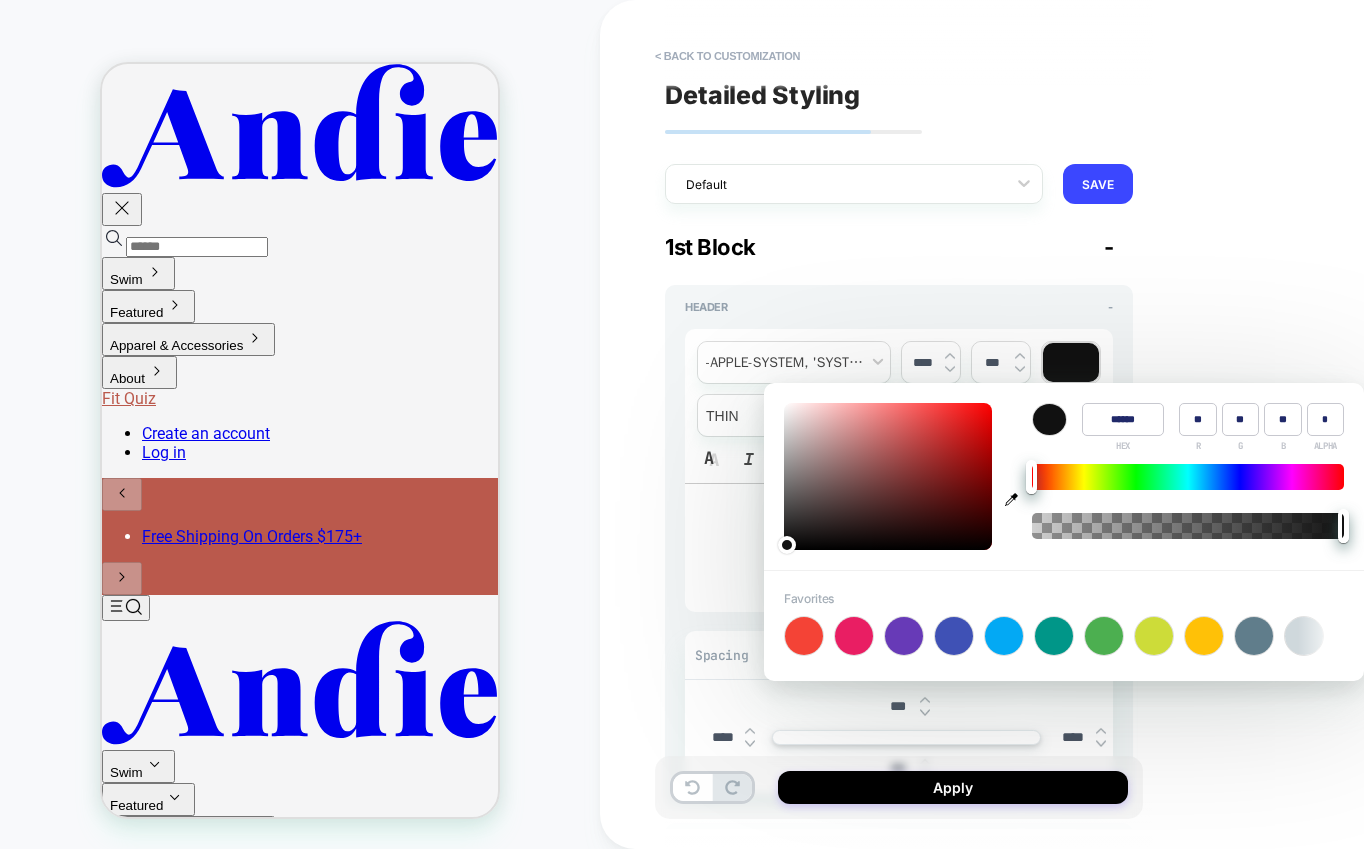 type on "******" 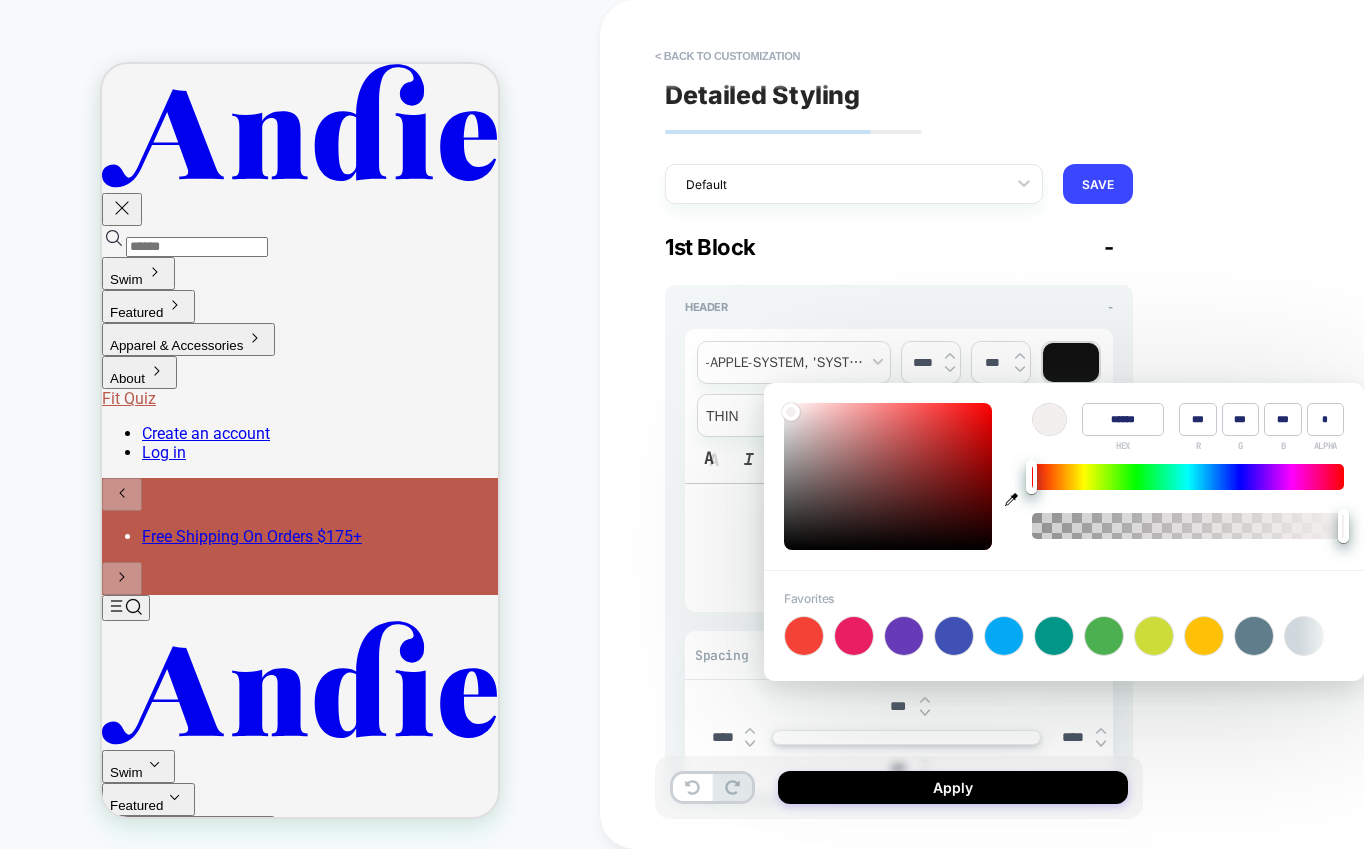 click at bounding box center (888, 476) 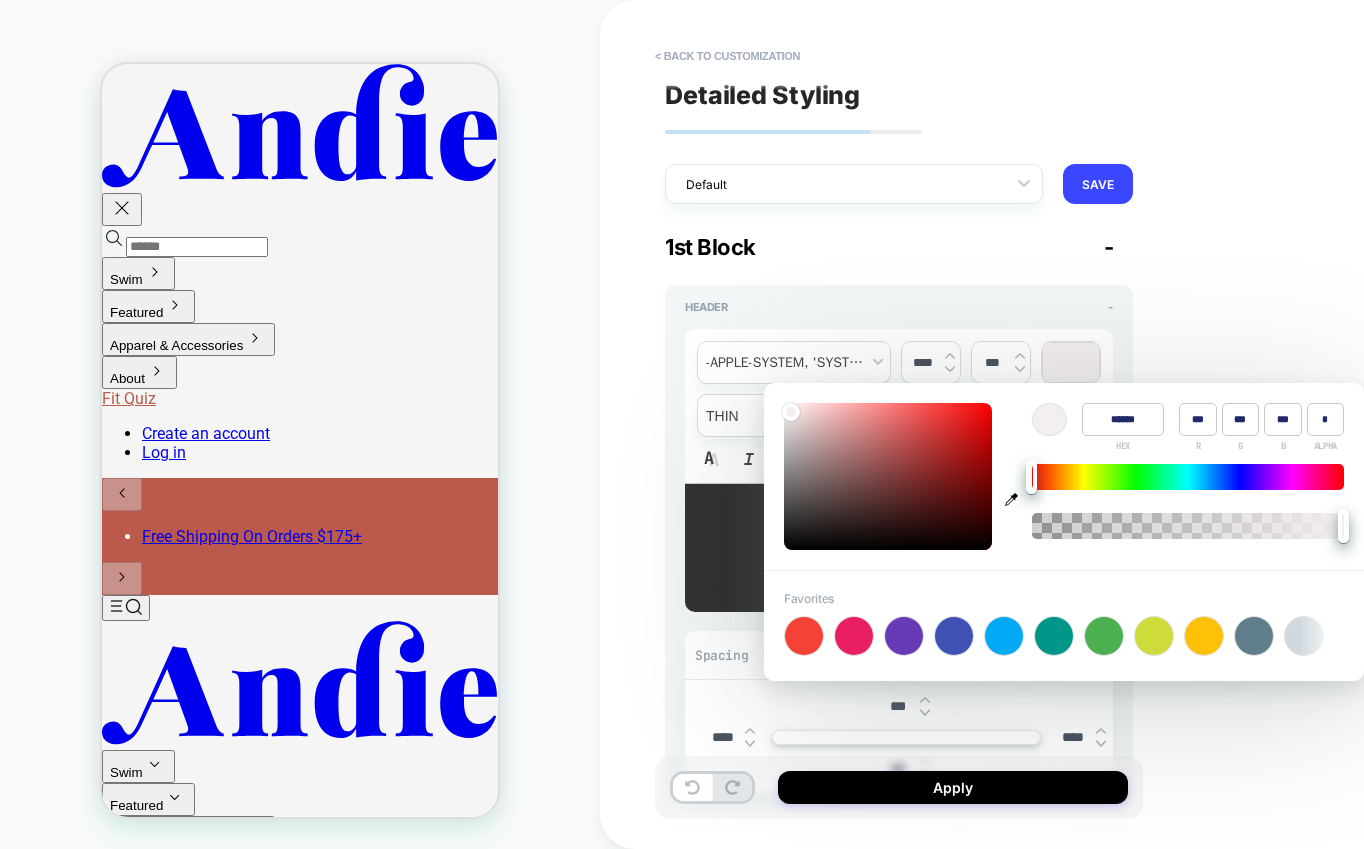 click on "**********" at bounding box center [1040, 424] 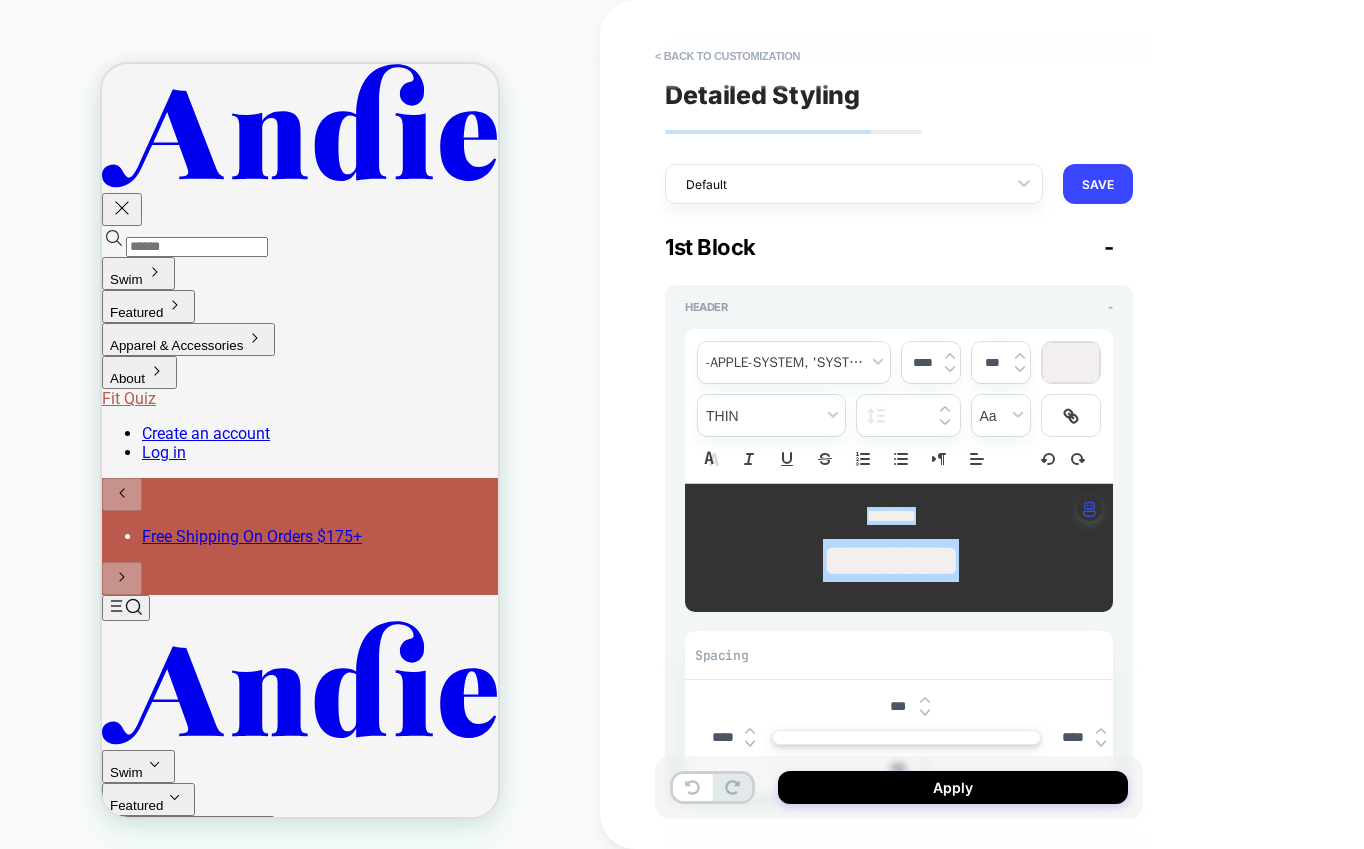 type on "*" 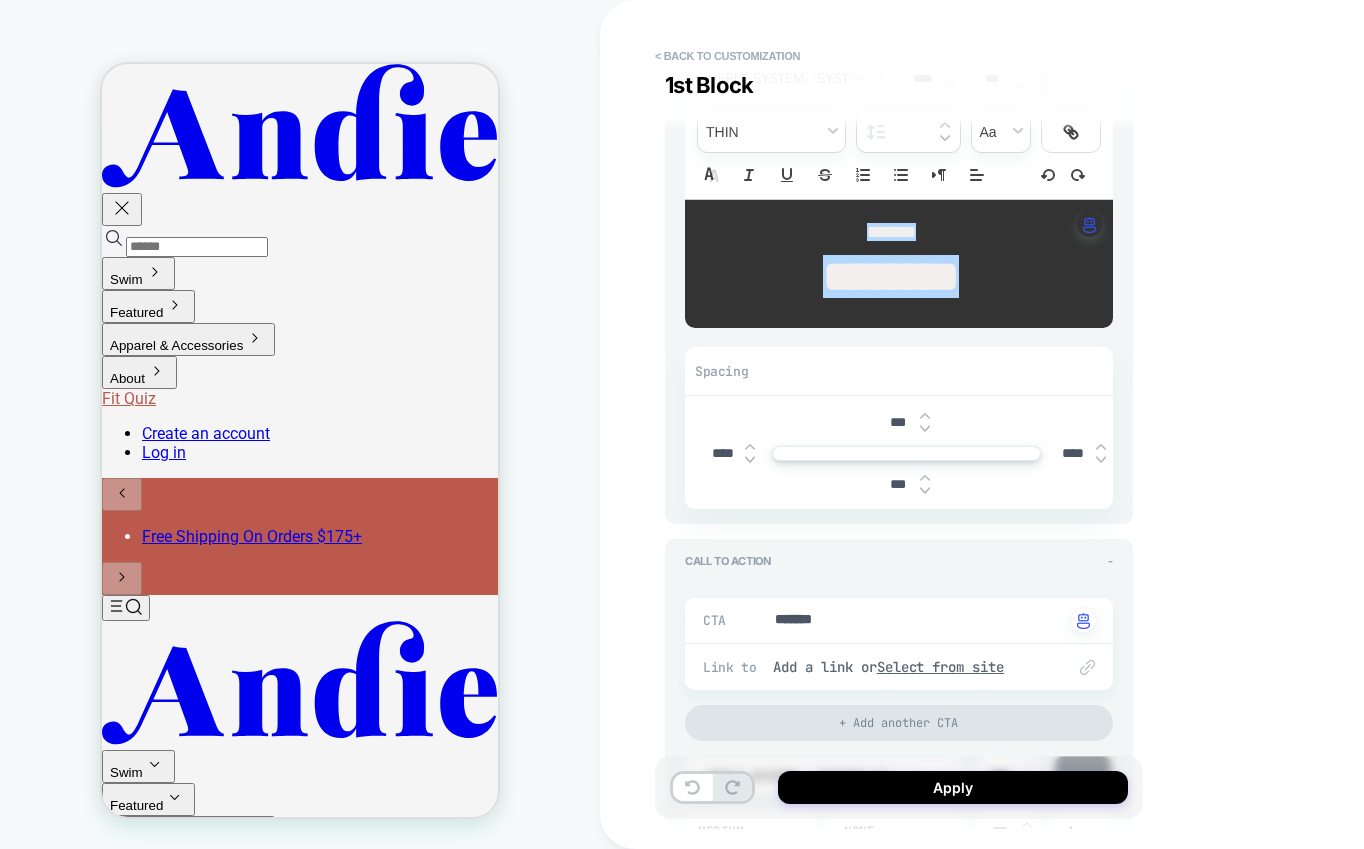 scroll, scrollTop: 338, scrollLeft: 0, axis: vertical 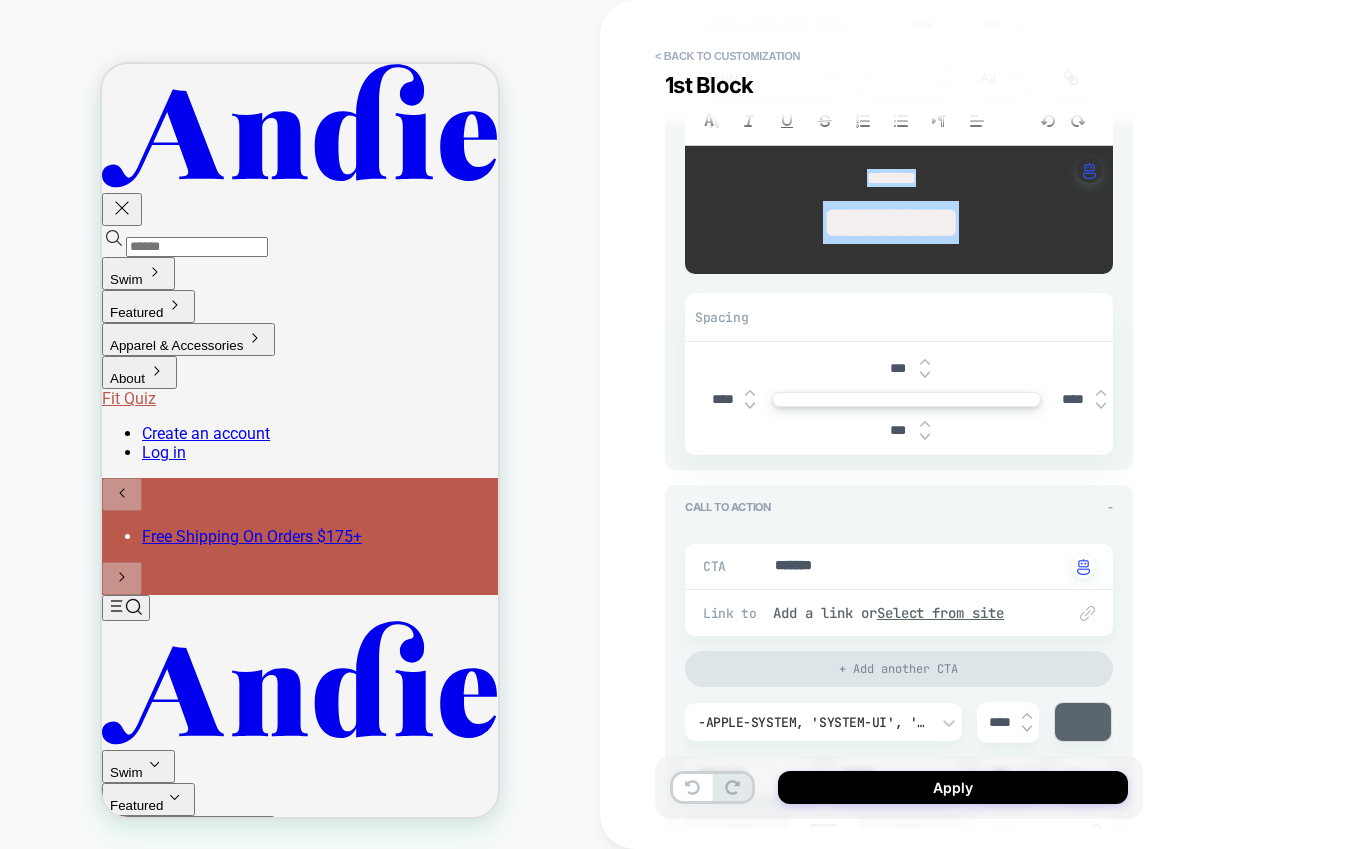 click on "***" at bounding box center (897, 368) 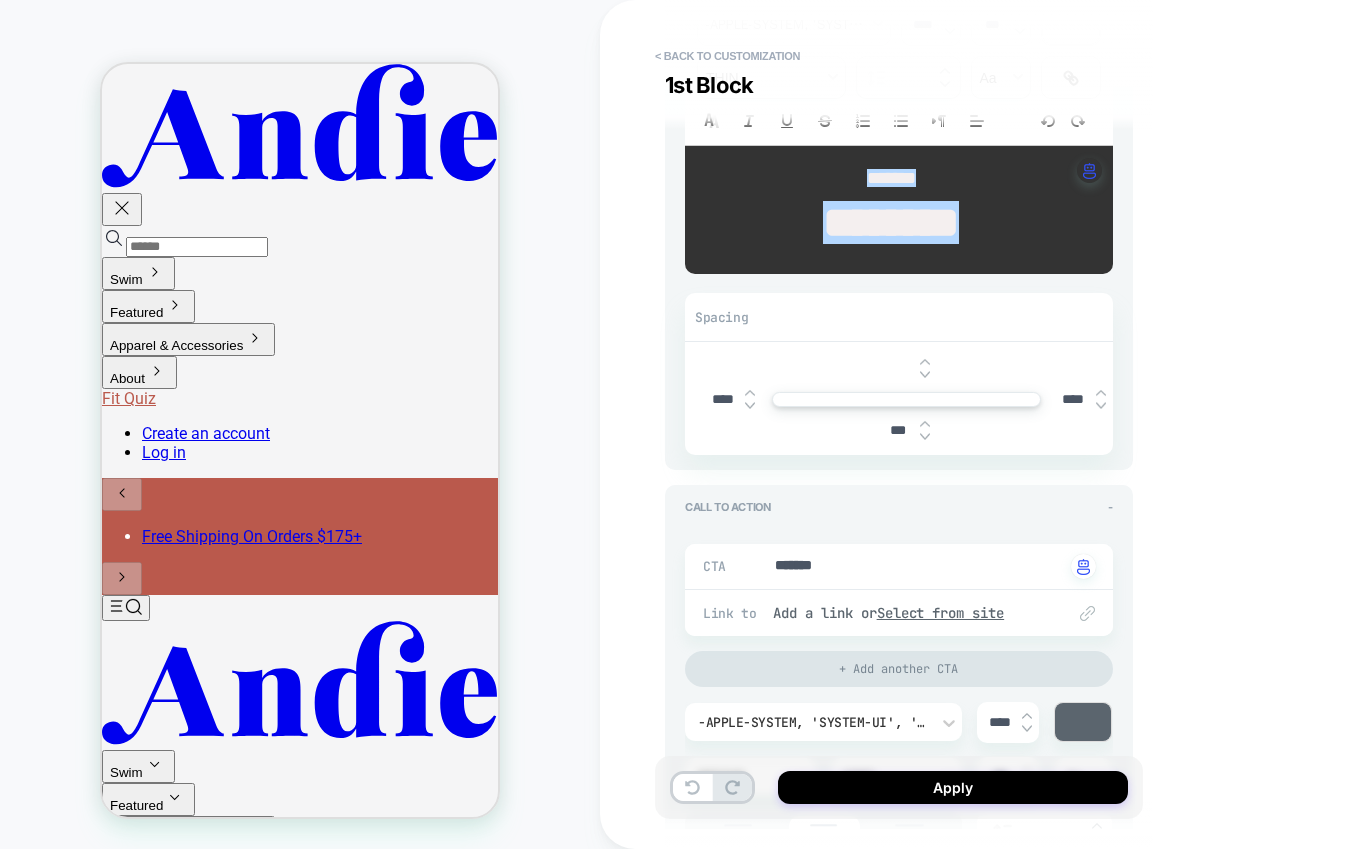 type on "*" 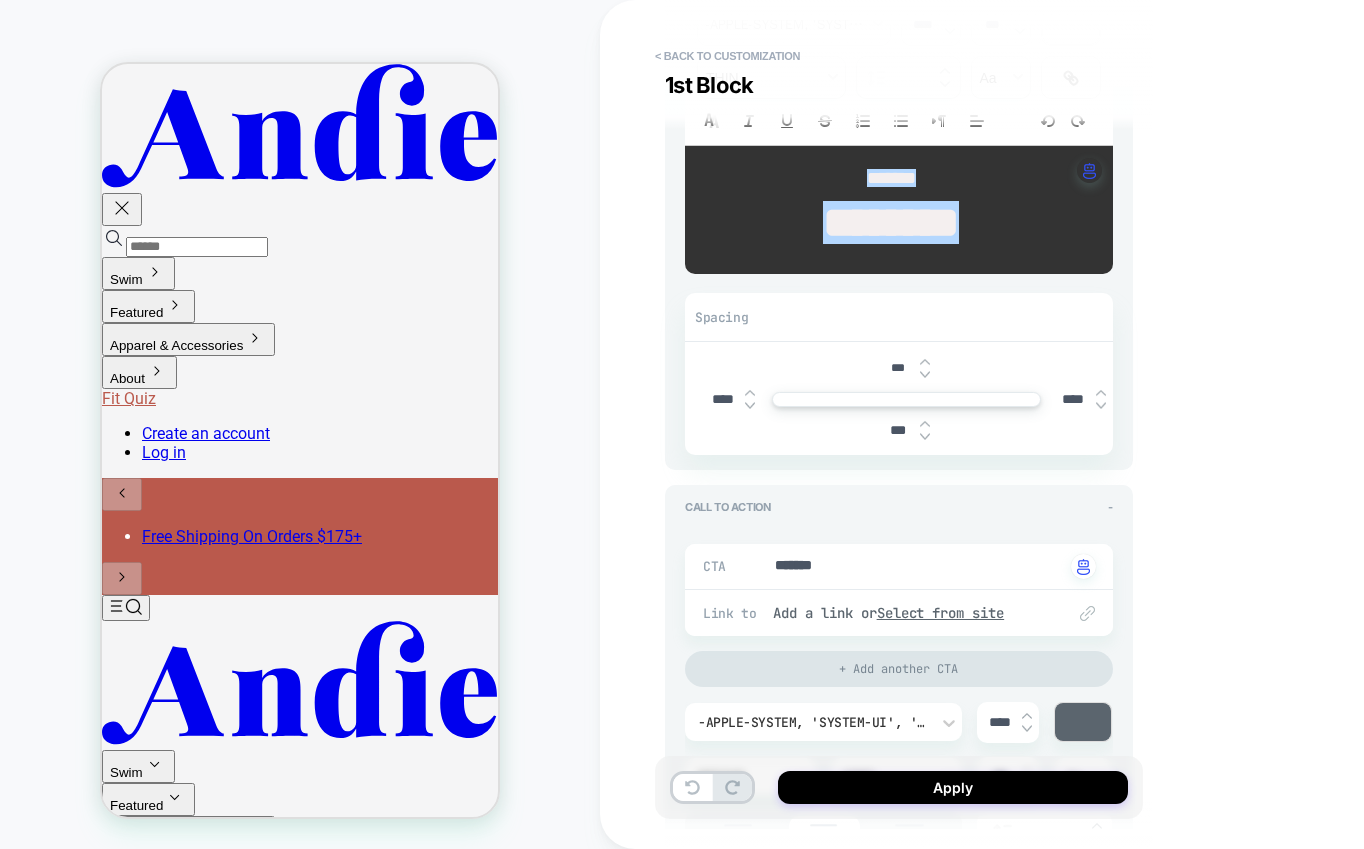 type on "*" 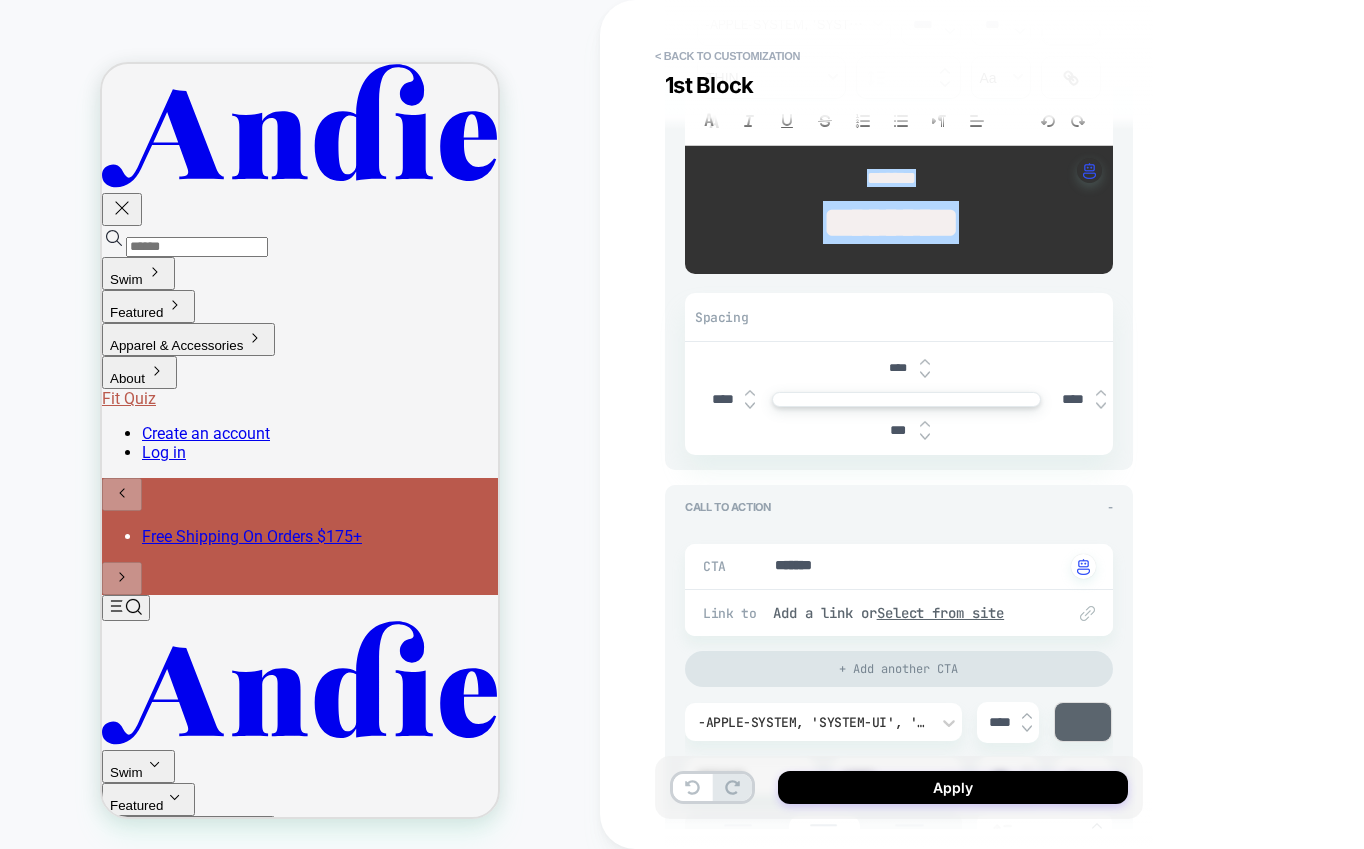 type on "*" 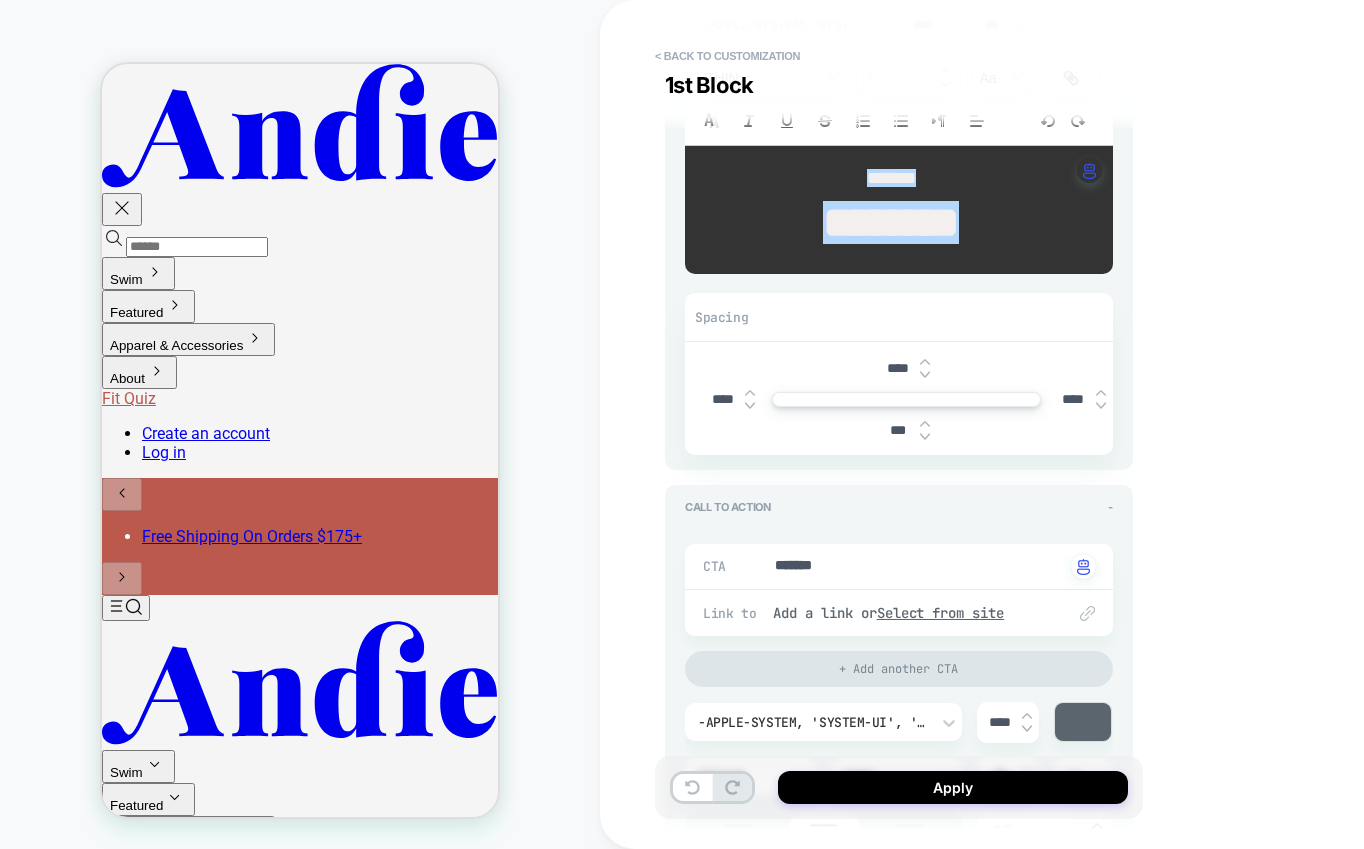 type on "****" 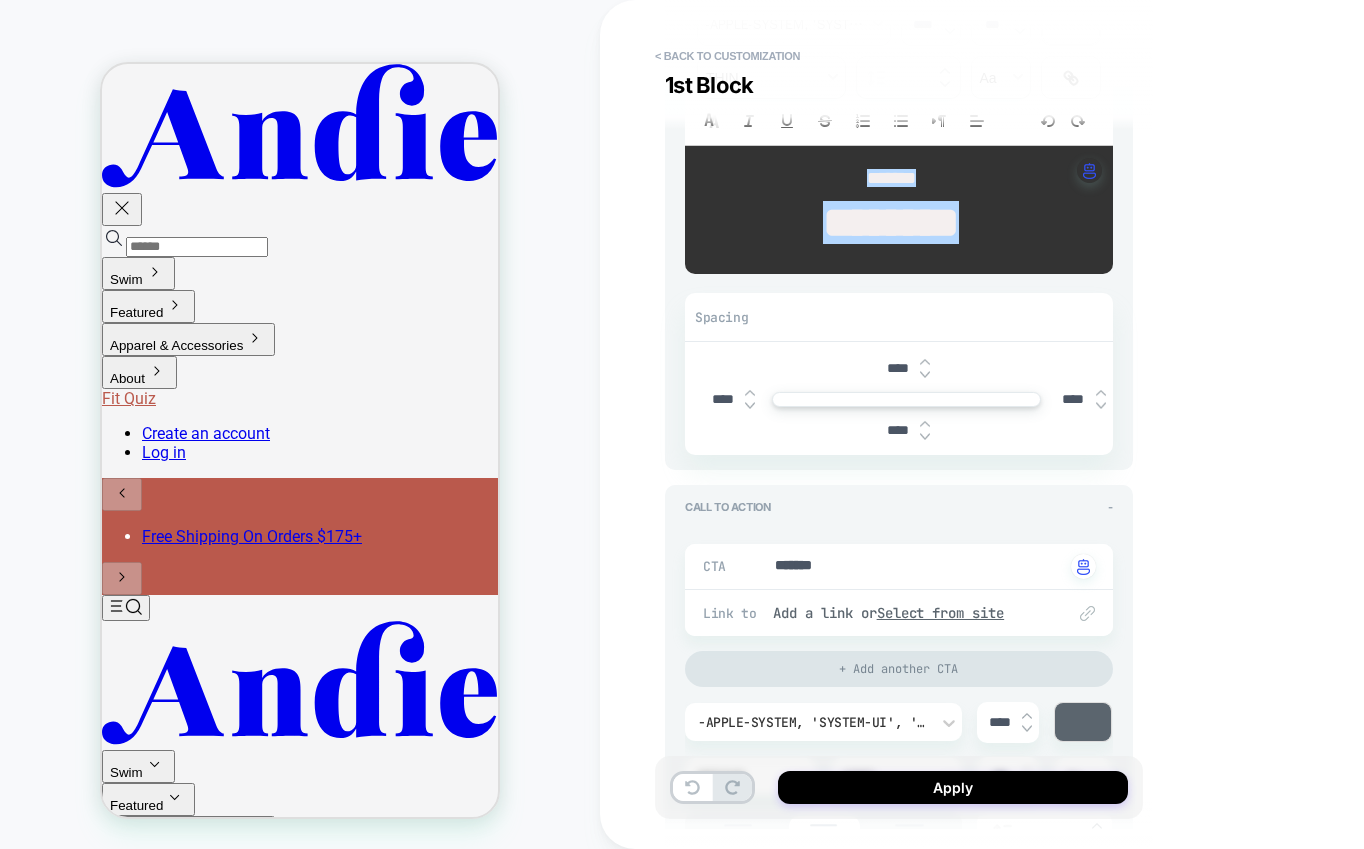 type on "*" 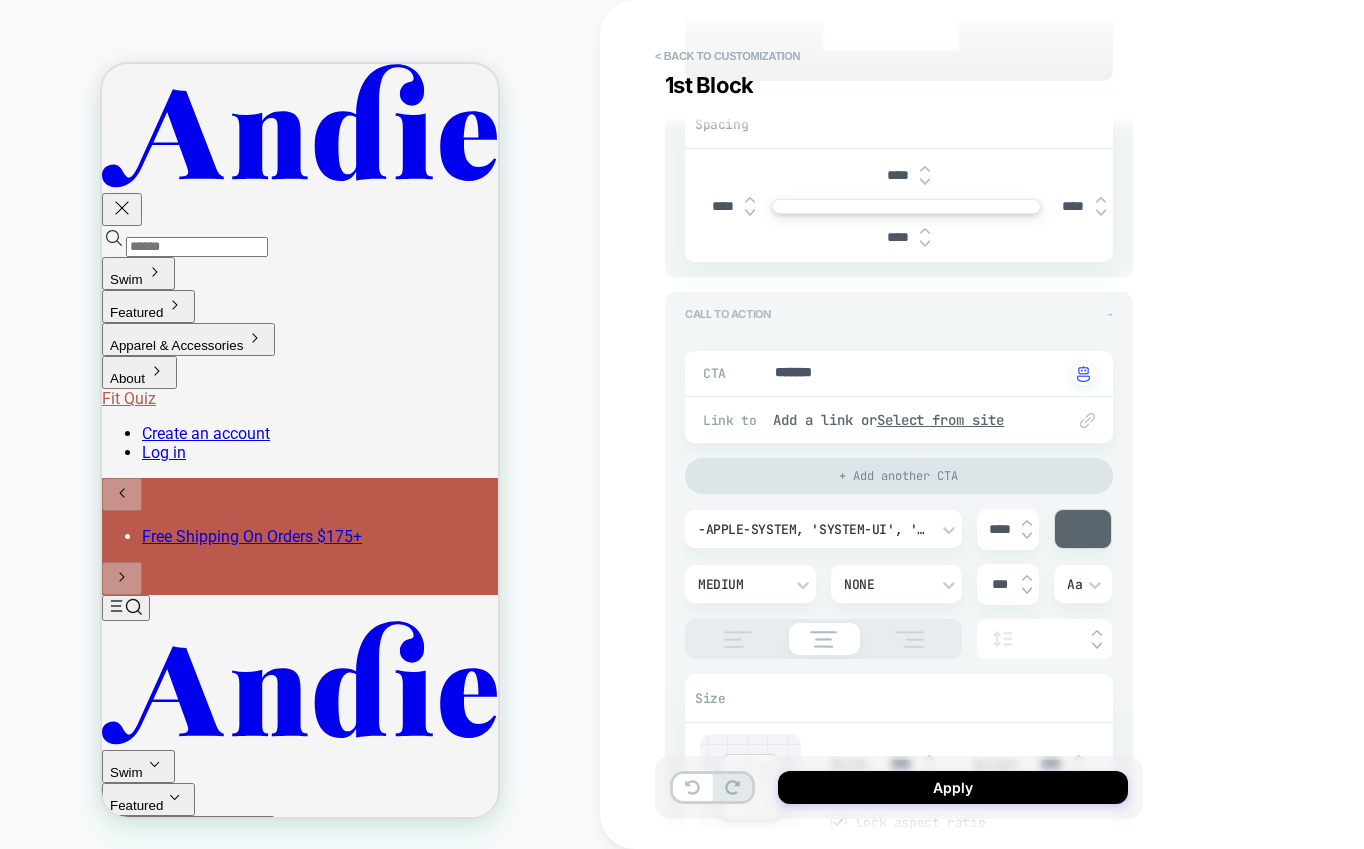 scroll, scrollTop: 534, scrollLeft: 0, axis: vertical 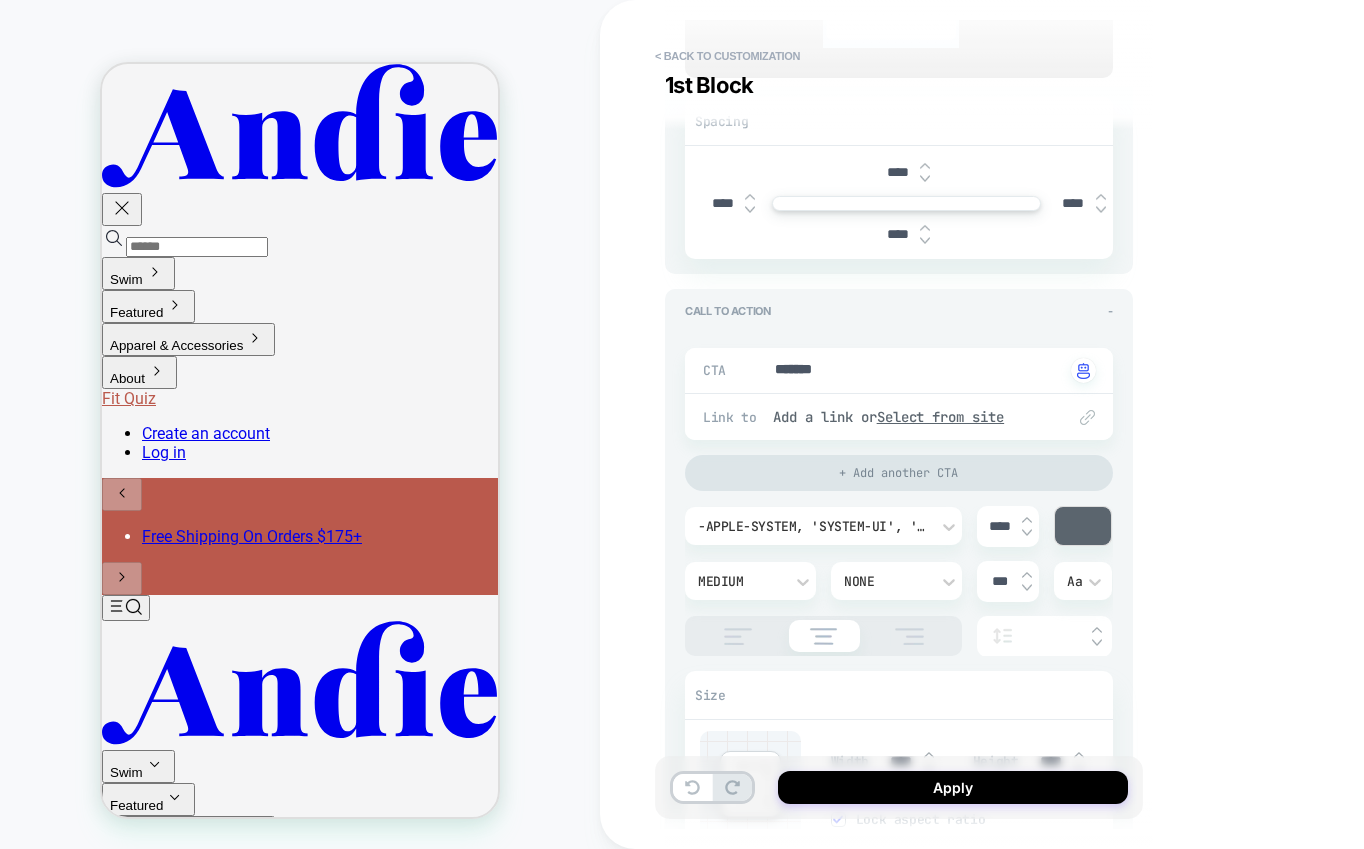 type on "****" 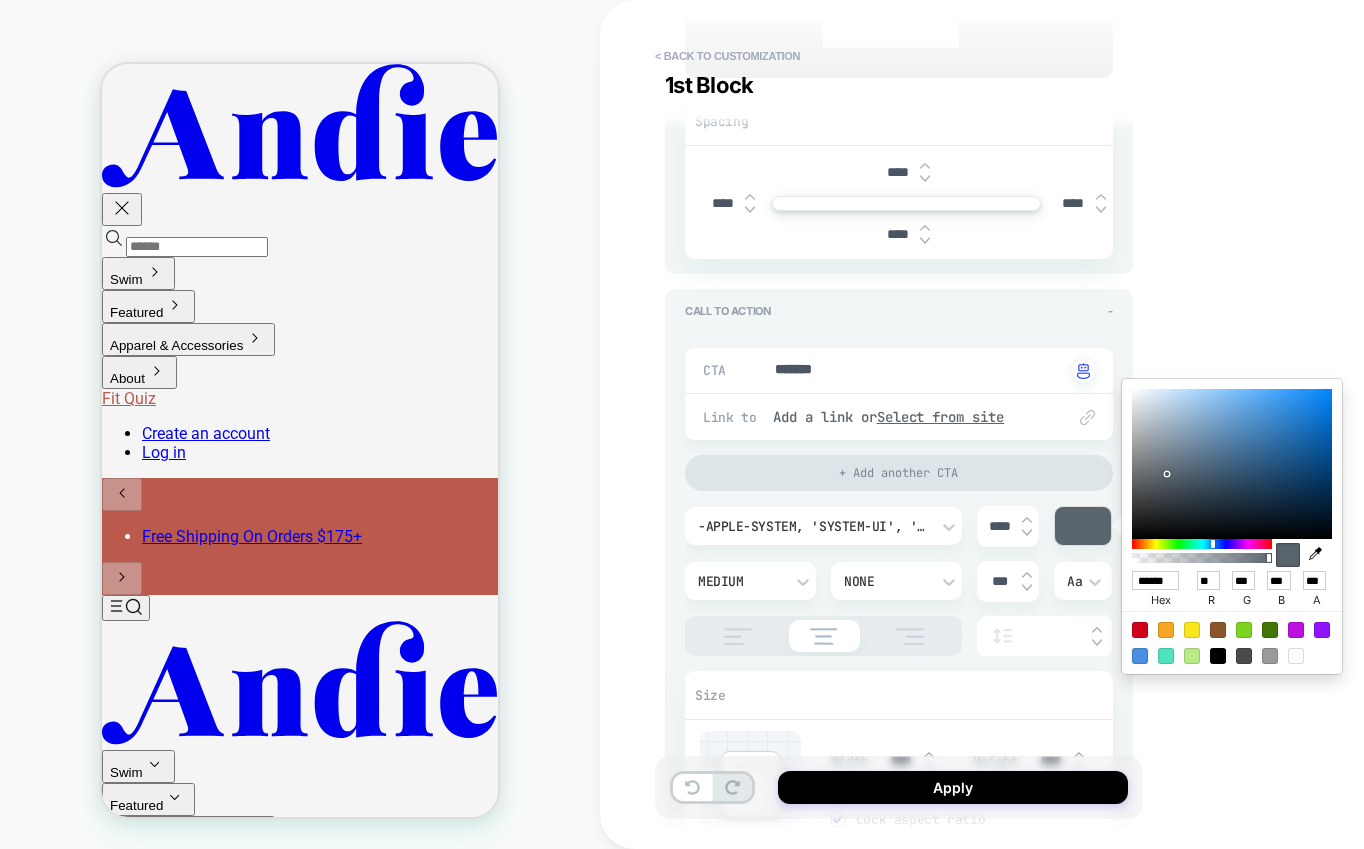 click at bounding box center (1232, 464) 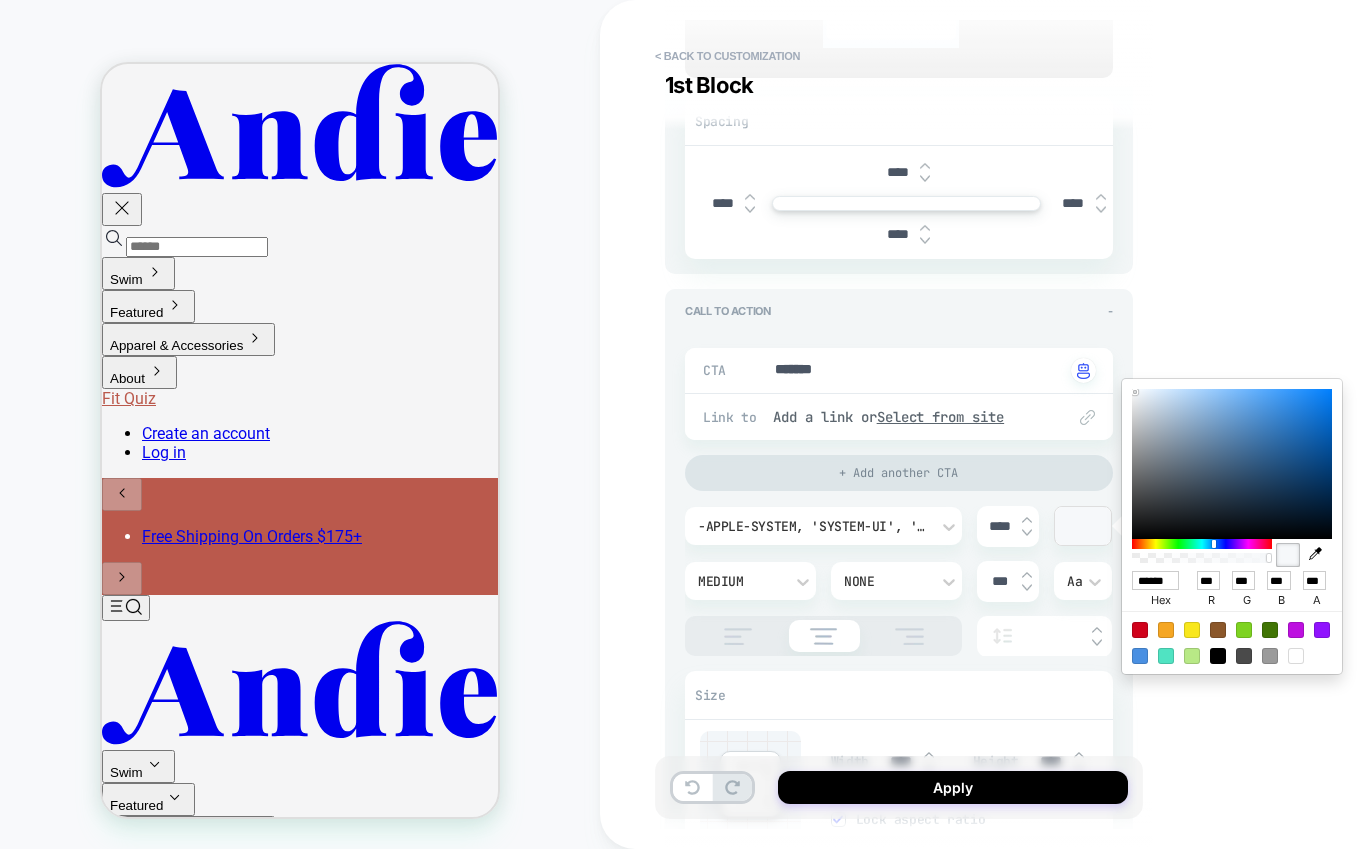 click on "**********" at bounding box center (1040, 424) 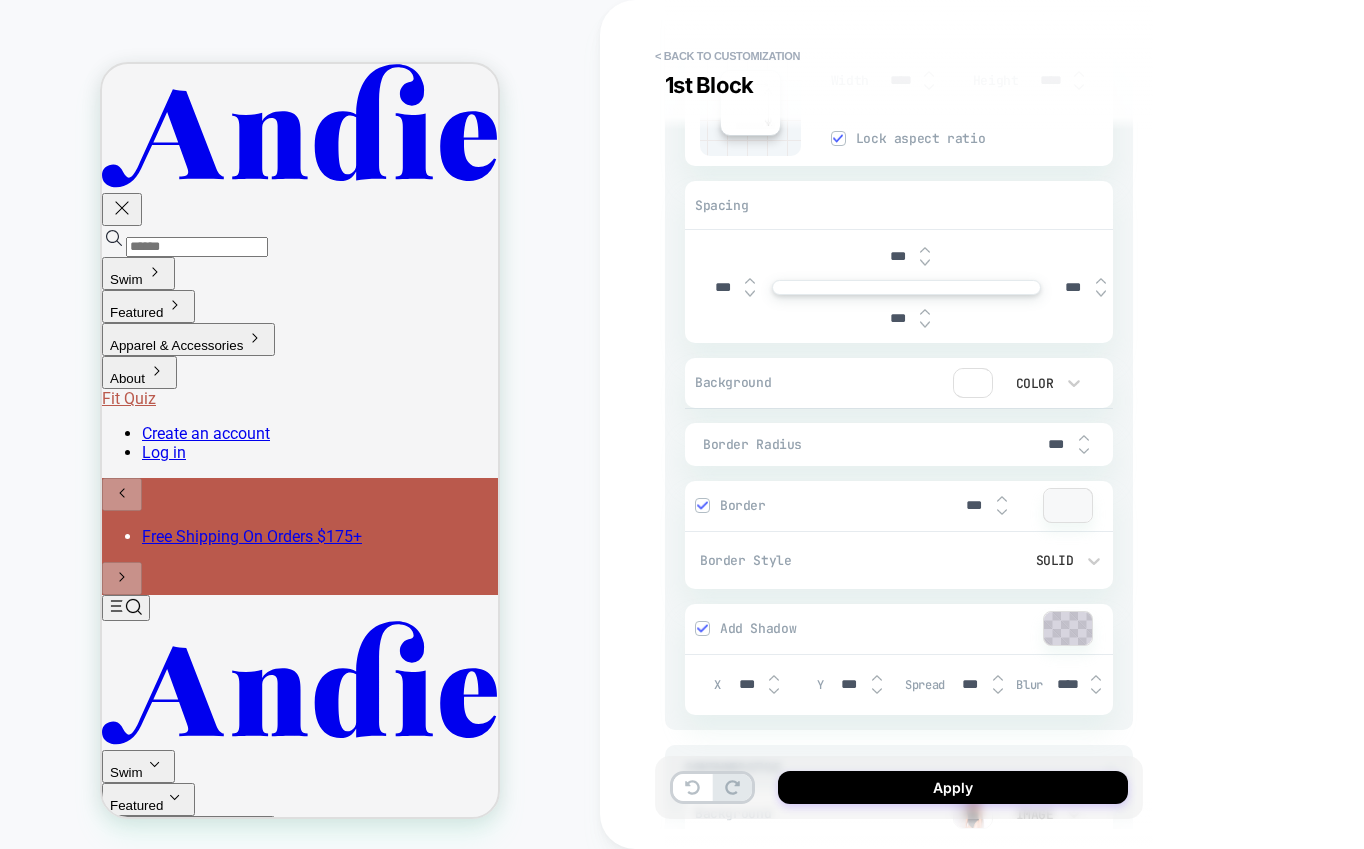 scroll, scrollTop: 1215, scrollLeft: 0, axis: vertical 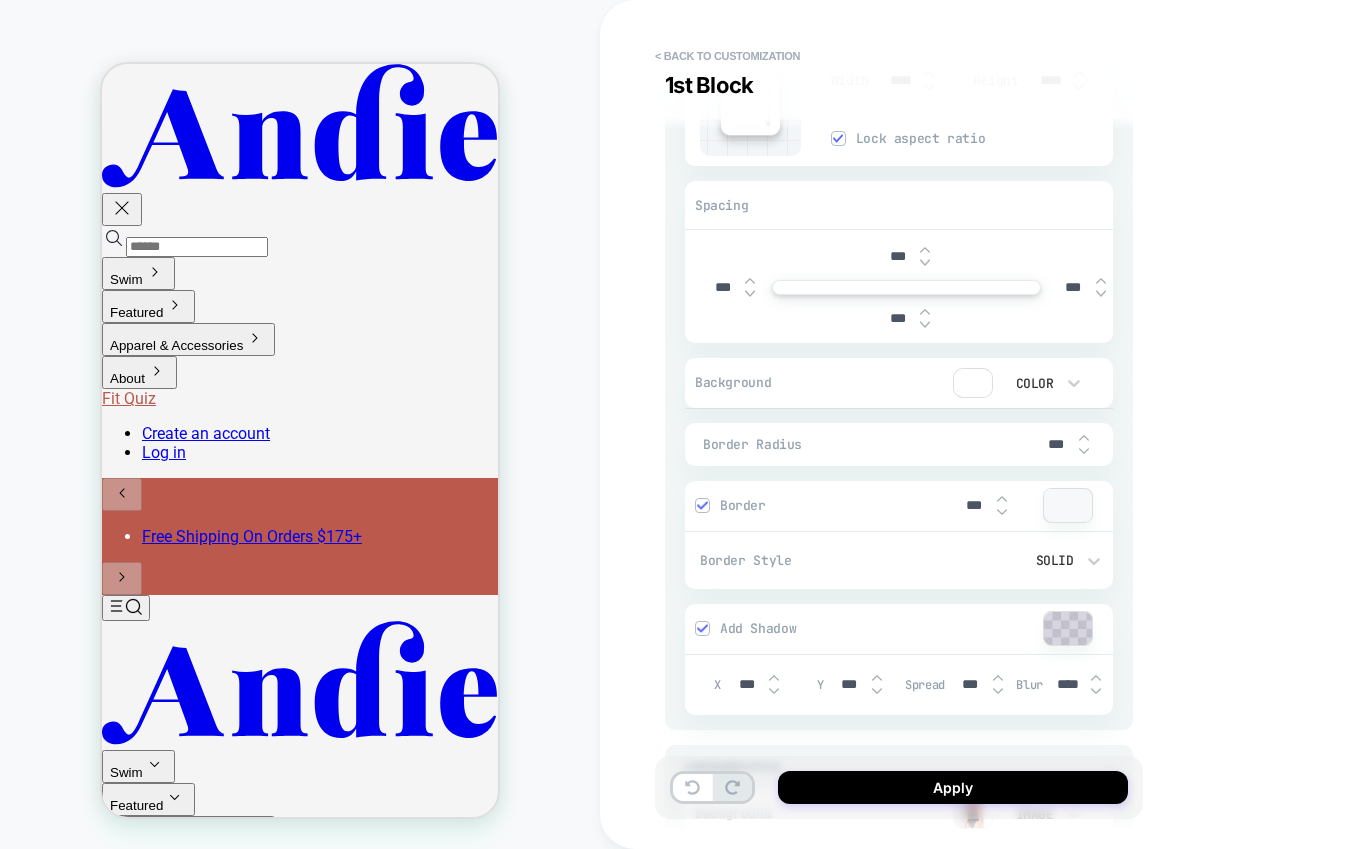 click at bounding box center (973, 383) 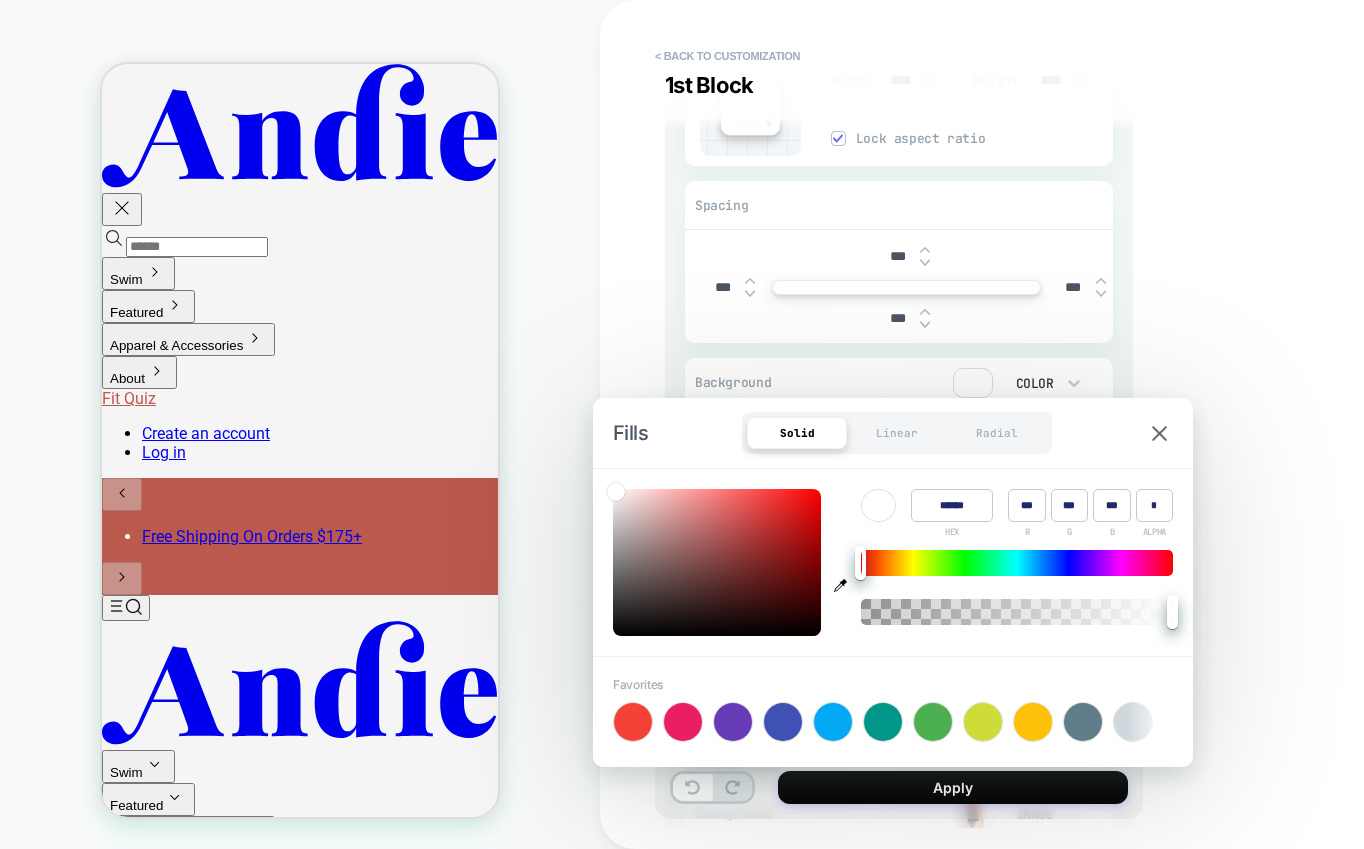 click 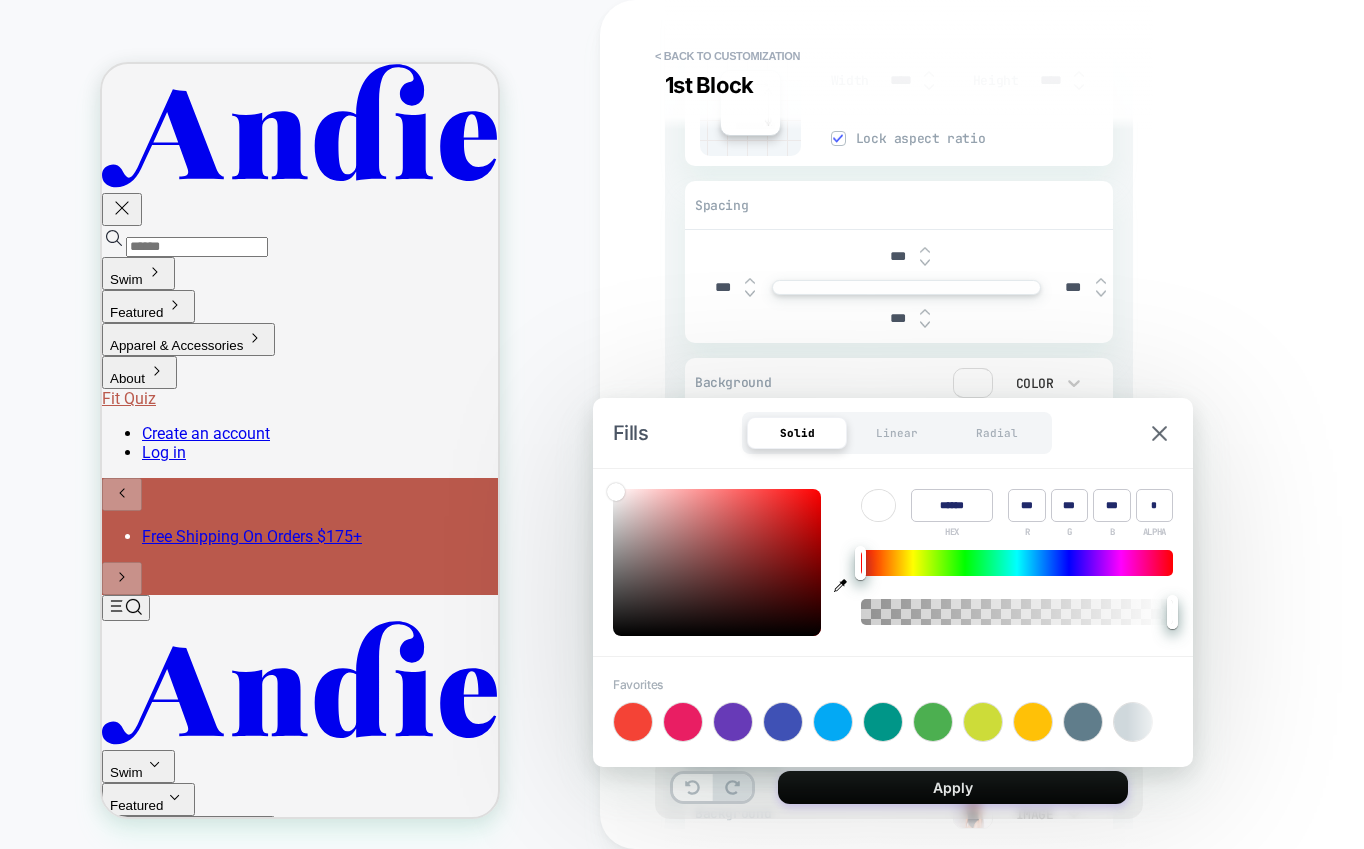 type on "******" 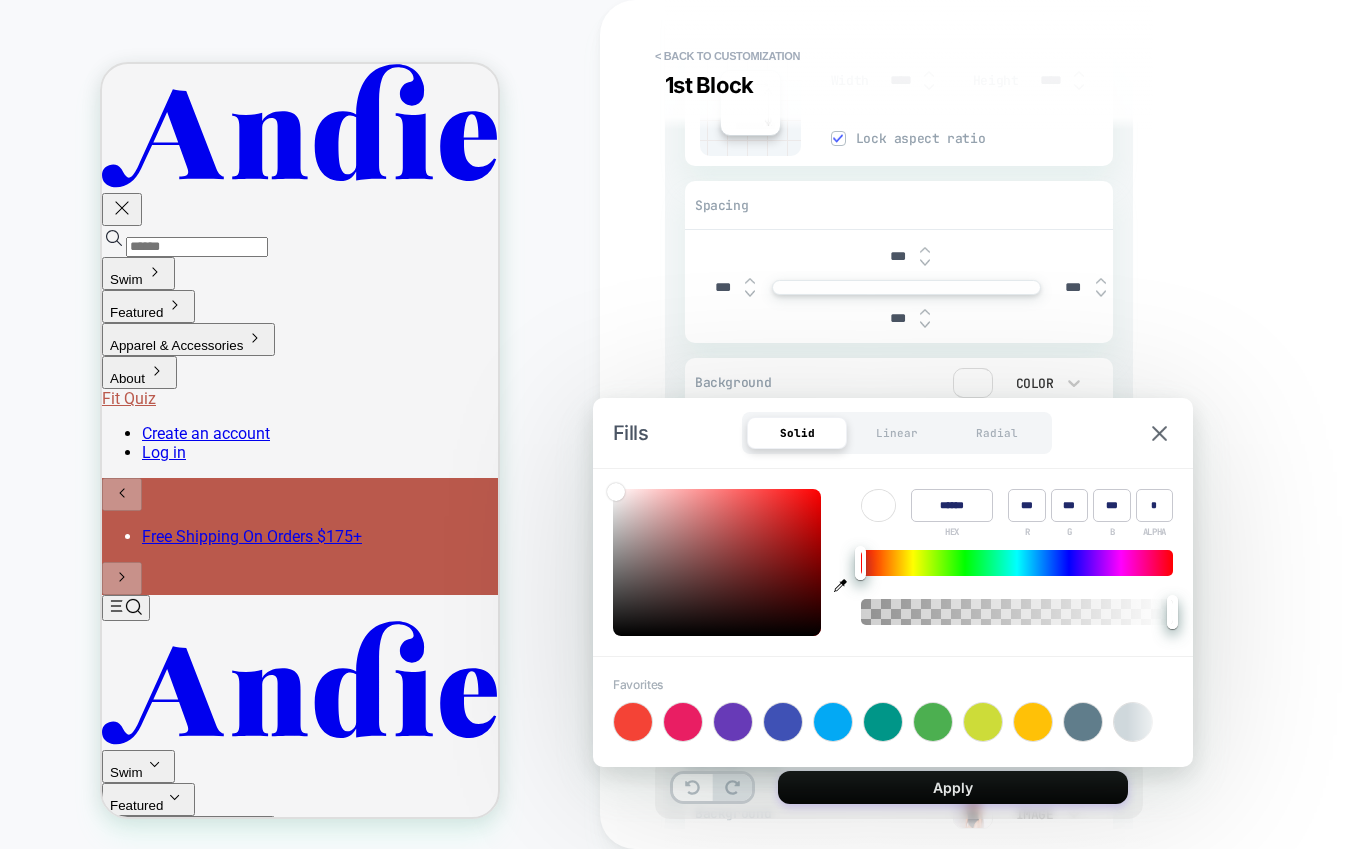 type on "***" 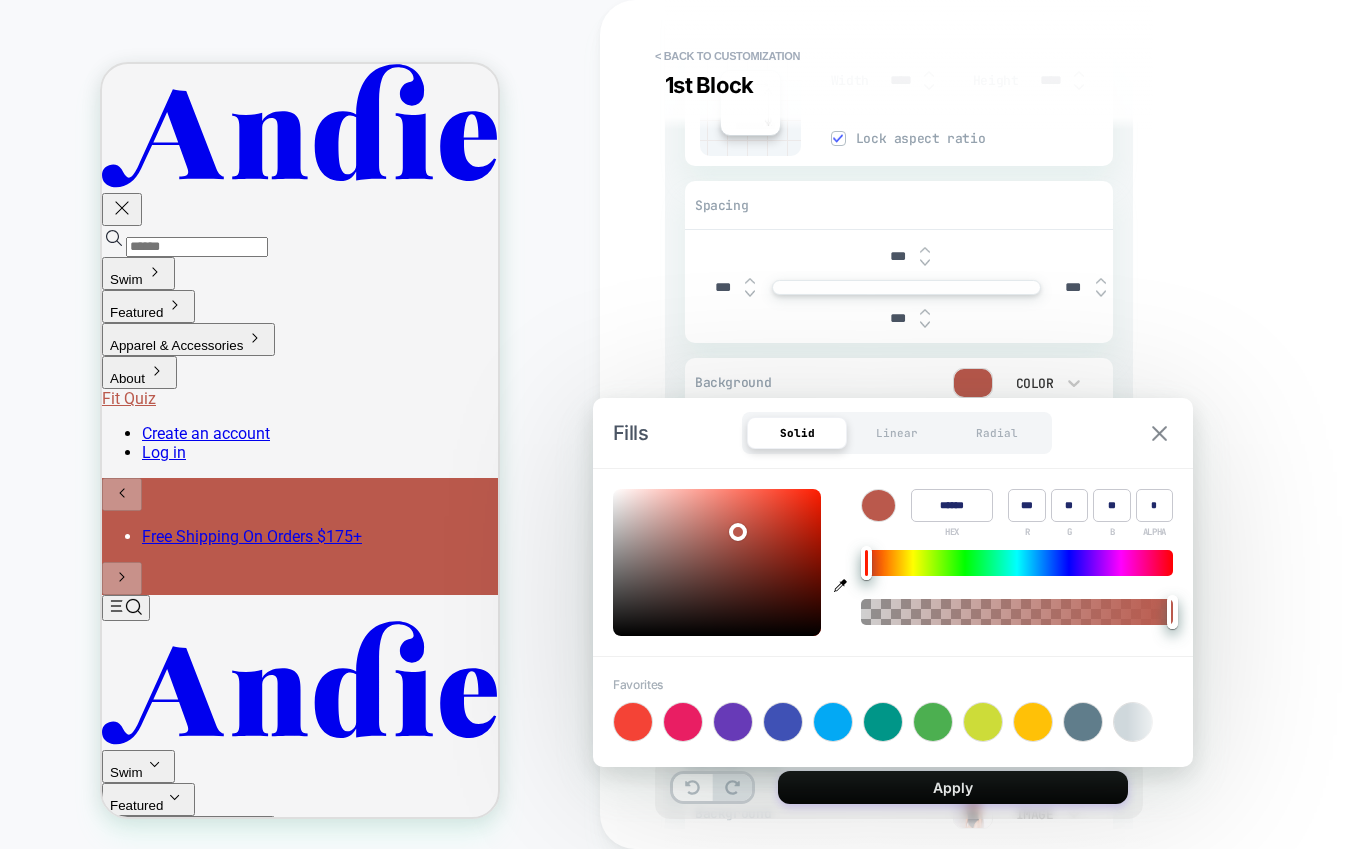 click at bounding box center [1159, 433] 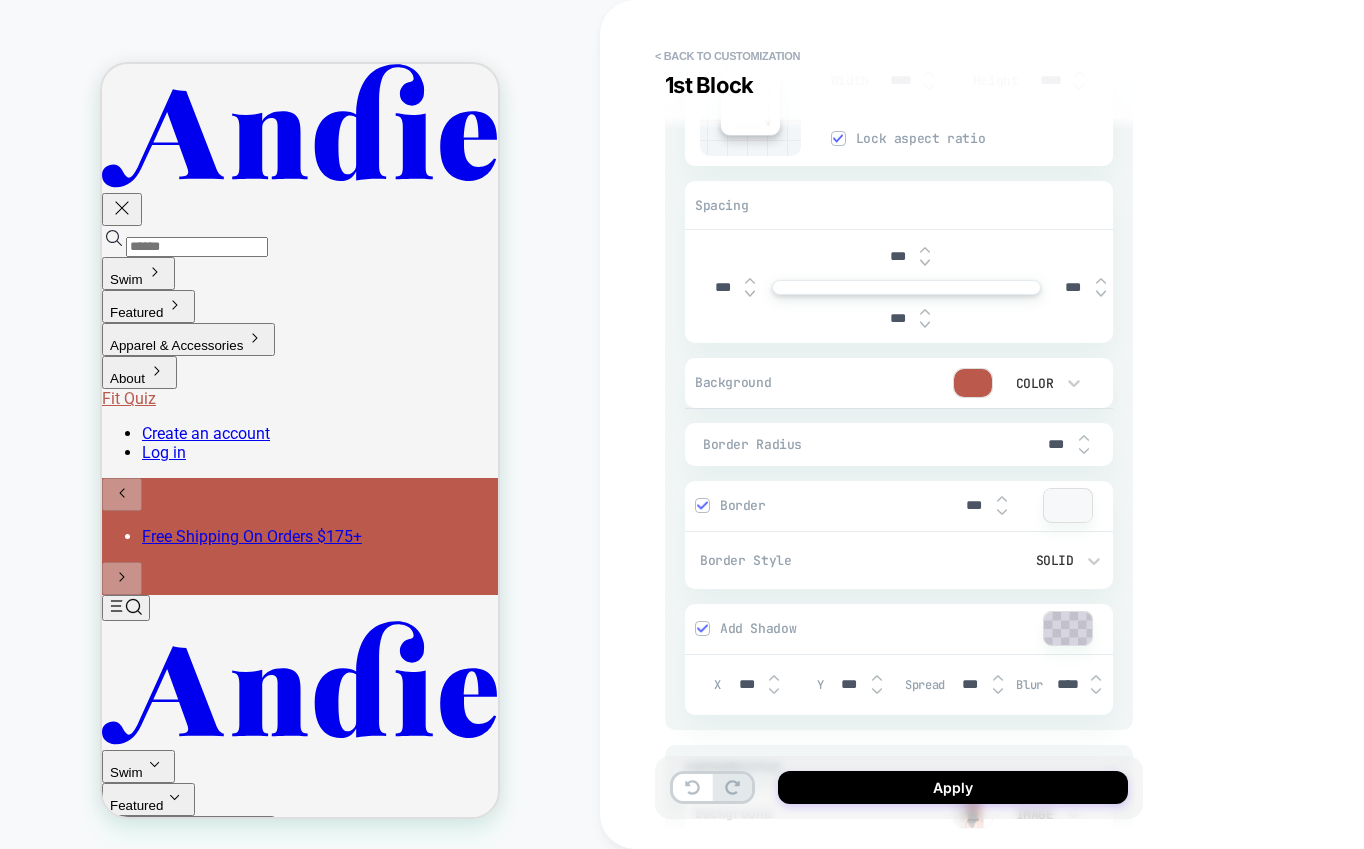 click at bounding box center [702, 505] 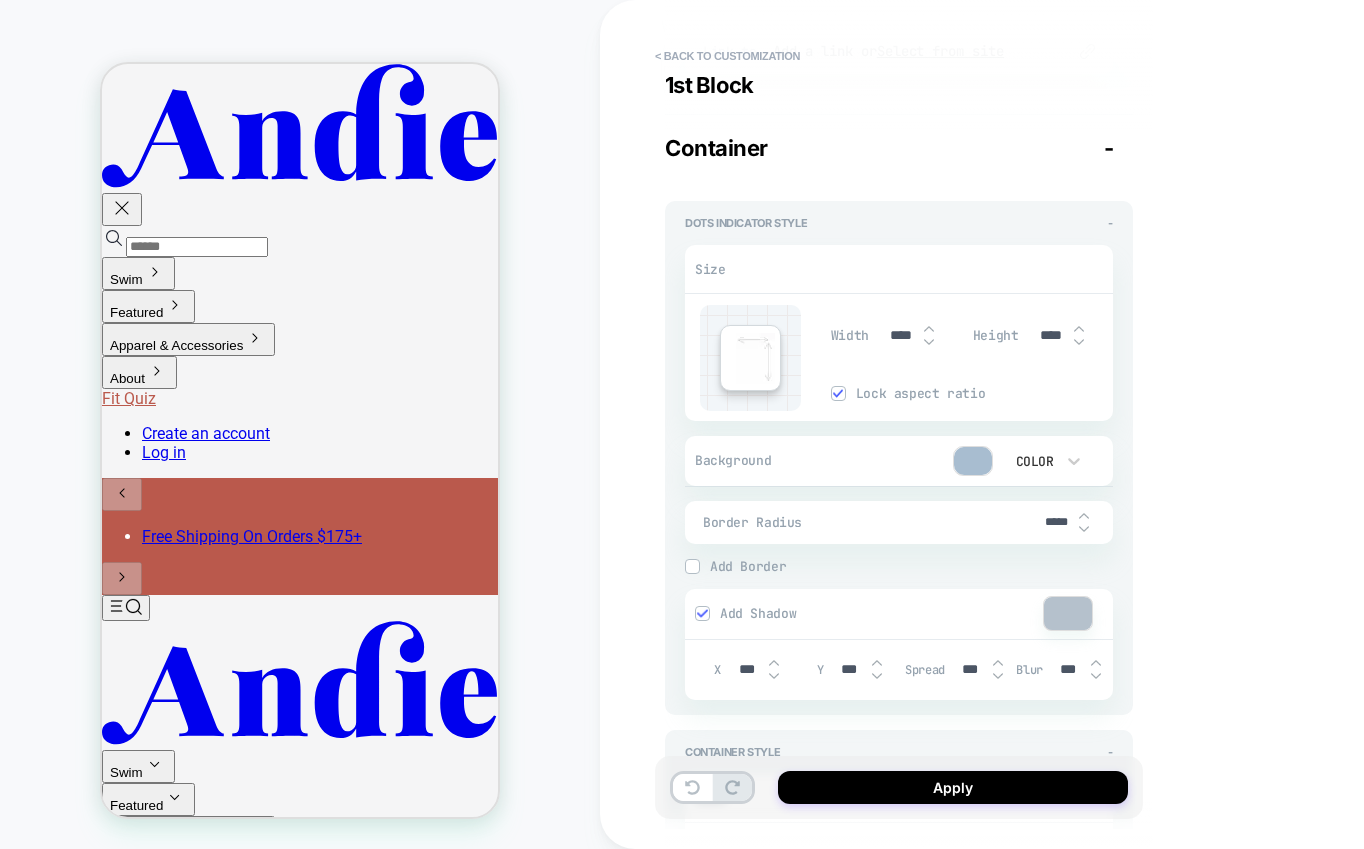 type on "*" 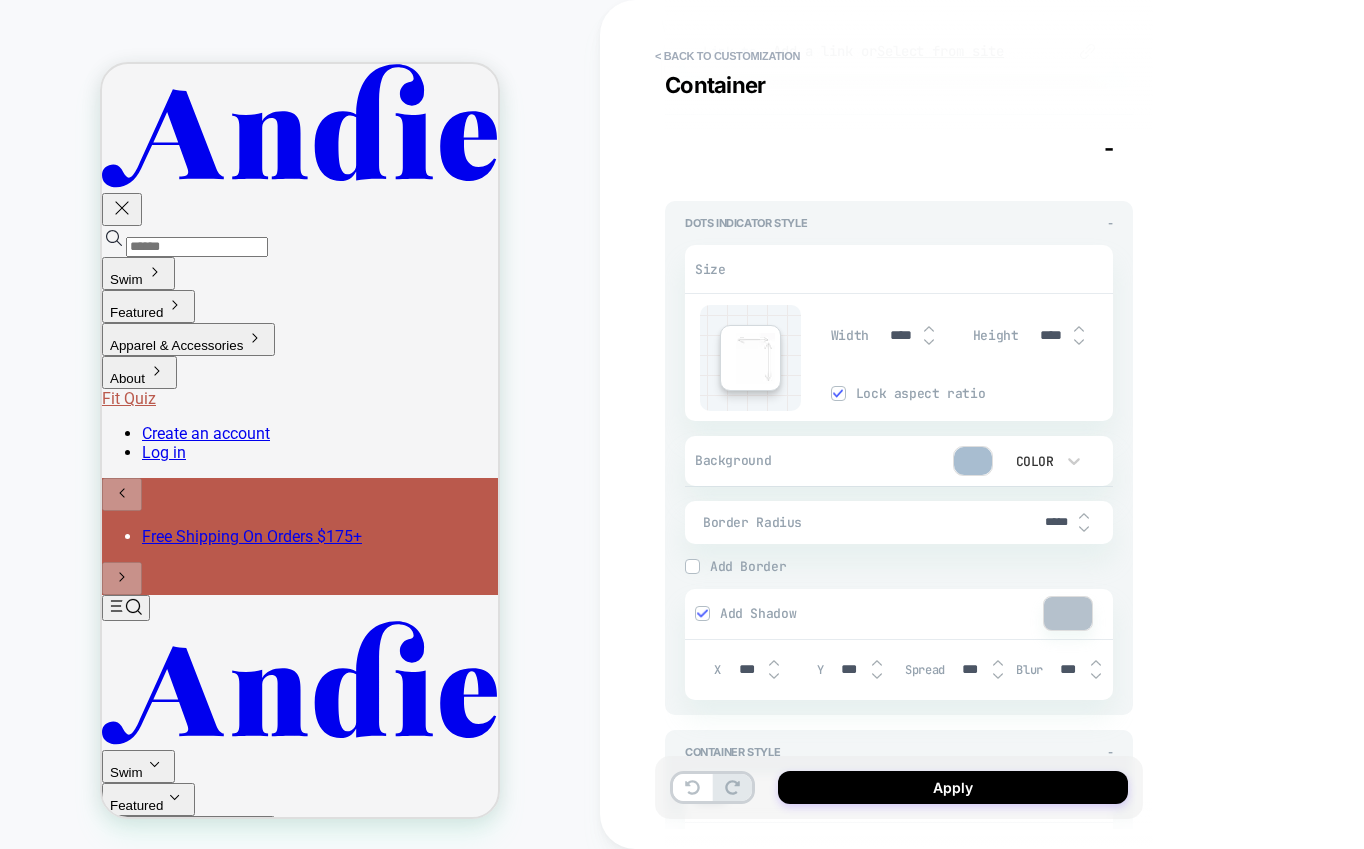 scroll, scrollTop: 2605, scrollLeft: 0, axis: vertical 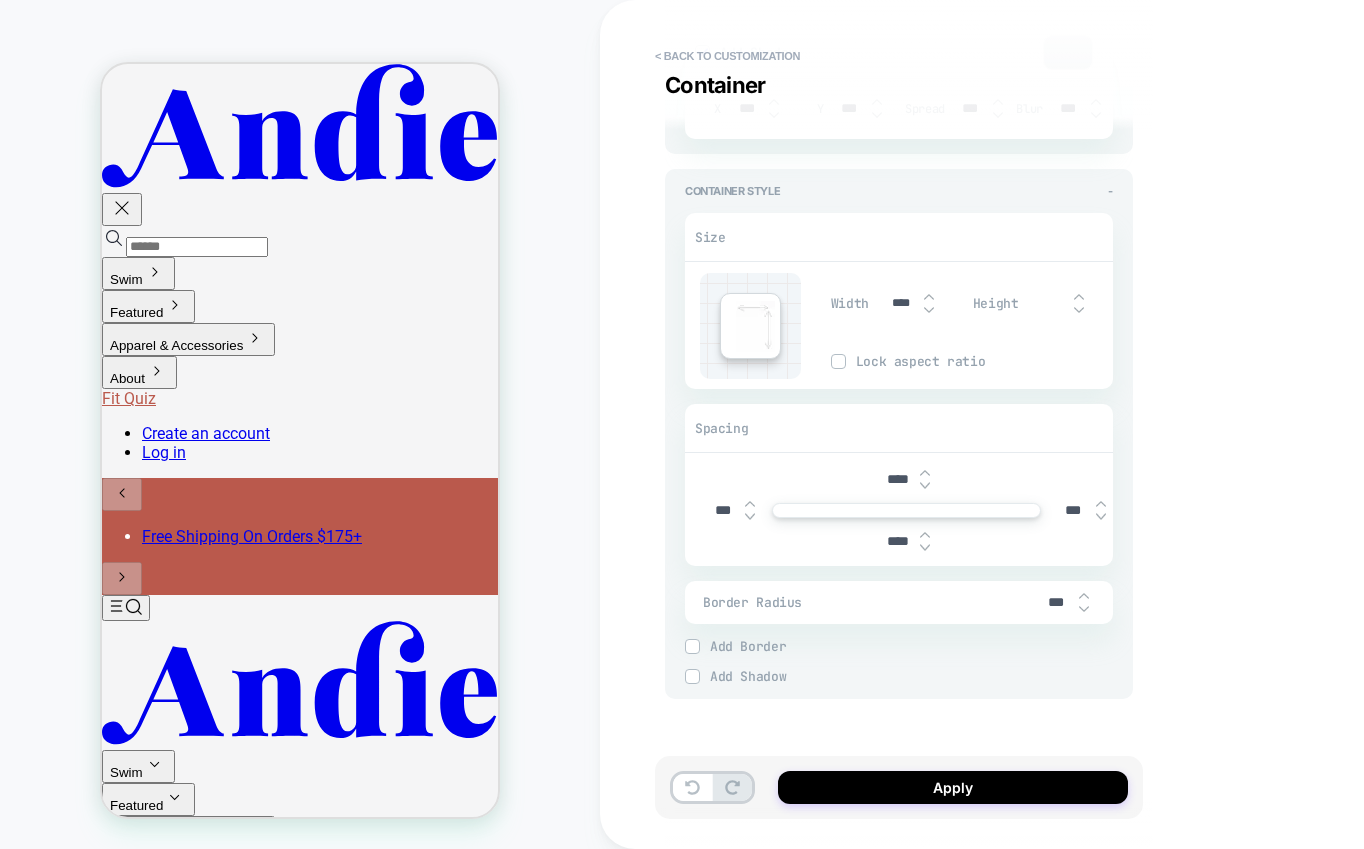 click on "****" at bounding box center (897, 479) 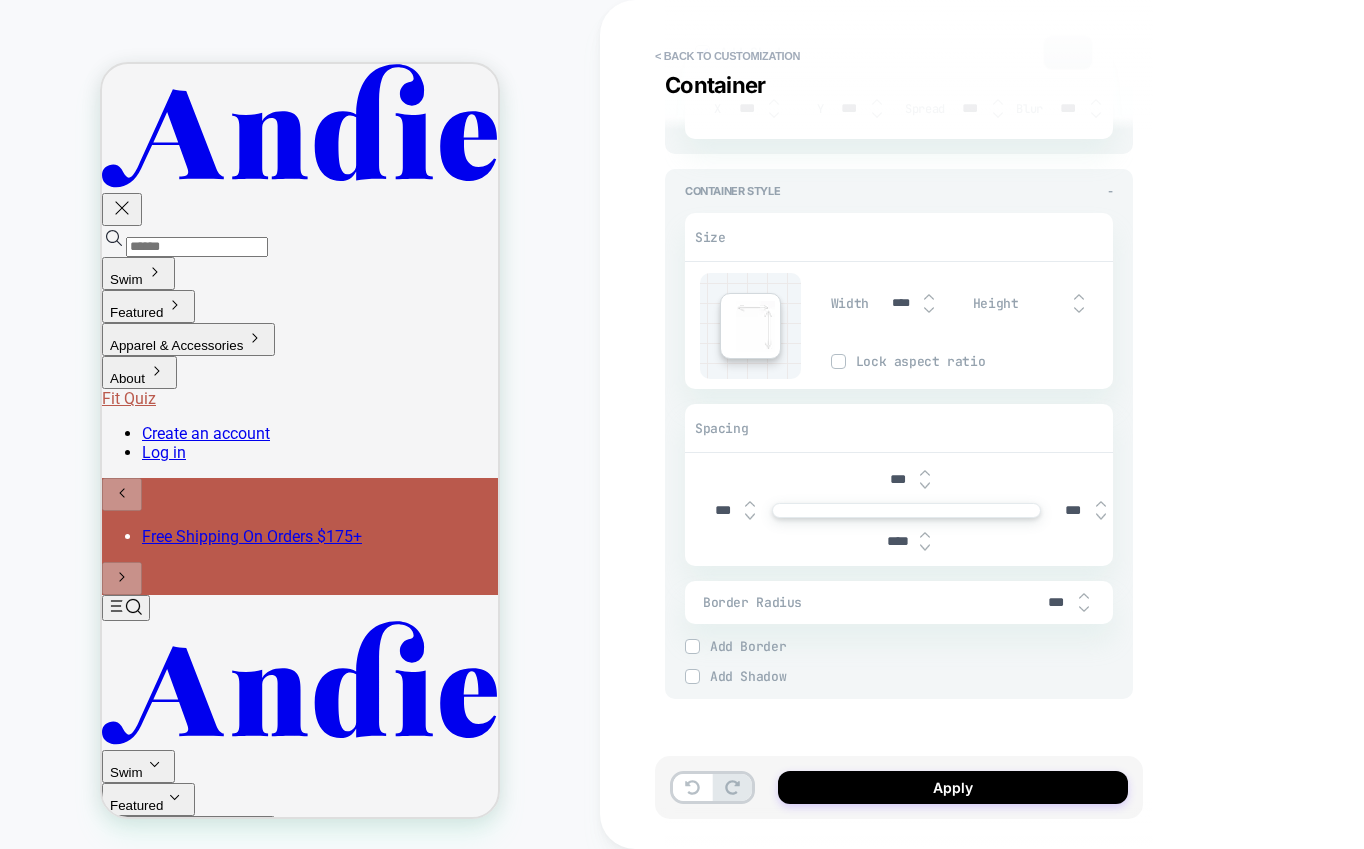 type on "*" 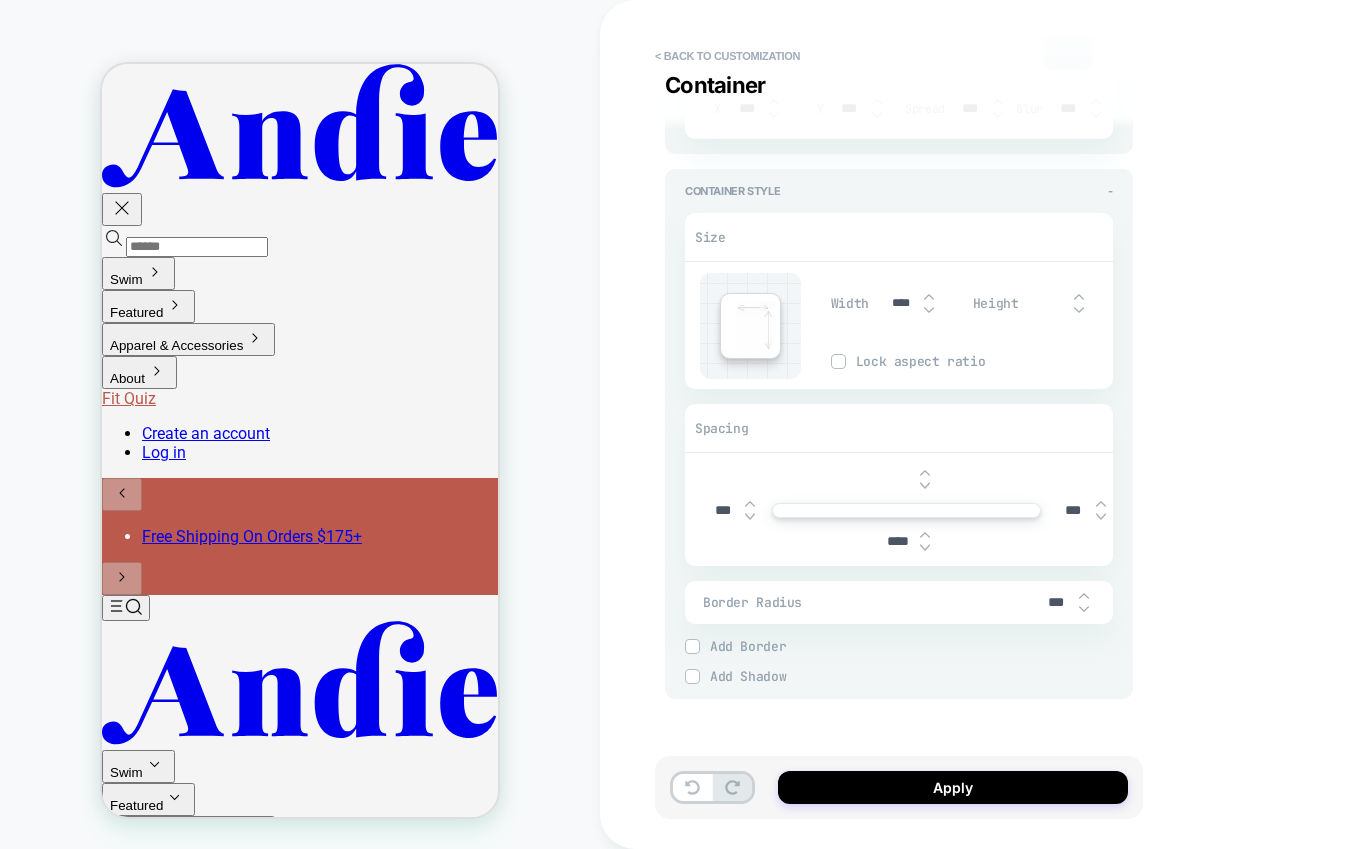 type on "*" 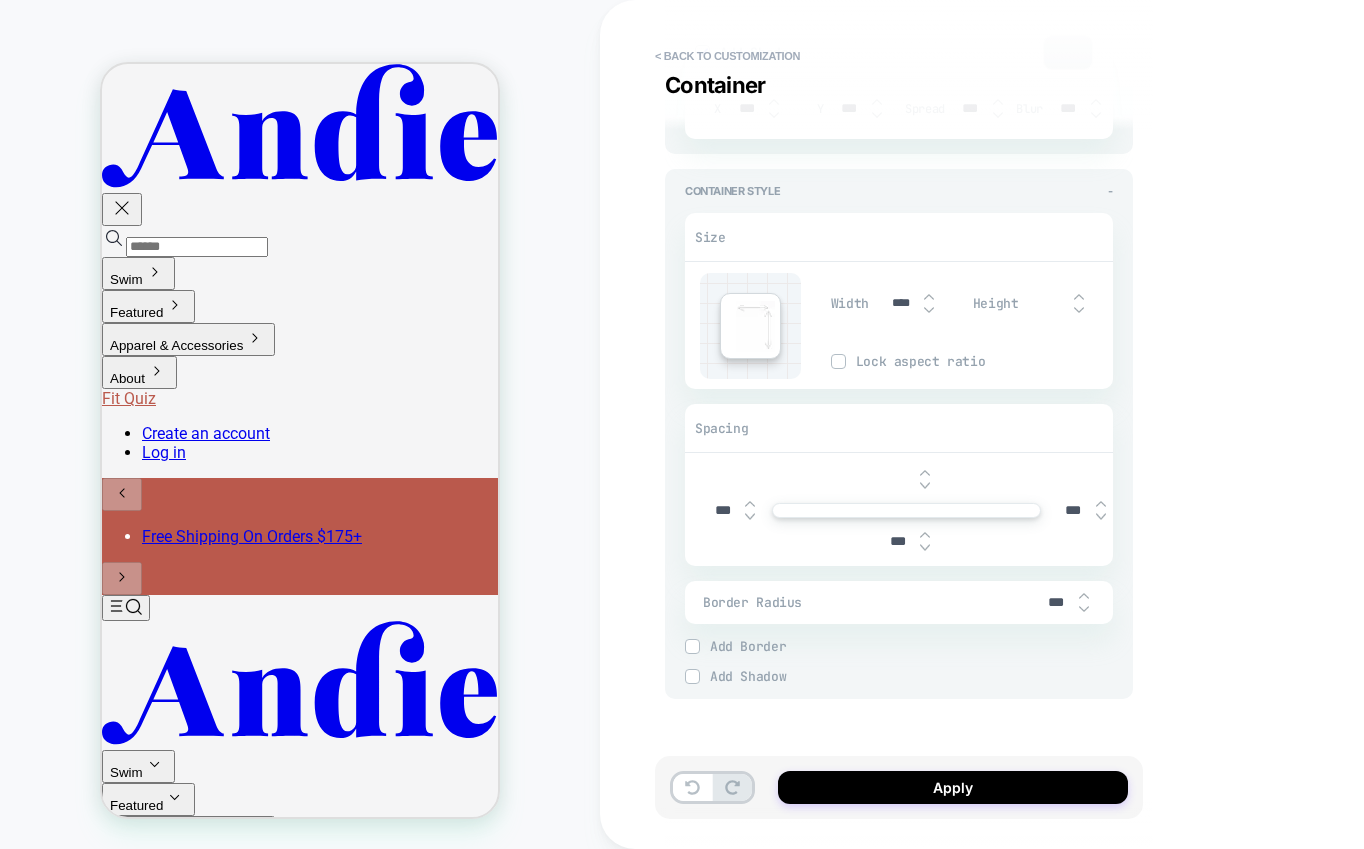 type on "*" 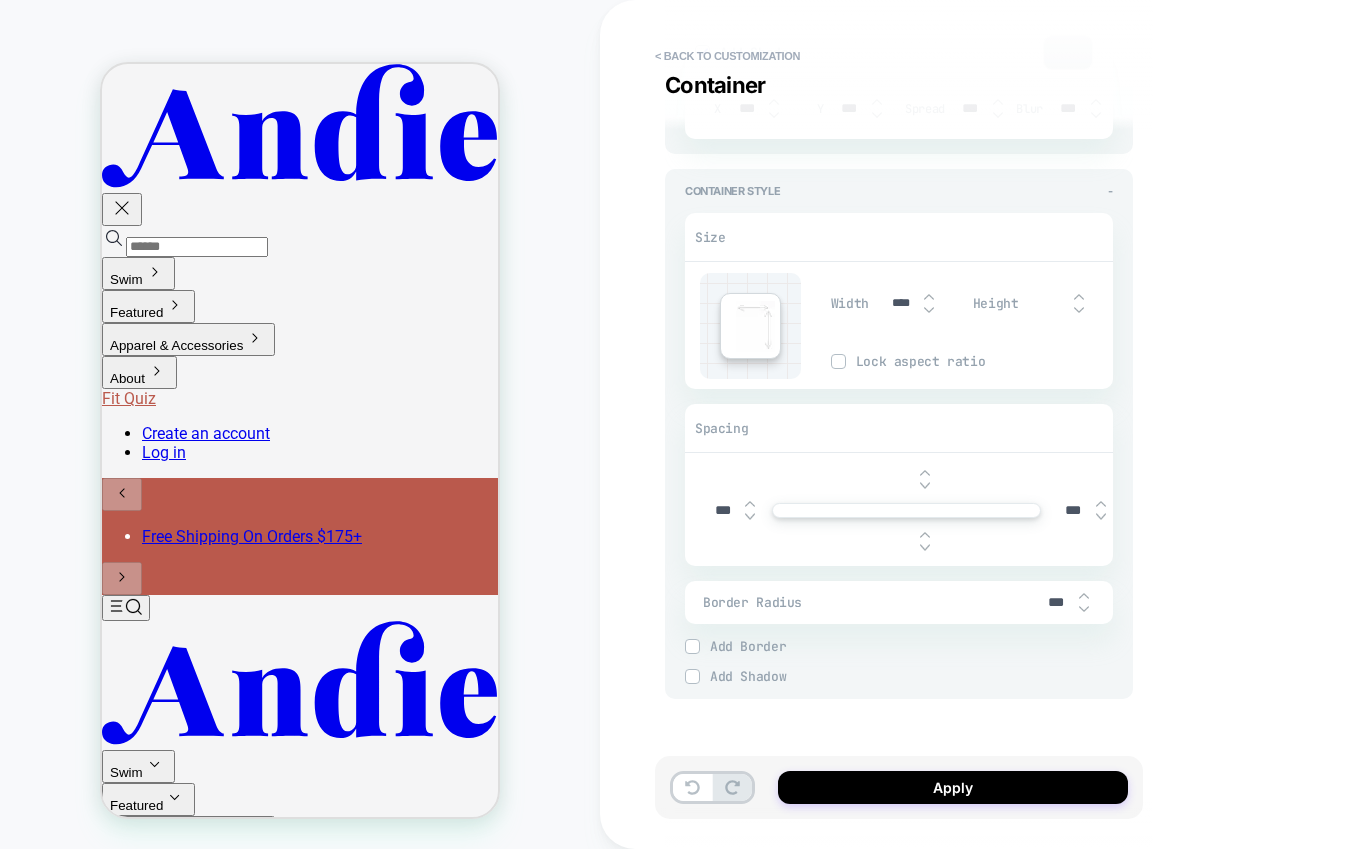 type on "*" 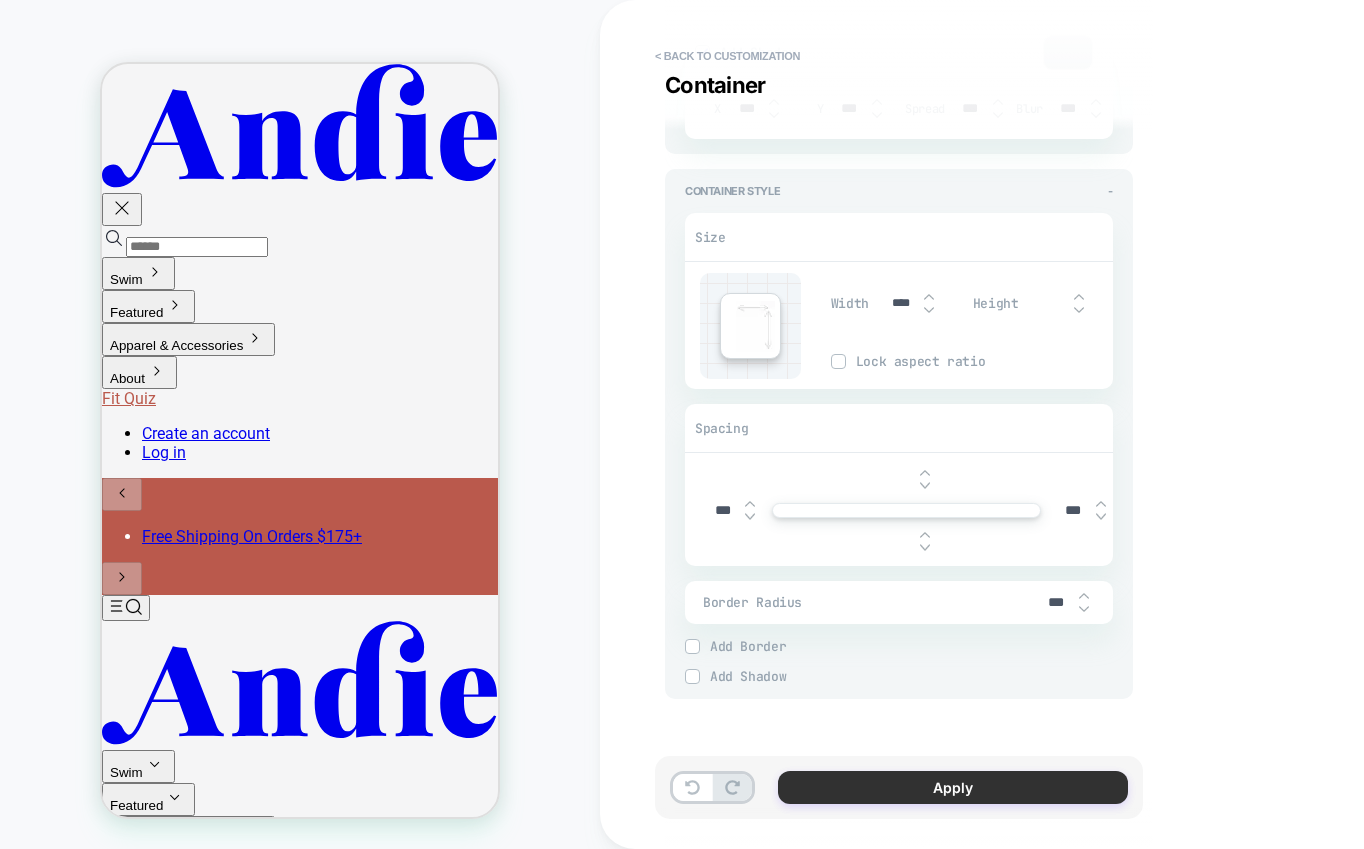 type 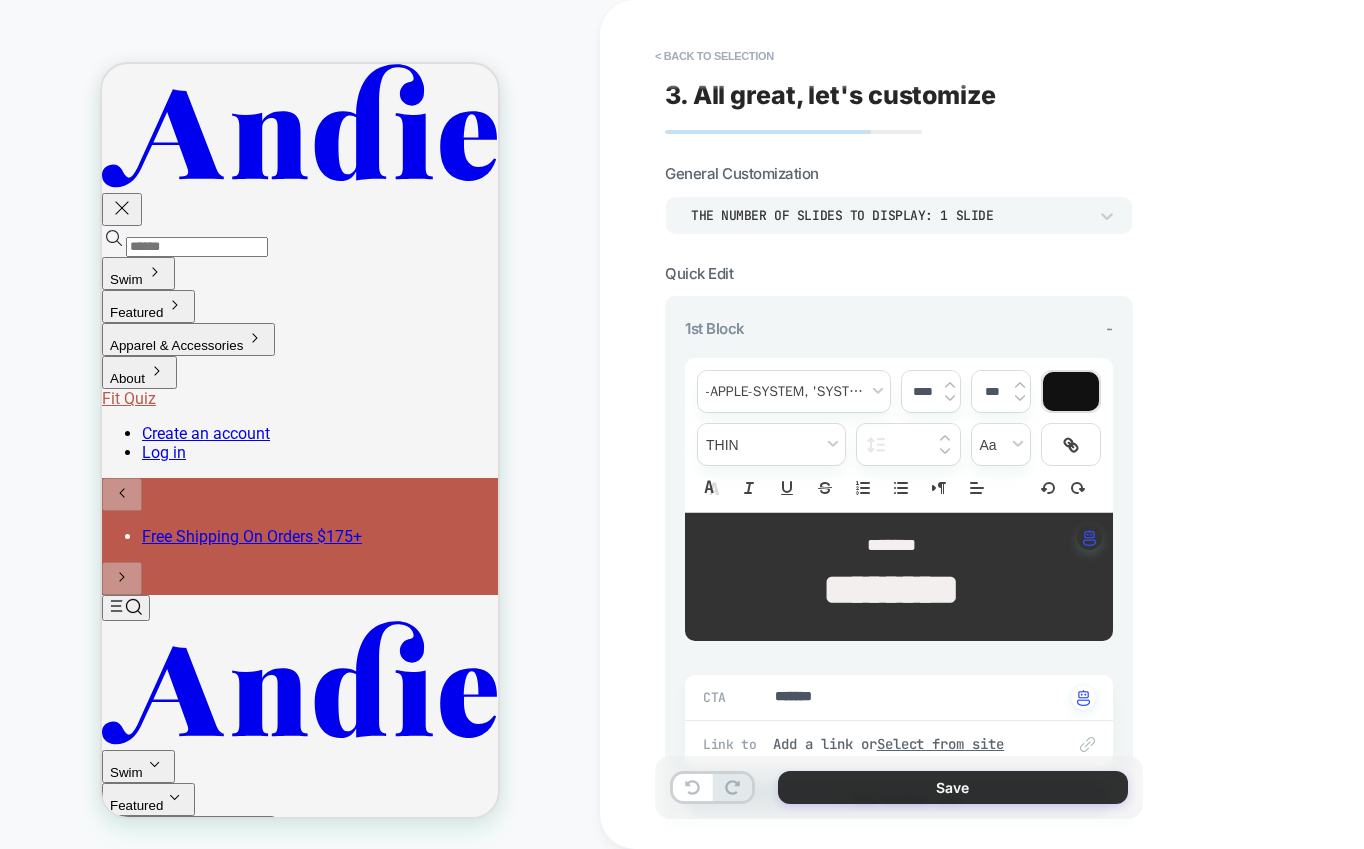 click on "Save" at bounding box center [953, 787] 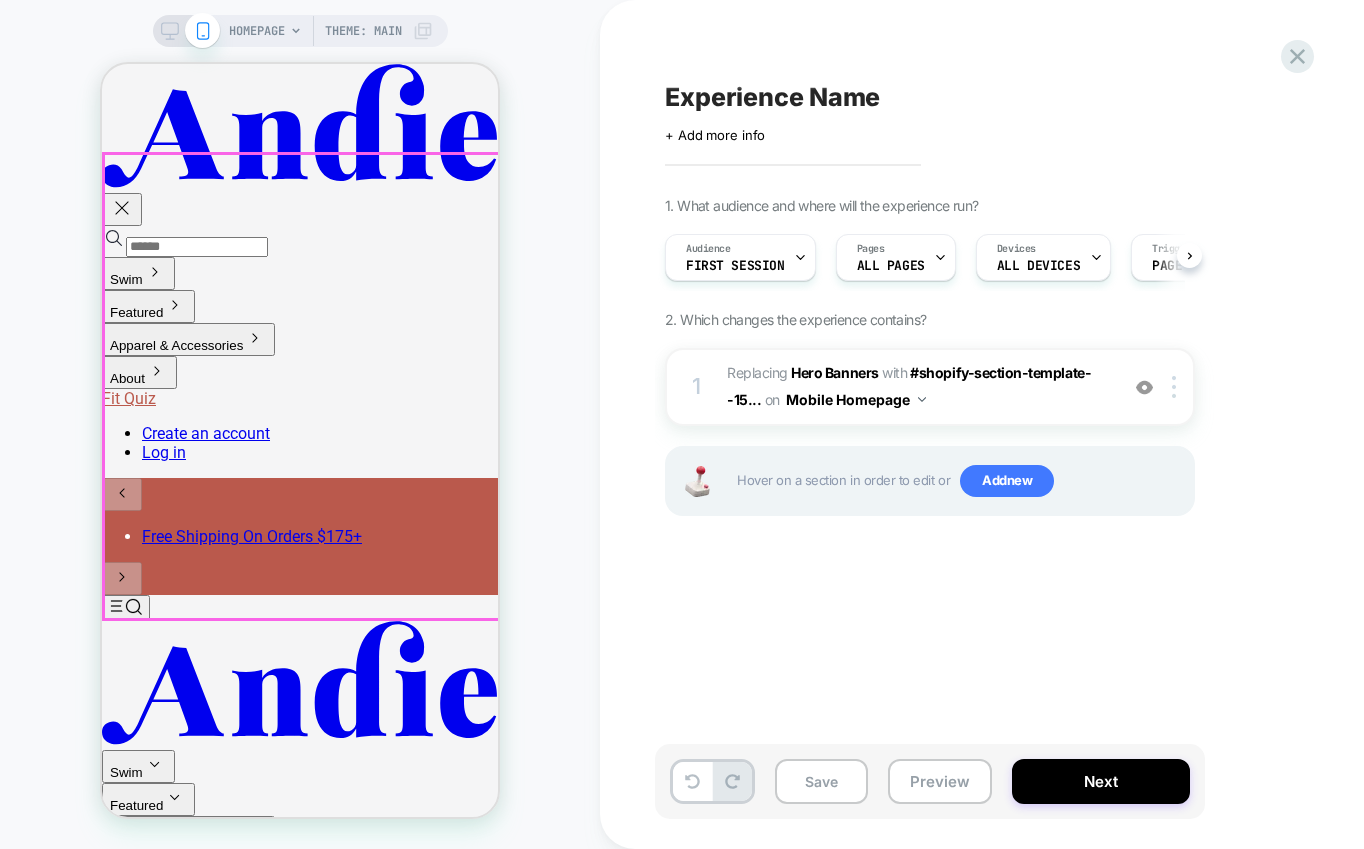 scroll, scrollTop: 0, scrollLeft: 1, axis: horizontal 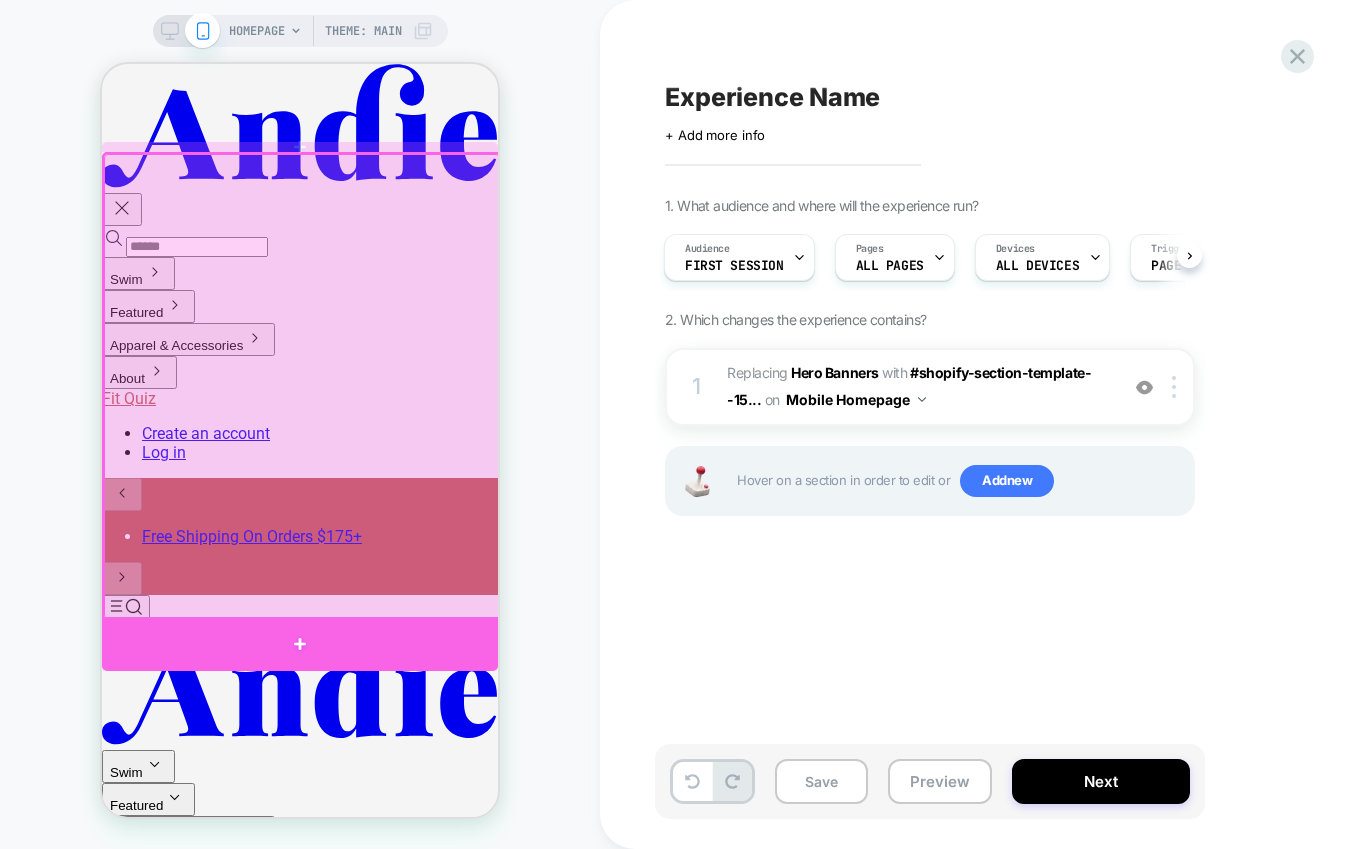 click at bounding box center [300, 644] 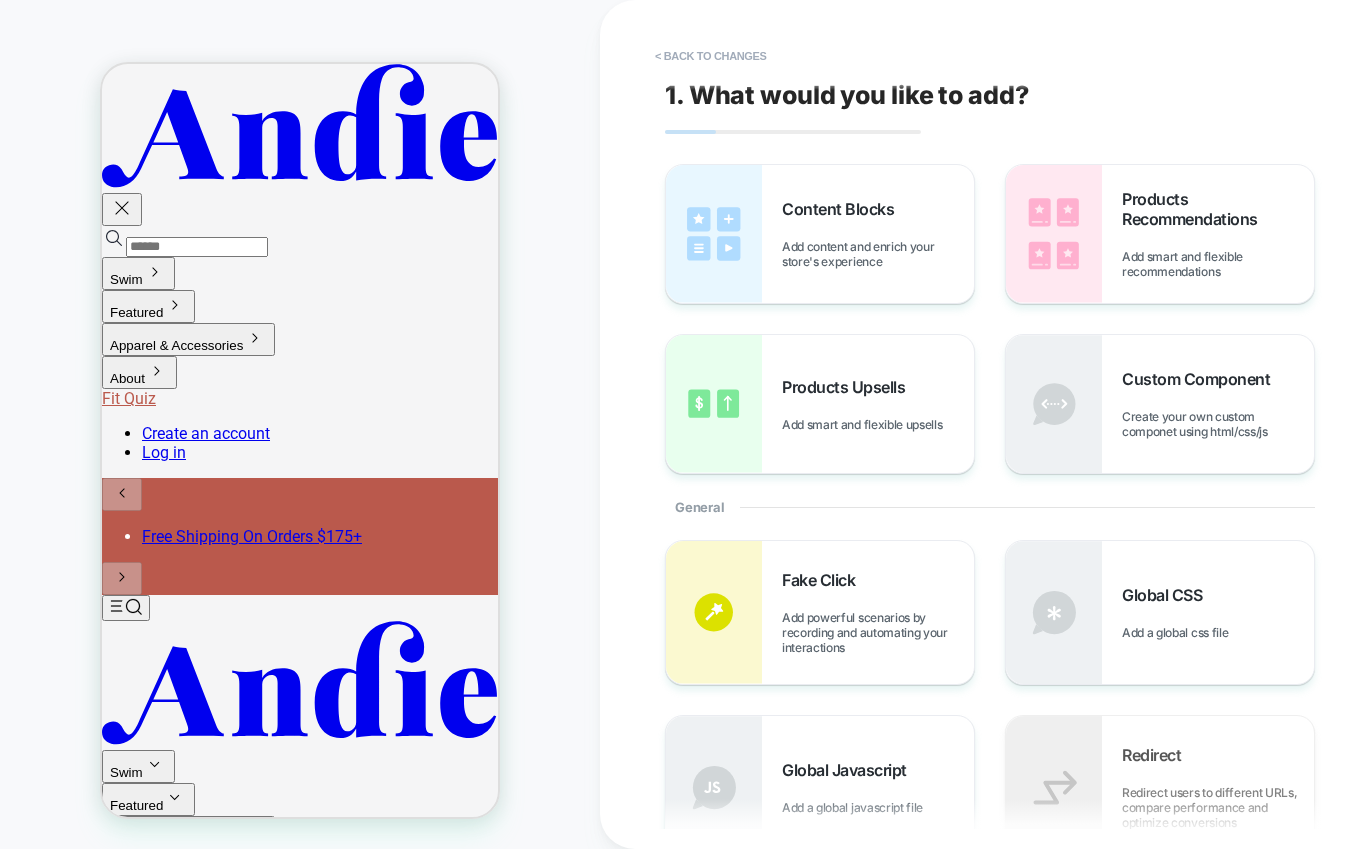 scroll, scrollTop: 170, scrollLeft: 0, axis: vertical 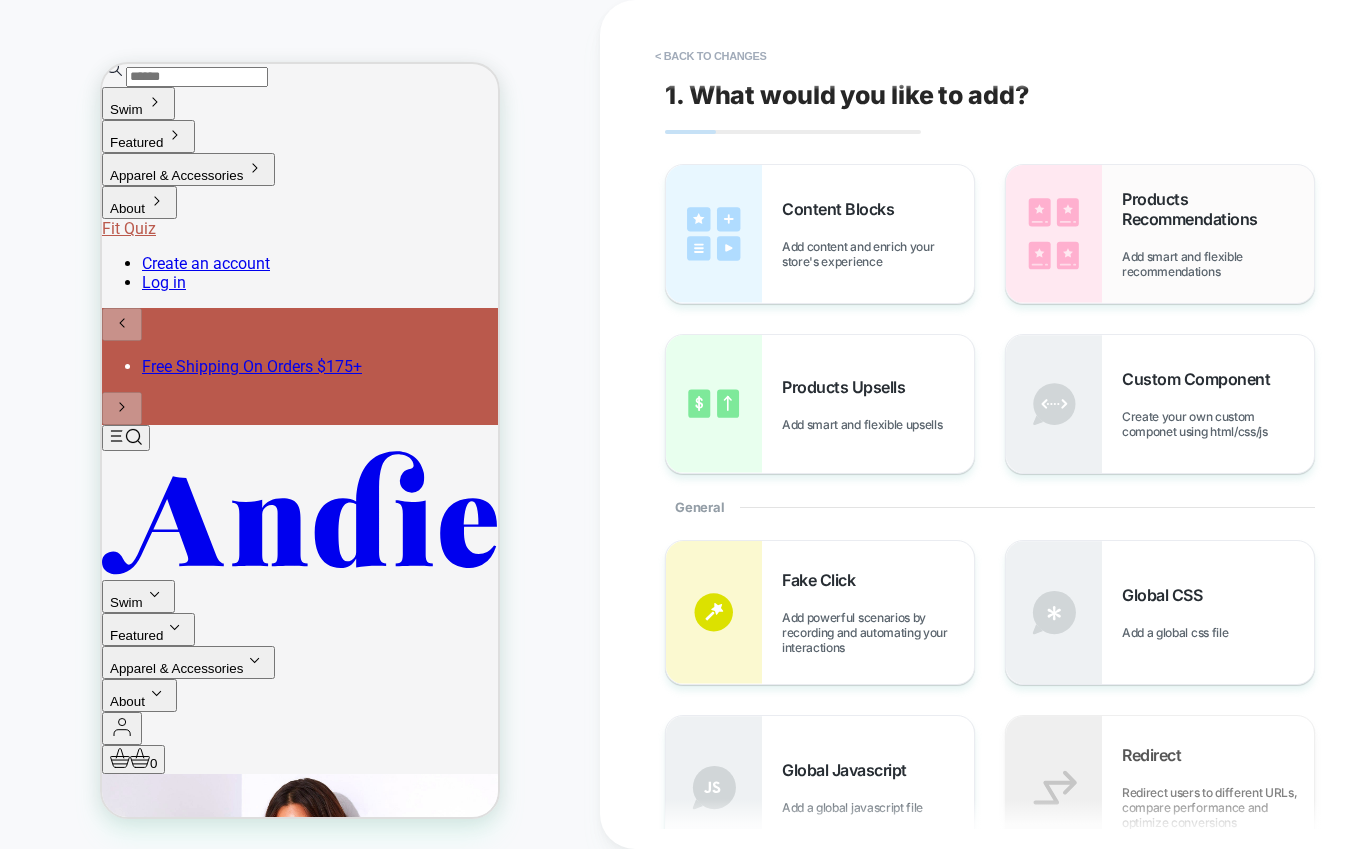 click on "Products Recommendations" at bounding box center (1218, 209) 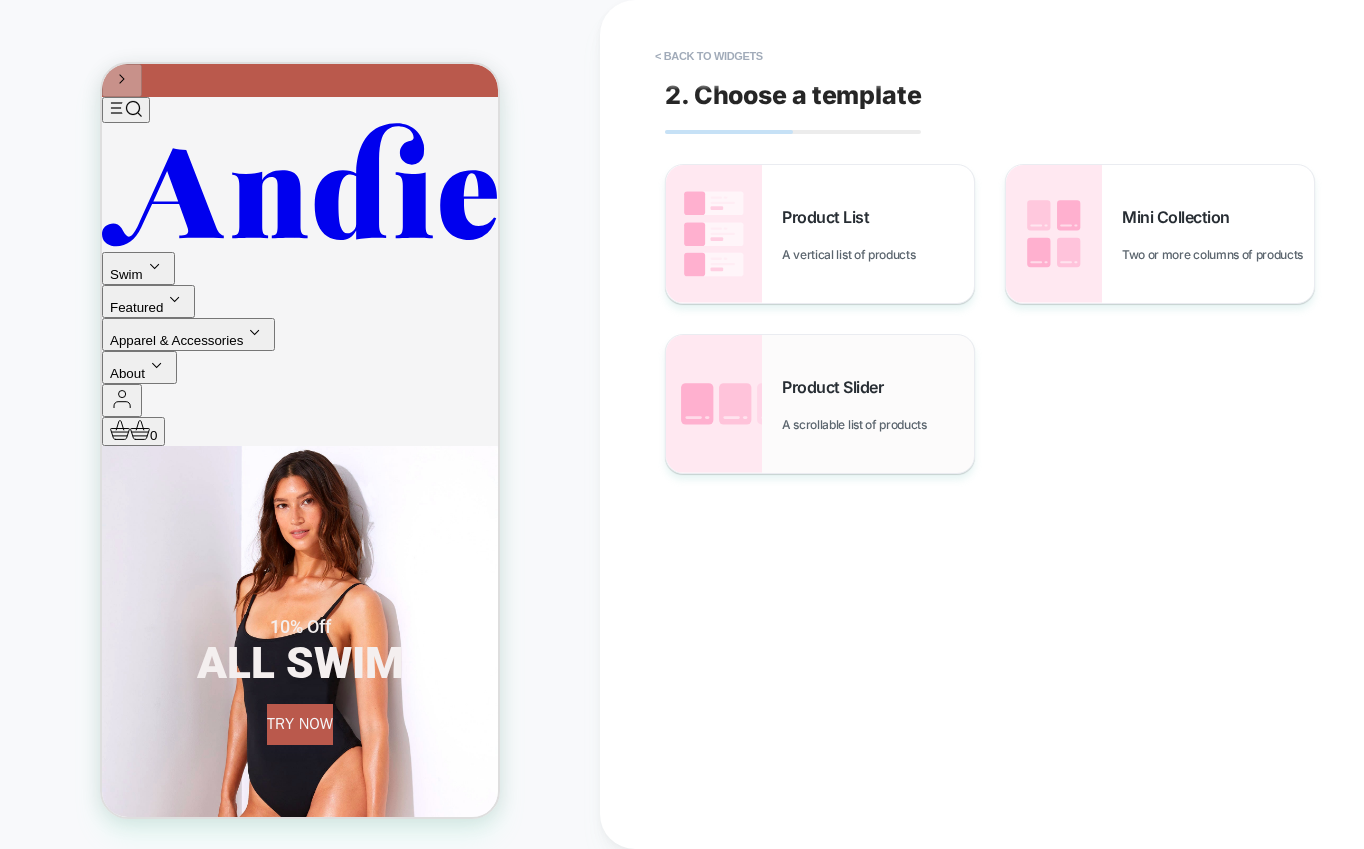 scroll, scrollTop: 518, scrollLeft: 0, axis: vertical 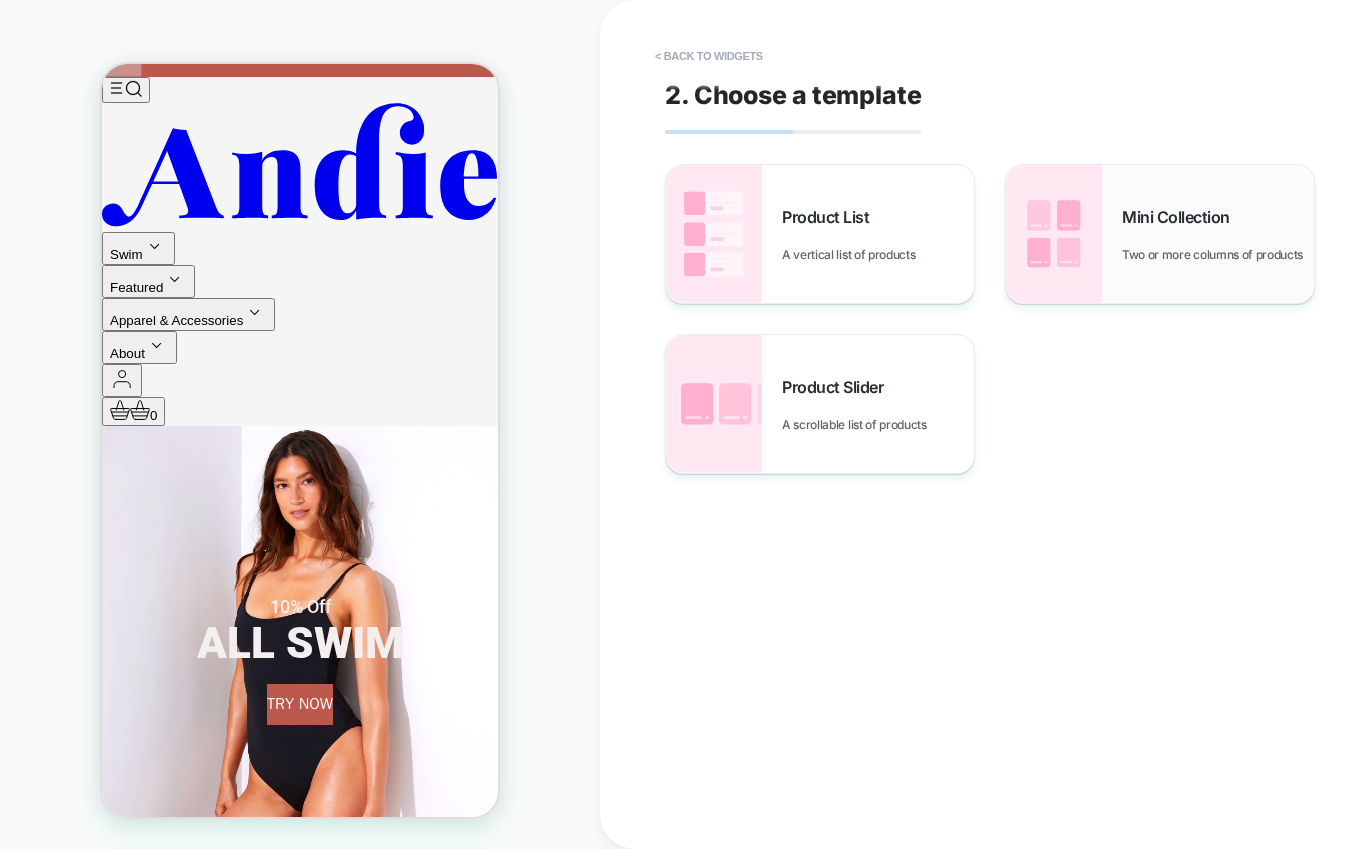 click on "Mini Collection" at bounding box center (1181, 217) 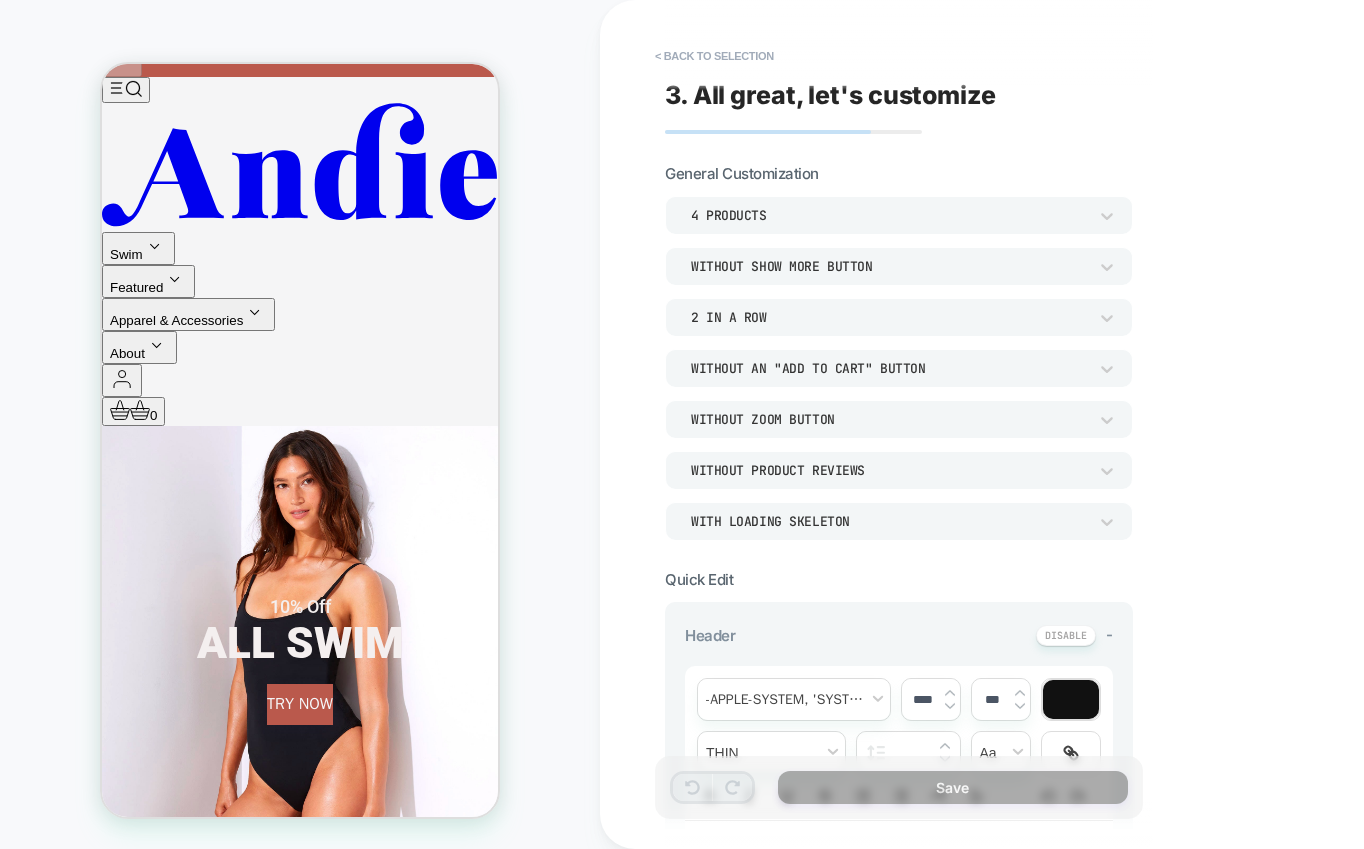 click on "4 Products" at bounding box center (889, 215) 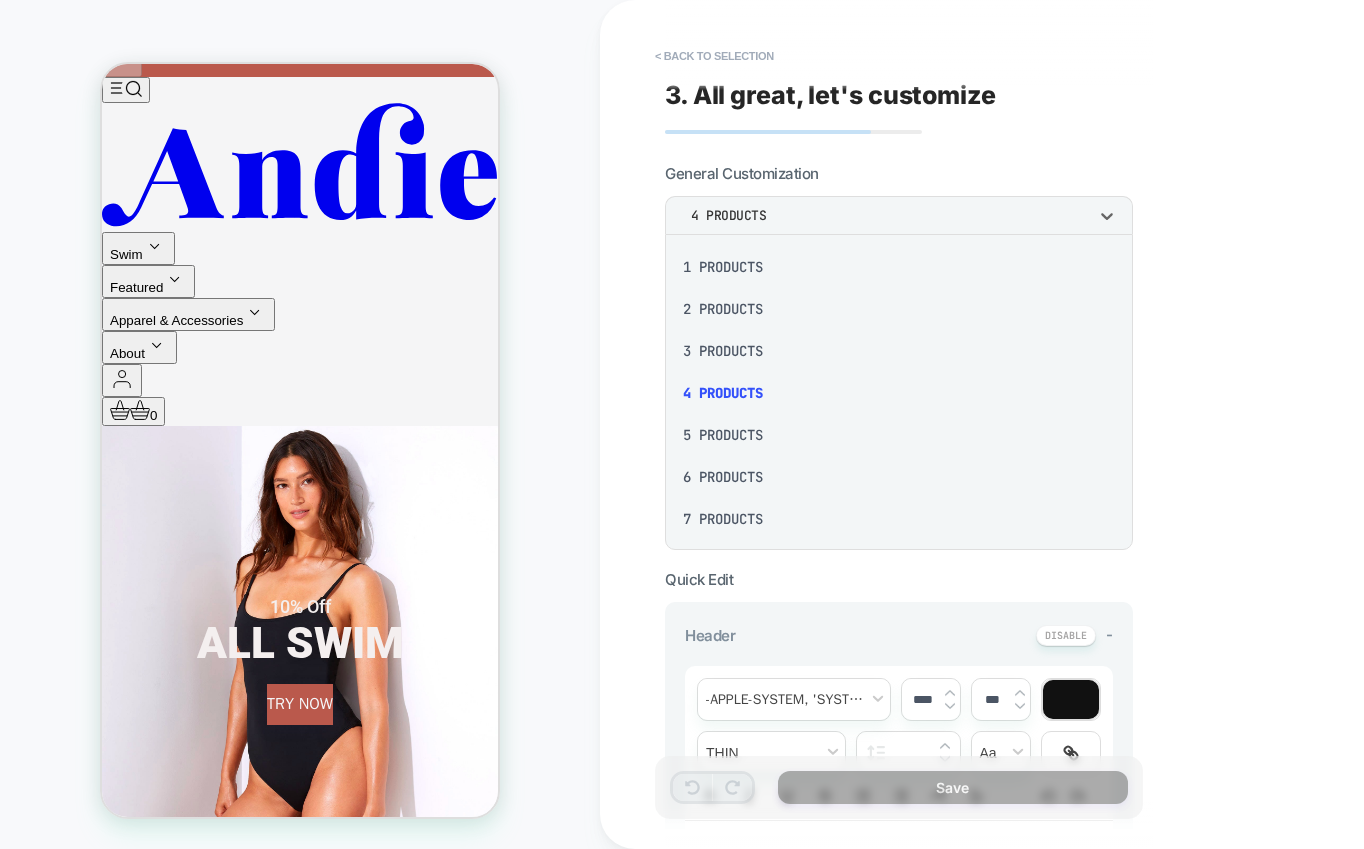 click at bounding box center [682, 424] 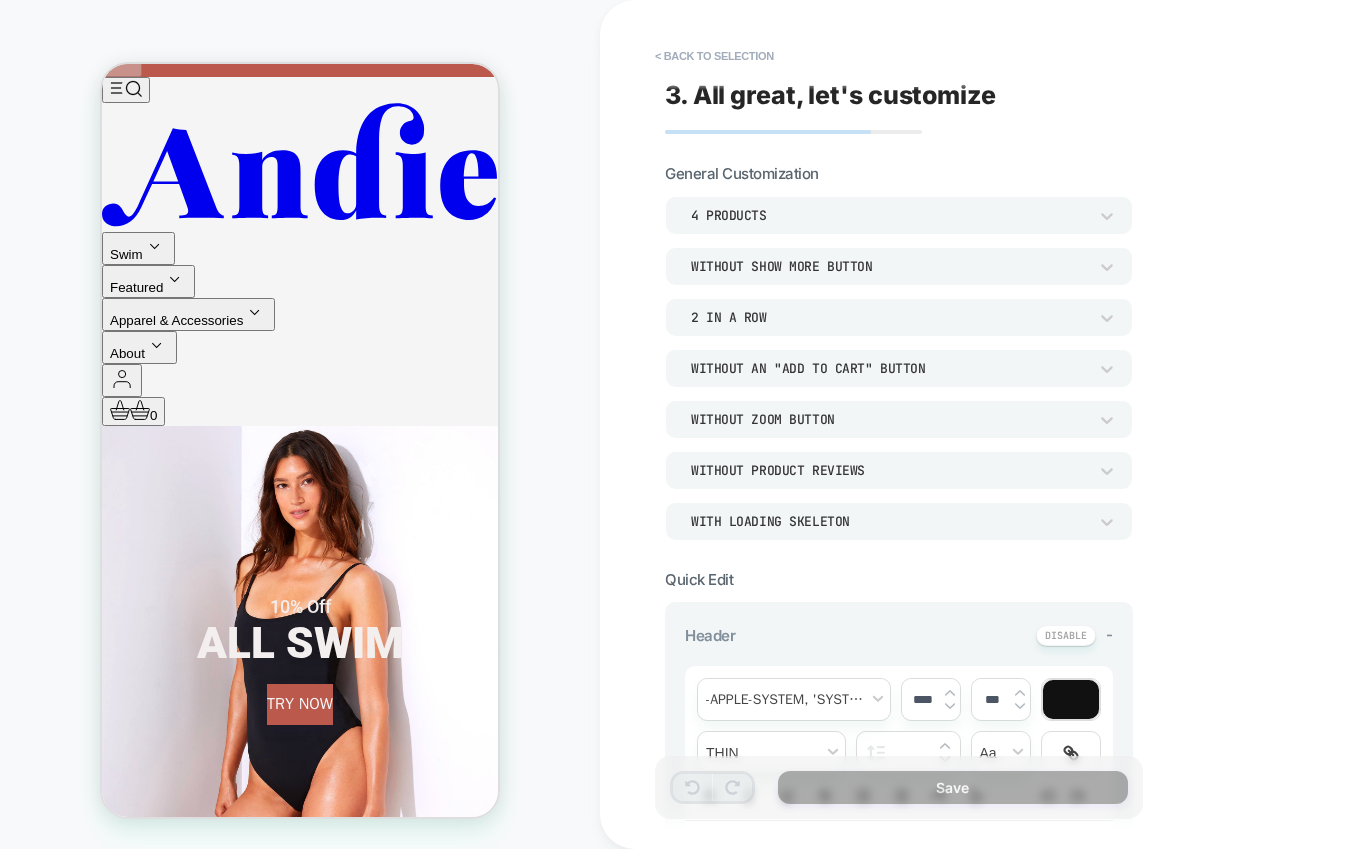 click on "Without an "add to cart" button" at bounding box center [889, 368] 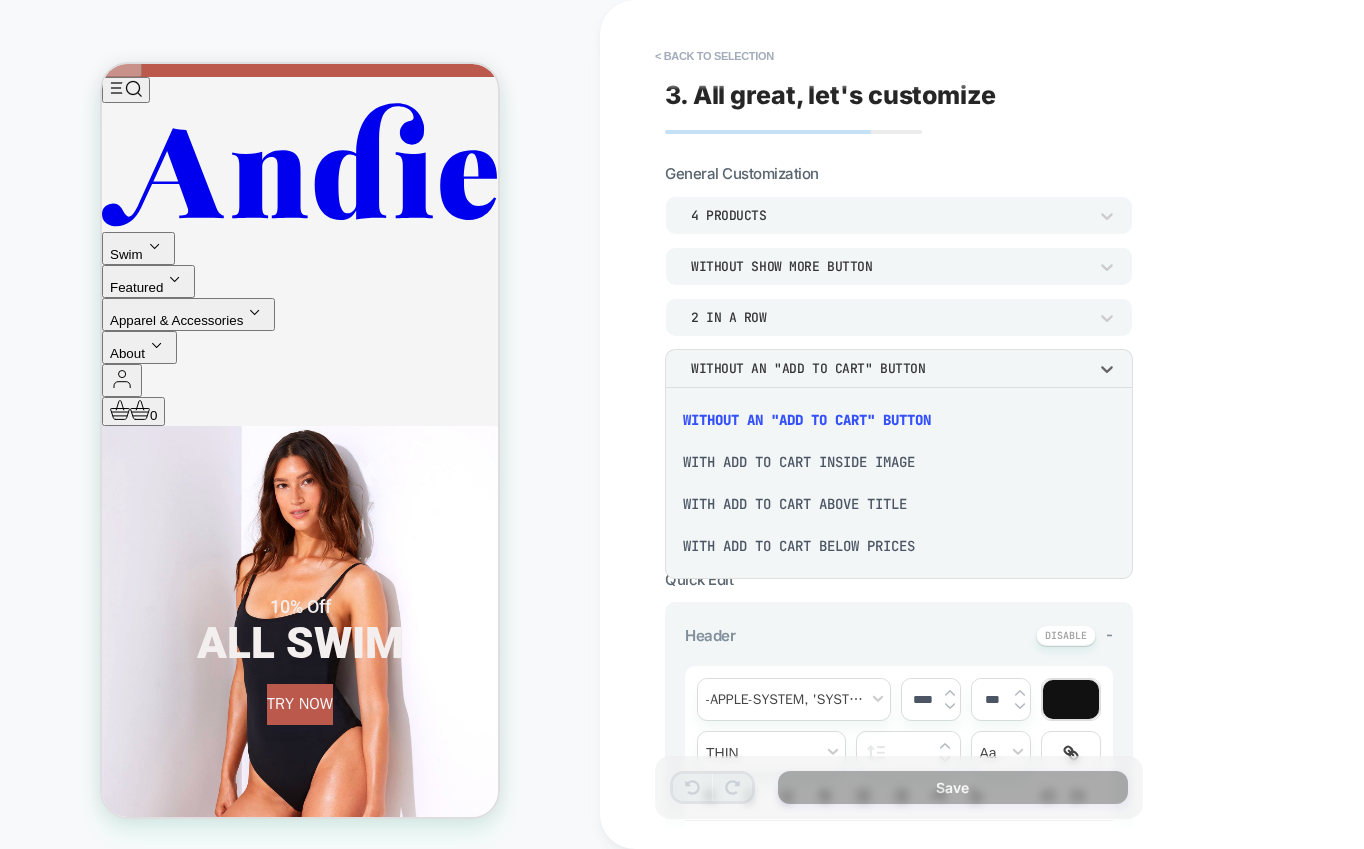 click on "With add to cart above title" at bounding box center [899, 504] 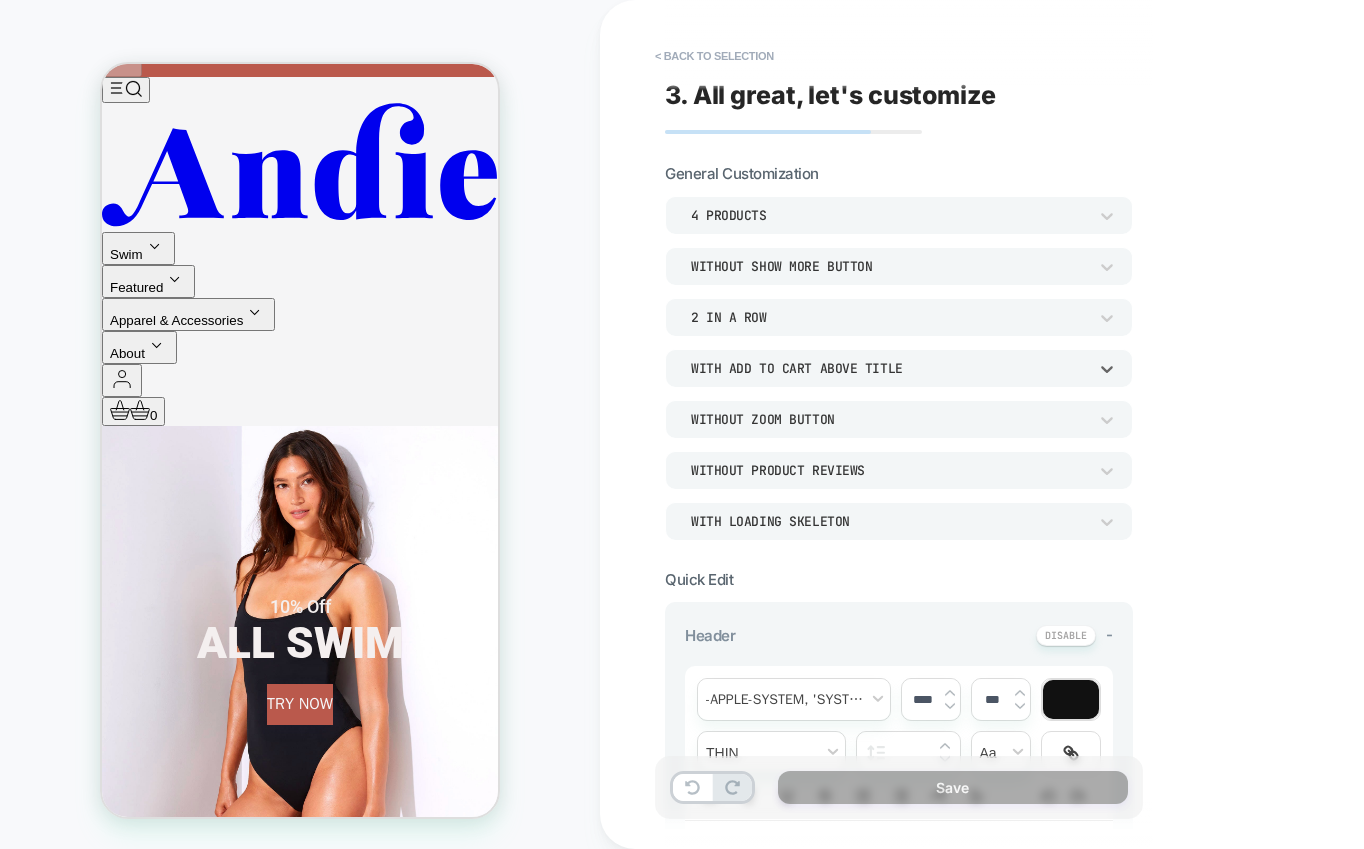 click on "Without Zoom Button" at bounding box center [889, 419] 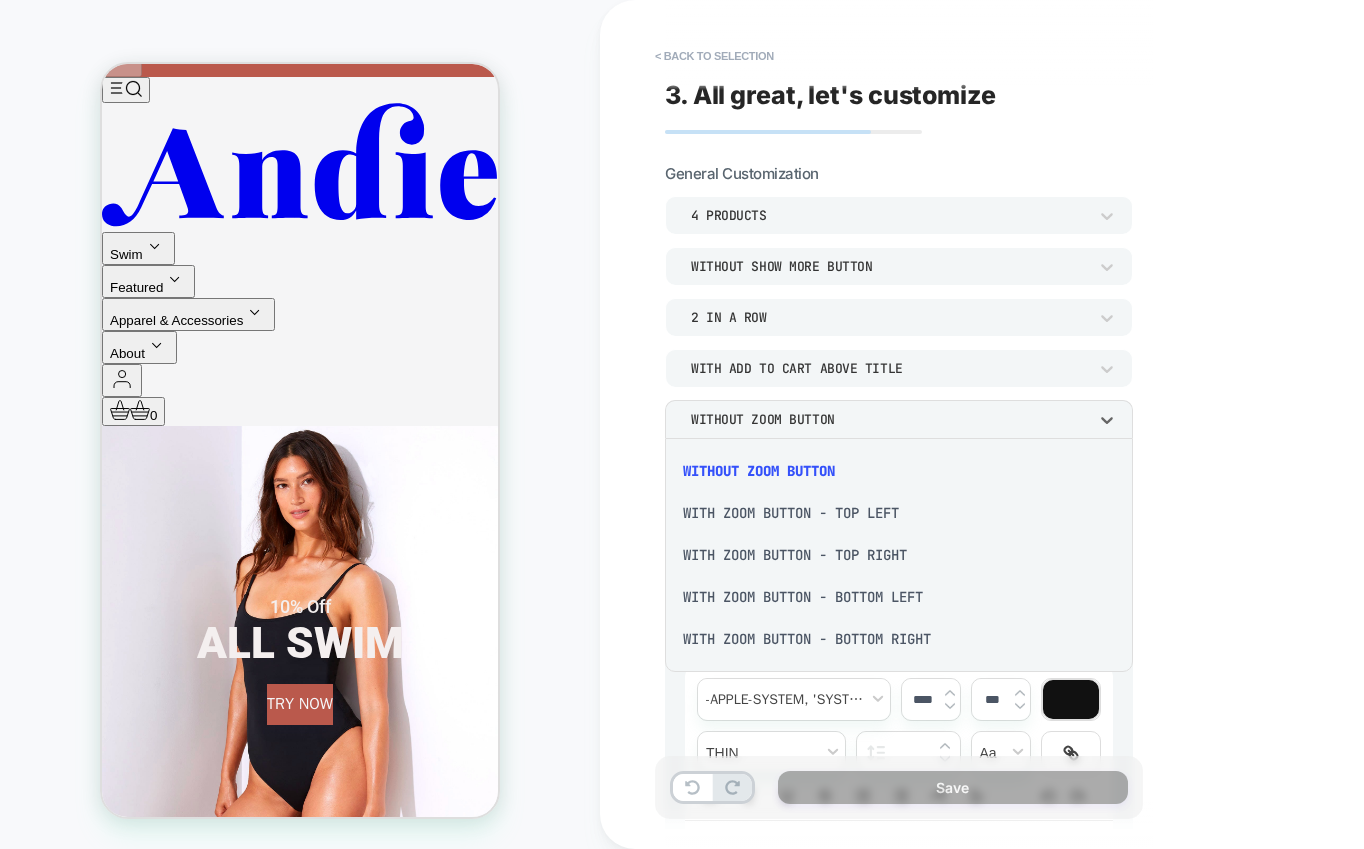 click on "With Zoom Button - Top Right" at bounding box center (899, 555) 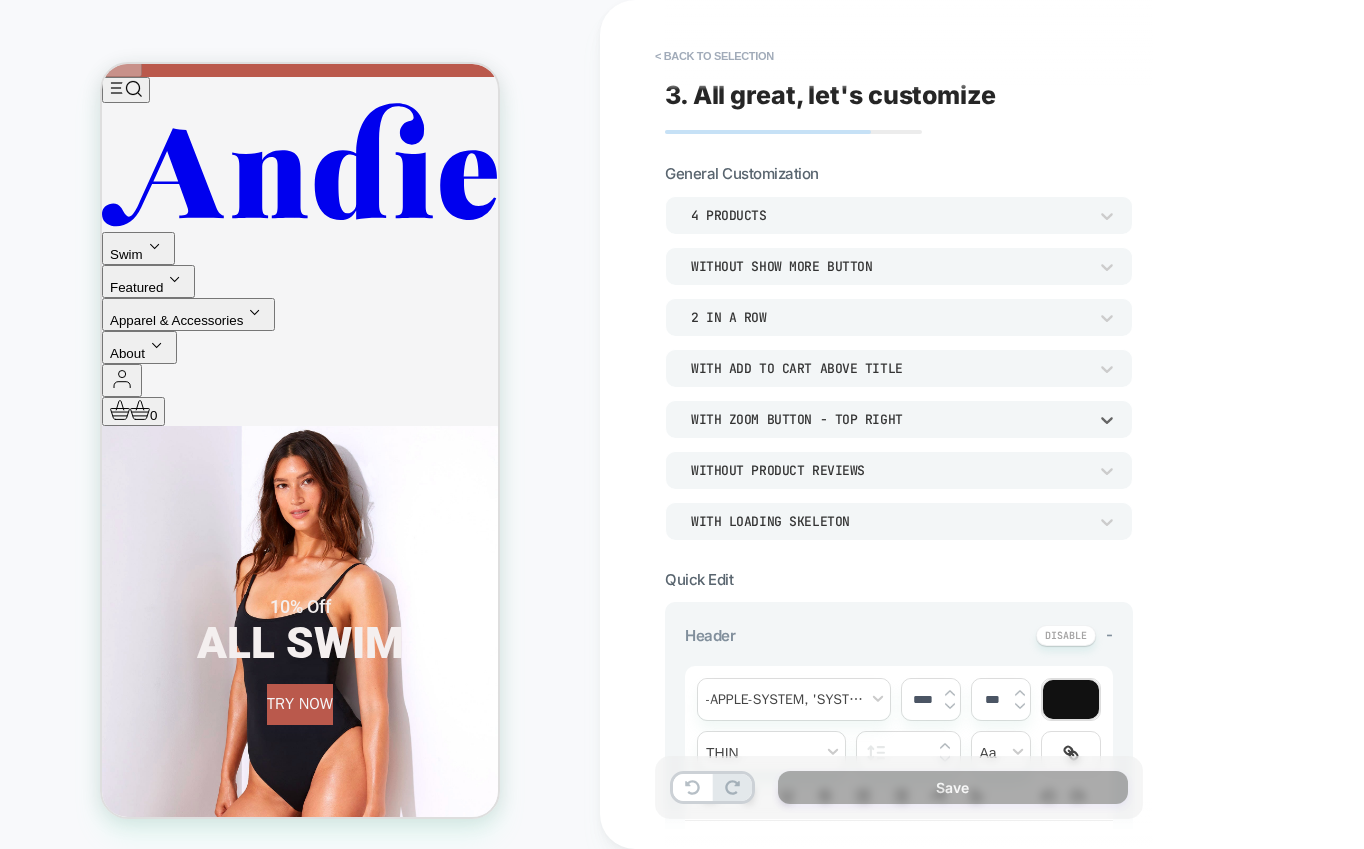 click at bounding box center [482, 1013] 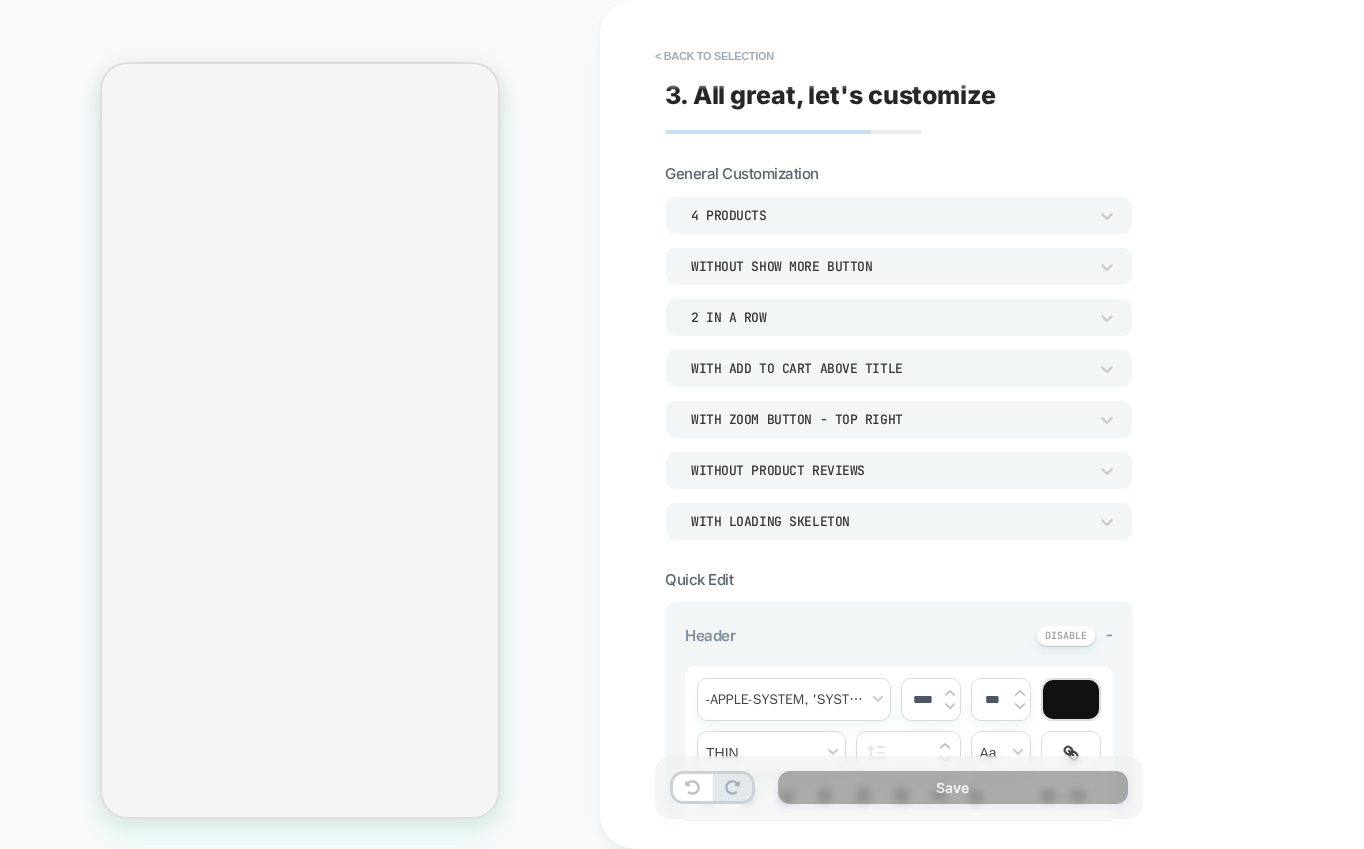 scroll, scrollTop: 0, scrollLeft: 0, axis: both 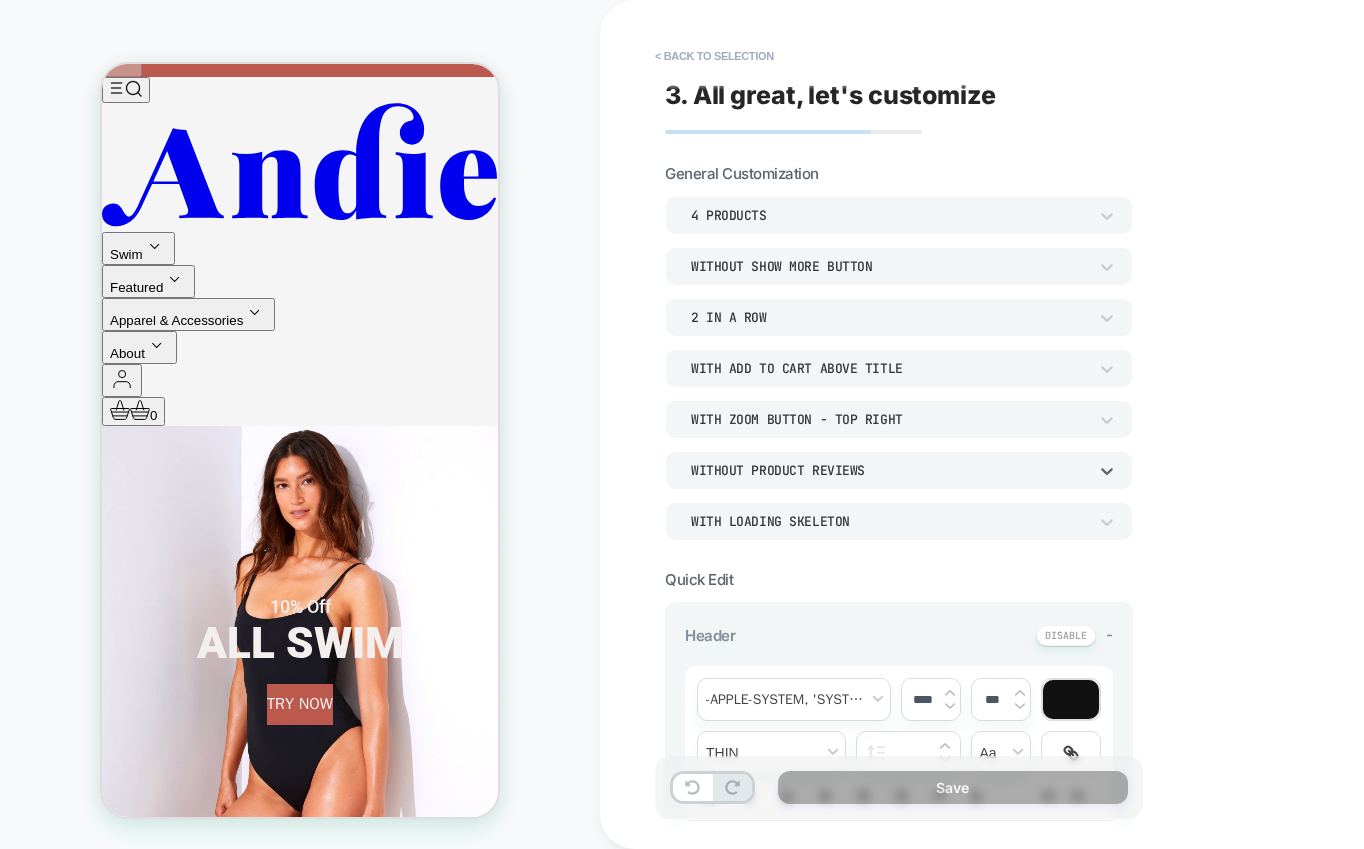 click on "Without Product Reviews" at bounding box center [889, 470] 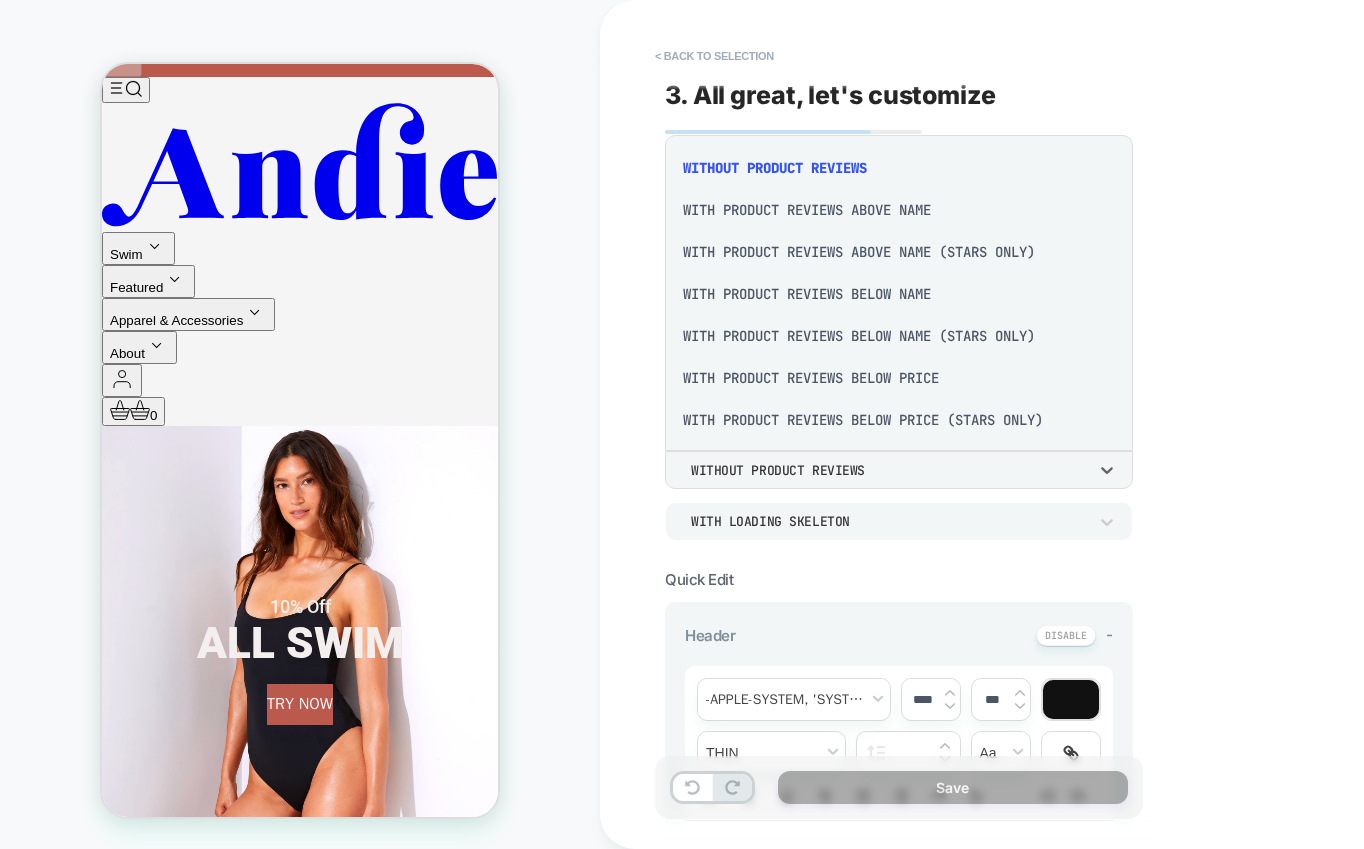 scroll, scrollTop: 2, scrollLeft: 0, axis: vertical 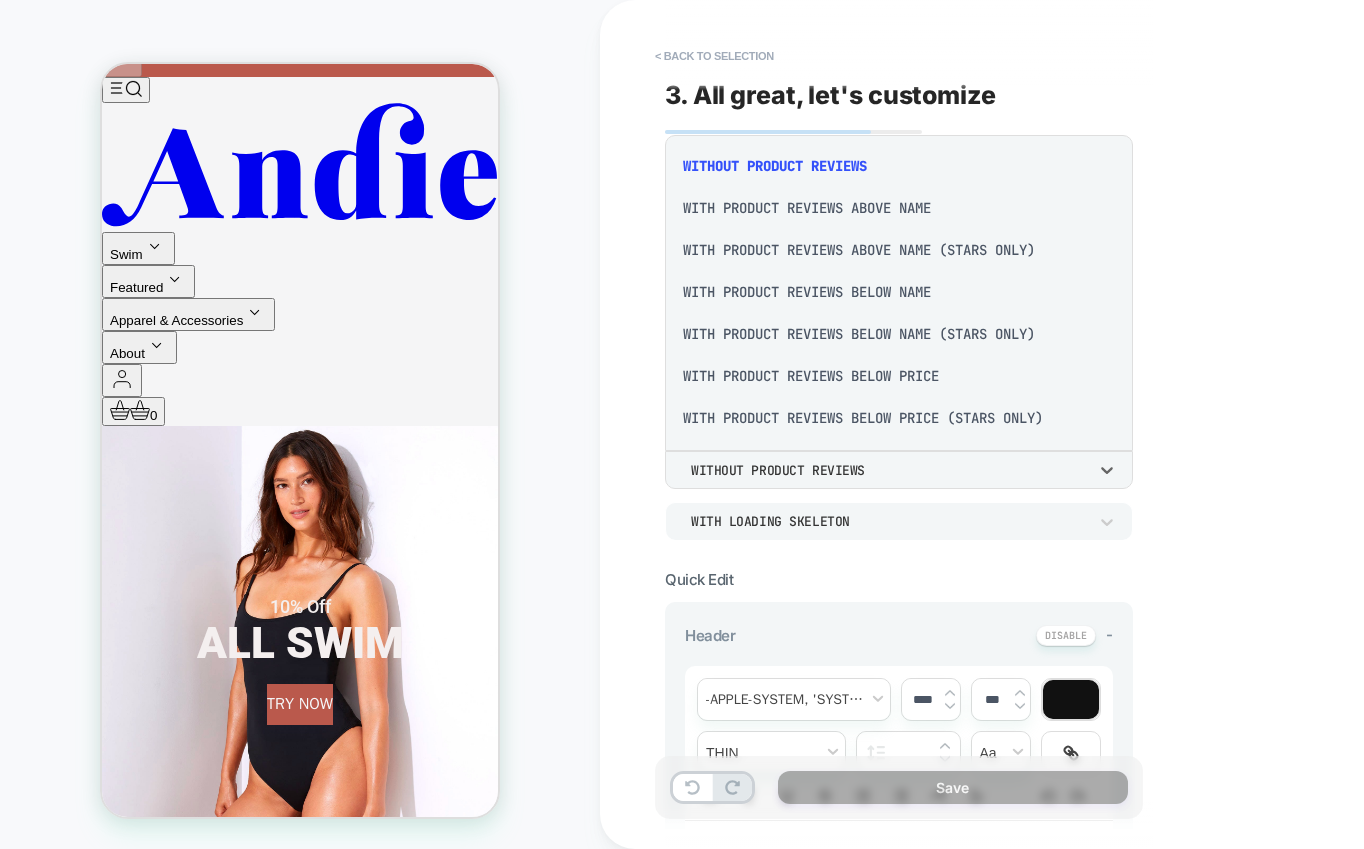 click on "With Product Reviews Below Price" at bounding box center [899, 376] 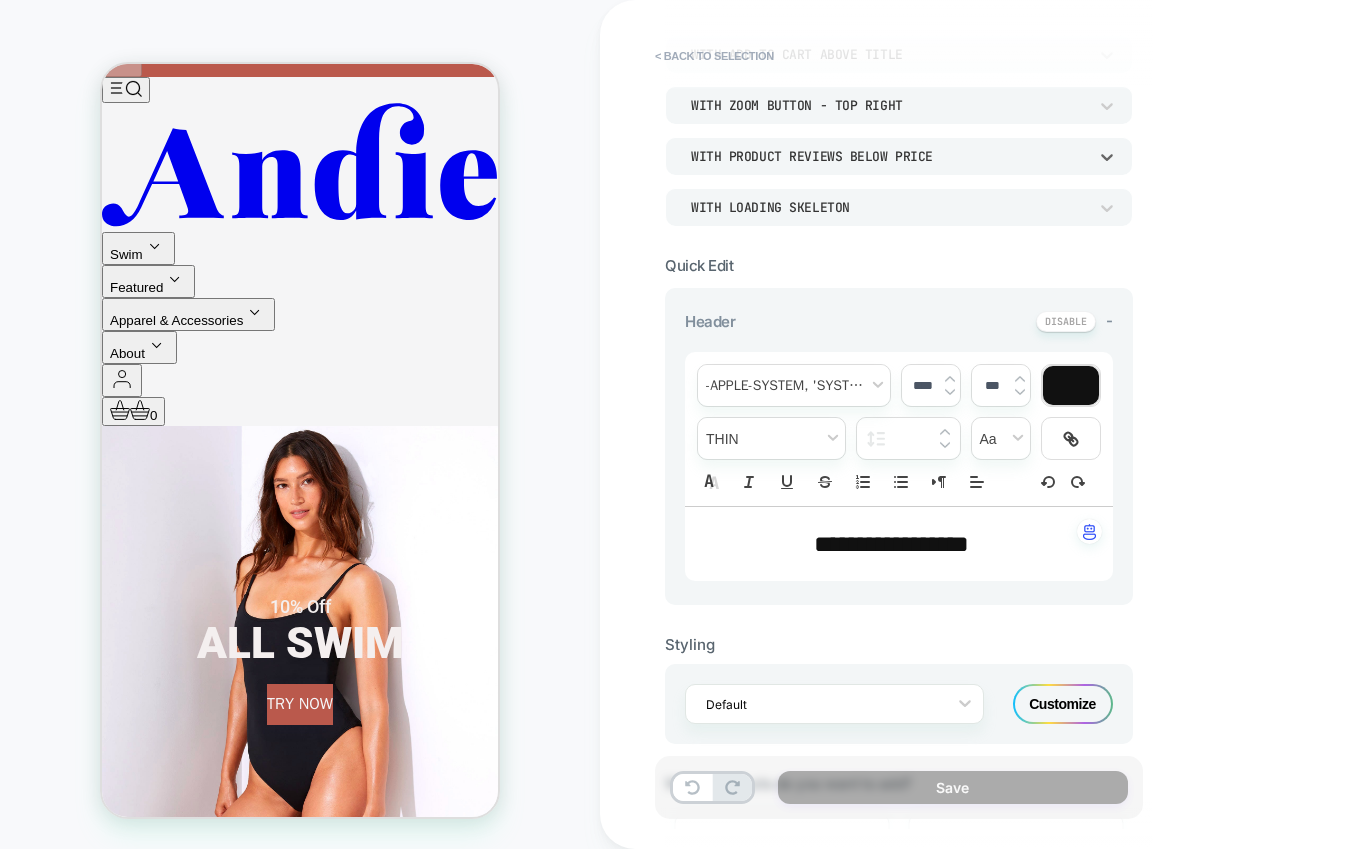 scroll, scrollTop: 315, scrollLeft: 0, axis: vertical 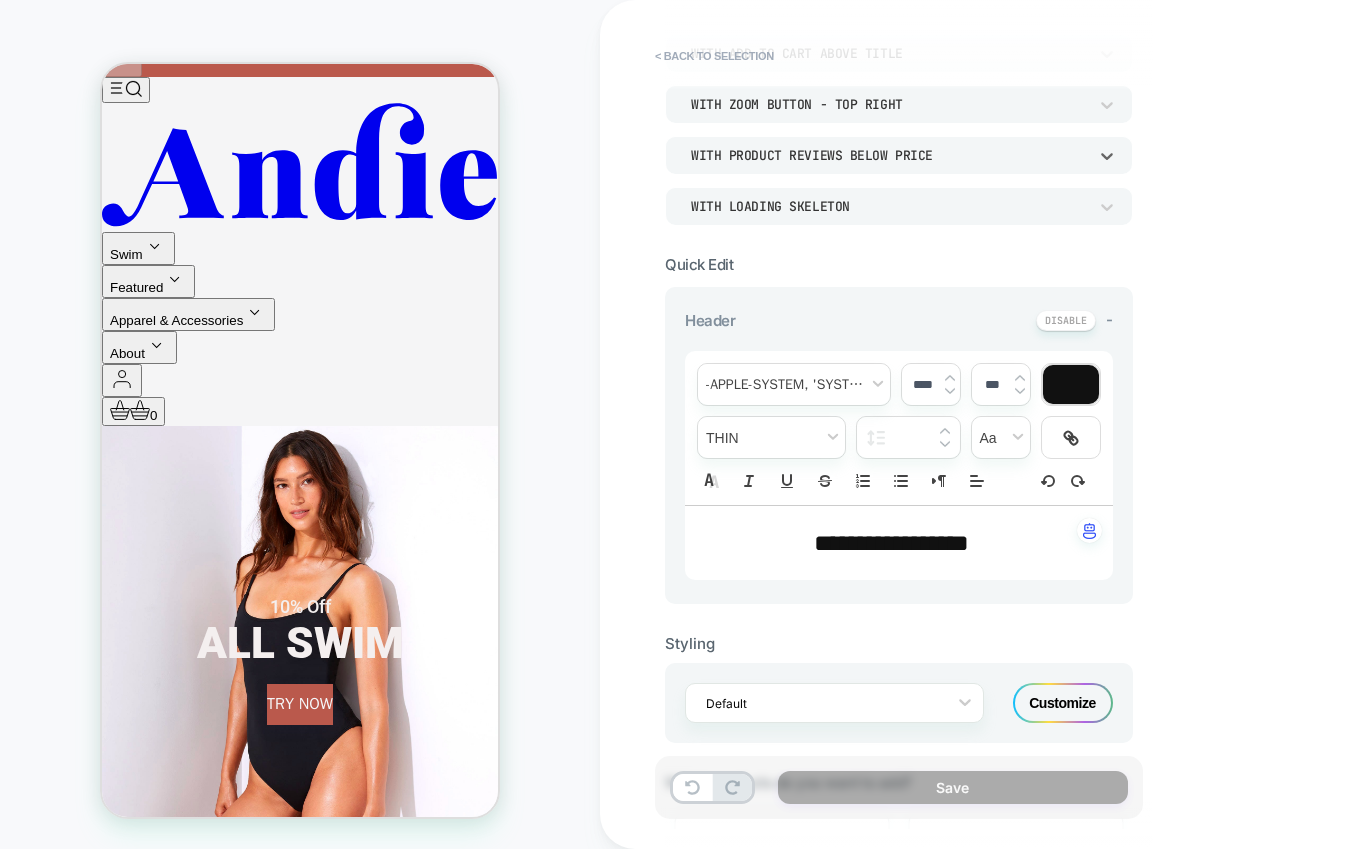 click on "Customize" at bounding box center (1063, 703) 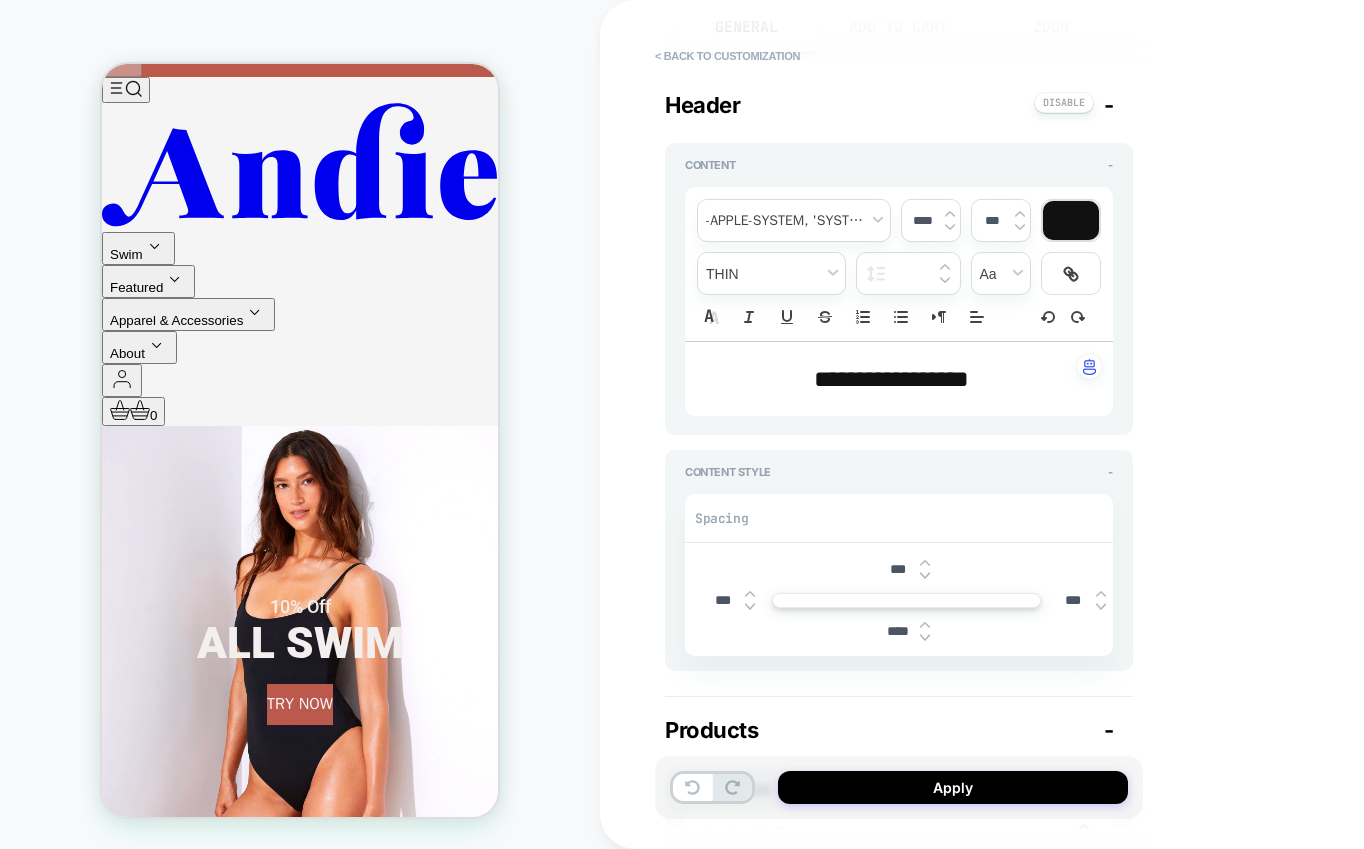 type on "*" 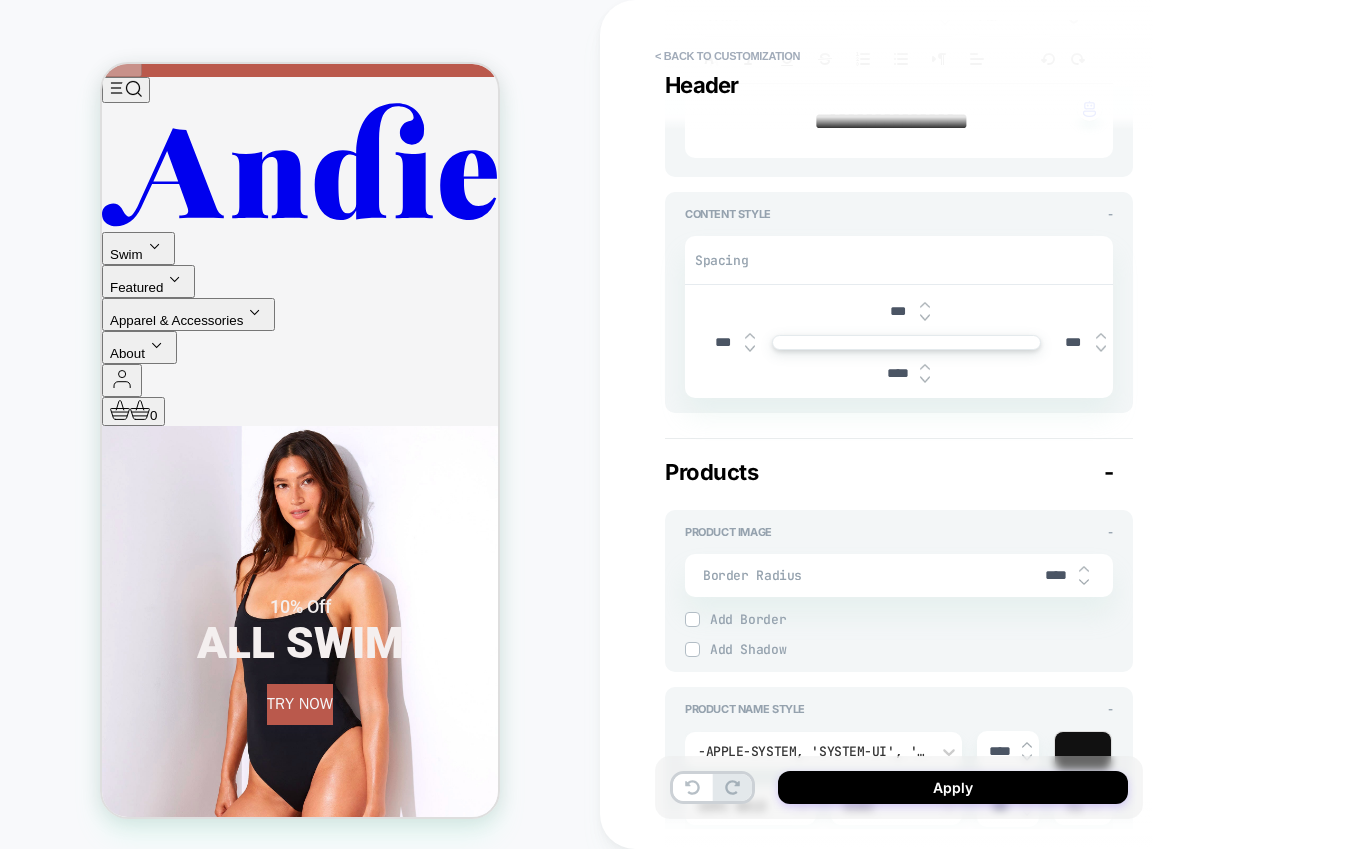 scroll, scrollTop: 502, scrollLeft: 0, axis: vertical 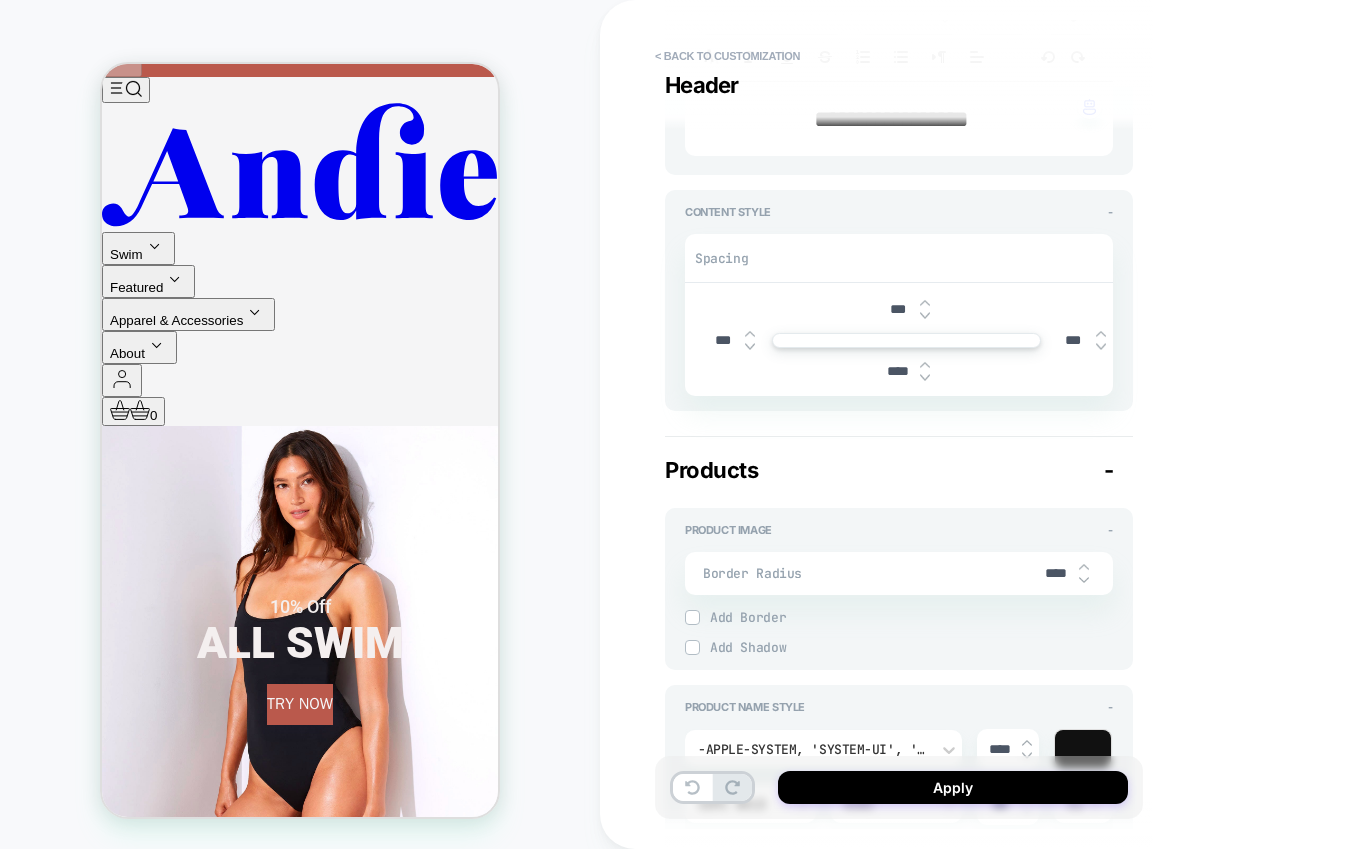 click on "****" at bounding box center [1056, 573] 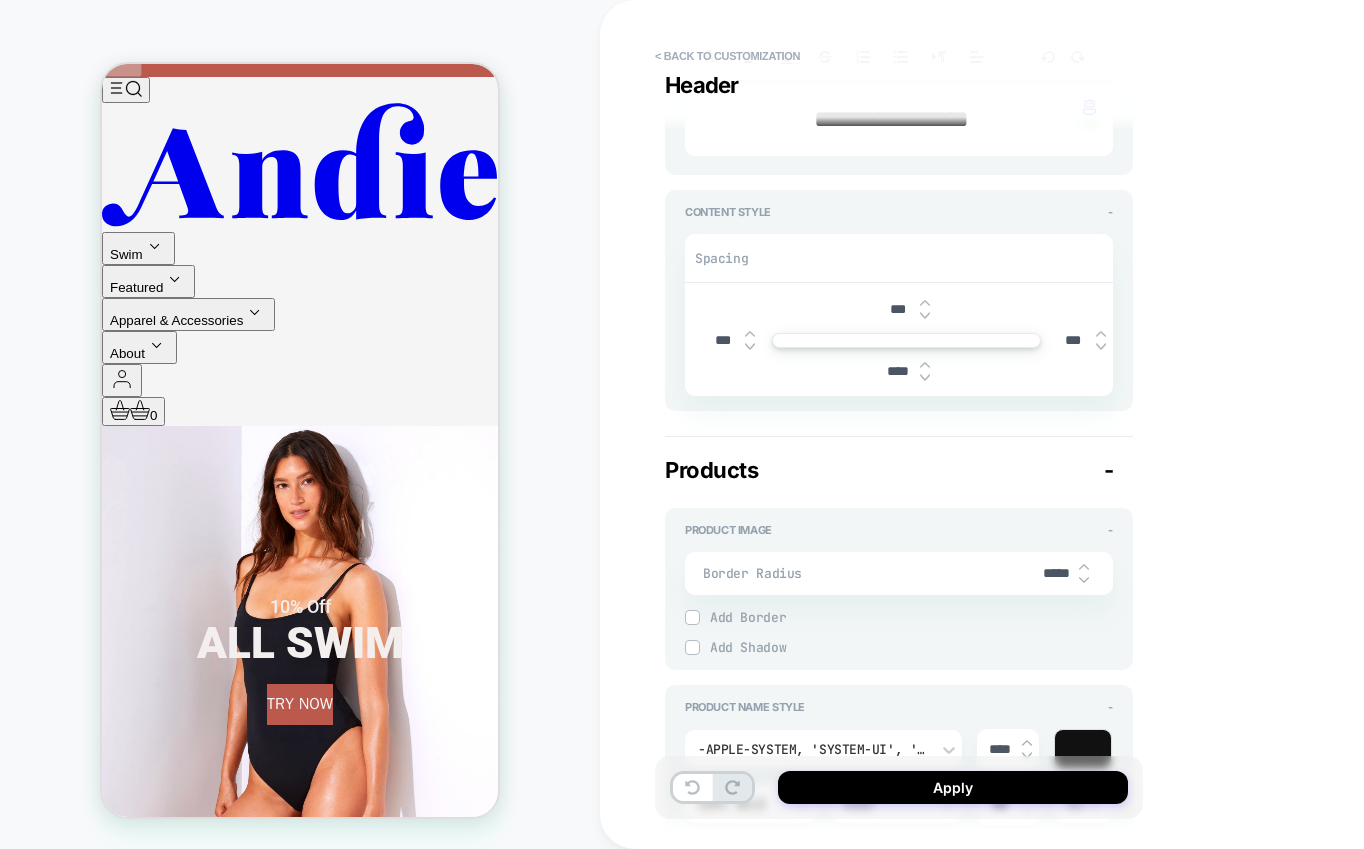 type on "*" 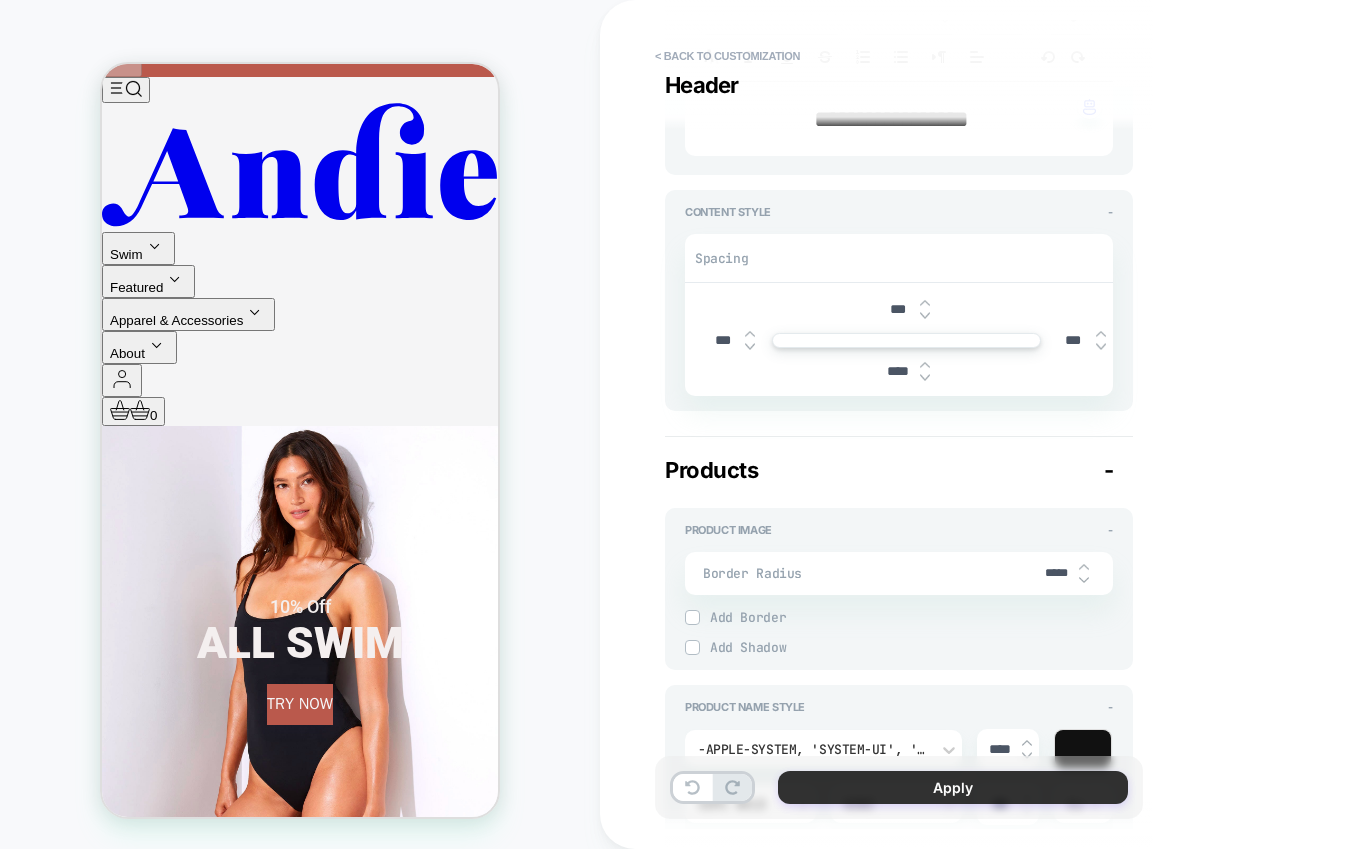 click on "Apply" at bounding box center (953, 787) 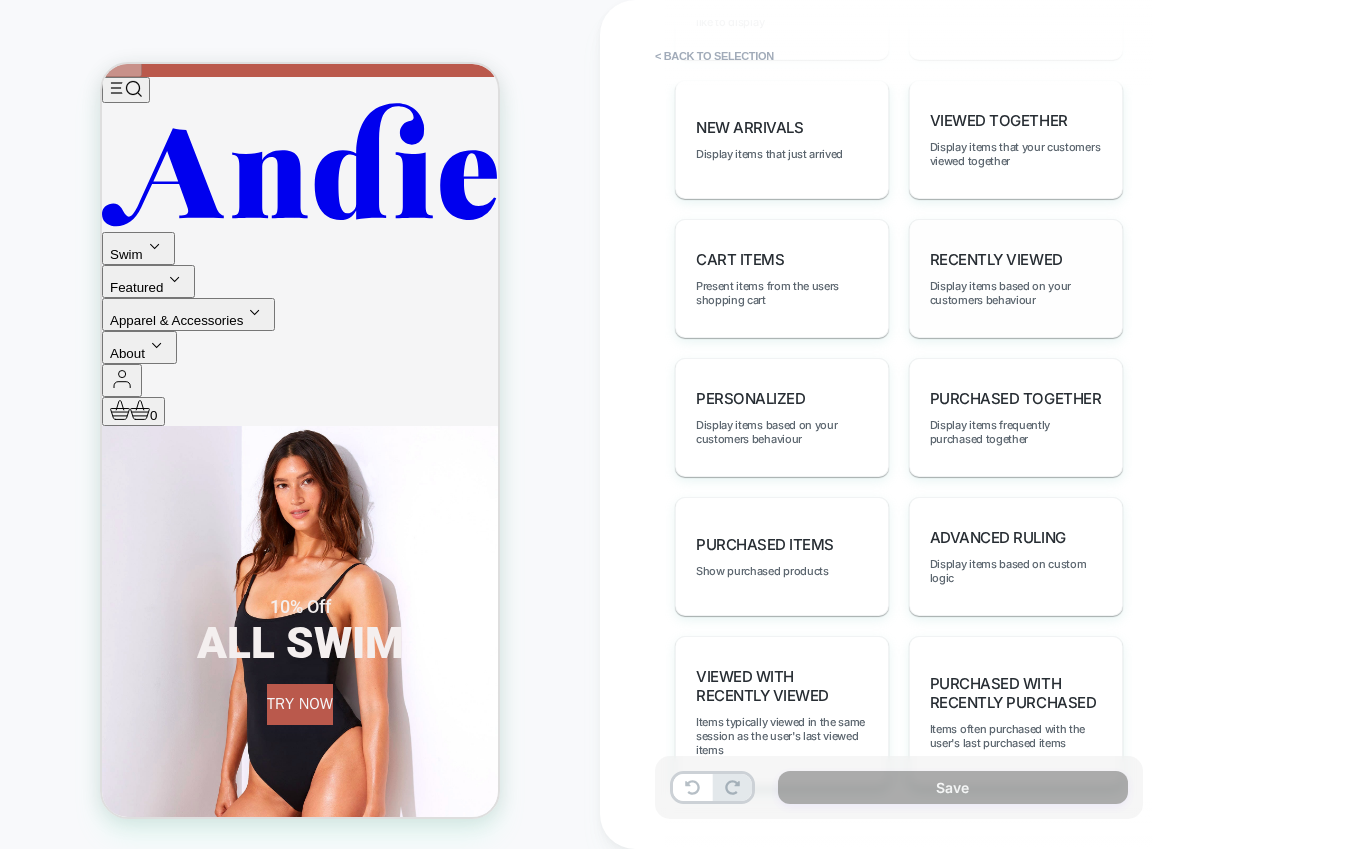 scroll, scrollTop: 1207, scrollLeft: 0, axis: vertical 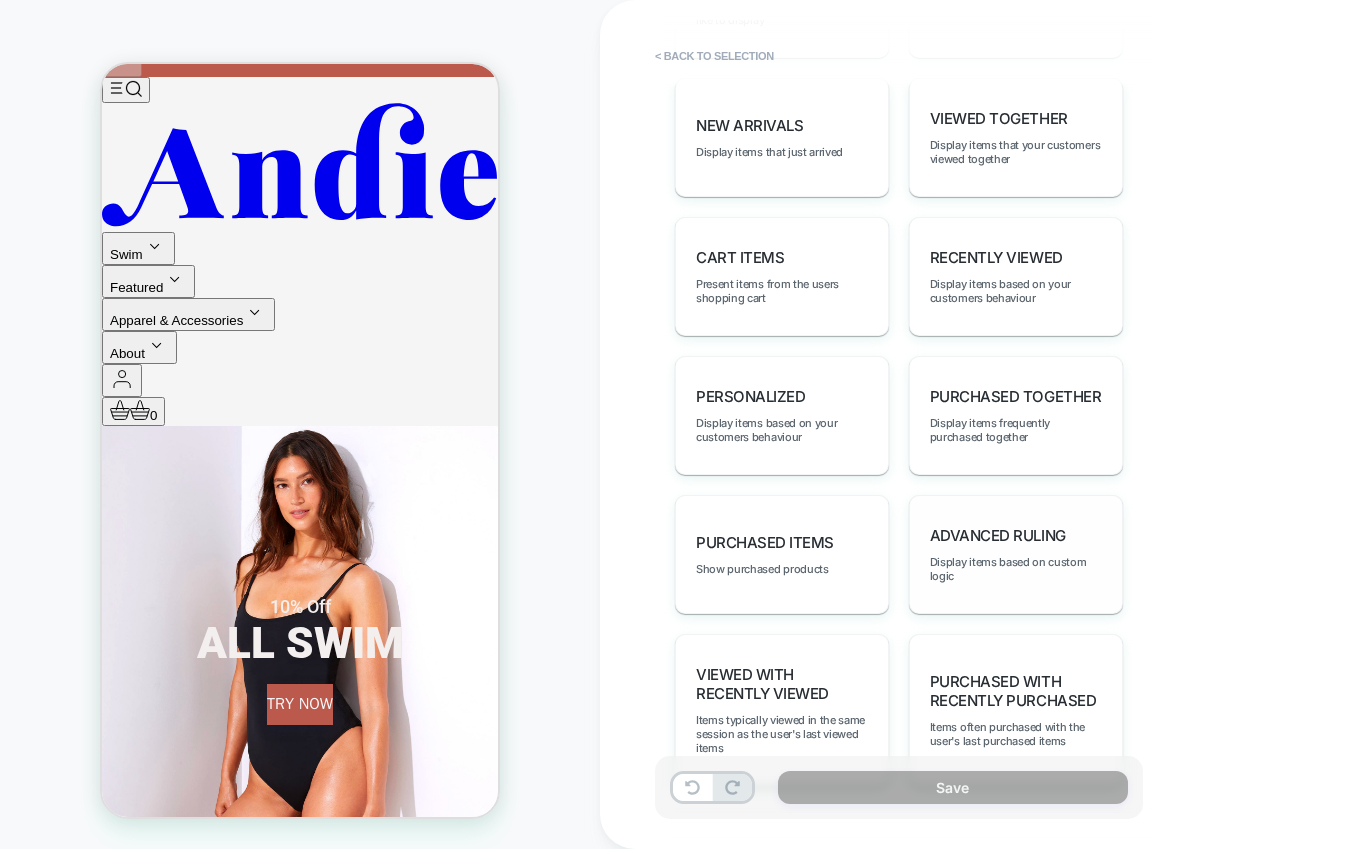 click on "Advanced Ruling Display items based on custom logic" at bounding box center (1016, 554) 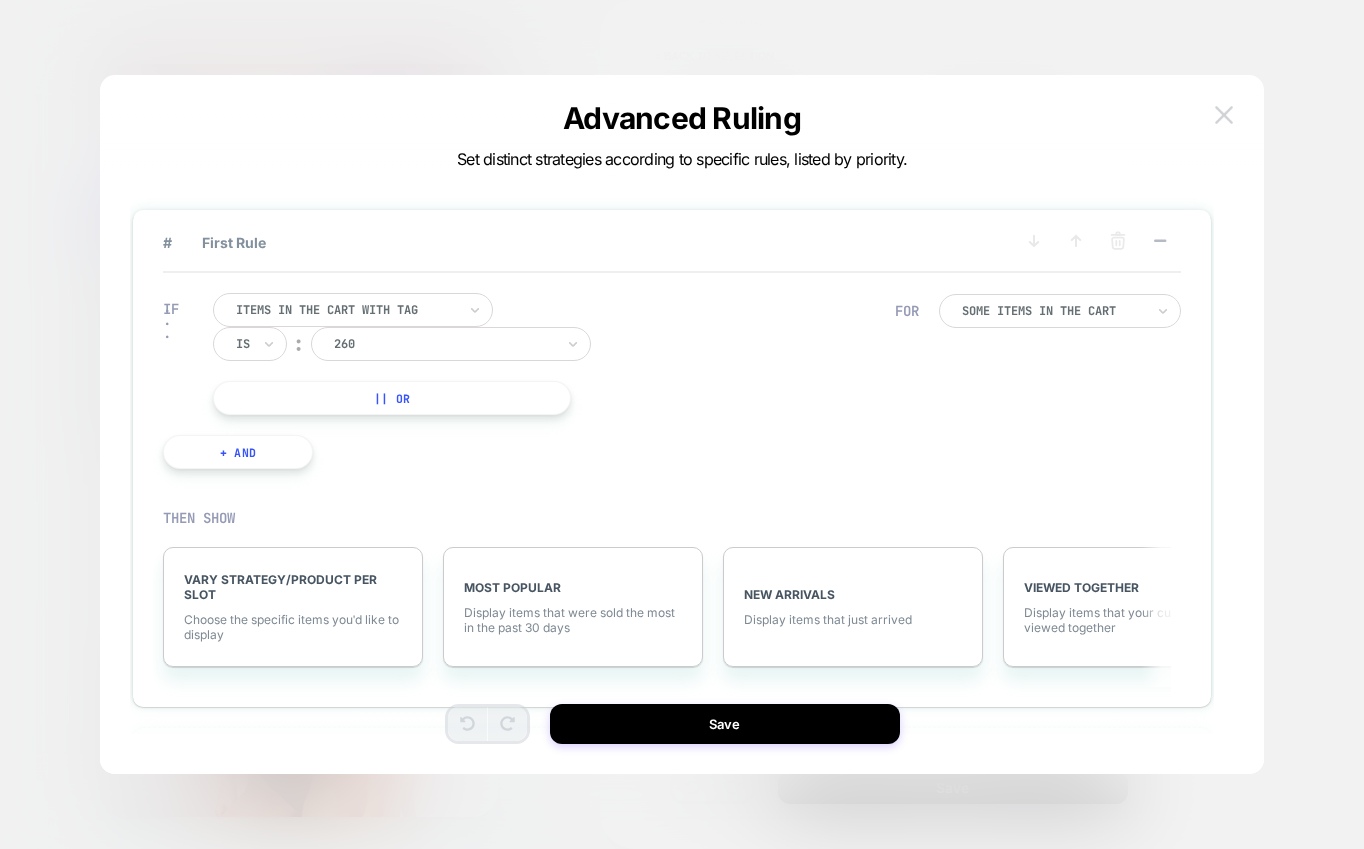 click at bounding box center [1224, 114] 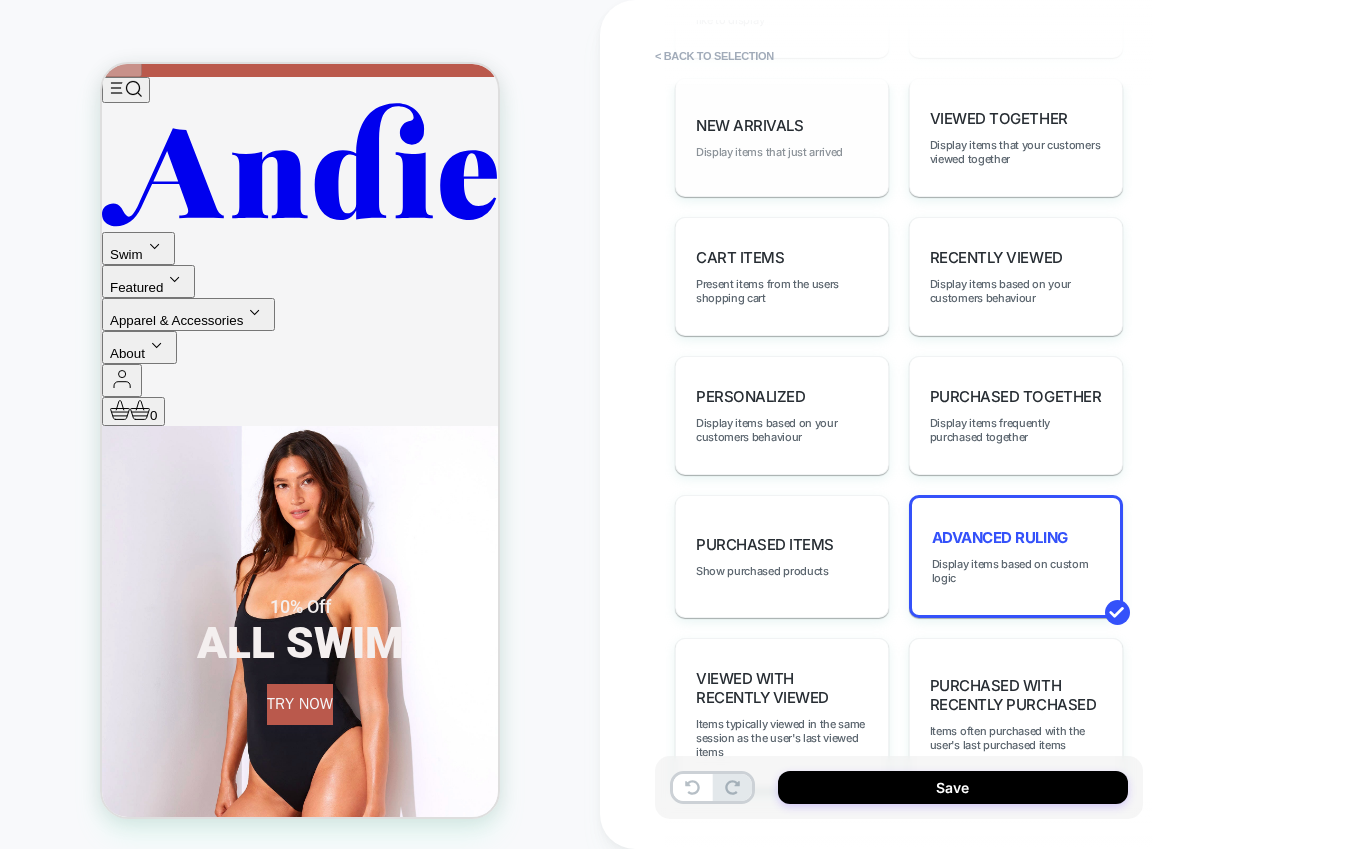 click on "Display items that just arrived" at bounding box center [769, 152] 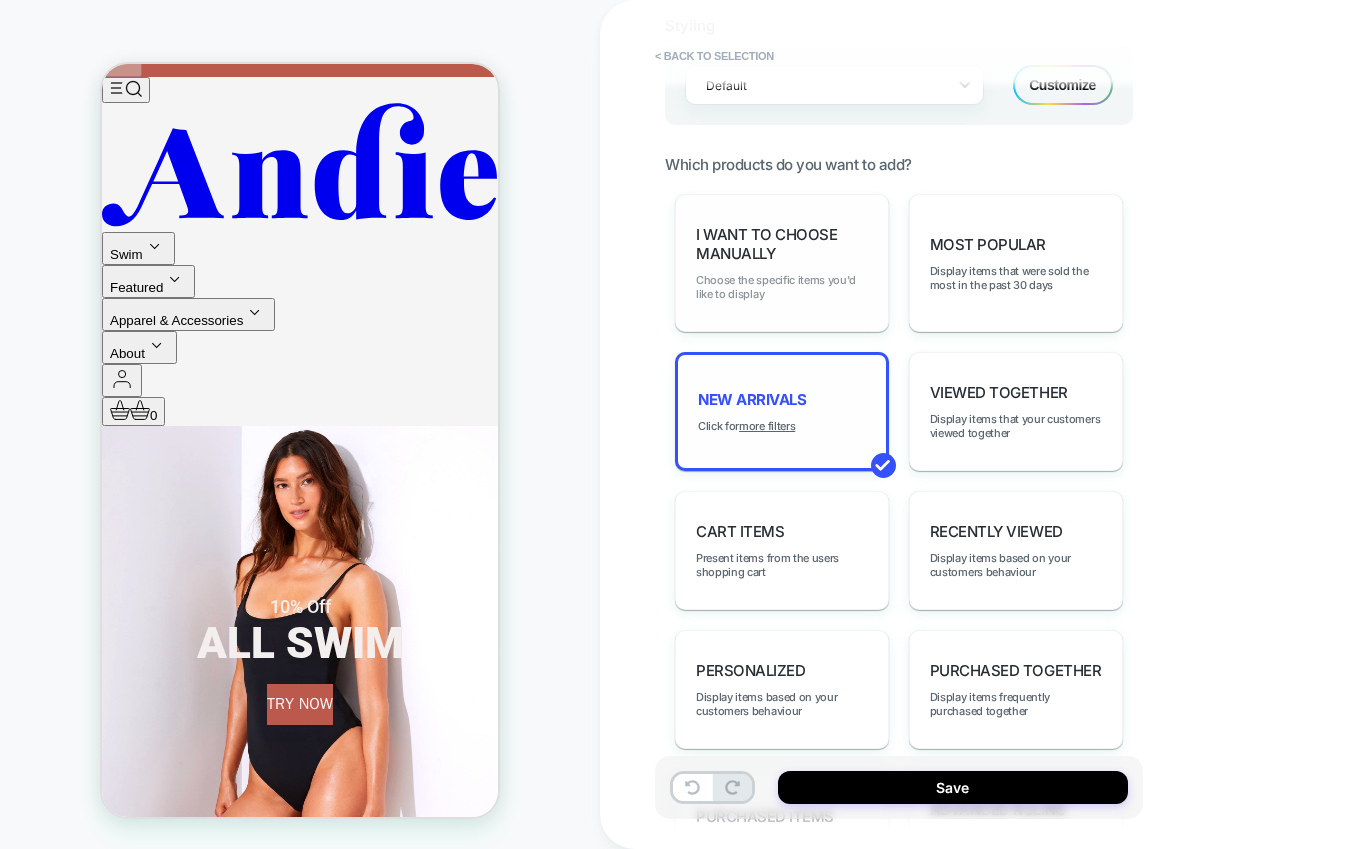 scroll, scrollTop: 756, scrollLeft: 0, axis: vertical 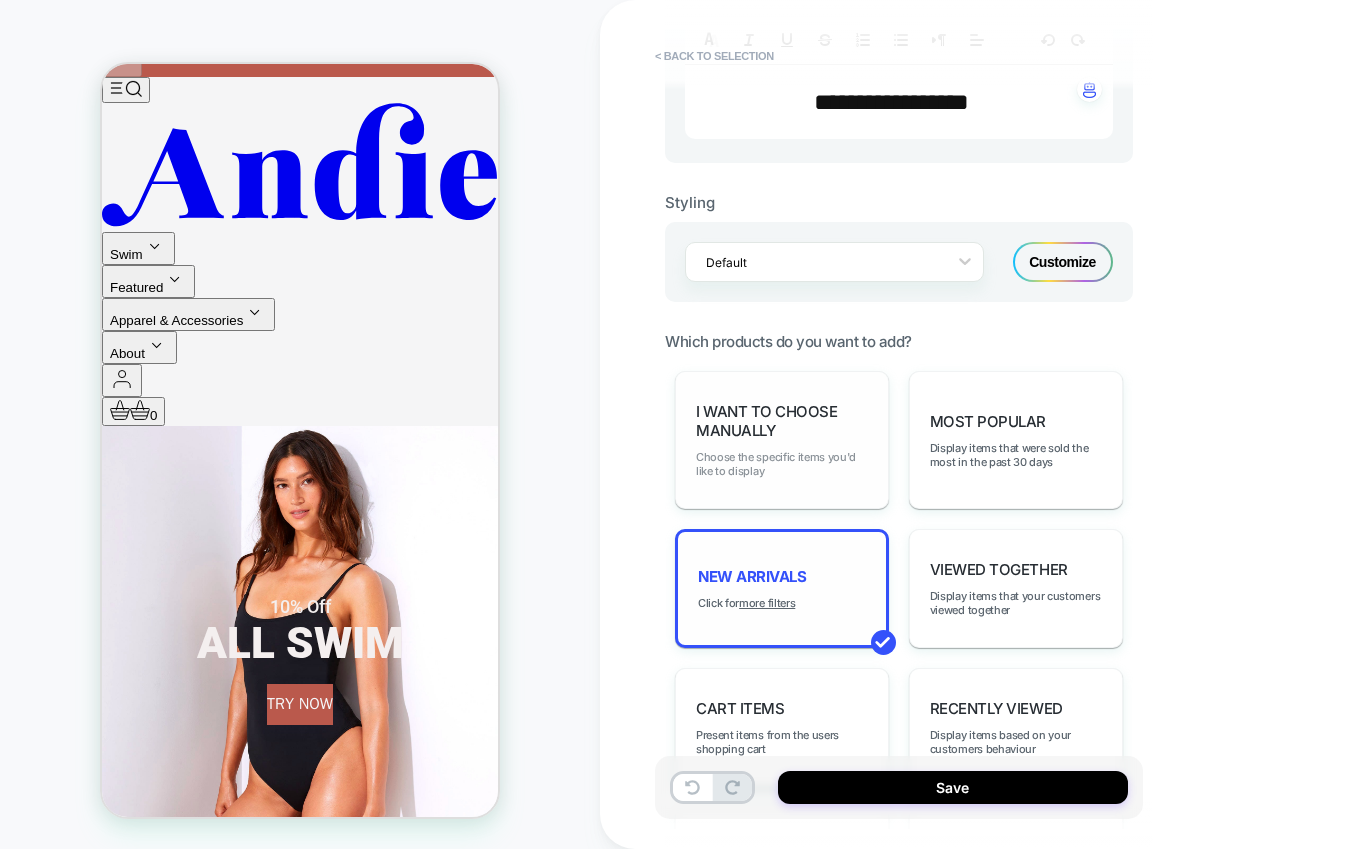 click on "Choose the specific items you'd like to display" at bounding box center (782, 464) 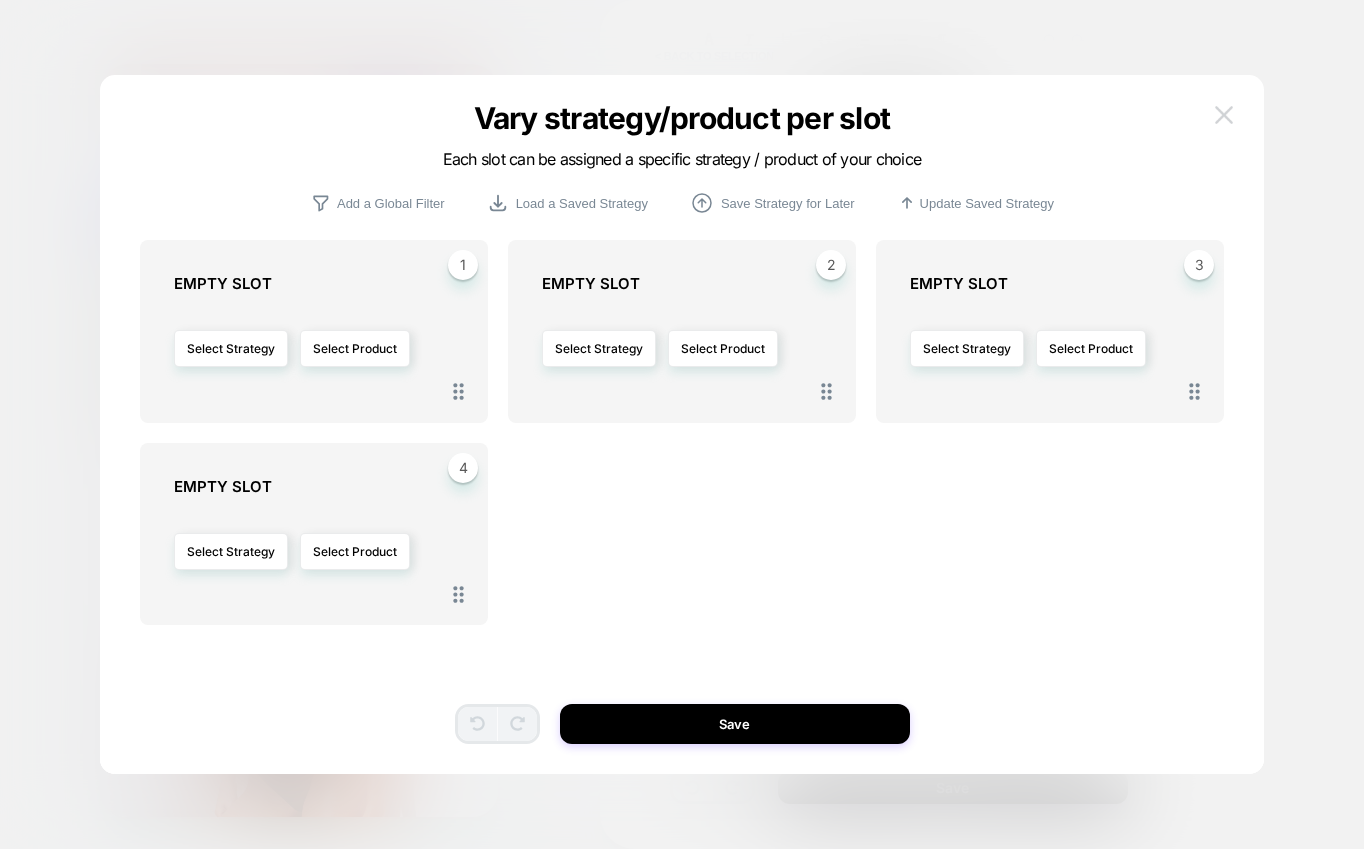 click at bounding box center [1224, 114] 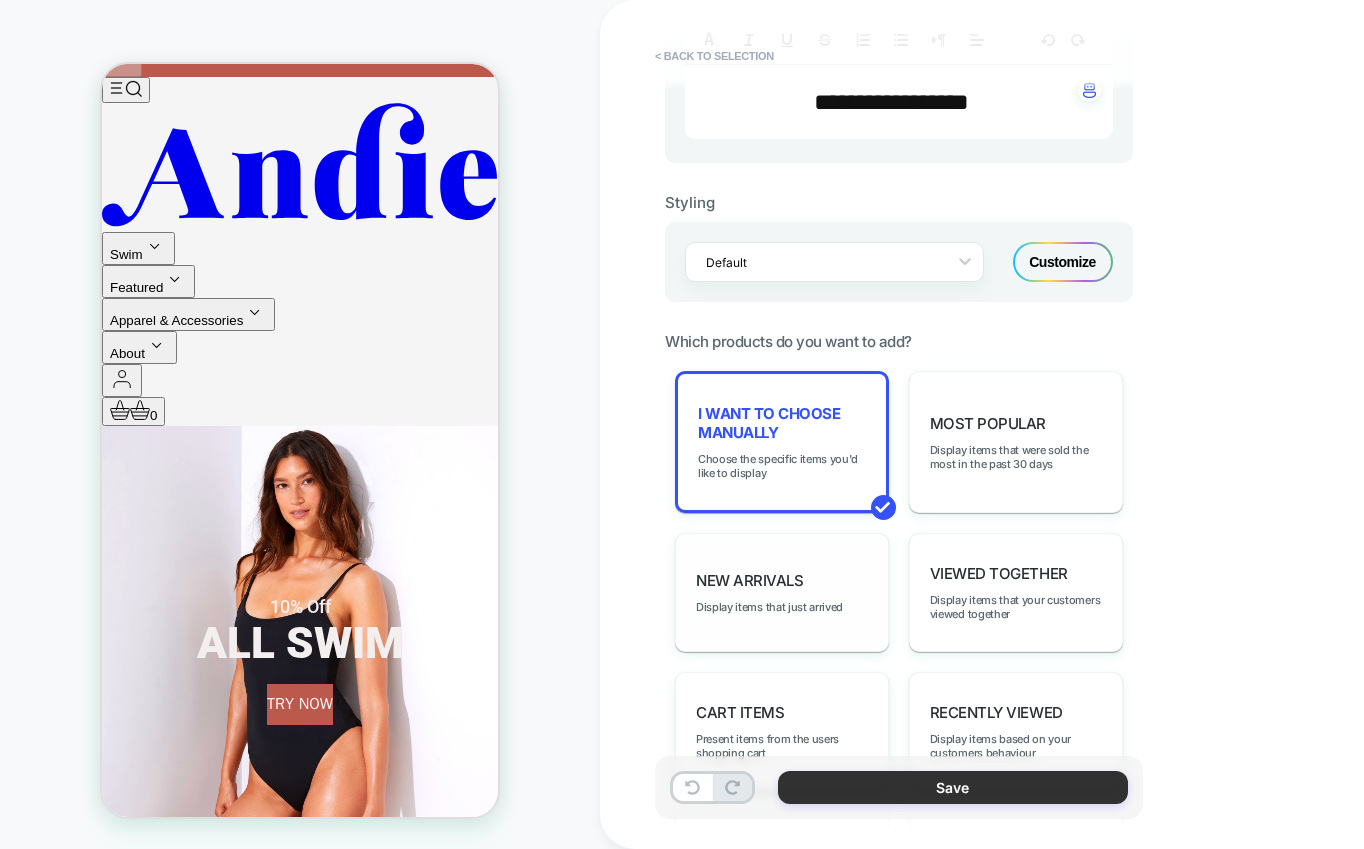 click on "Save" at bounding box center (953, 787) 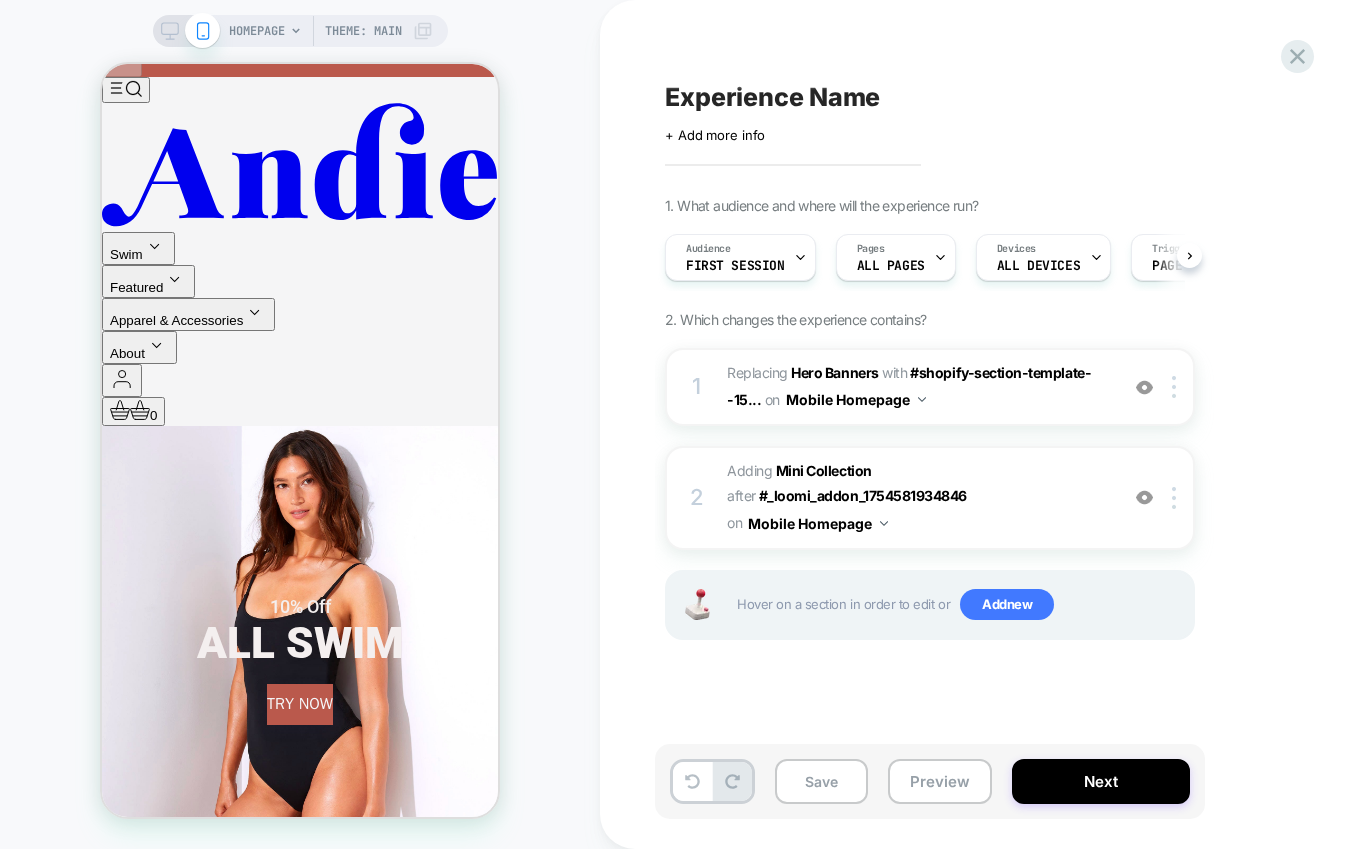scroll, scrollTop: 0, scrollLeft: 1, axis: horizontal 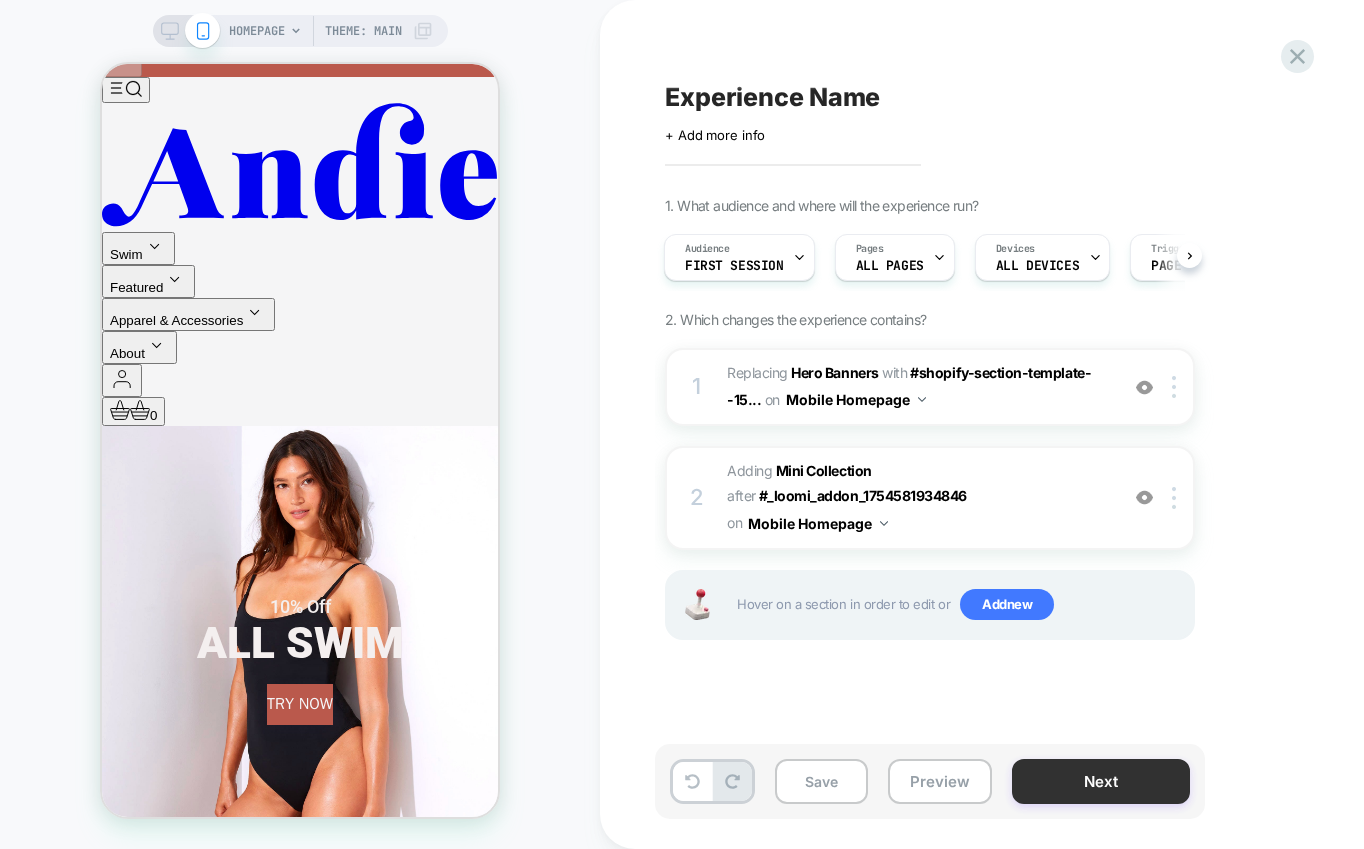 click on "Next" at bounding box center (1101, 781) 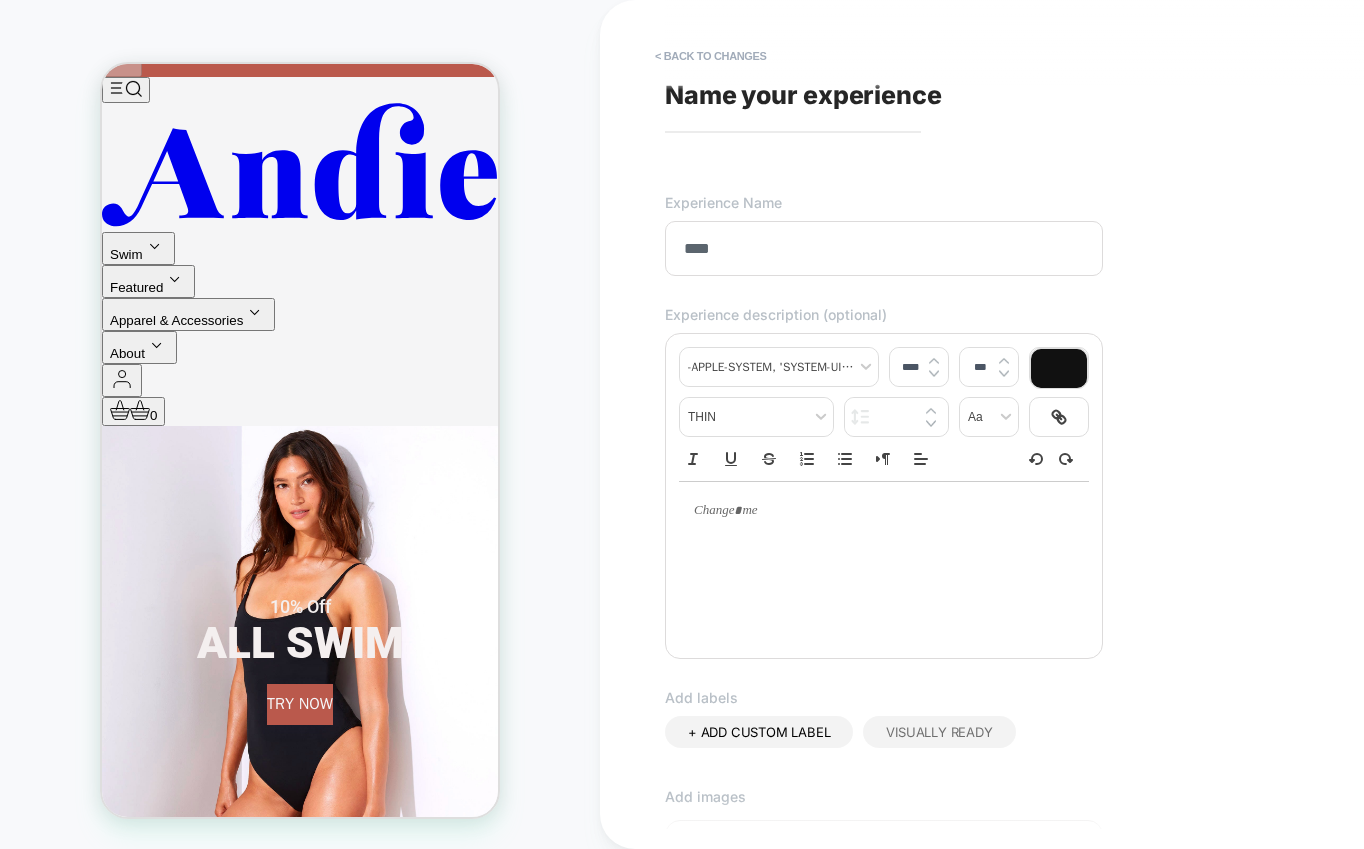 scroll, scrollTop: 428, scrollLeft: 0, axis: vertical 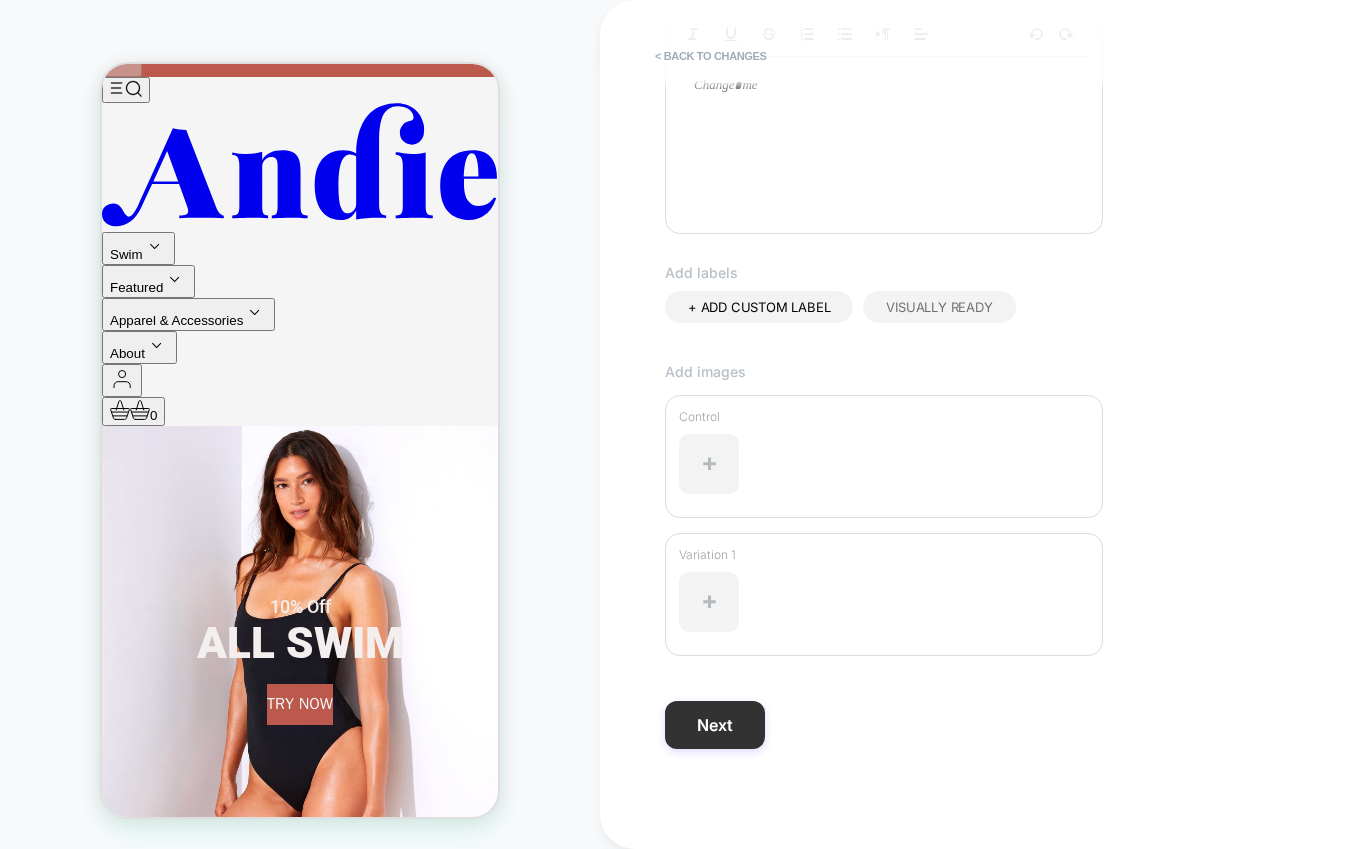type on "****" 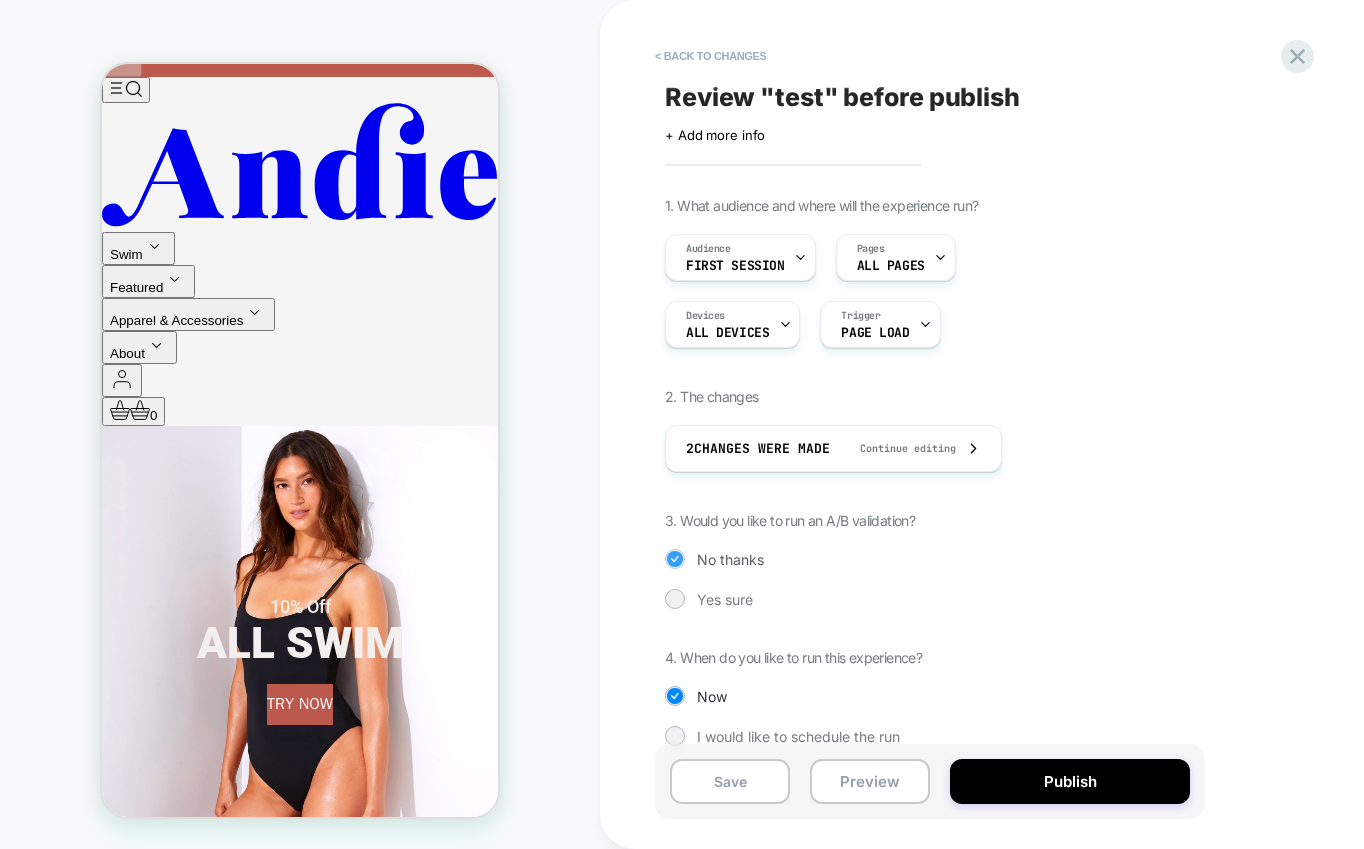 scroll, scrollTop: 27, scrollLeft: 0, axis: vertical 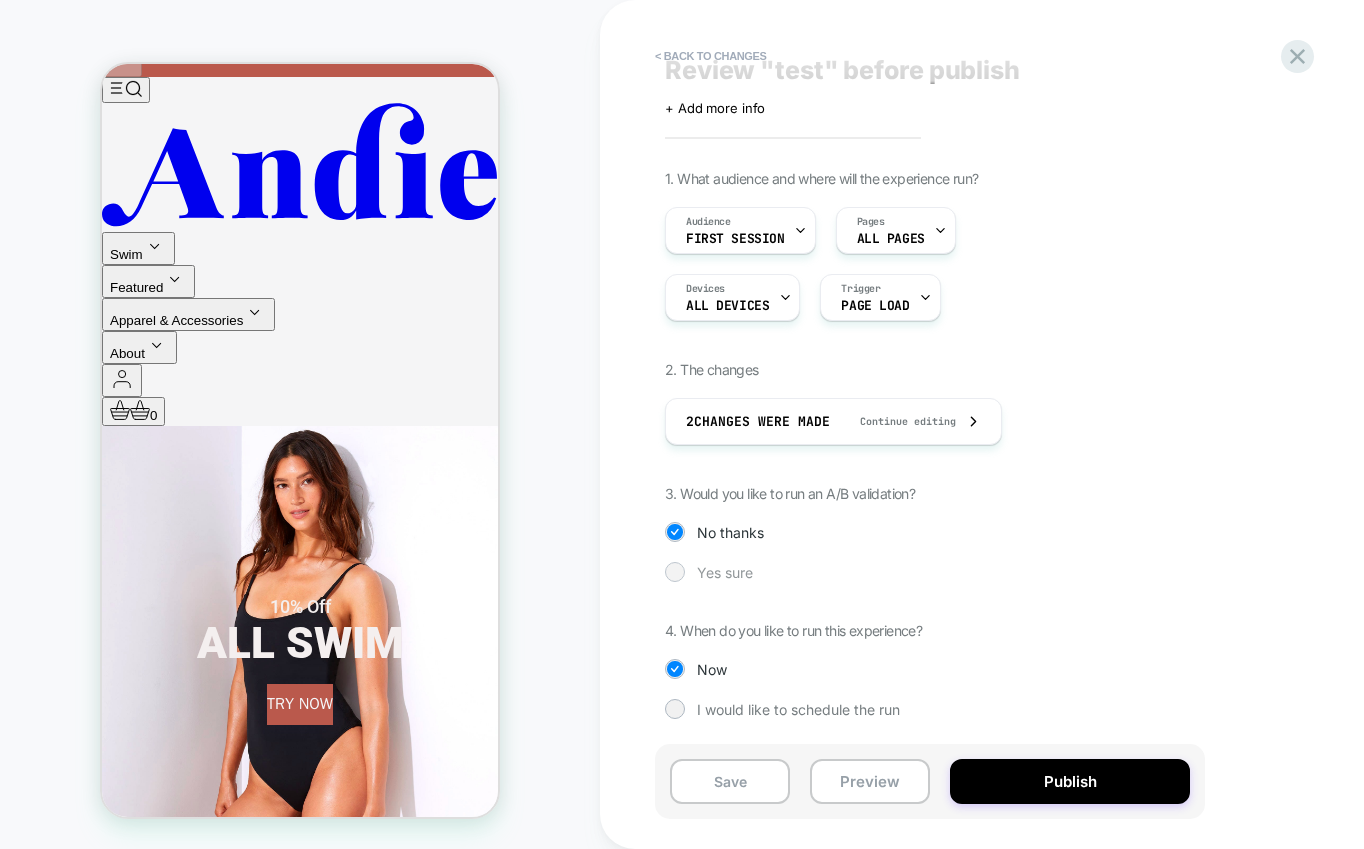 click at bounding box center [674, 571] 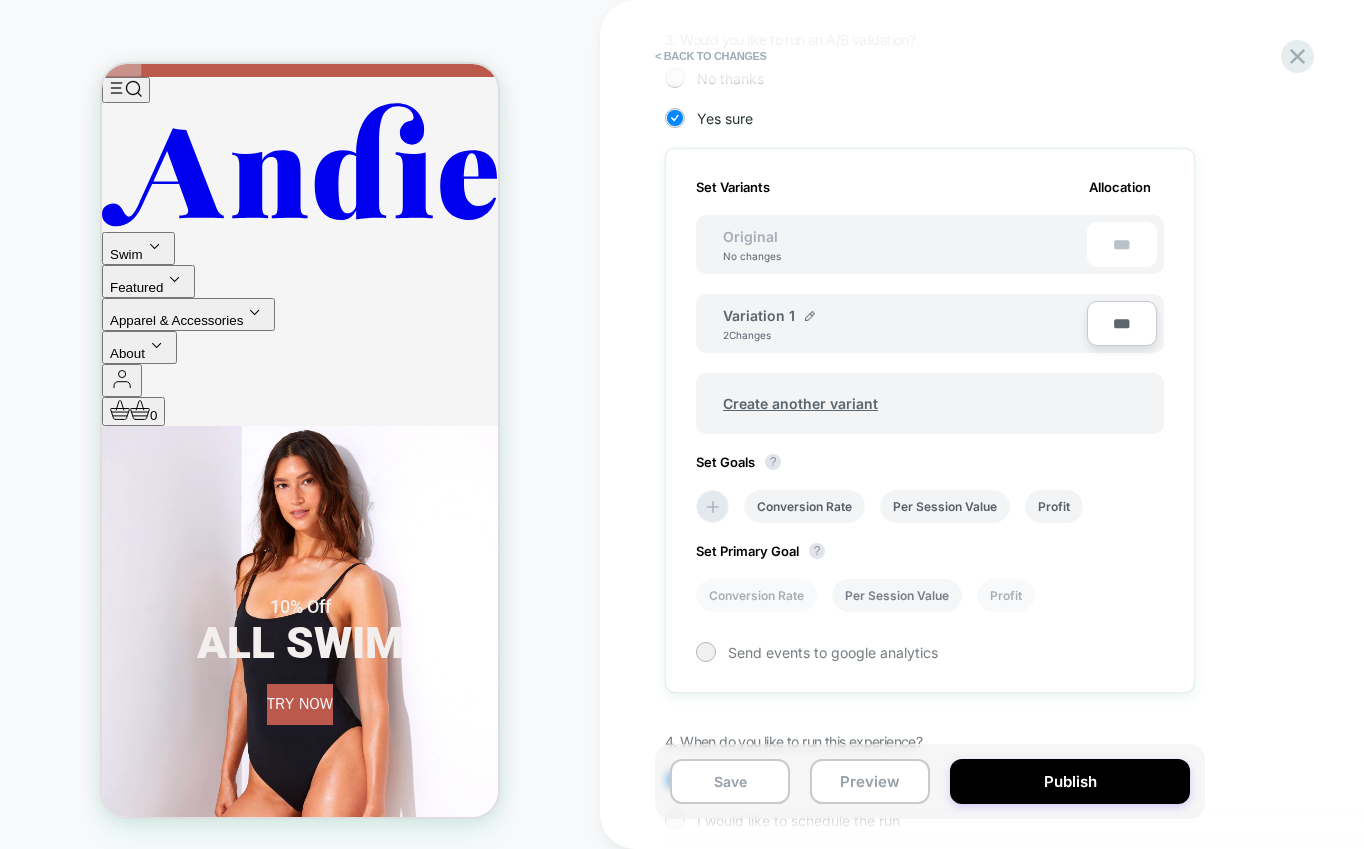 scroll, scrollTop: 460, scrollLeft: 0, axis: vertical 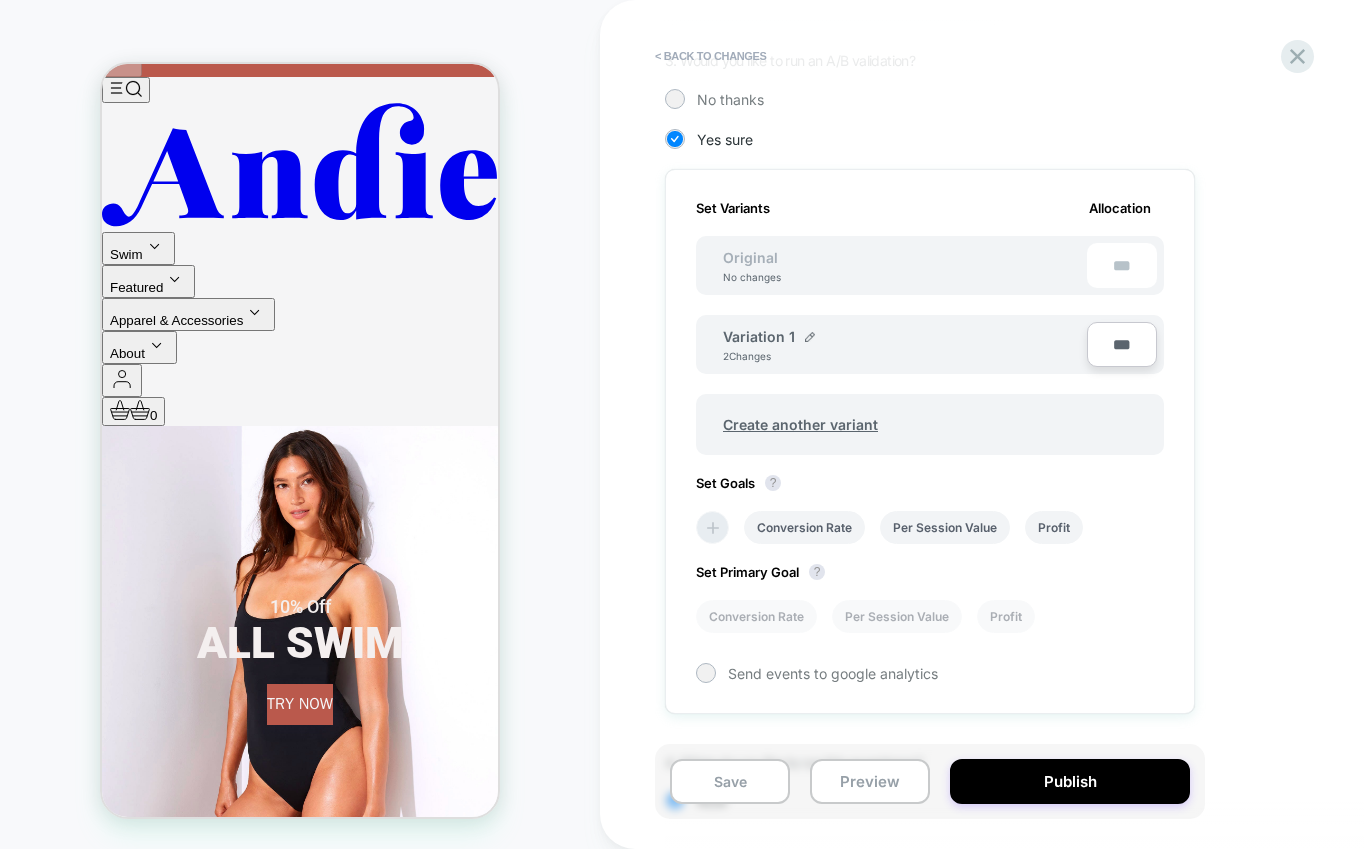 click 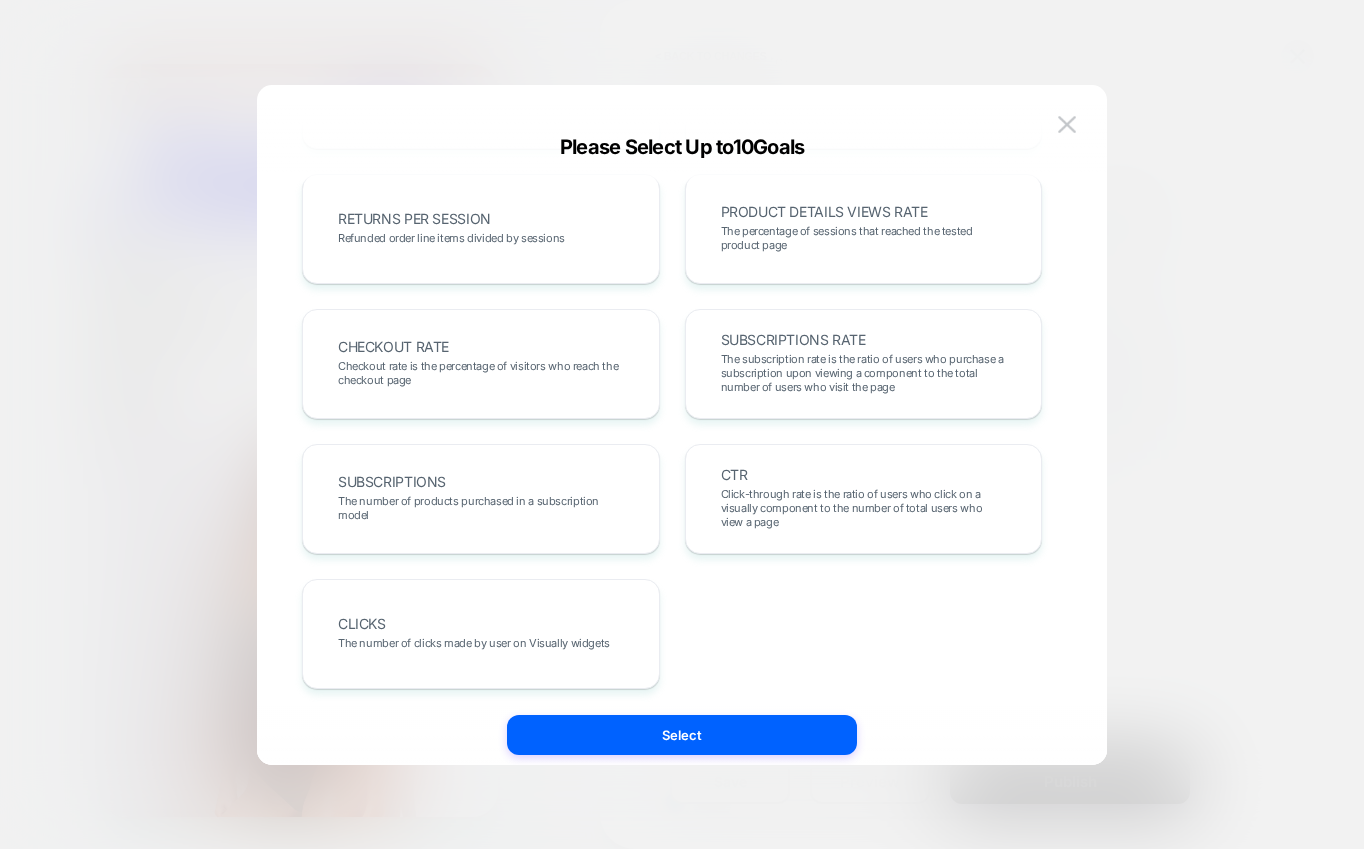 scroll, scrollTop: 690, scrollLeft: 0, axis: vertical 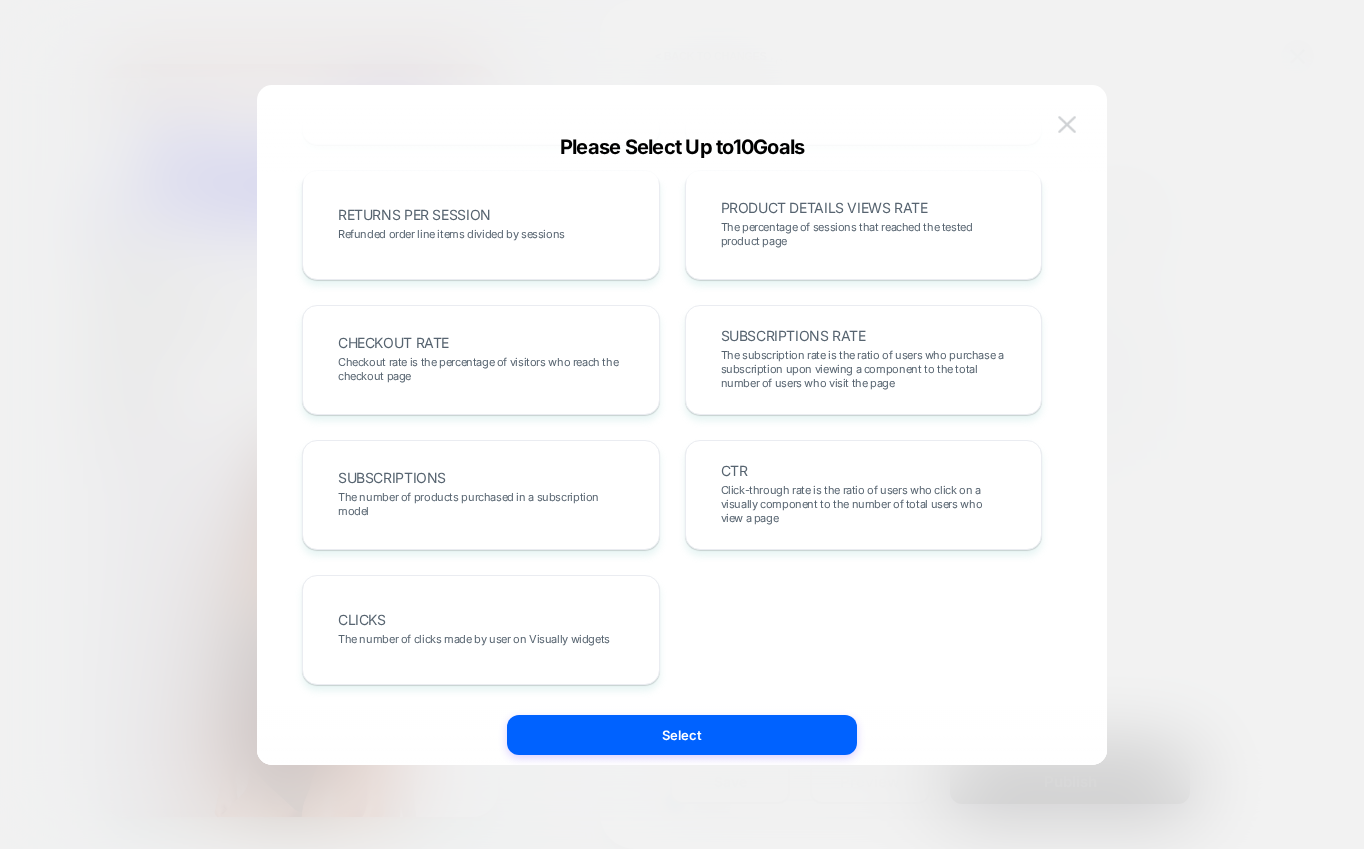 click at bounding box center [1067, 124] 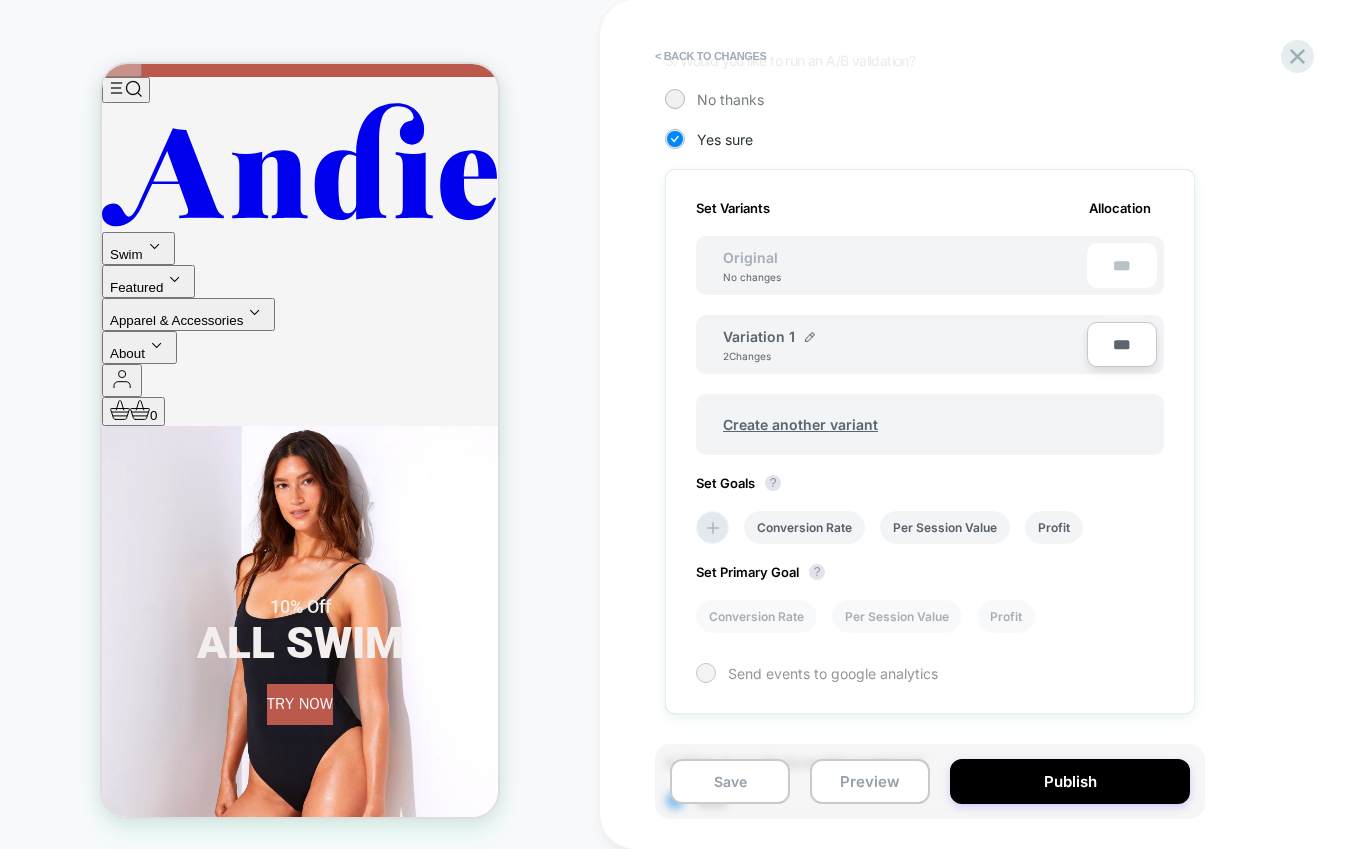 click at bounding box center [705, 672] 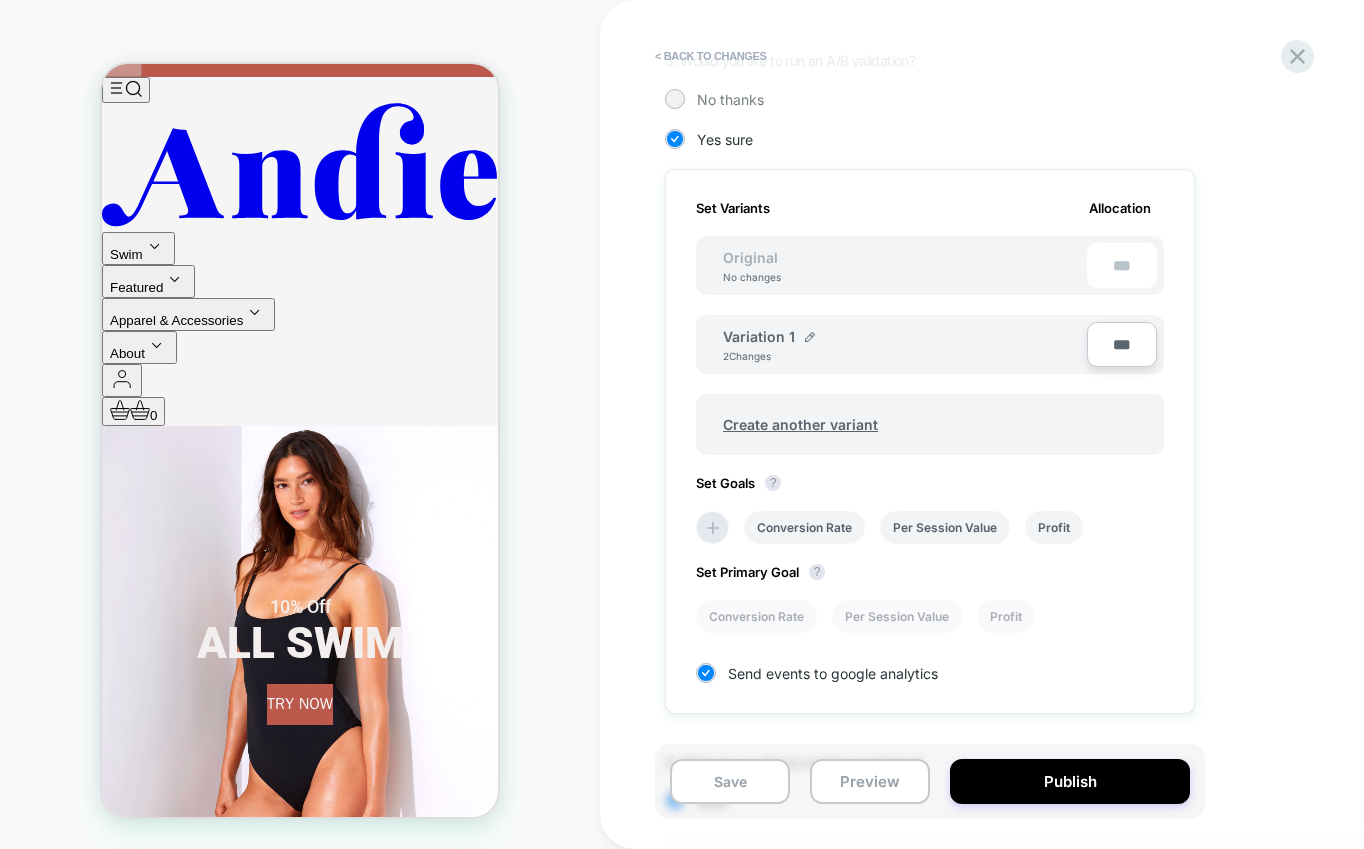 scroll, scrollTop: 592, scrollLeft: 0, axis: vertical 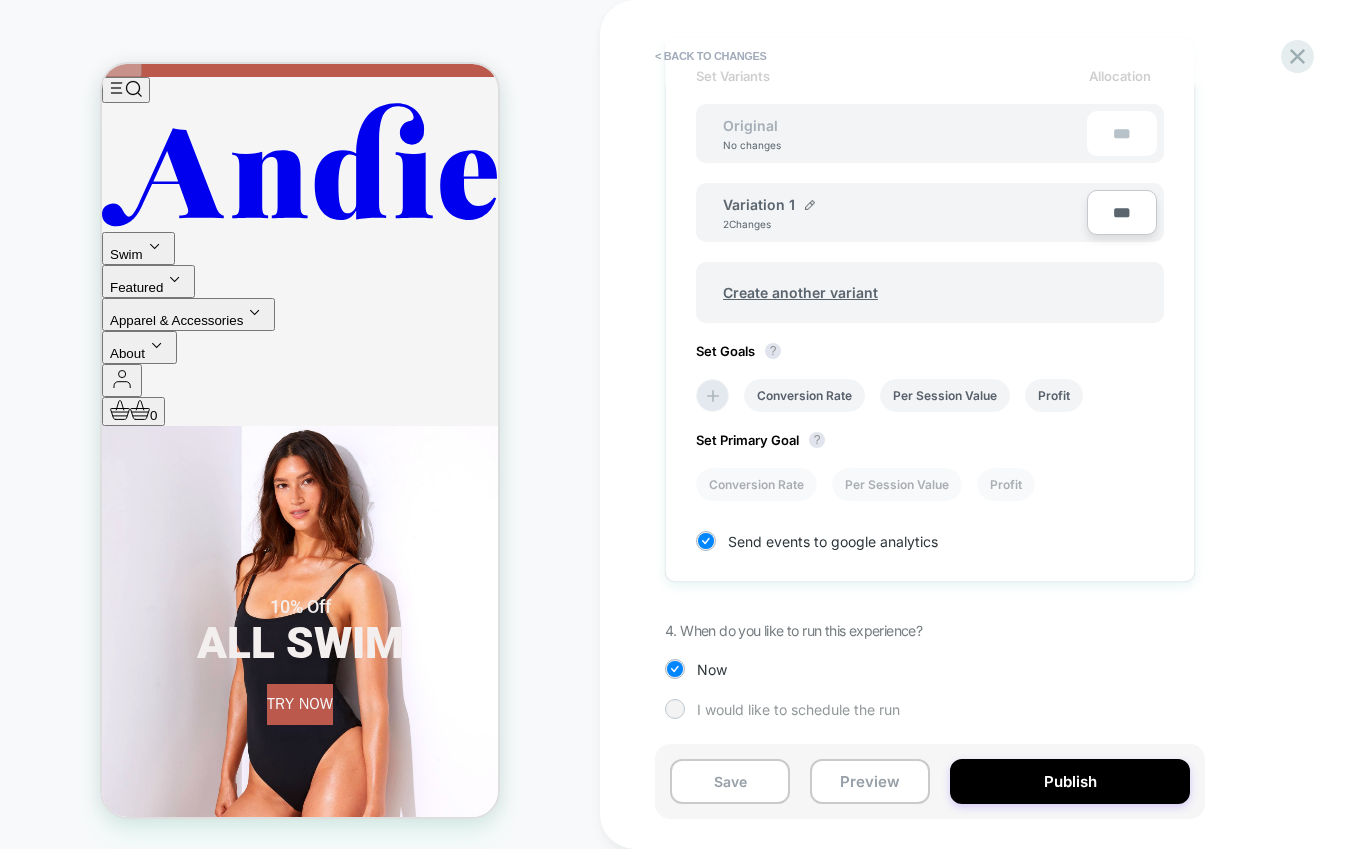 click at bounding box center (674, 708) 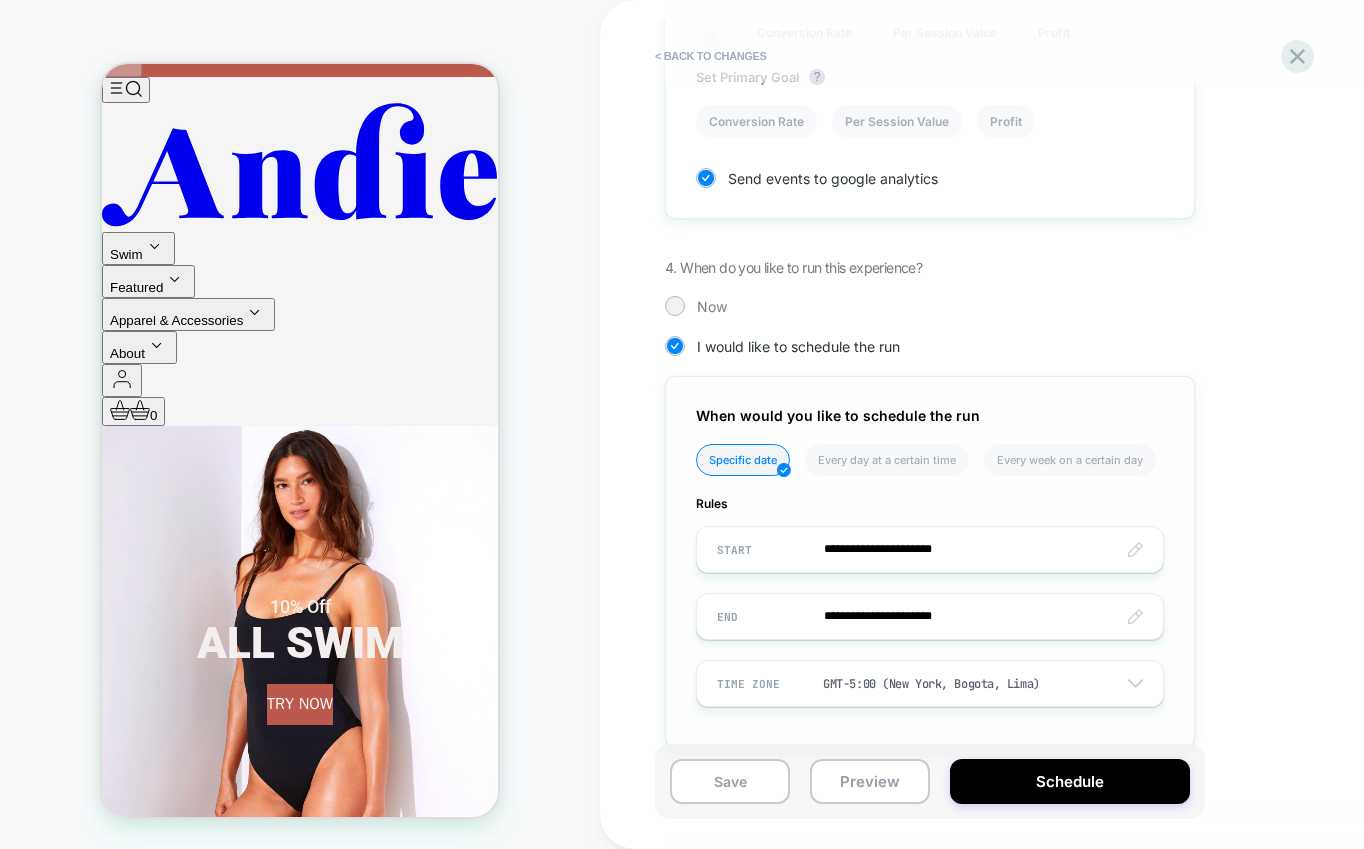 scroll, scrollTop: 984, scrollLeft: 0, axis: vertical 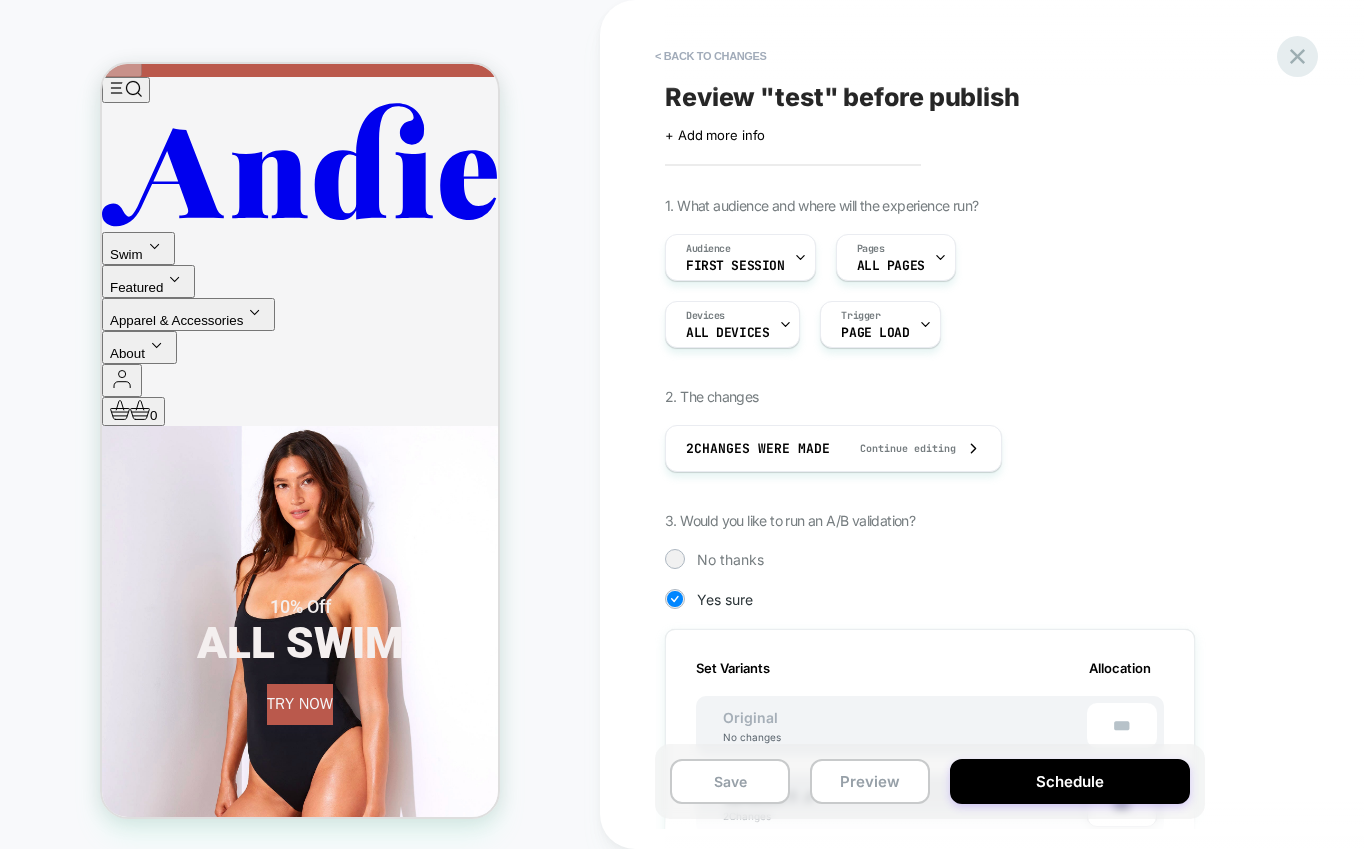 click 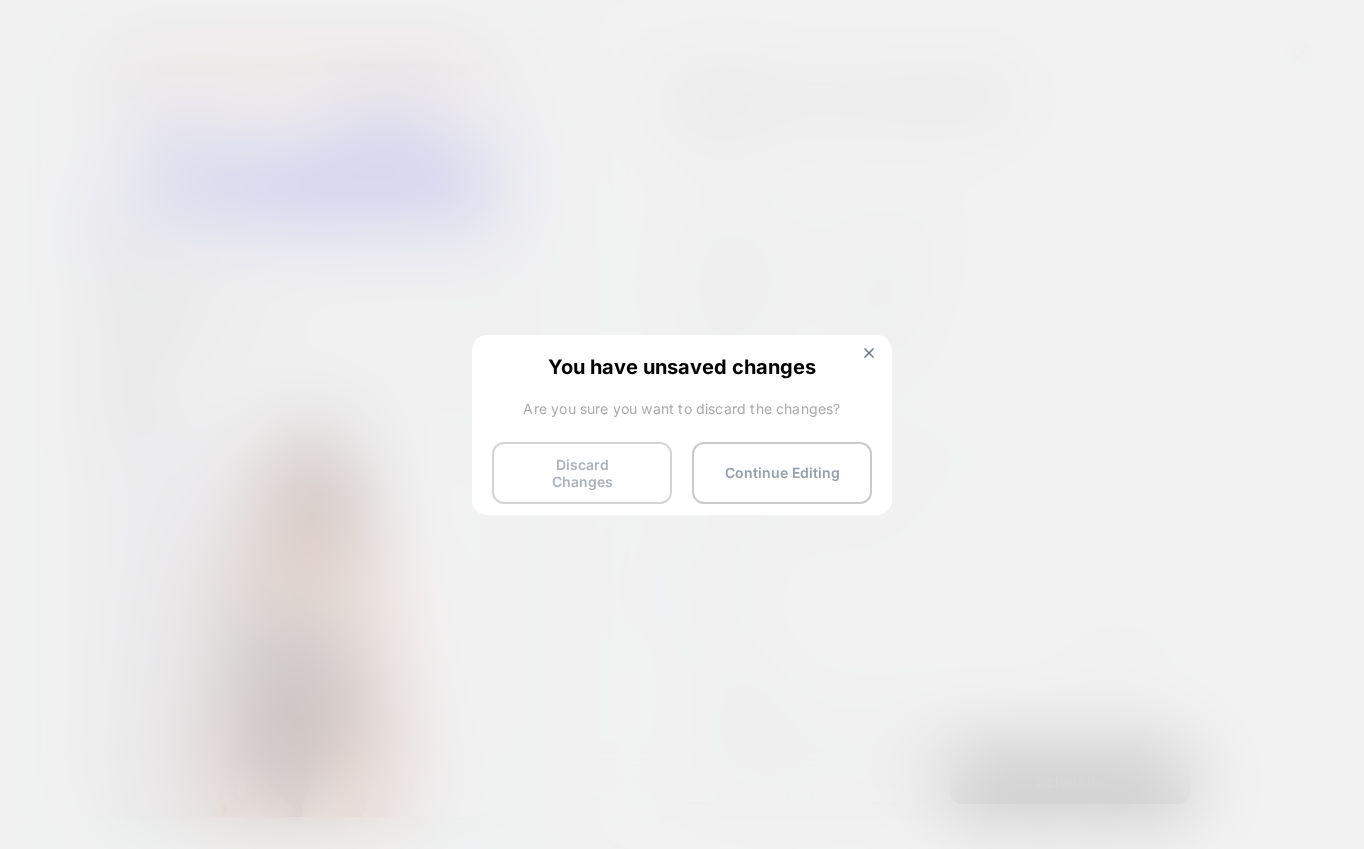 click on "Discard Changes" at bounding box center (582, 473) 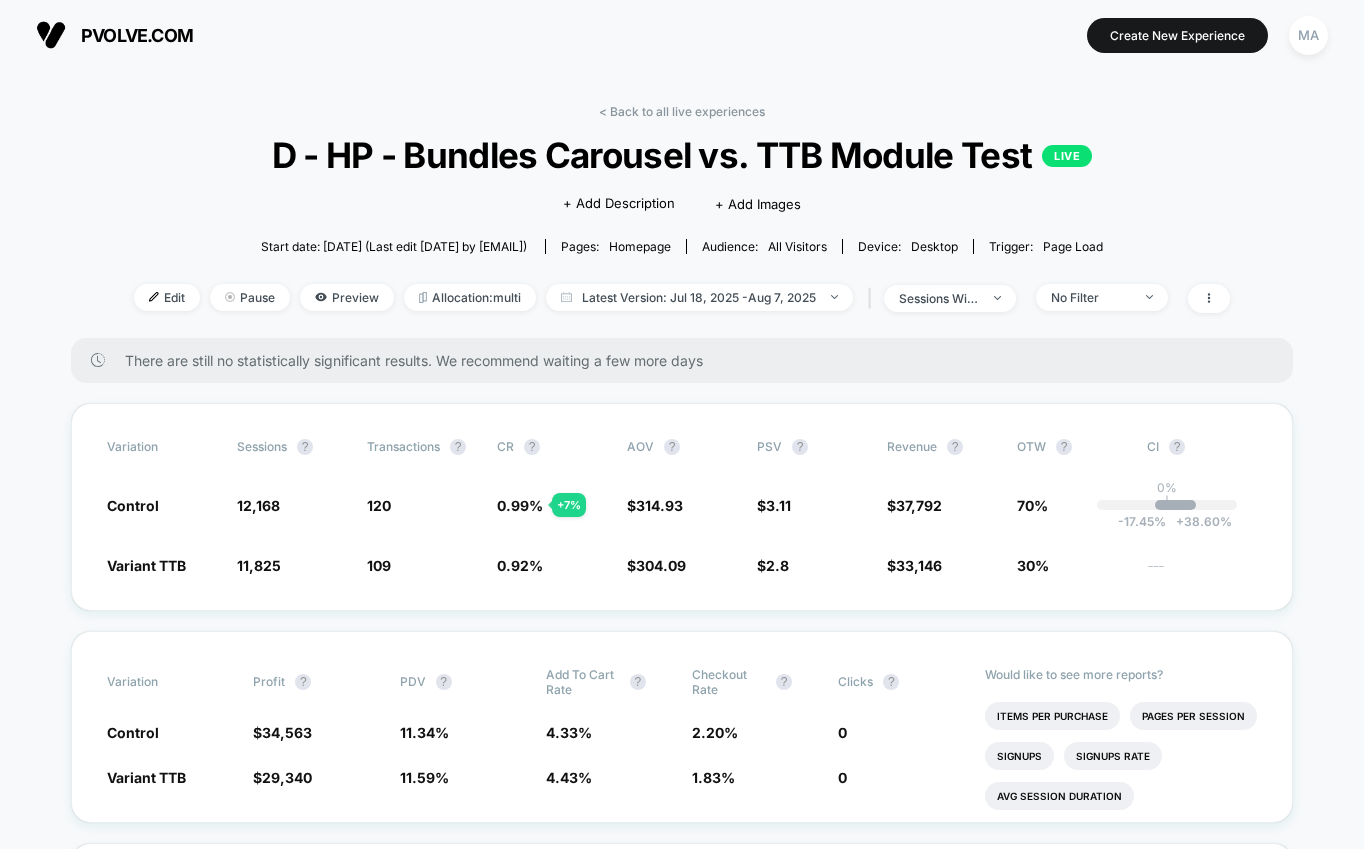 scroll, scrollTop: 0, scrollLeft: 0, axis: both 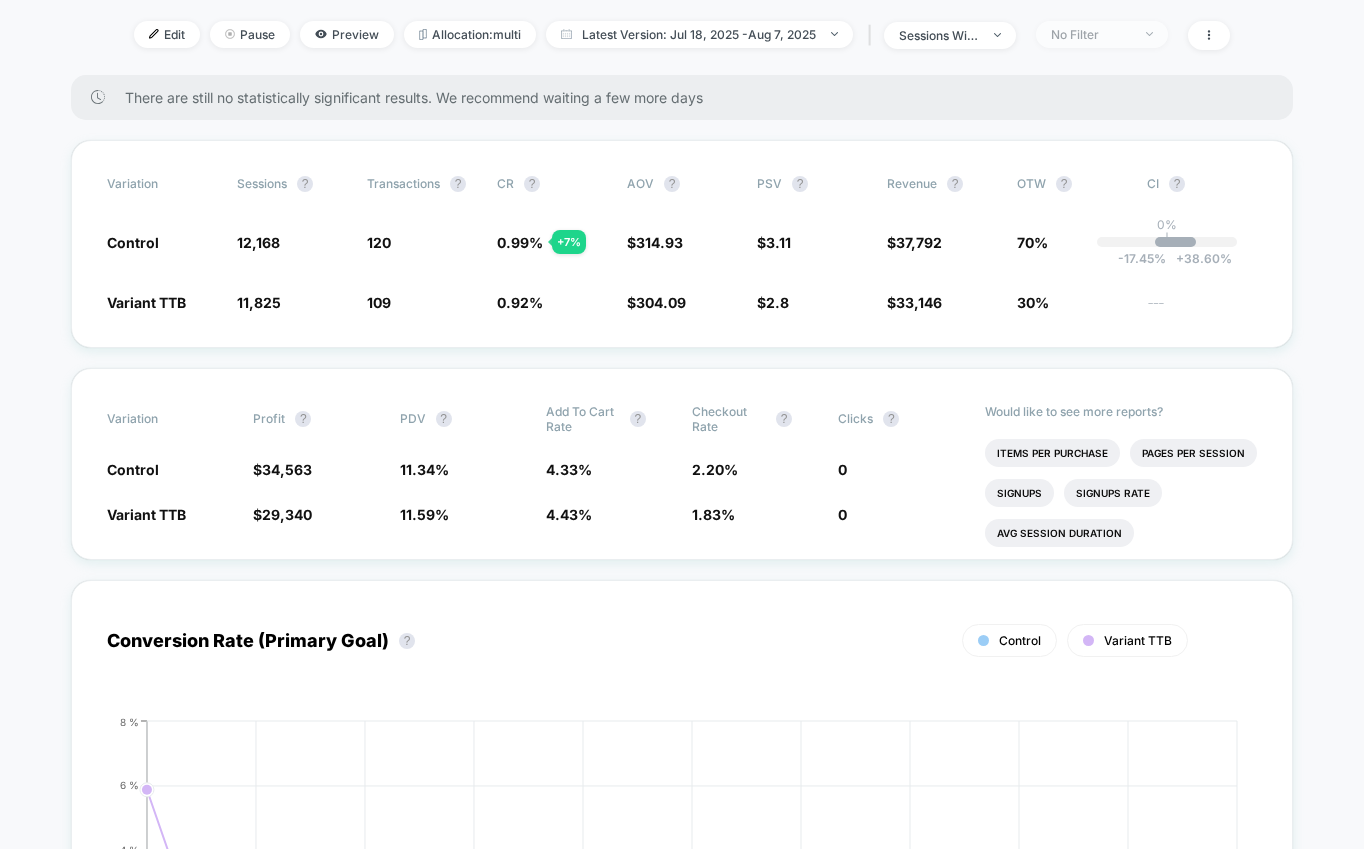 click at bounding box center (1149, 34) 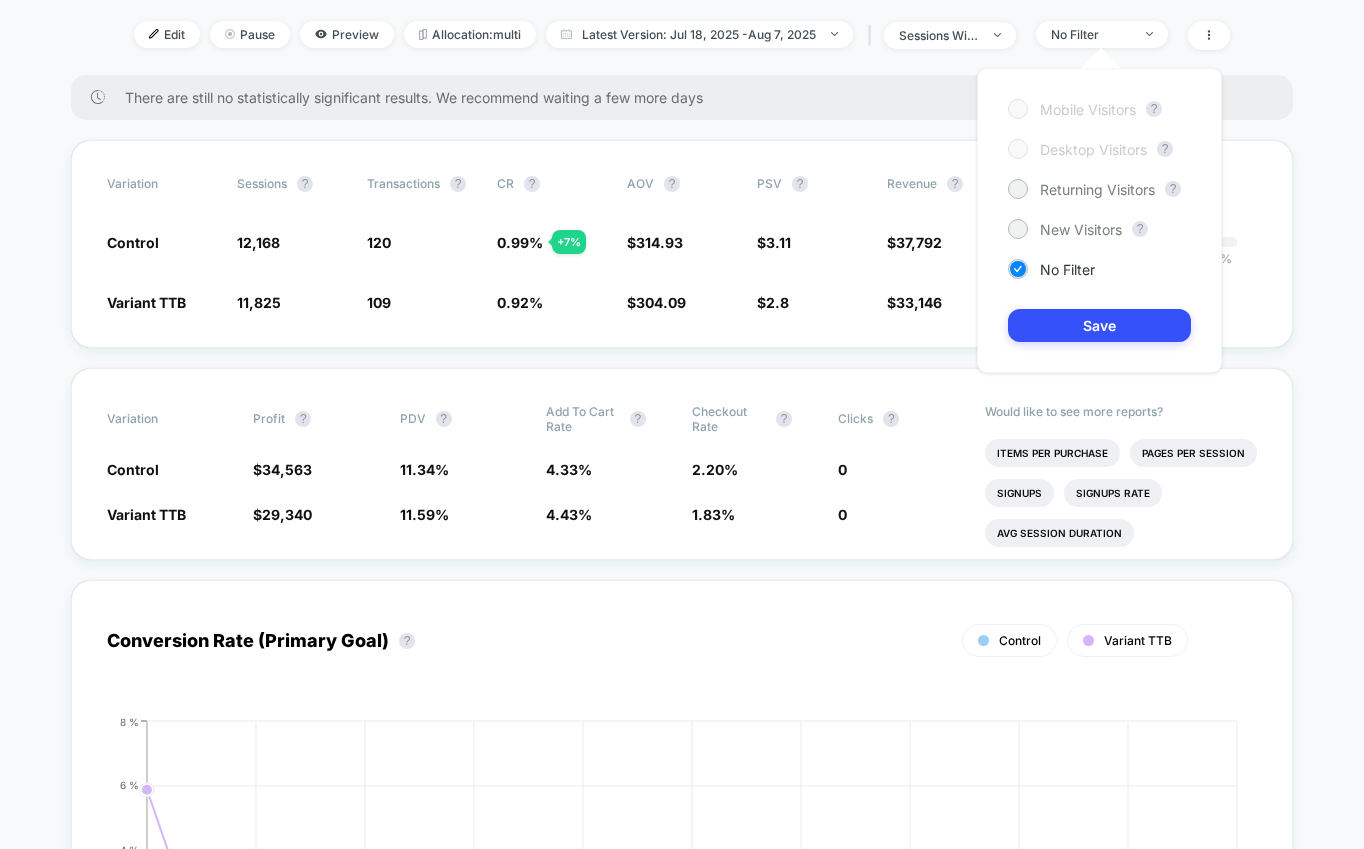 click on "< Back to all live experiences  D - HP - Bundles Carousel vs. TTB Module Test LIVE Click to edit experience details + Add Description + Add Images Start date: 7/18/2025 (Last edit 7/30/2025 by skey@pvolve.com) Pages: homepage Audience: All Visitors Device: desktop Trigger: Page Load Edit Pause  Preview Allocation:  multi Latest Version:     Jul 18, 2025    -    Aug 7, 2025 |   sessions with impression   No Filter There are still no statistically significant results. We recommend waiting a few more days Variation Sessions ? Transactions ? CR ? AOV ? PSV ? Revenue ? OTW ? CI ? Control 12,168 + 2.9 % 120 + 7 % 0.99 % + 7 % $ 314.93 + 3.6 % $ 3.11 + 10.8 % $ 37,792 + 10.8 % 70% 0% | -17.45 % + 38.60 % Variant TTB 11,825 109 0.92 % $ 304.09 $ 2.8 $ 33,146 30% --- Variation Profit ? PDV ? Add To Cart Rate ? Checkout Rate ? Clicks ? Control $ 34,563 + 14.5 % 11.34 % - 2.2 % 4.33 % - 2.3 % 2.20 % + 20.6 % 0 Variant TTB $ 29,340 11.59 % 4.43 % 1.83 % 0 Would like to see more reports? Items Per Purchase Signups Returns" at bounding box center [682, 2974] 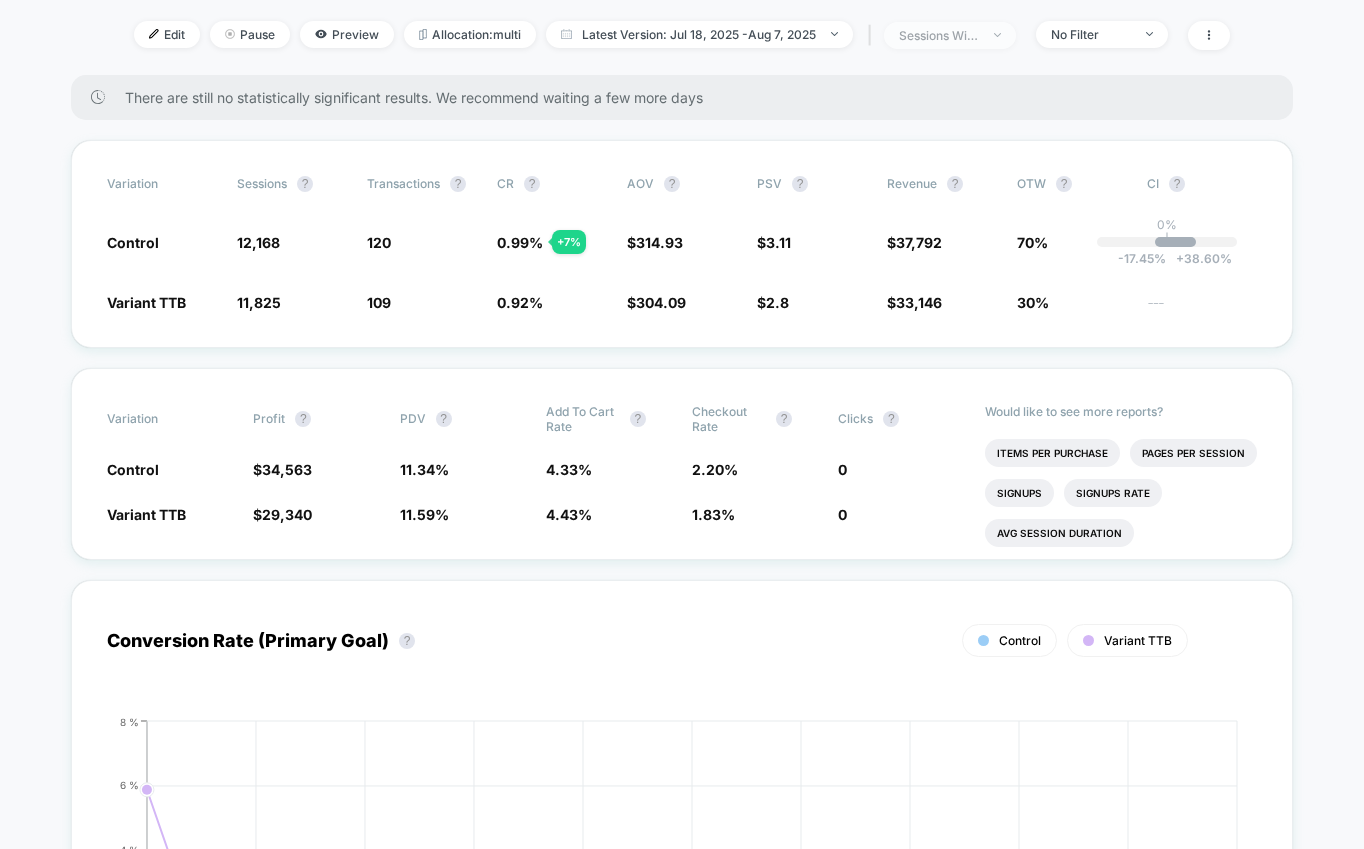 click on "sessions with impression" at bounding box center (950, 35) 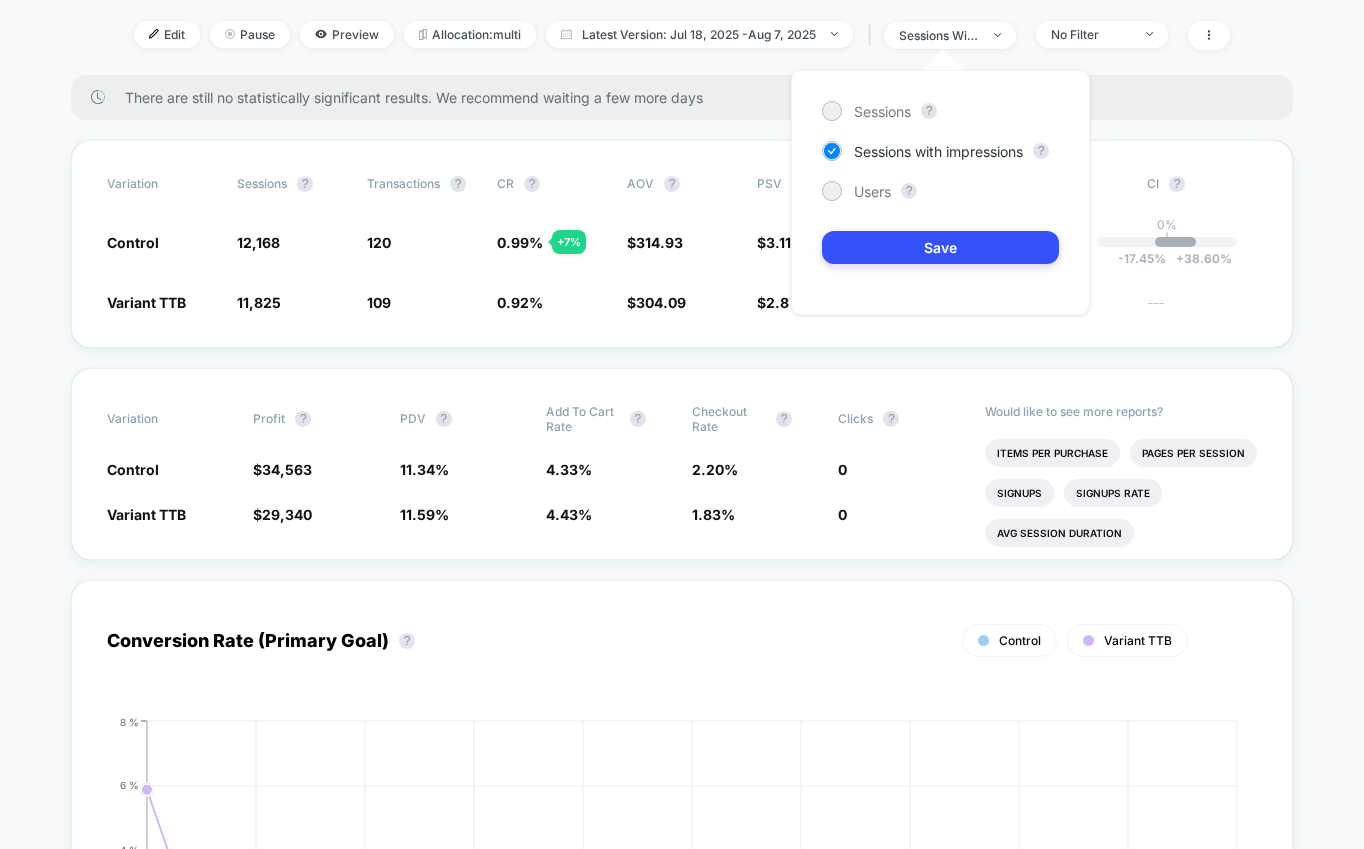 click on "< Back to all live experiences  D - HP - Bundles Carousel vs. TTB Module Test LIVE Click to edit experience details + Add Description + Add Images Start date: 7/18/2025 (Last edit 7/30/2025 by skey@pvolve.com) Pages: homepage Audience: All Visitors Device: desktop Trigger: Page Load Edit Pause  Preview Allocation:  multi Latest Version:     Jul 18, 2025    -    Aug 7, 2025 |   sessions with impression   No Filter There are still no statistically significant results. We recommend waiting a few more days Variation Sessions ? Transactions ? CR ? AOV ? PSV ? Revenue ? OTW ? CI ? Control 12,168 + 2.9 % 120 + 7 % 0.99 % + 7 % $ 314.93 + 3.6 % $ 3.11 + 10.8 % $ 37,792 + 10.8 % 70% 0% | -17.45 % + 38.60 % Variant TTB 11,825 109 0.92 % $ 304.09 $ 2.8 $ 33,146 30% --- Variation Profit ? PDV ? Add To Cart Rate ? Checkout Rate ? Clicks ? Control $ 34,563 + 14.5 % 11.34 % - 2.2 % 4.33 % - 2.3 % 2.20 % + 20.6 % 0 Variant TTB $ 29,340 11.59 % 4.43 % 1.83 % 0 Would like to see more reports? Items Per Purchase Signups Returns" at bounding box center (682, 2994) 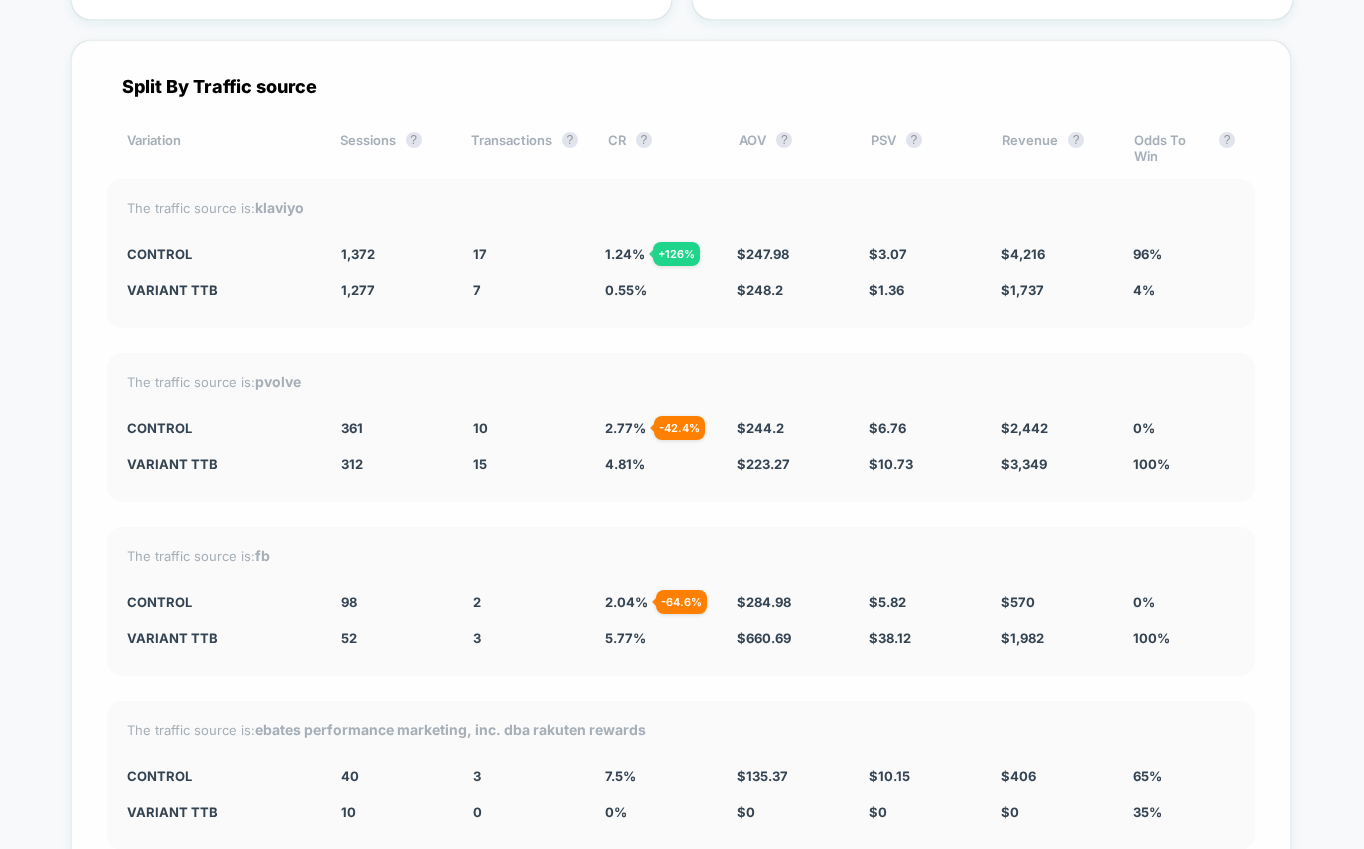 scroll, scrollTop: 5026, scrollLeft: 0, axis: vertical 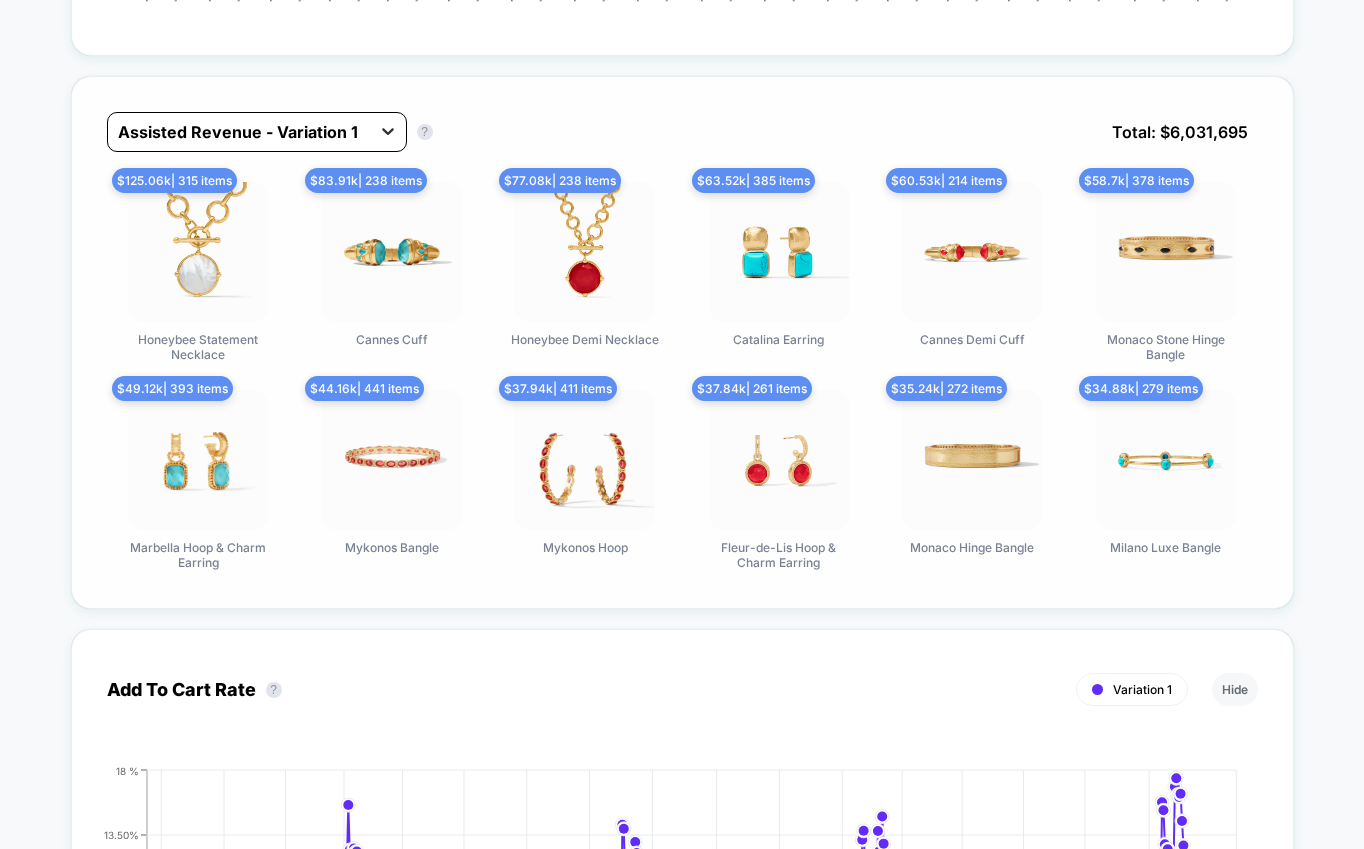 click 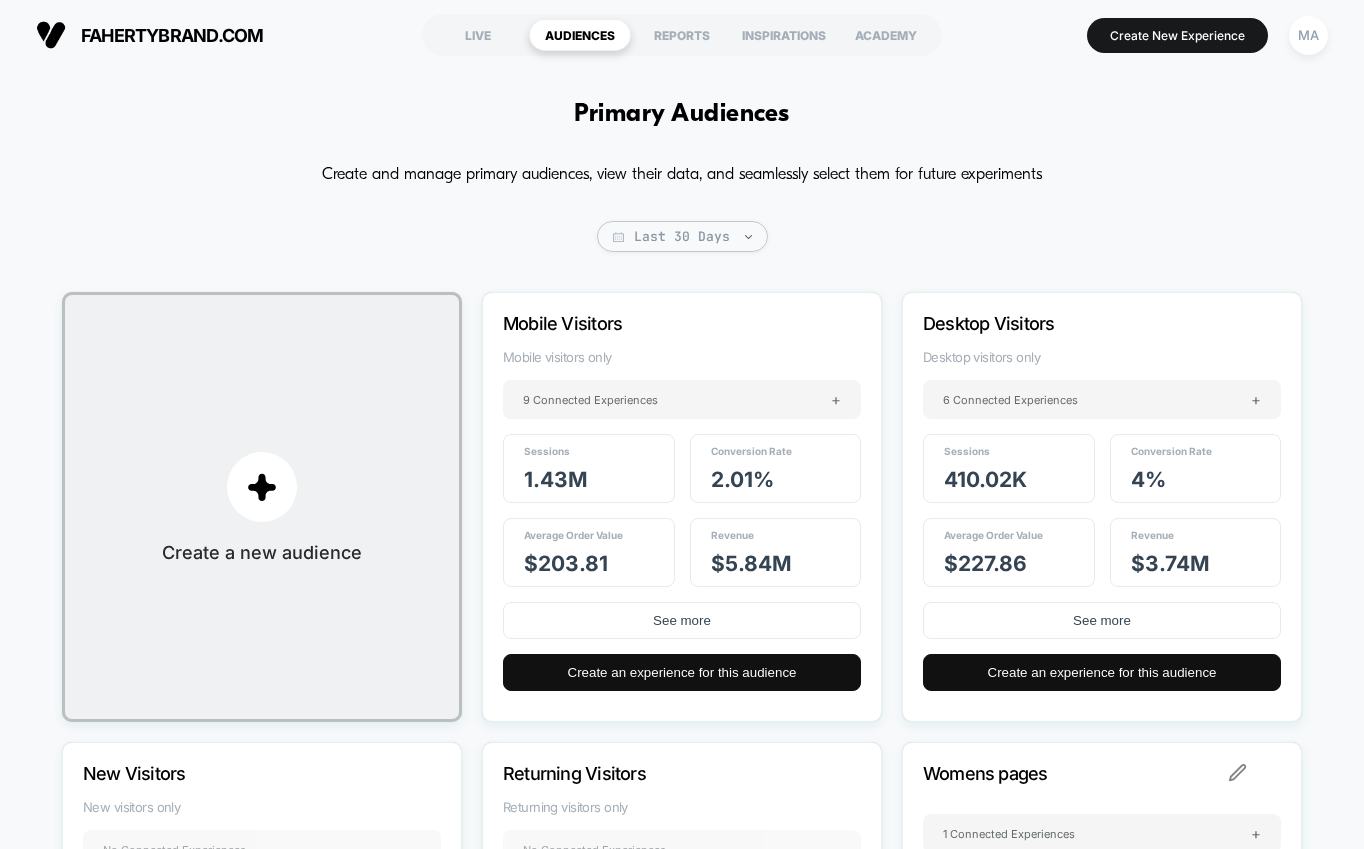 scroll, scrollTop: 0, scrollLeft: 0, axis: both 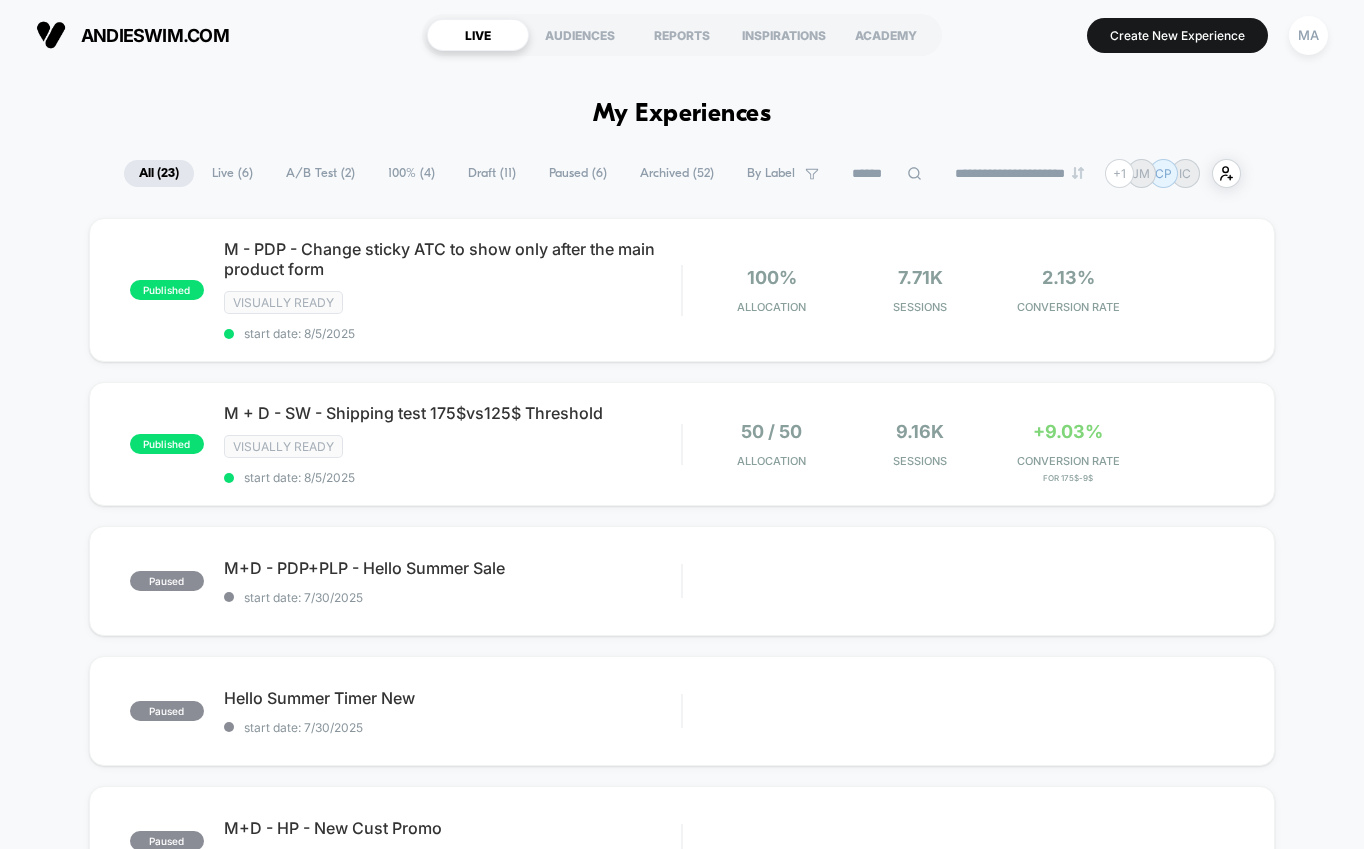 click on "Create New Experience" at bounding box center [1177, 35] 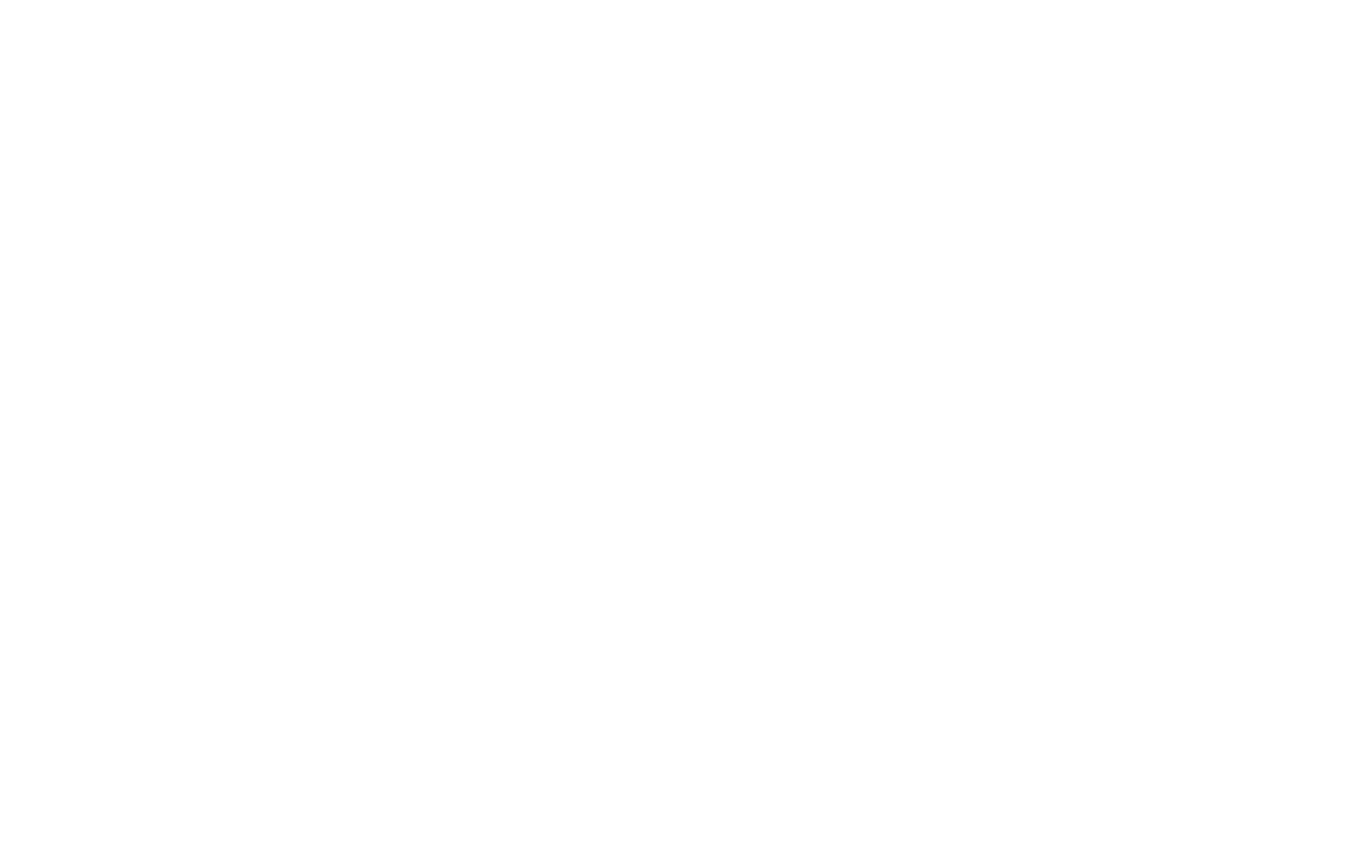 scroll, scrollTop: 0, scrollLeft: 0, axis: both 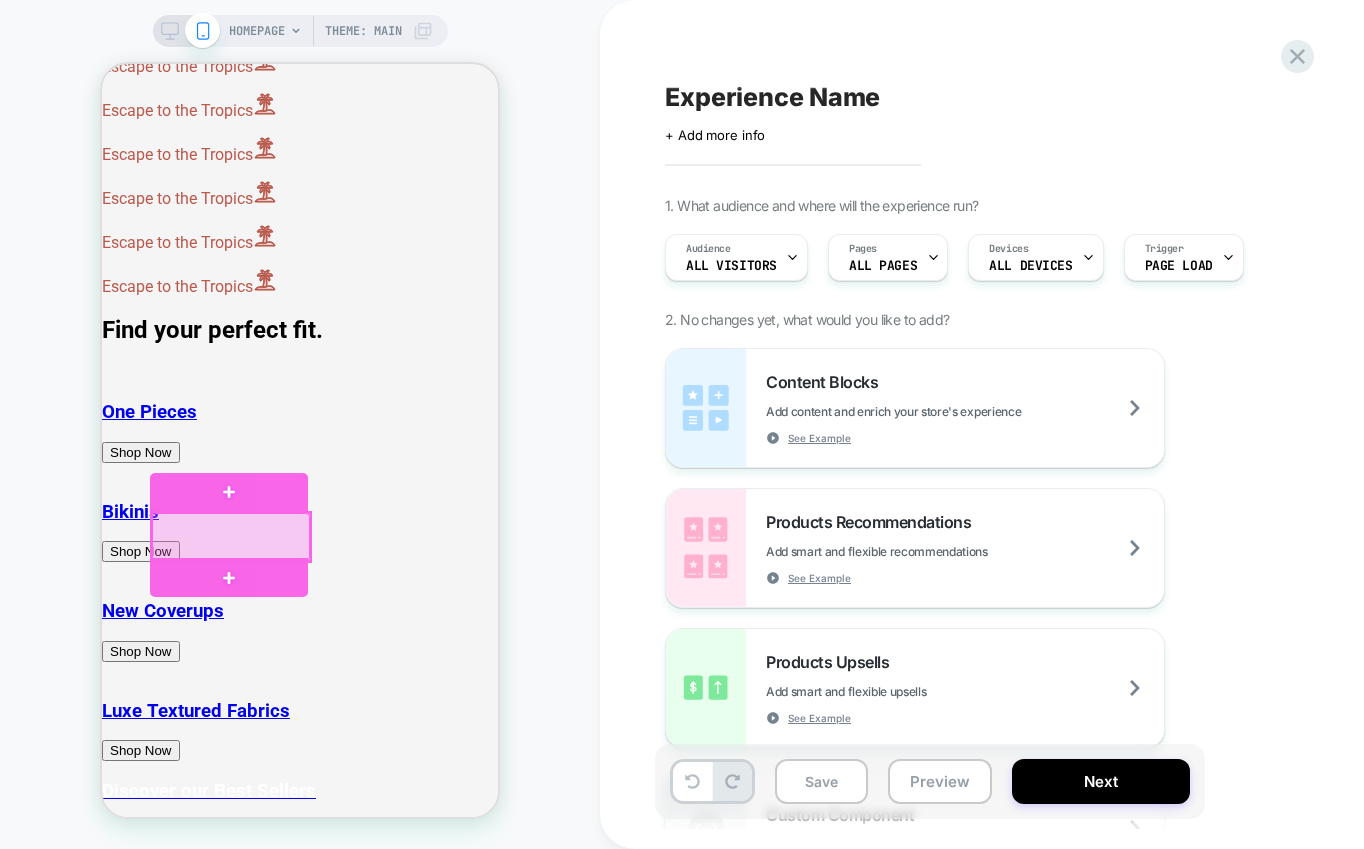 click at bounding box center (231, 537) 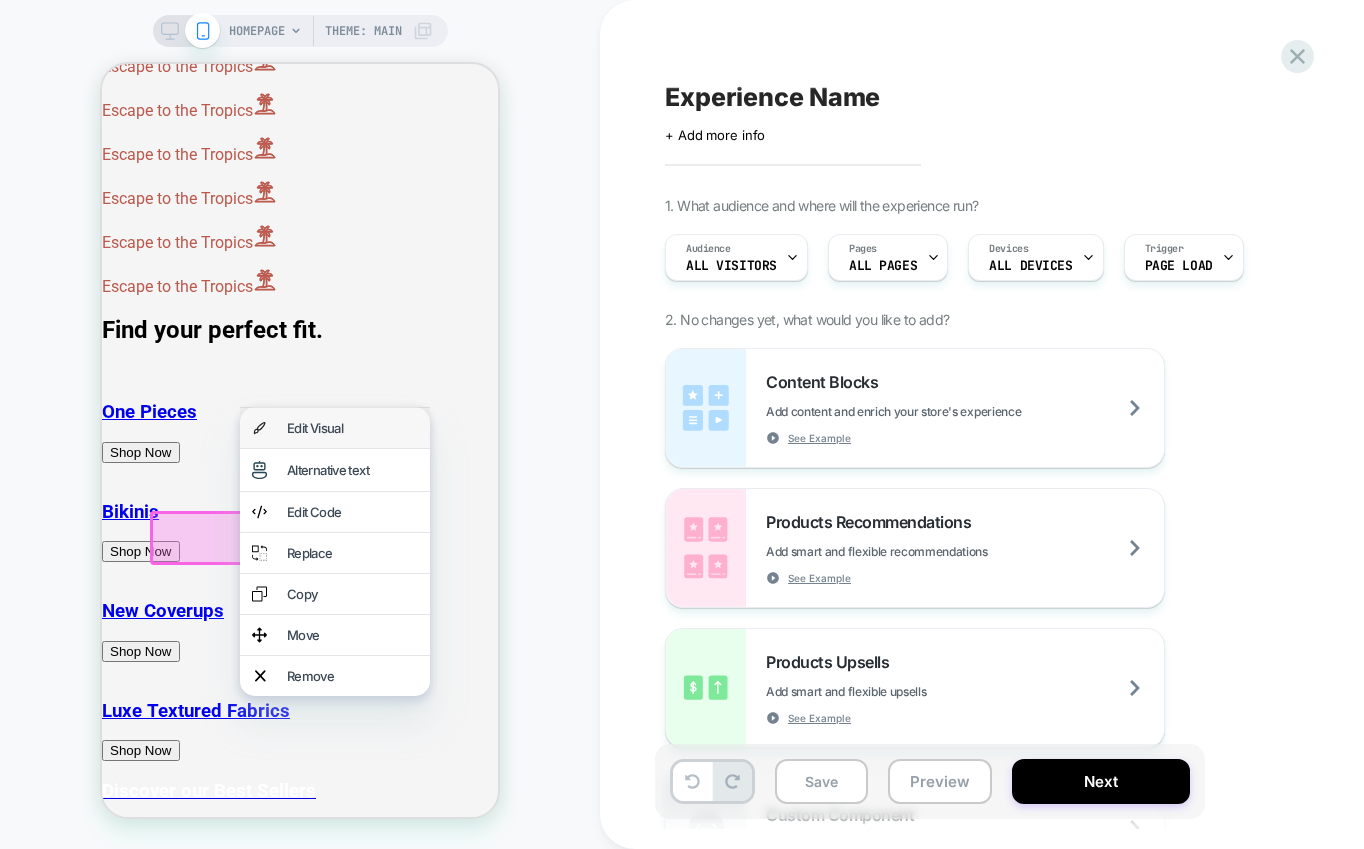 click on "Edit Visual" at bounding box center (352, 428) 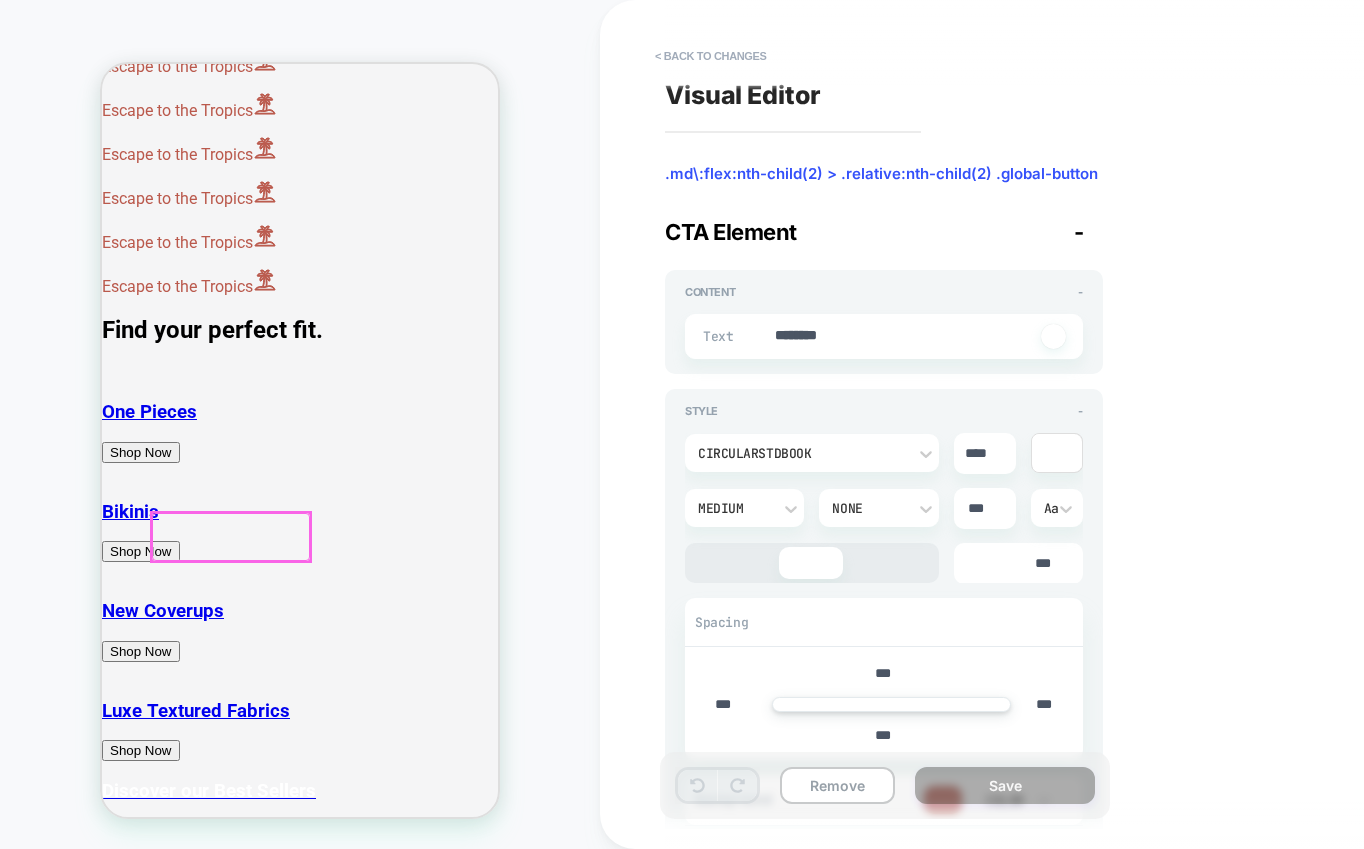 scroll, scrollTop: 1170, scrollLeft: 0, axis: vertical 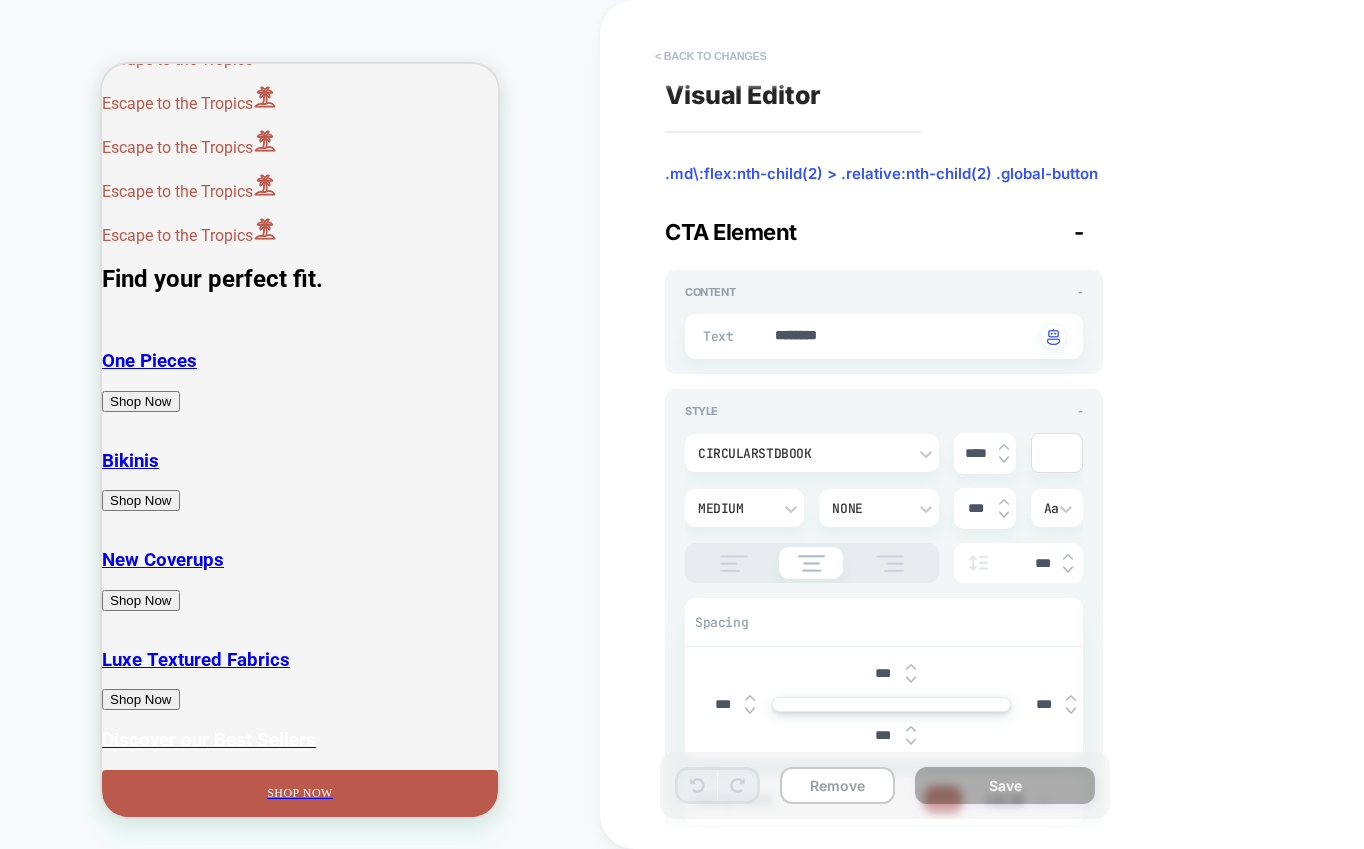 click on "< Back to changes" at bounding box center [711, 56] 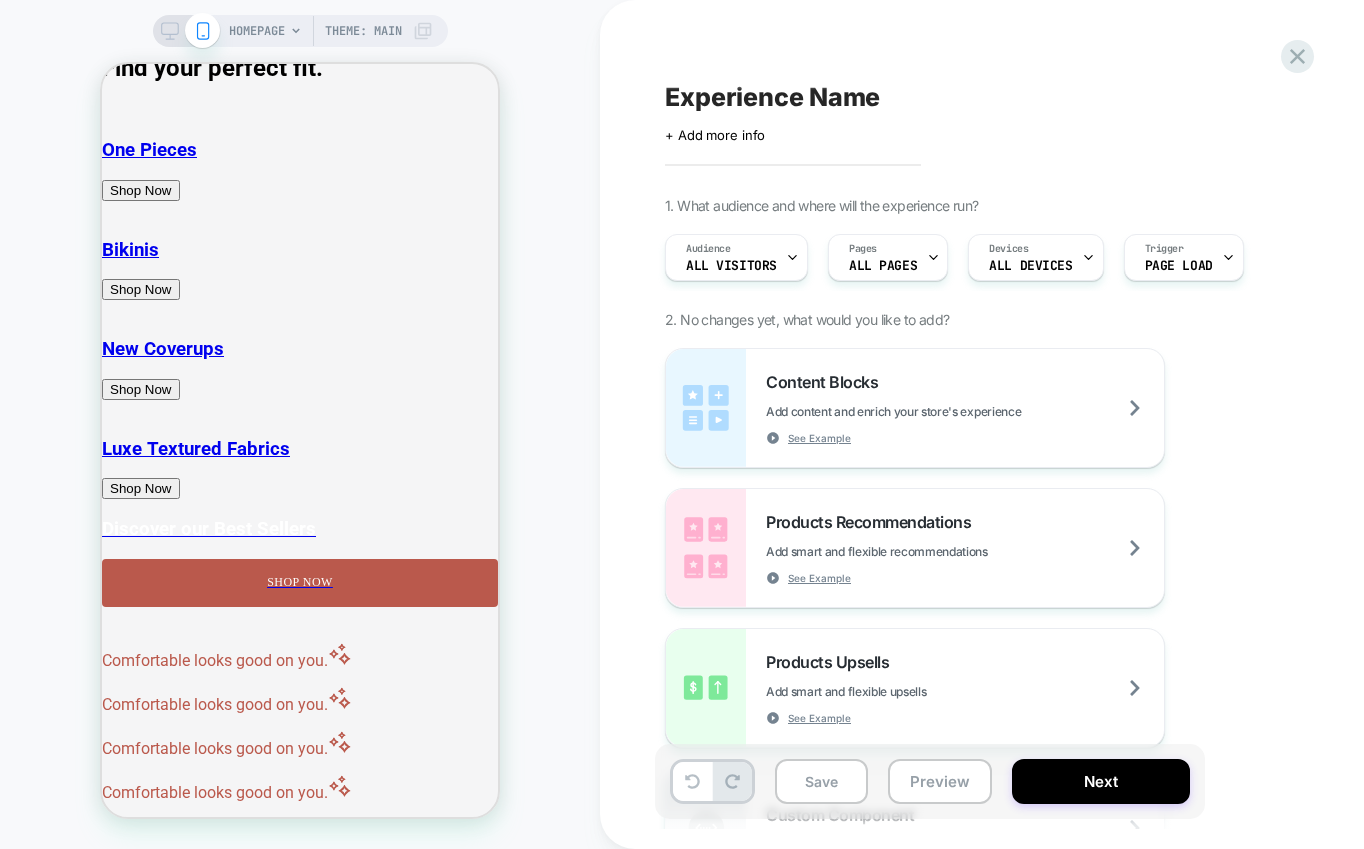 scroll, scrollTop: 1376, scrollLeft: 0, axis: vertical 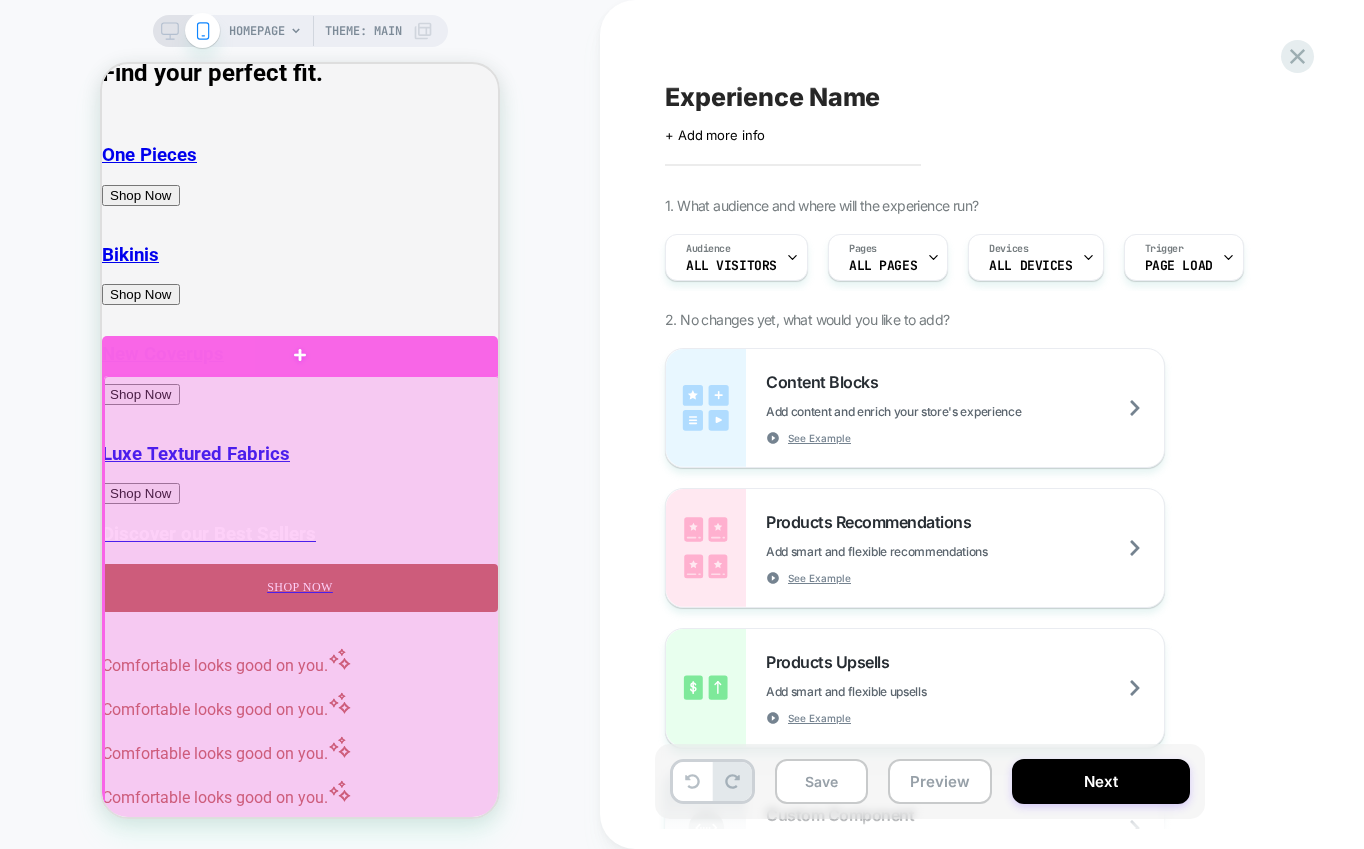 click at bounding box center (302, 780) 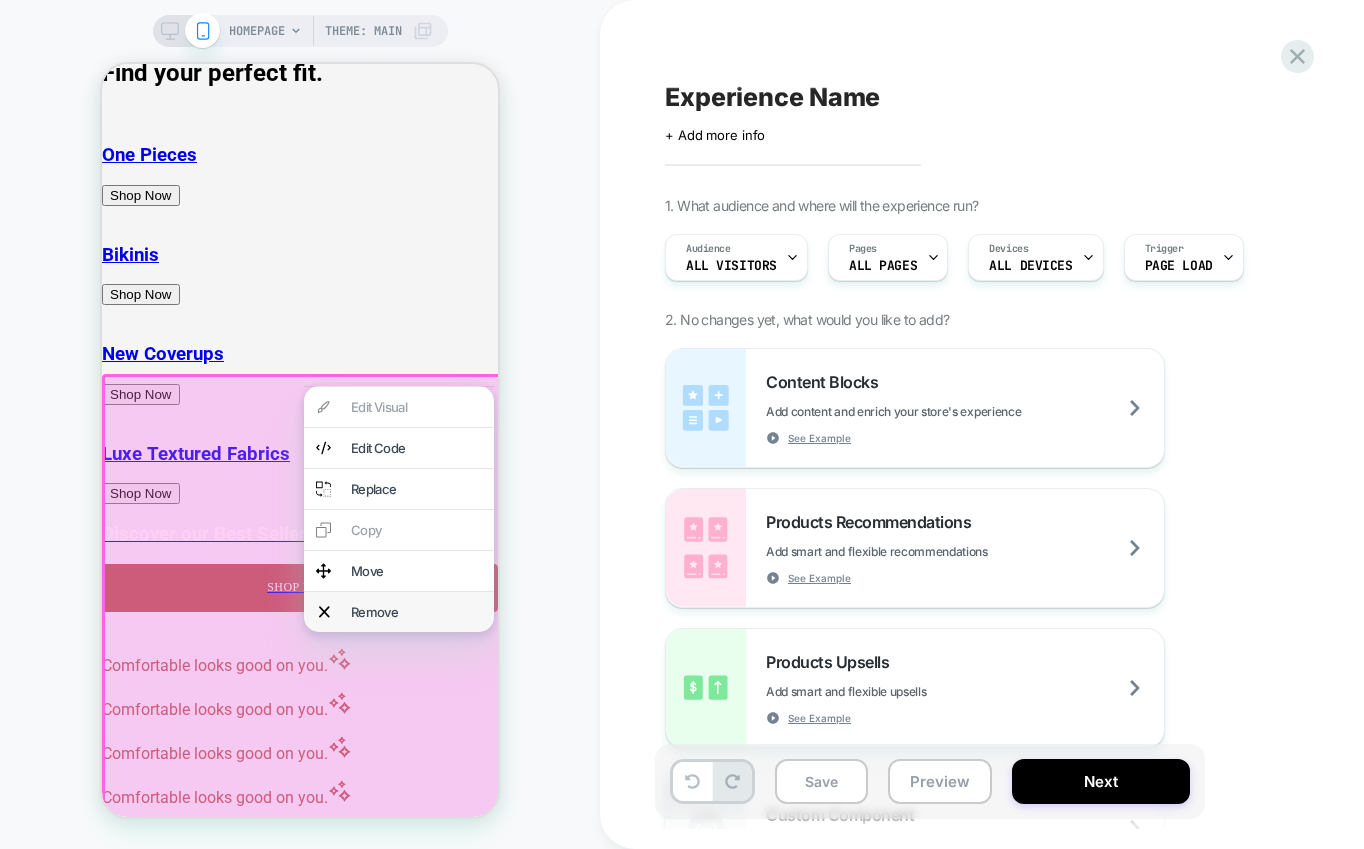 click on "Remove" at bounding box center (416, 612) 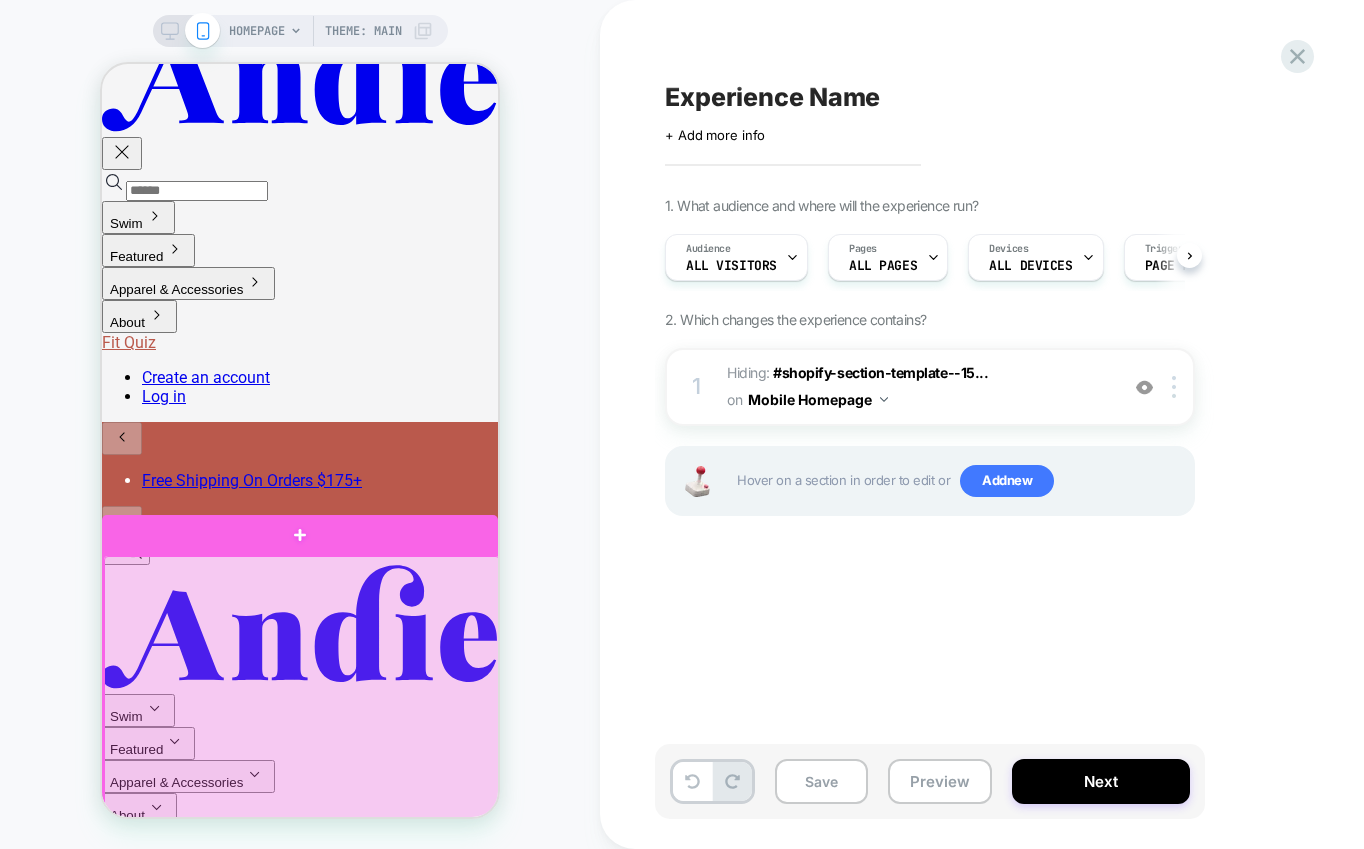 scroll, scrollTop: 0, scrollLeft: 0, axis: both 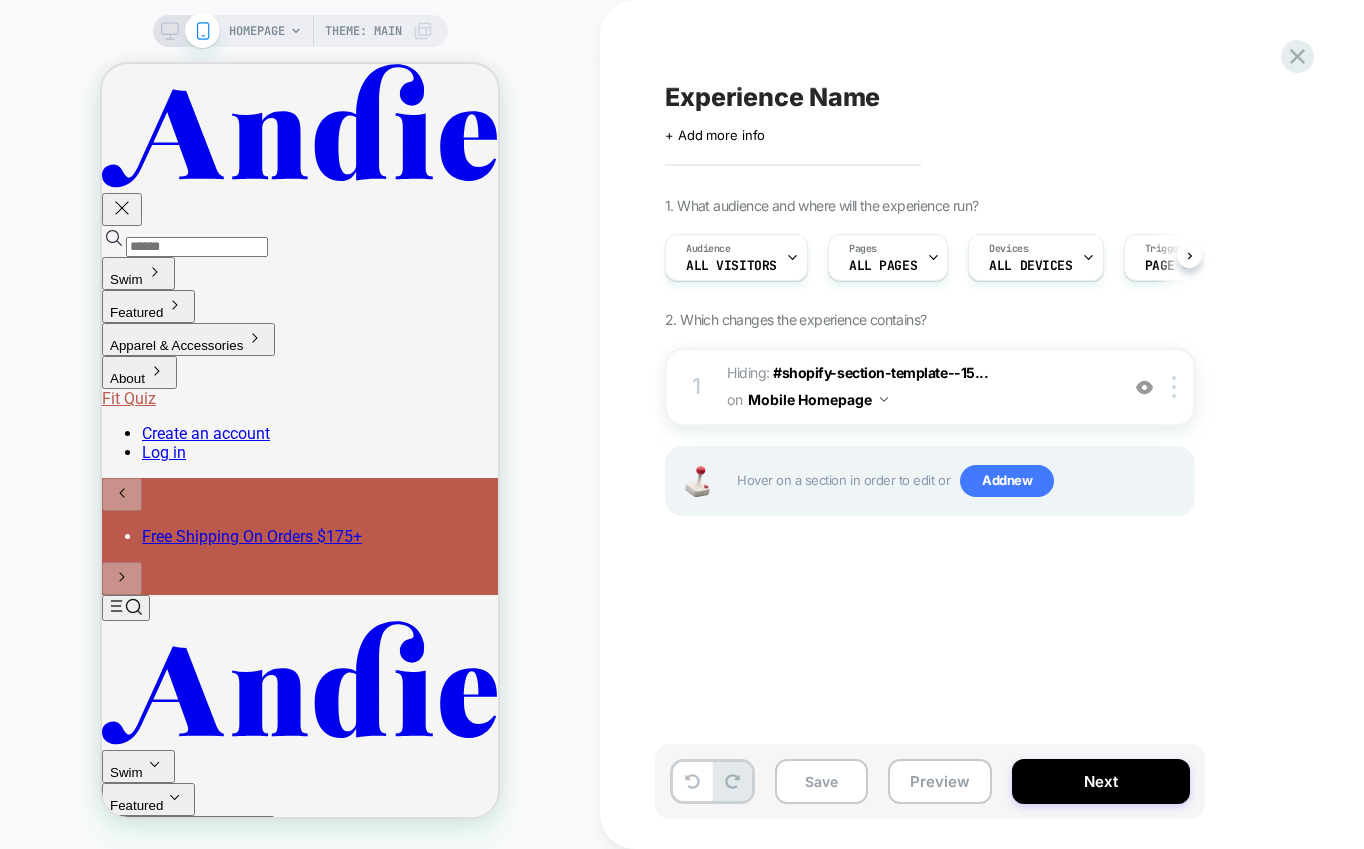 click 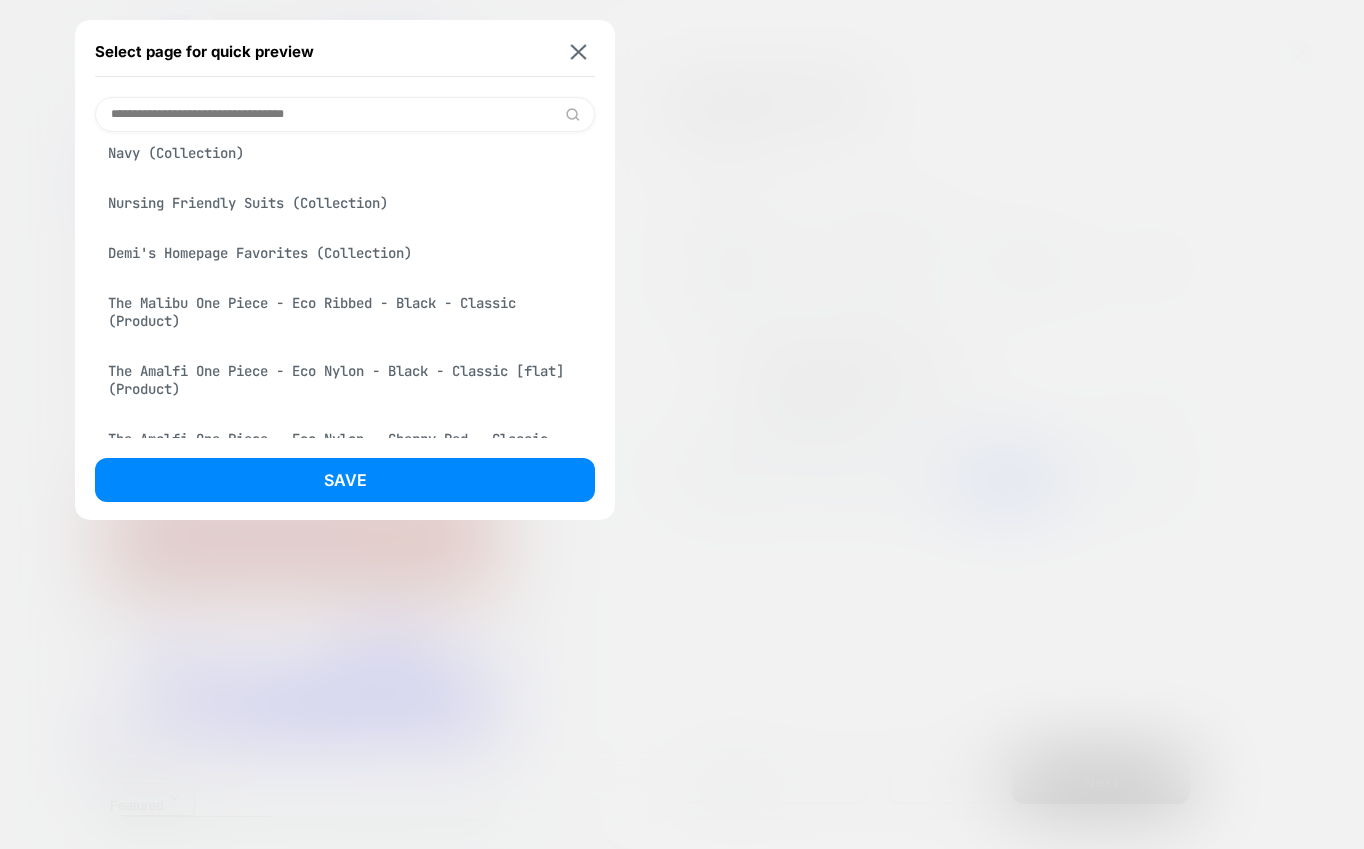 scroll, scrollTop: 415, scrollLeft: 0, axis: vertical 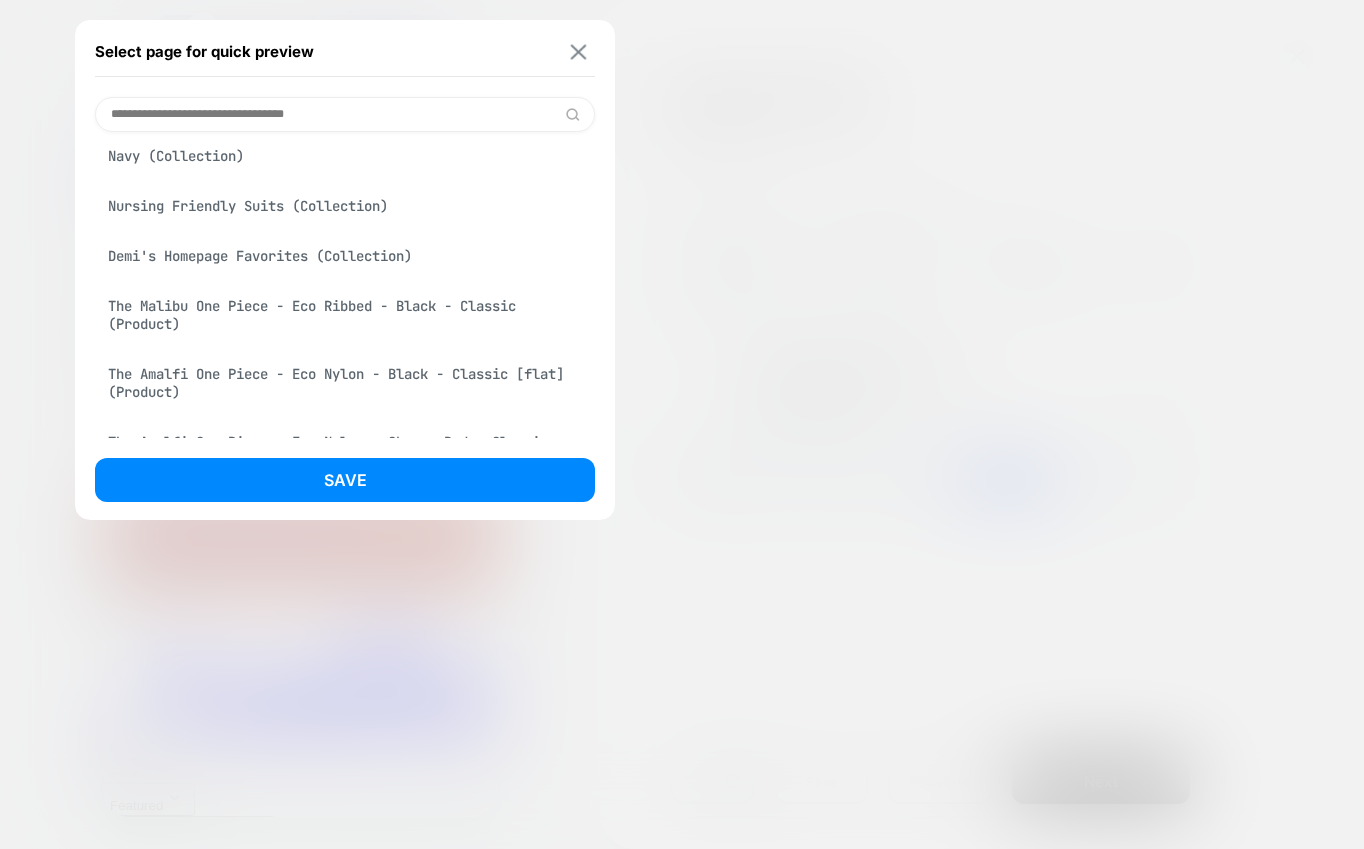 click at bounding box center (579, 51) 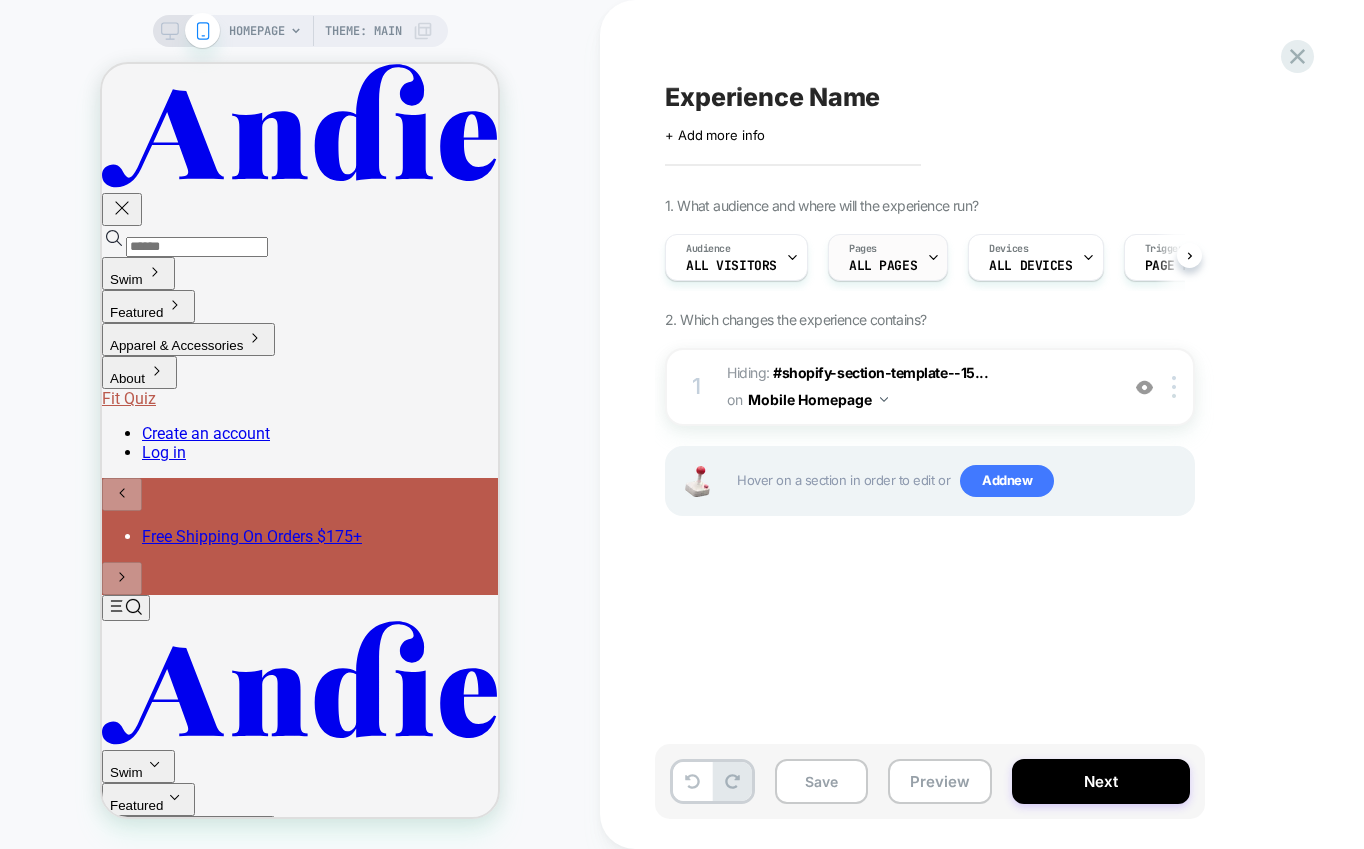 click on "ALL PAGES" at bounding box center [883, 266] 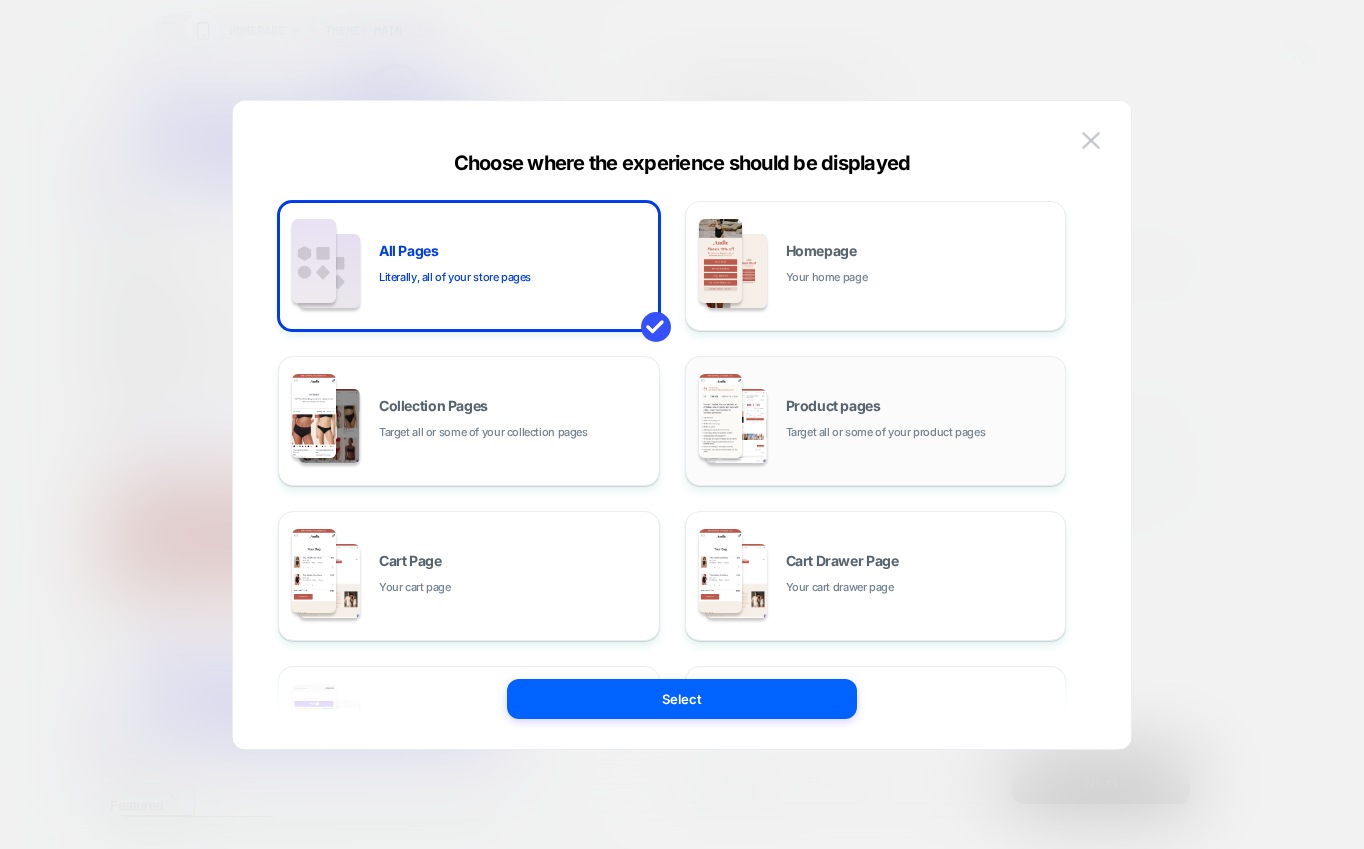 click on "Product pages Target all or some of your product pages" at bounding box center (876, 421) 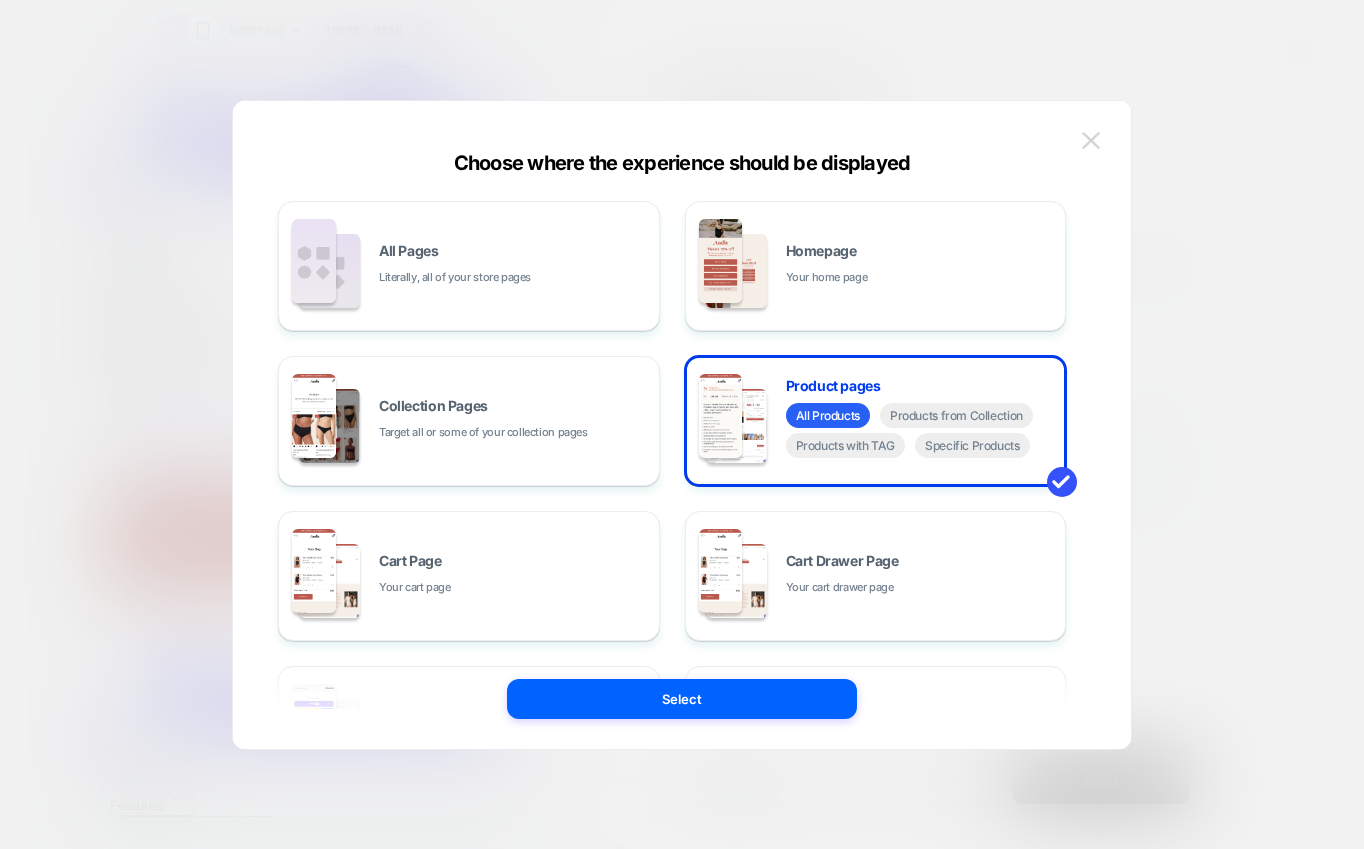click at bounding box center [1091, 140] 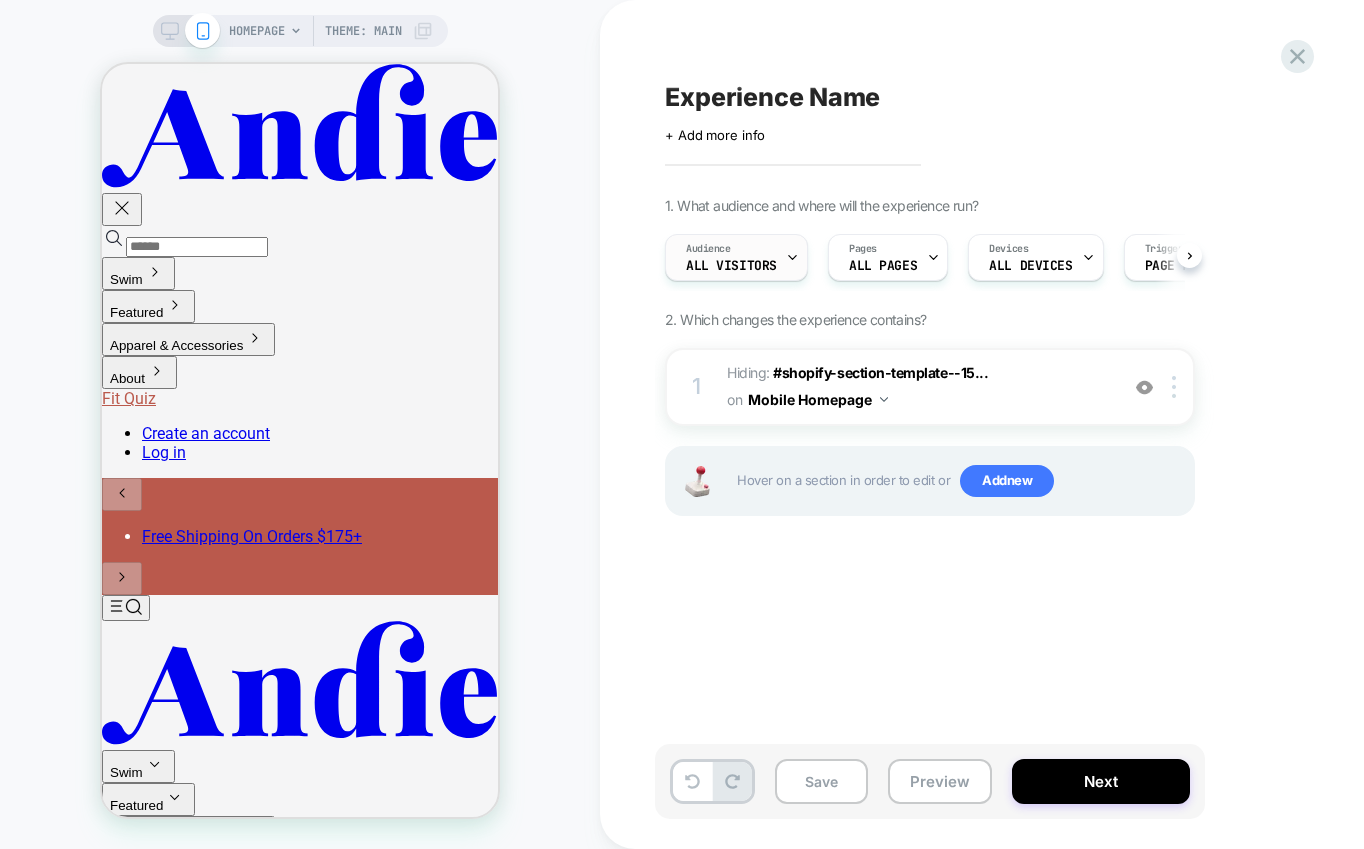 click on "All Visitors" at bounding box center (731, 266) 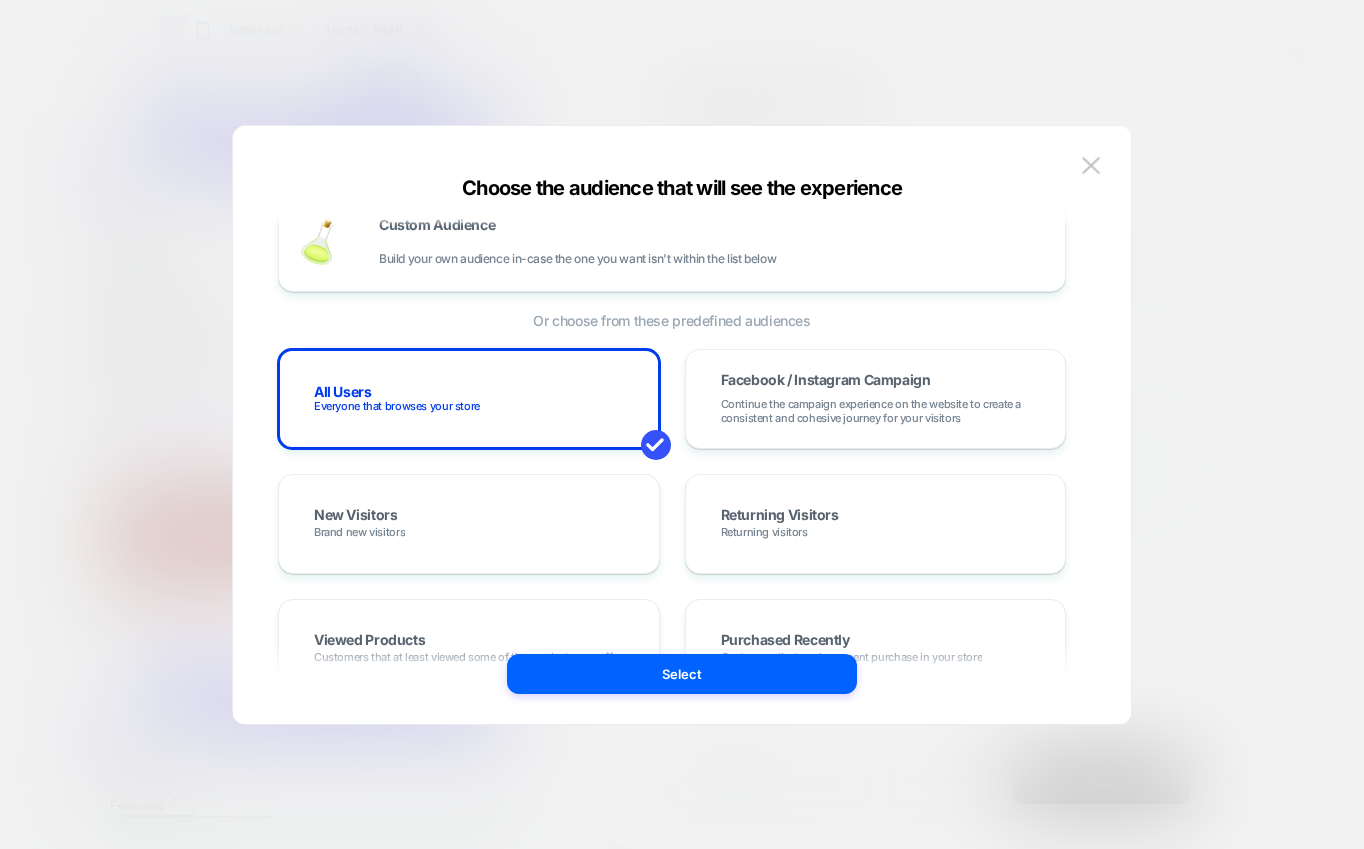 scroll, scrollTop: 0, scrollLeft: 0, axis: both 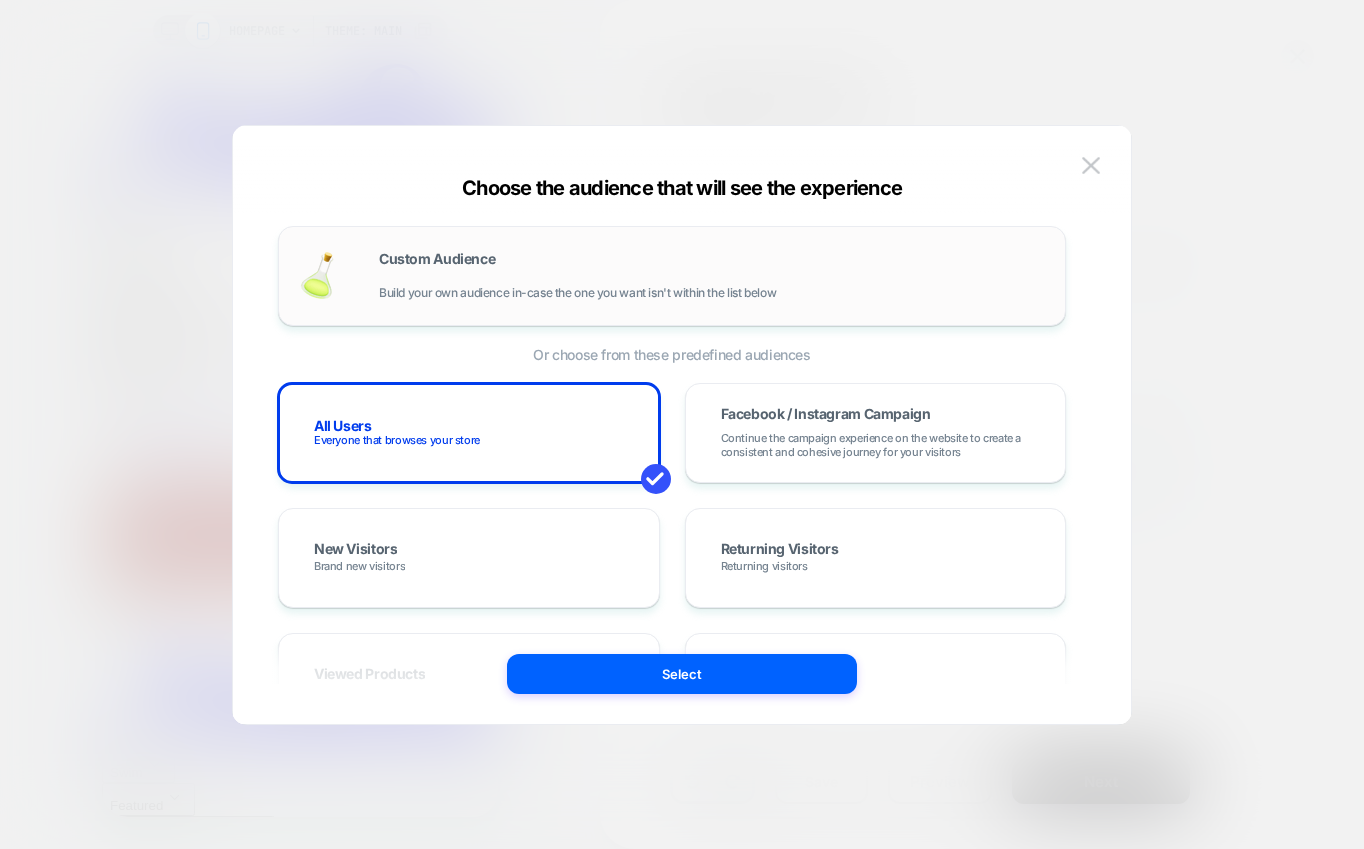 click on "Build your own audience in-case the one you want isn't within the list below" at bounding box center [577, 293] 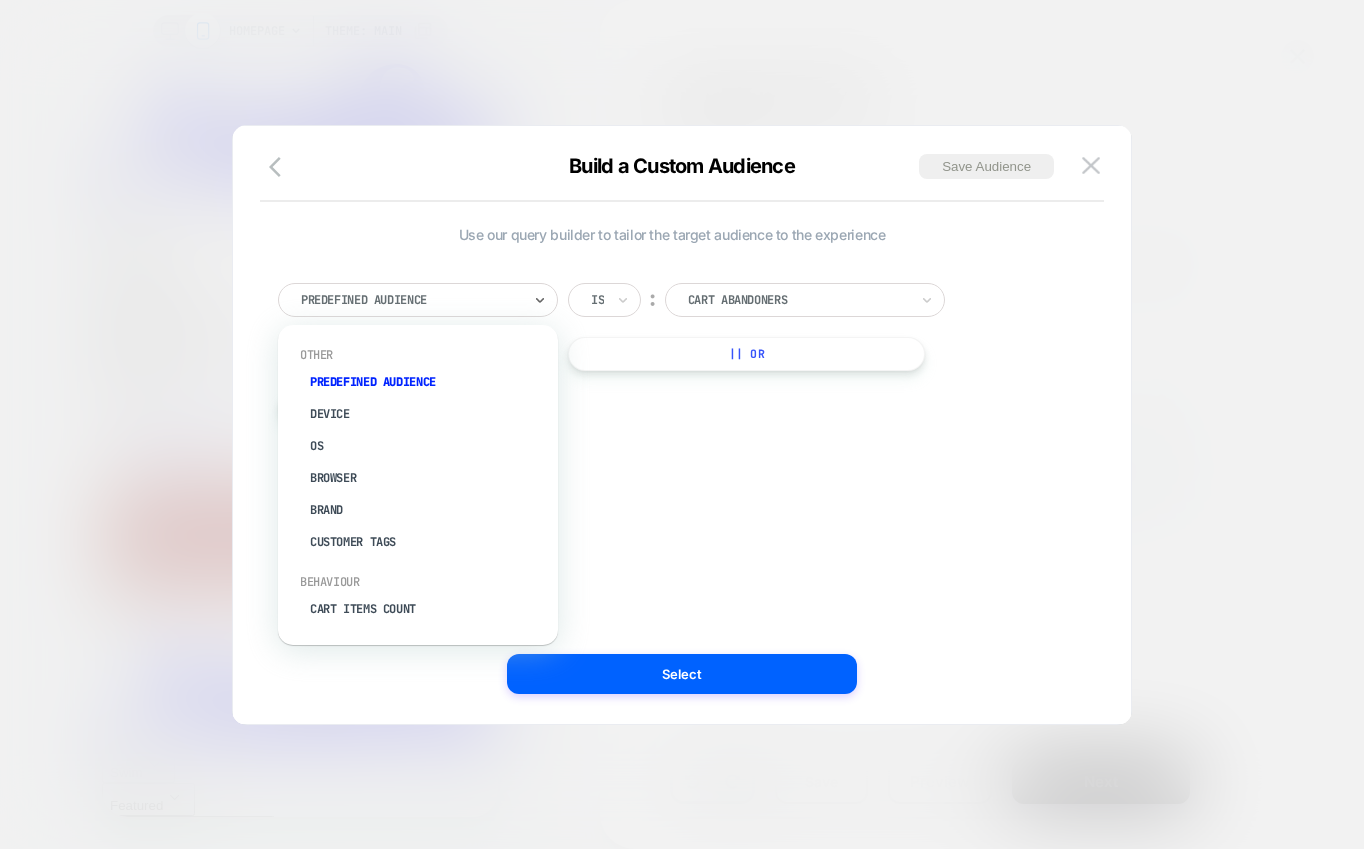 click on "Predefined Audience" at bounding box center [418, 300] 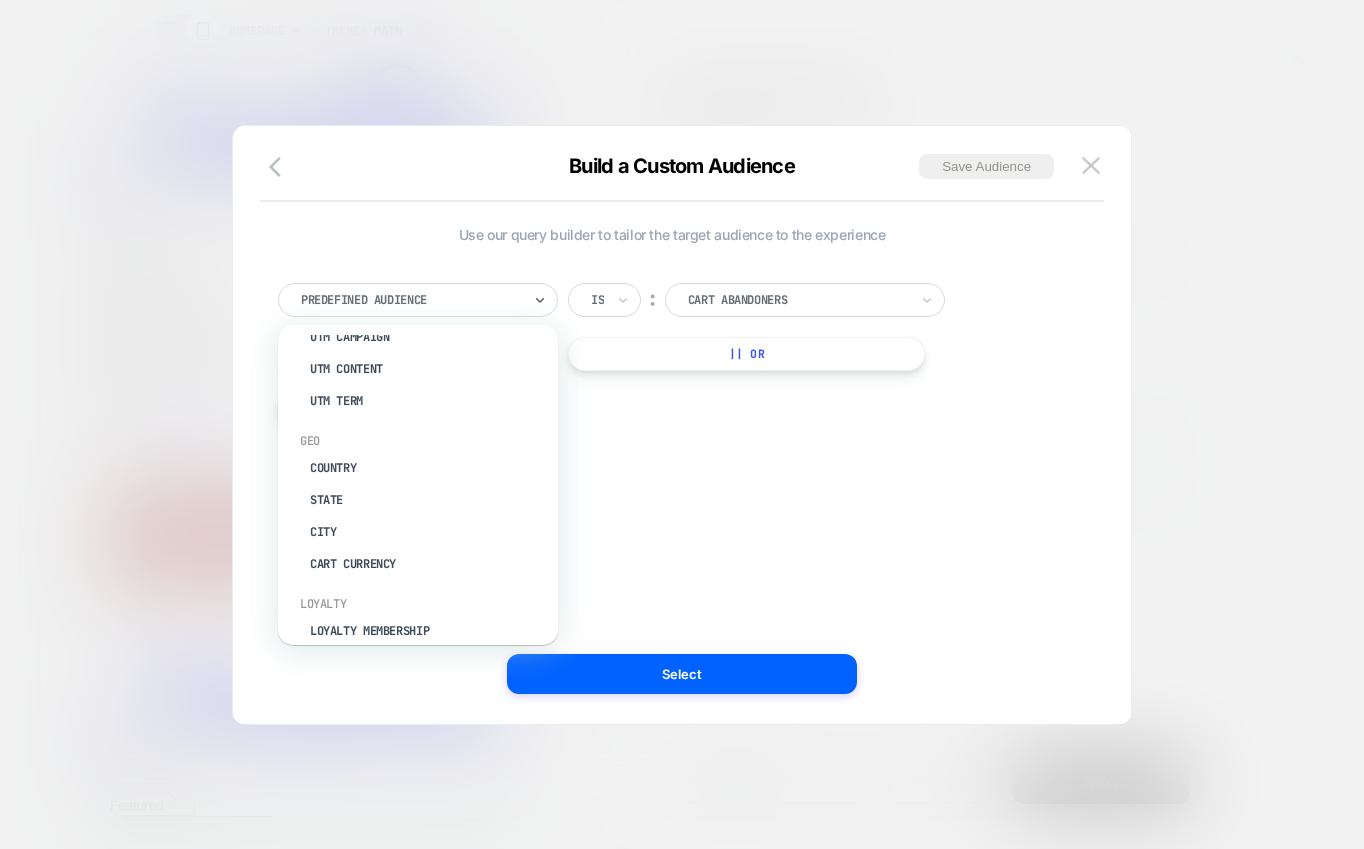 scroll, scrollTop: 1067, scrollLeft: 0, axis: vertical 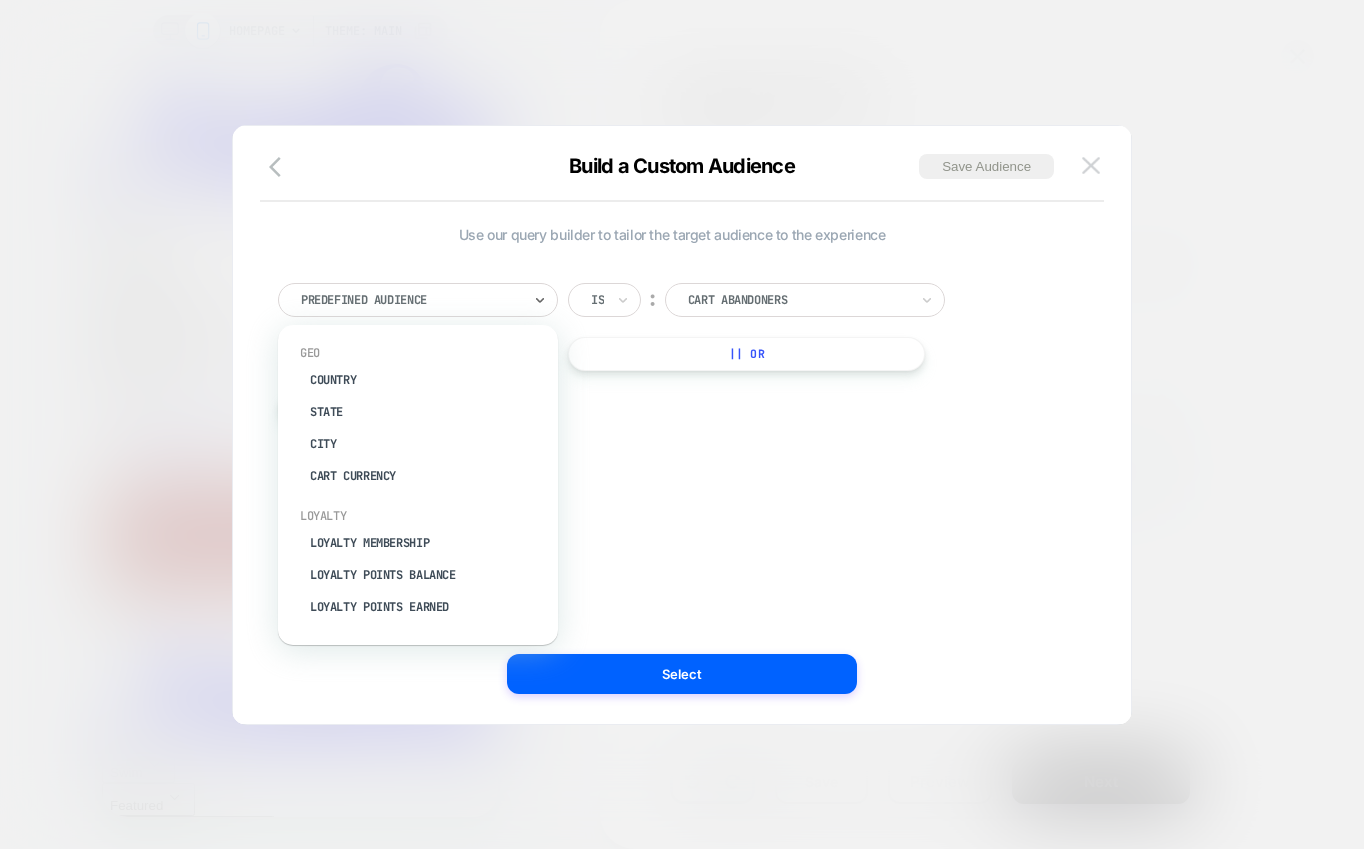 click at bounding box center (1091, 165) 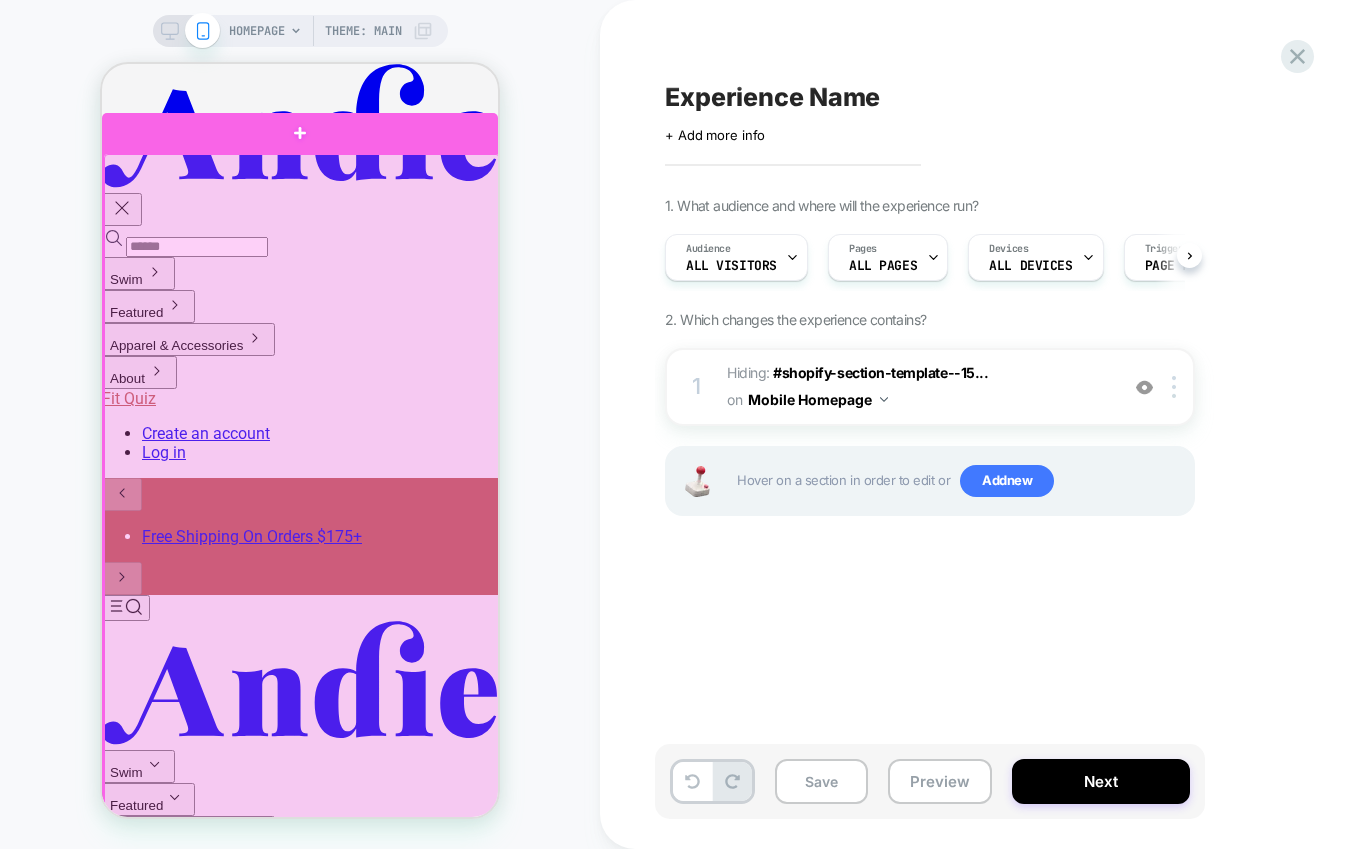 click at bounding box center [302, 491] 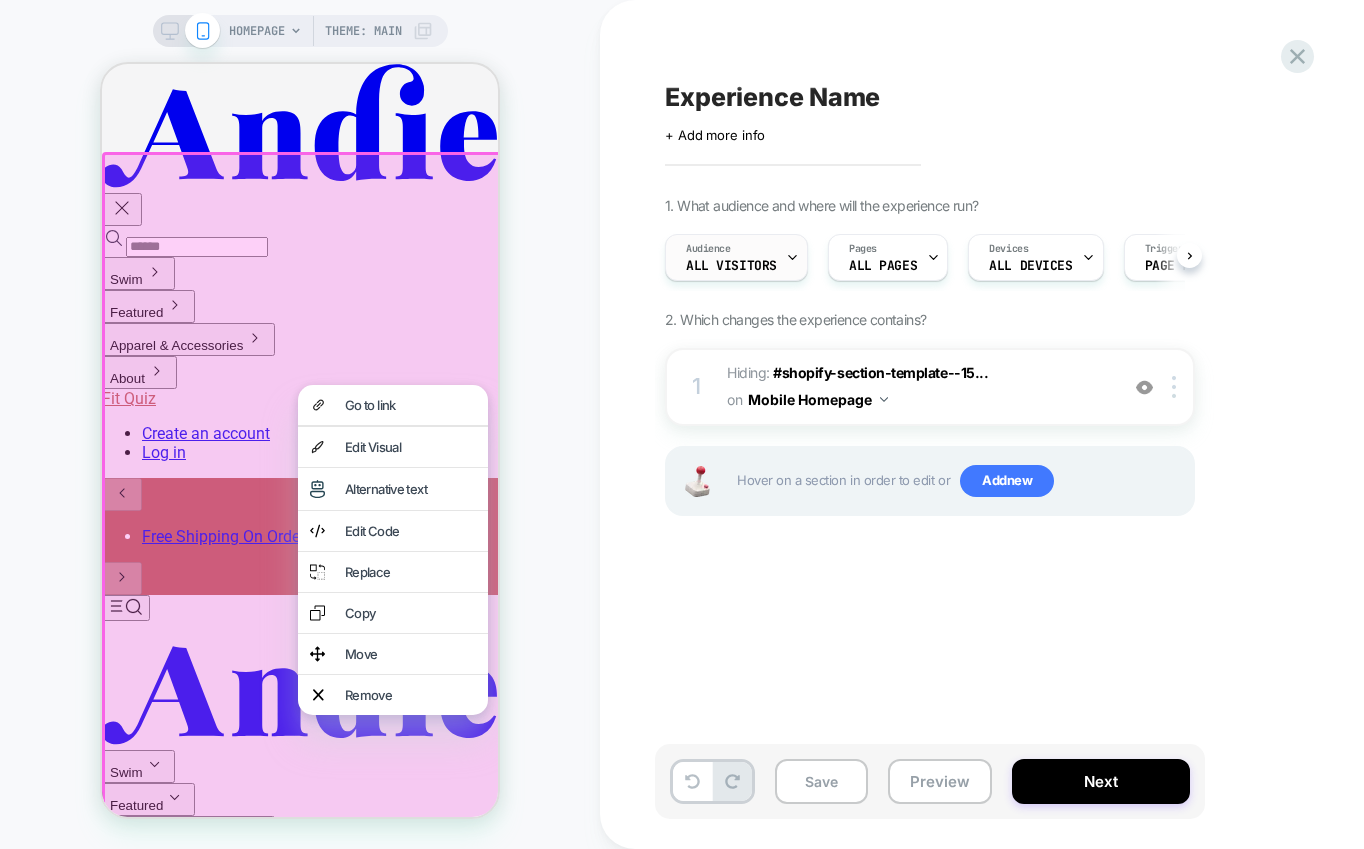 click on "Audience All Visitors" at bounding box center [731, 257] 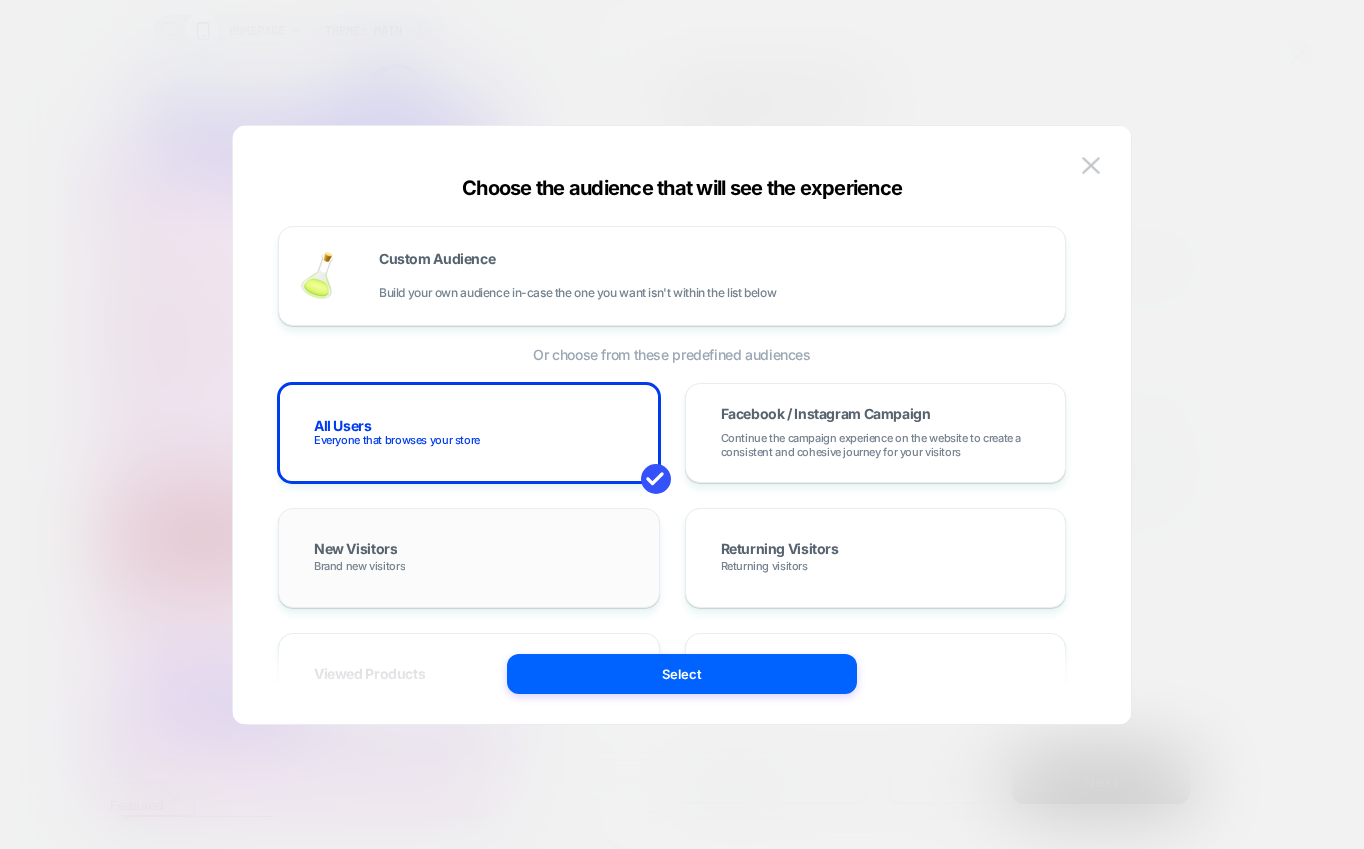 click on "New Visitors Brand new visitors" at bounding box center [469, 558] 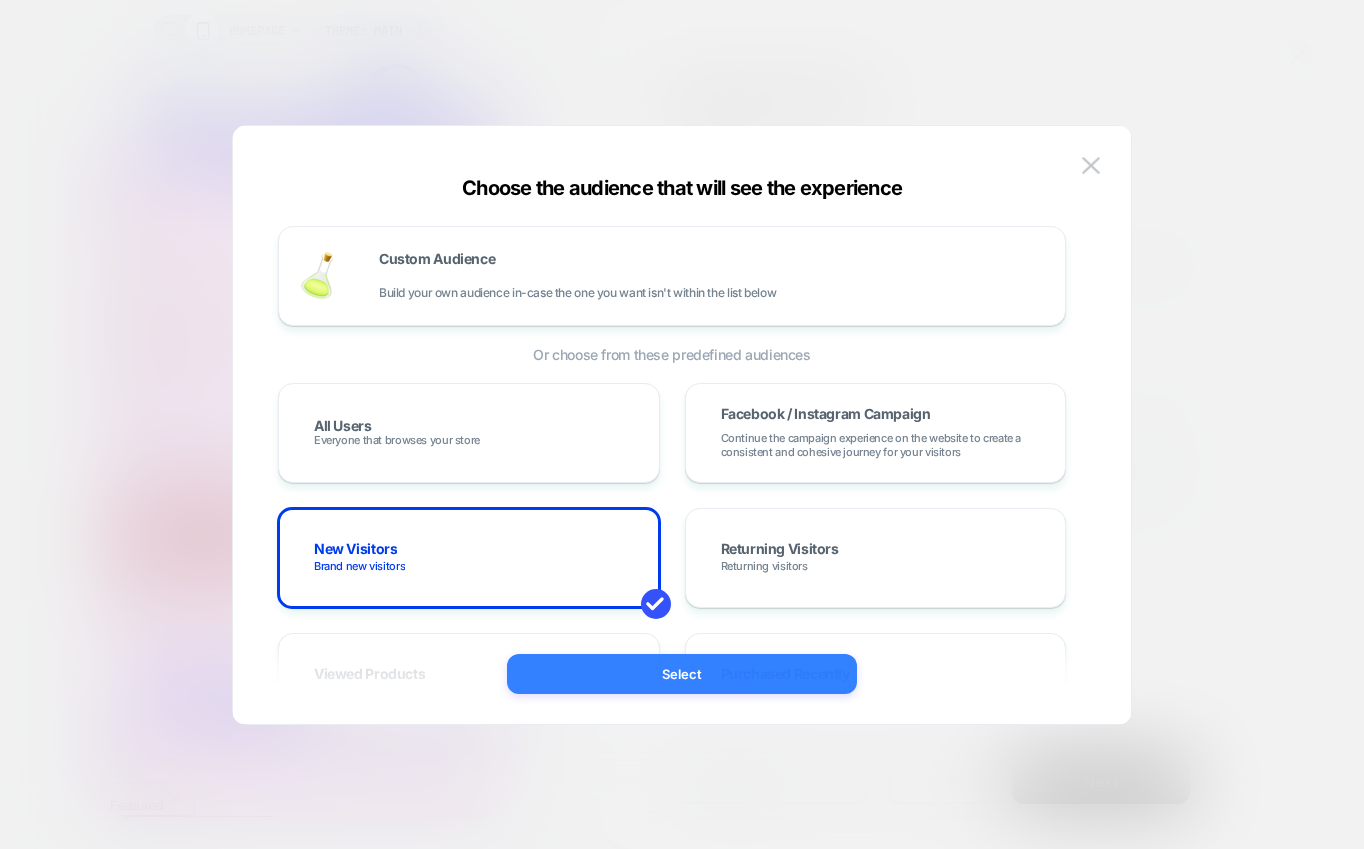 click on "Select" at bounding box center [682, 674] 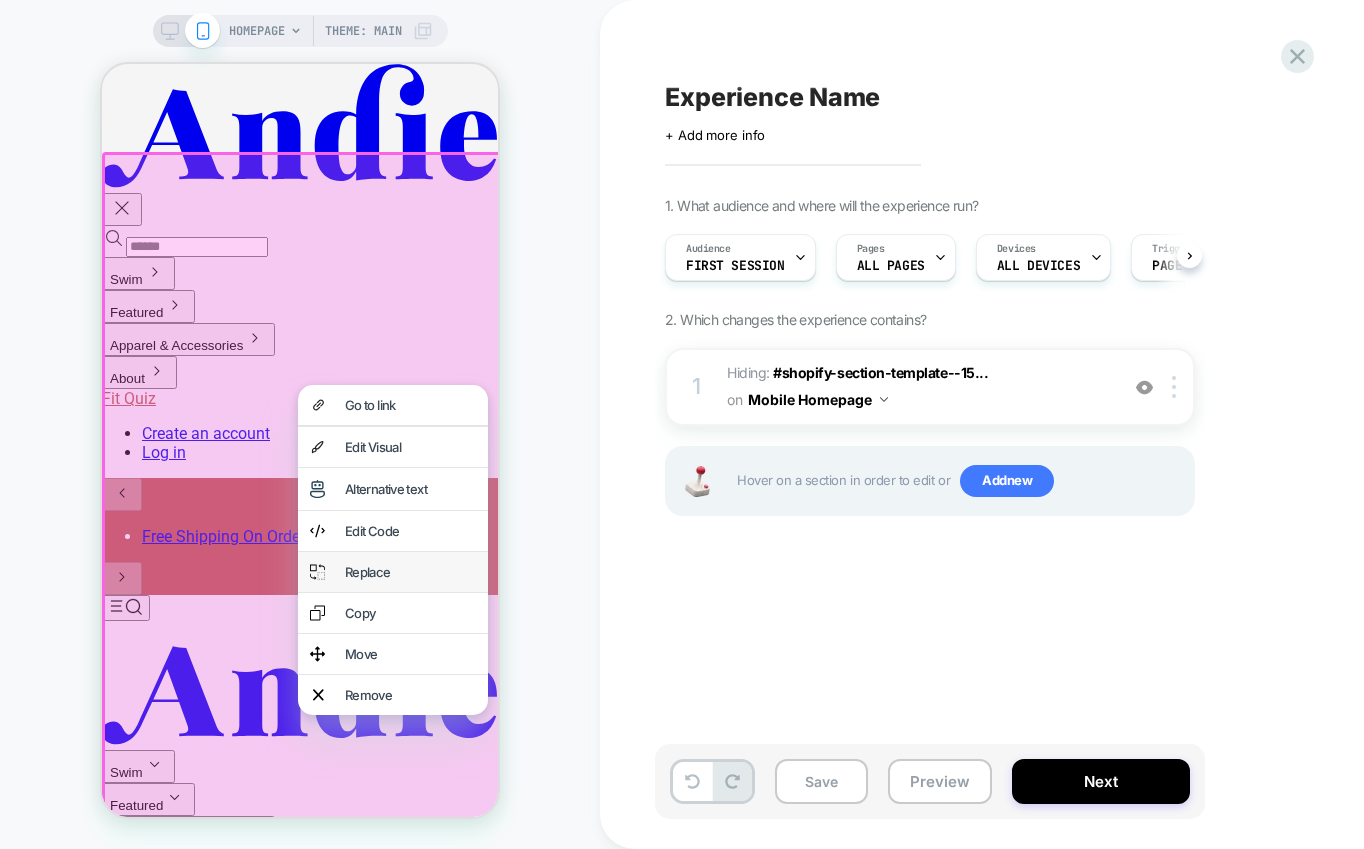 click on "Replace" at bounding box center [410, 572] 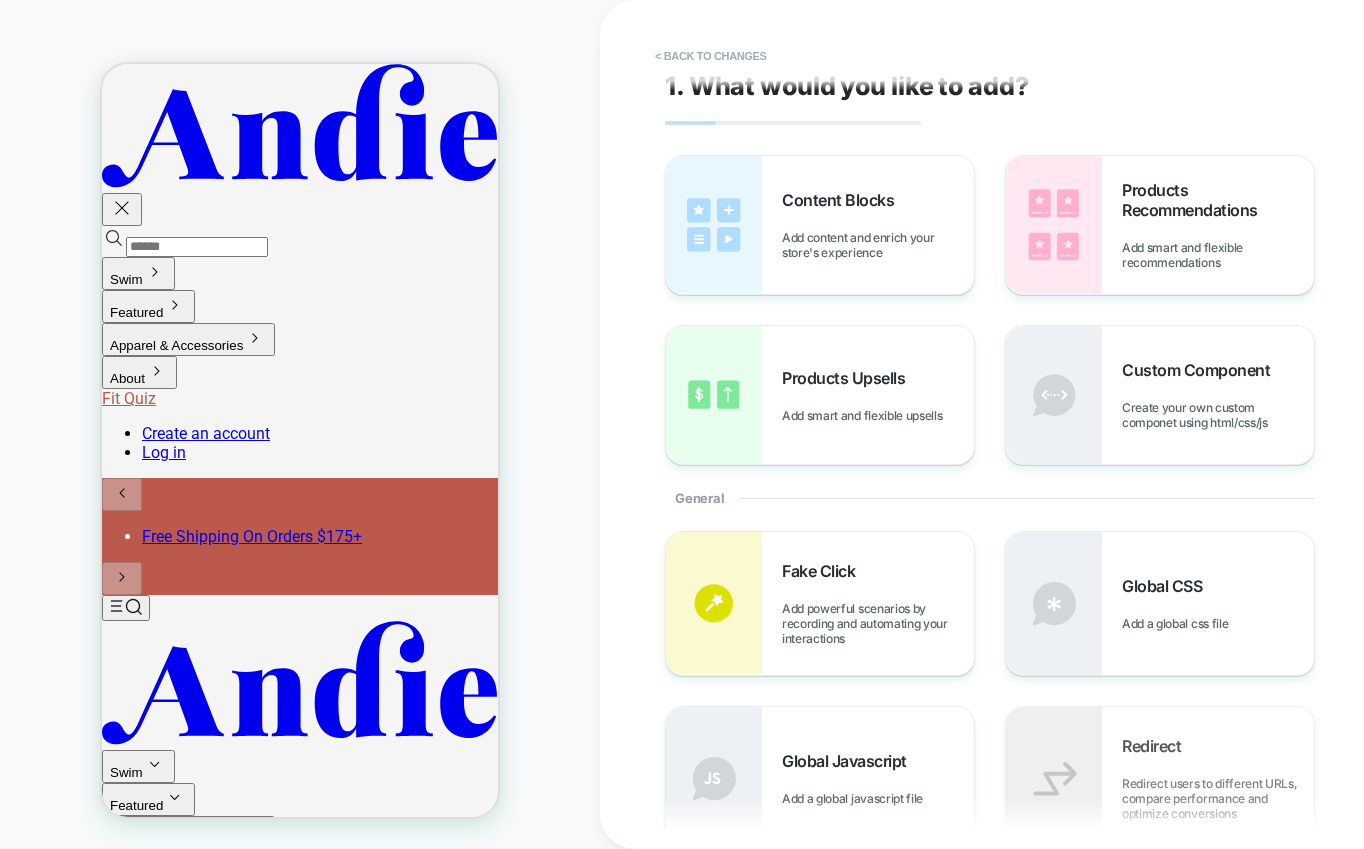 scroll, scrollTop: 0, scrollLeft: 0, axis: both 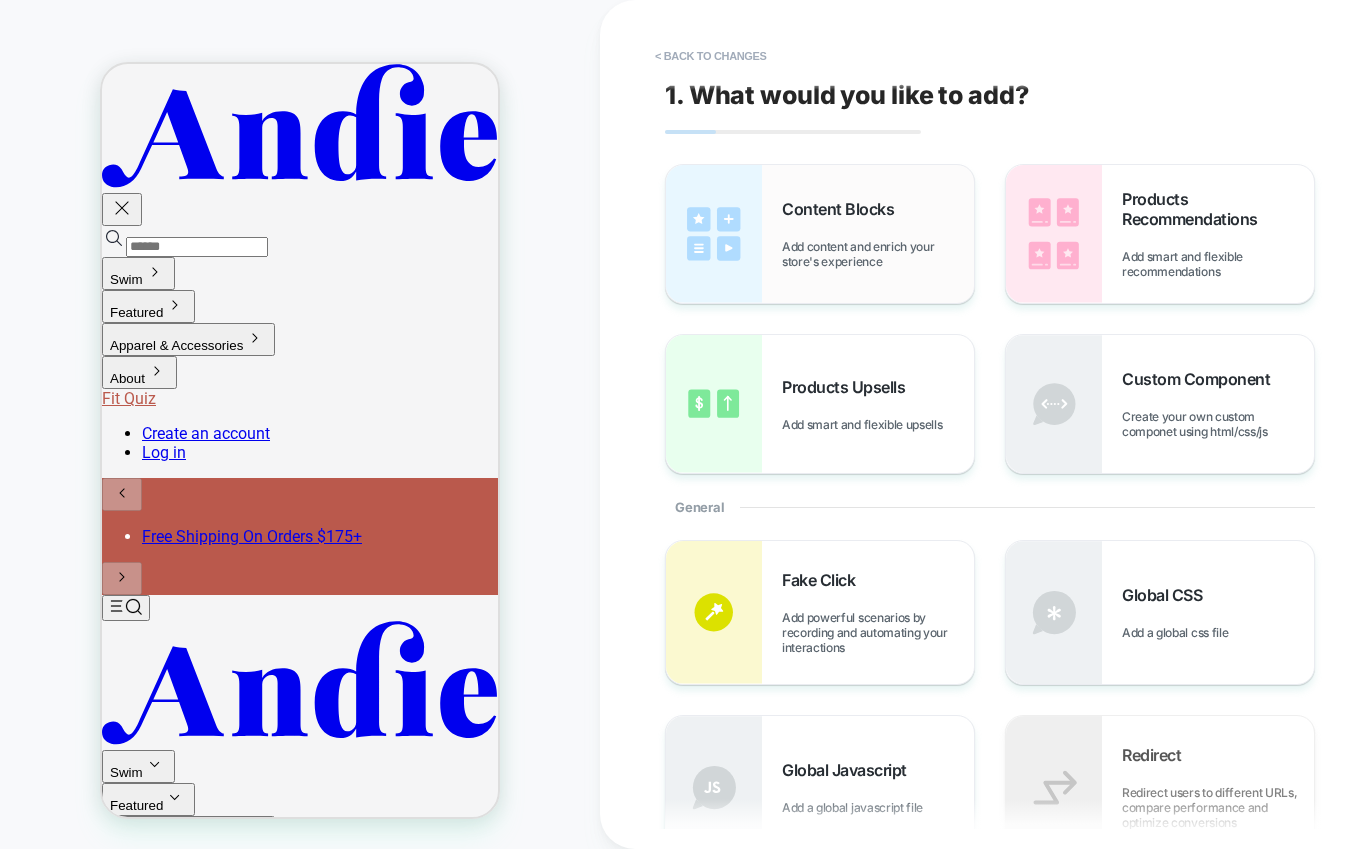 click on "Content Blocks Add content and enrich your store's experience" at bounding box center (878, 234) 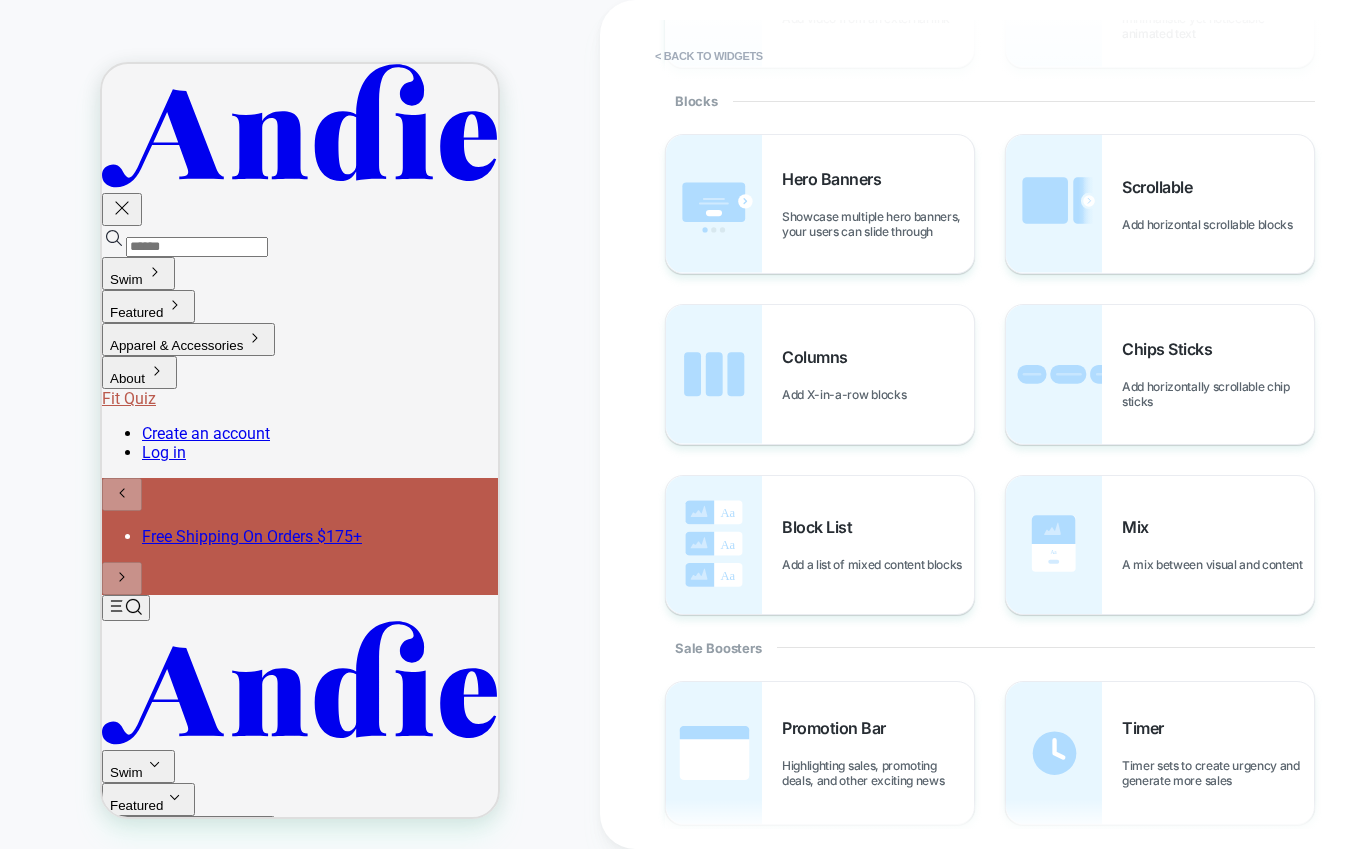 scroll, scrollTop: 363, scrollLeft: 0, axis: vertical 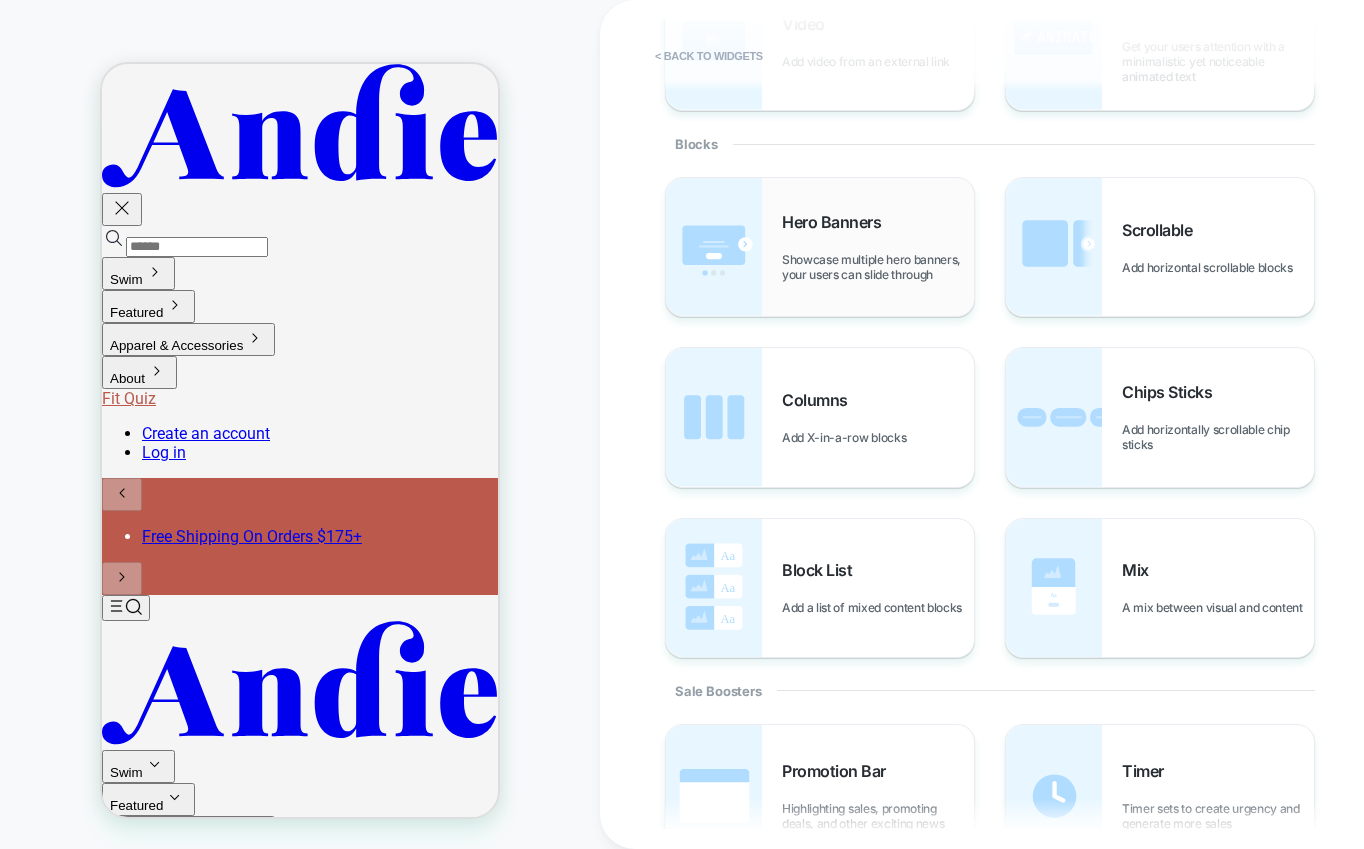 click on "Showcase multiple hero banners, your users can slide through" at bounding box center [878, 267] 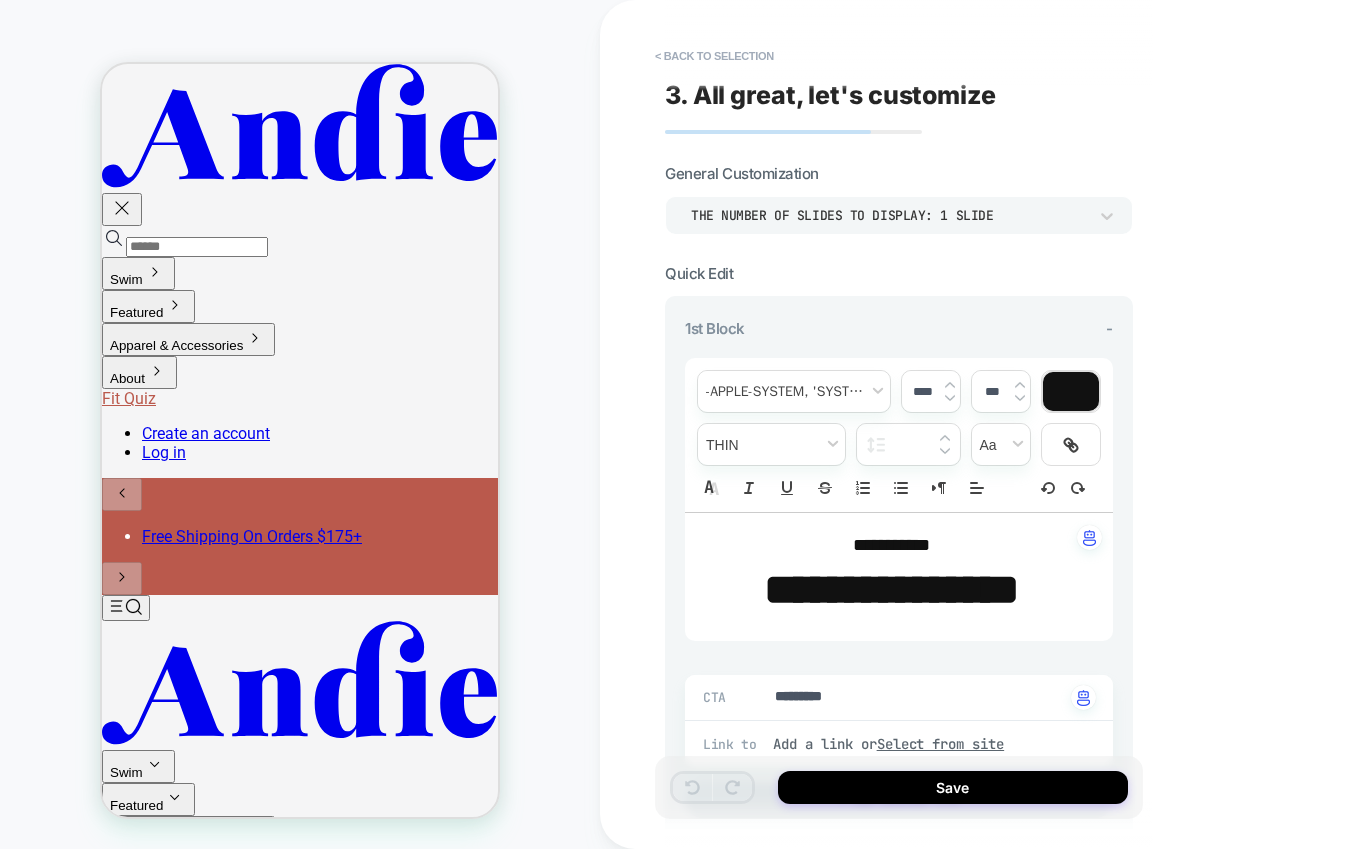 type on "*" 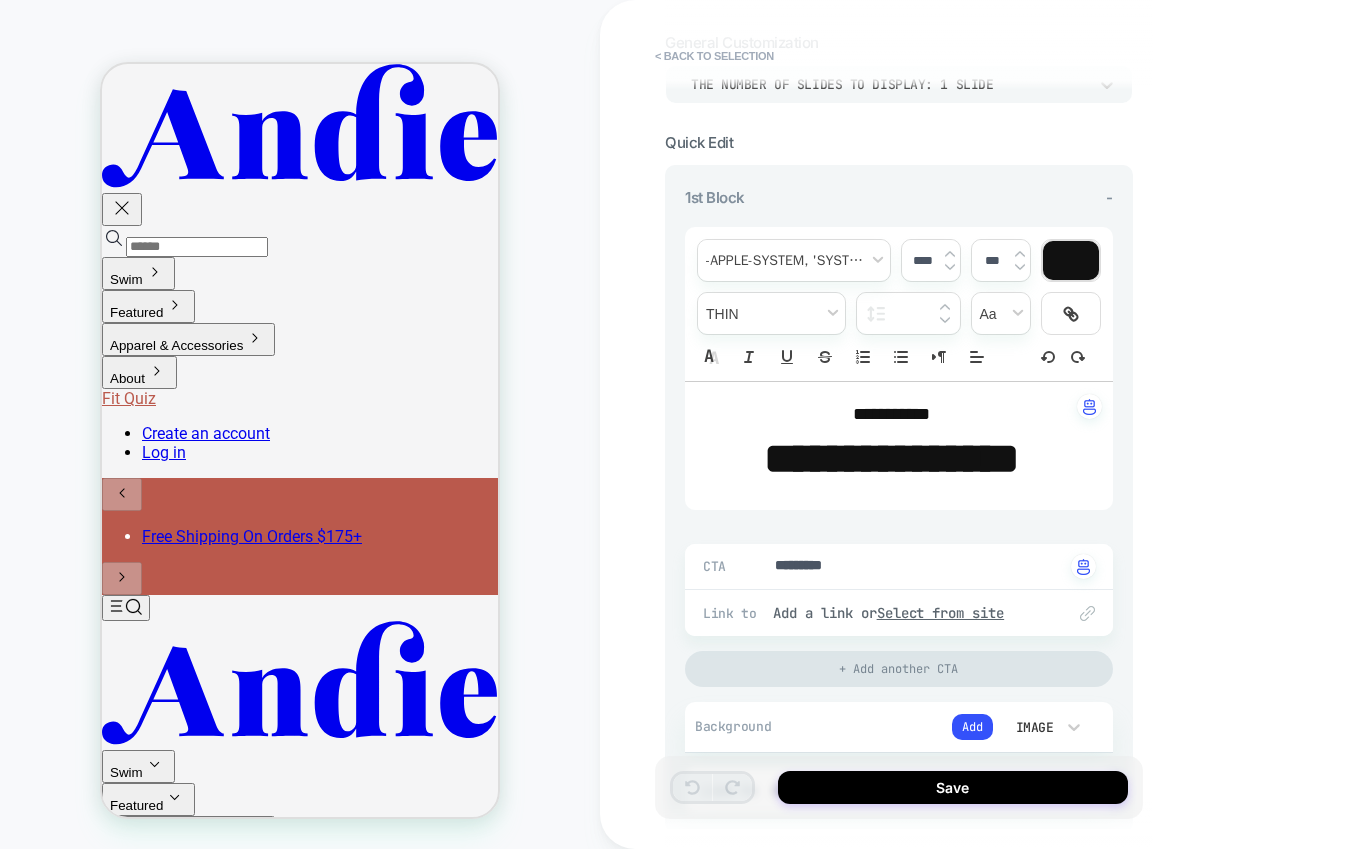 scroll, scrollTop: 132, scrollLeft: 0, axis: vertical 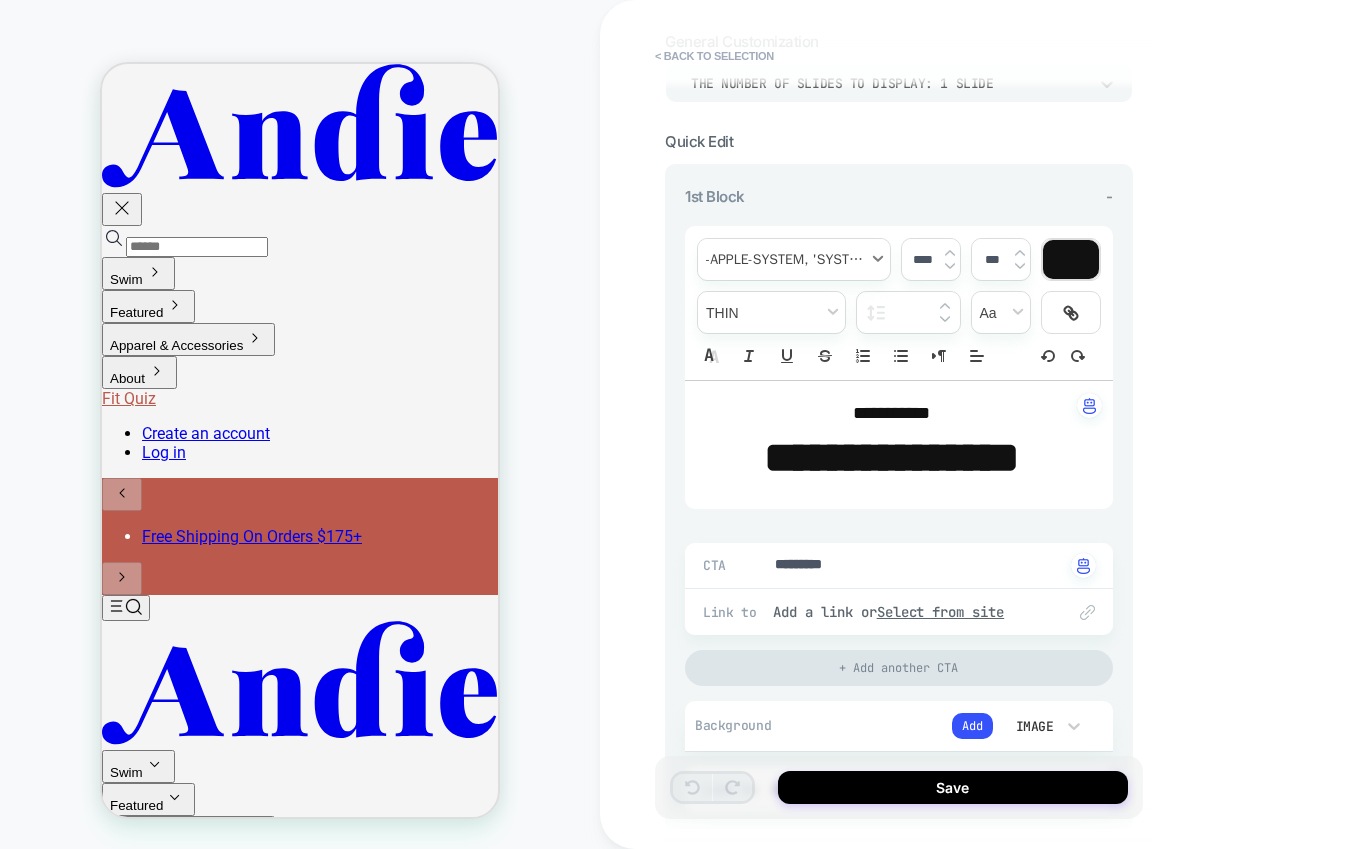 click at bounding box center [794, 259] 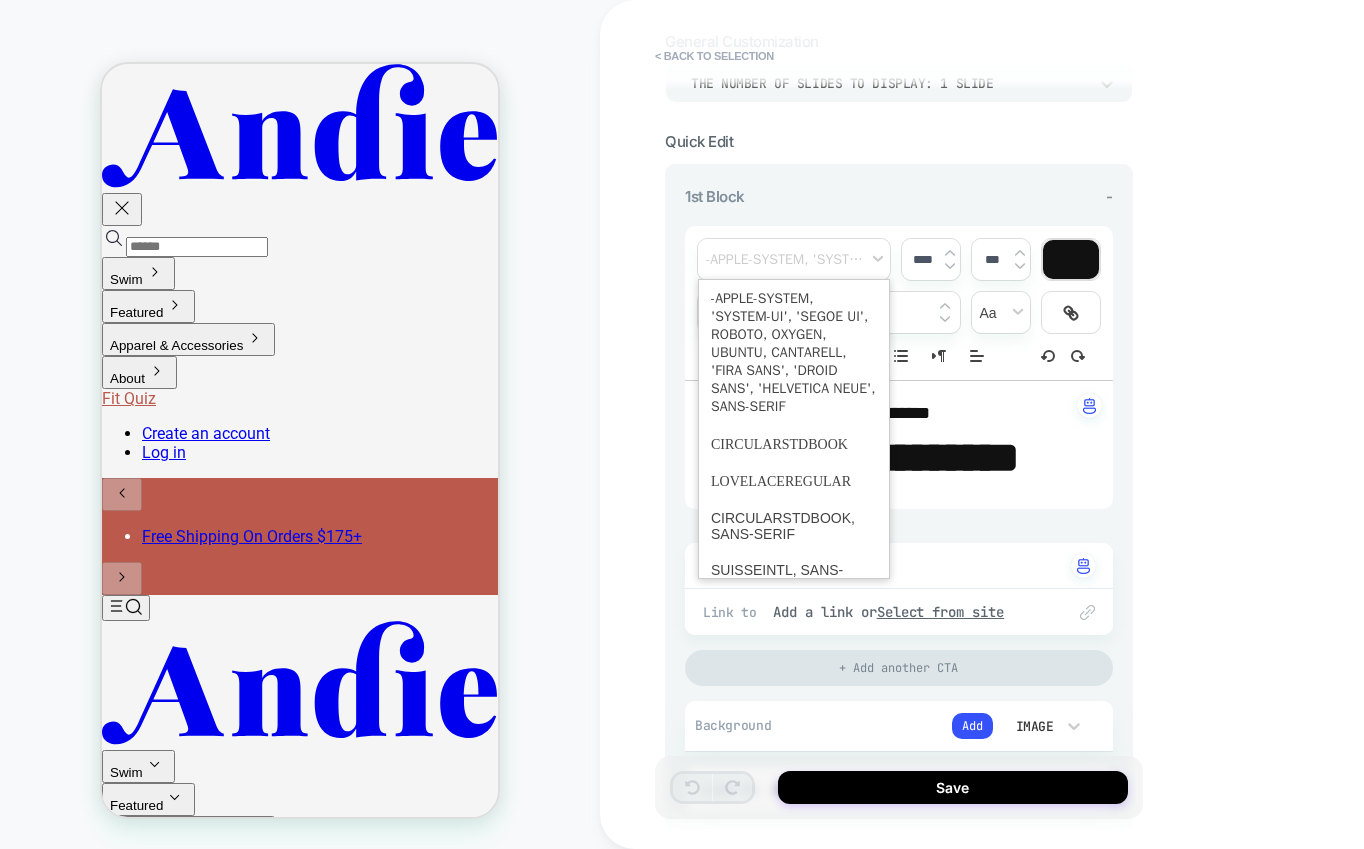 click on "**********" at bounding box center [1040, 424] 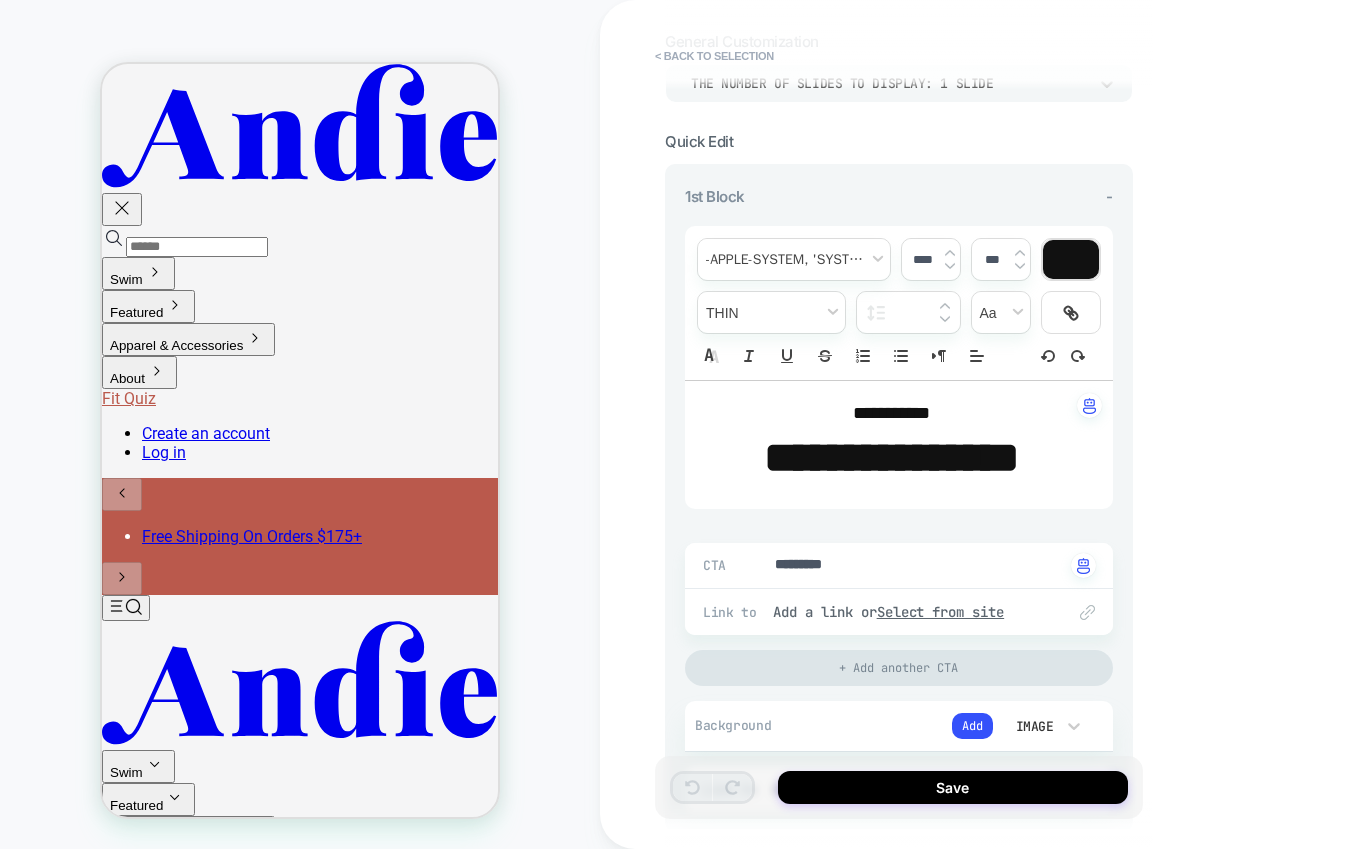 click on "**********" at bounding box center (891, 414) 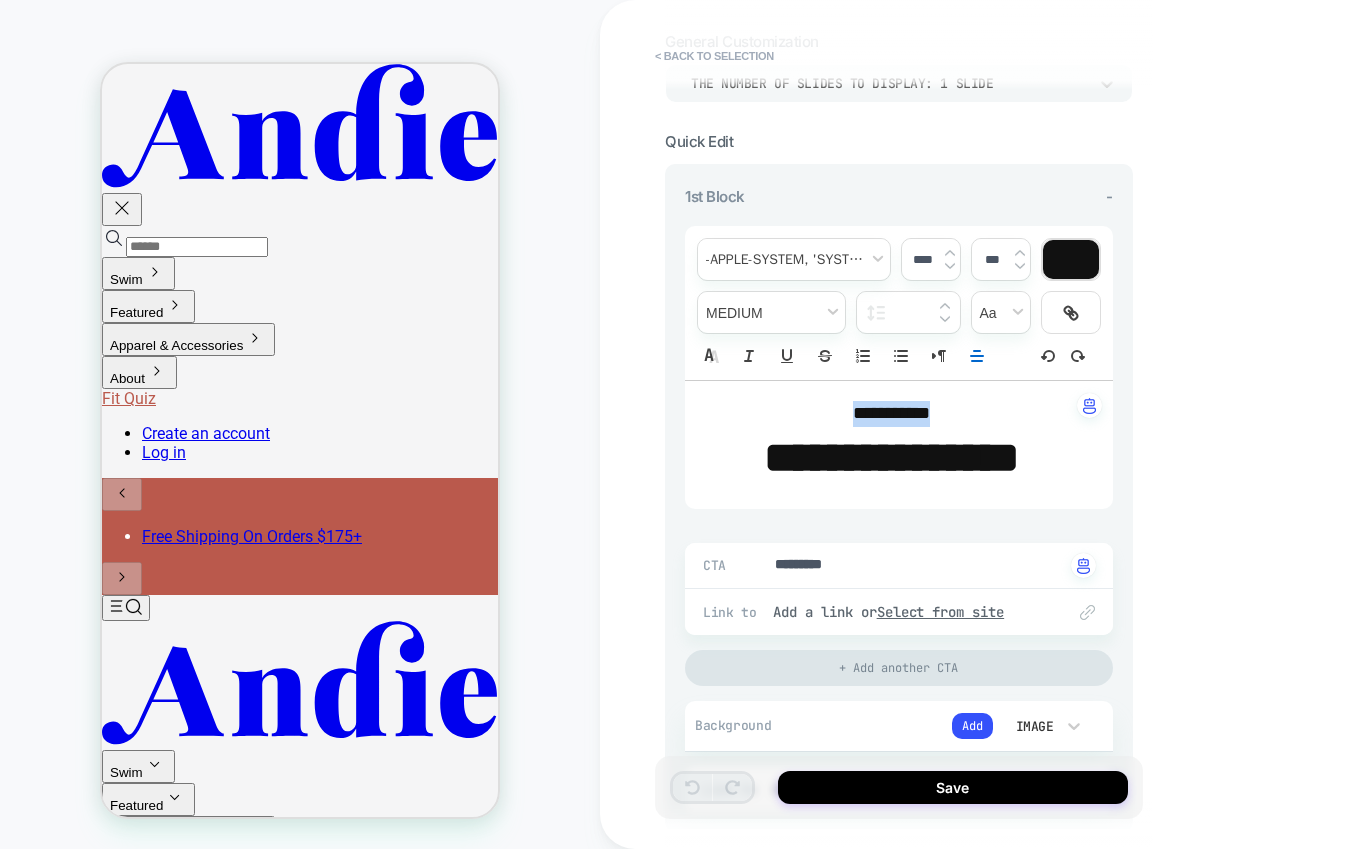 drag, startPoint x: 956, startPoint y: 413, endPoint x: 786, endPoint y: 420, distance: 170.14406 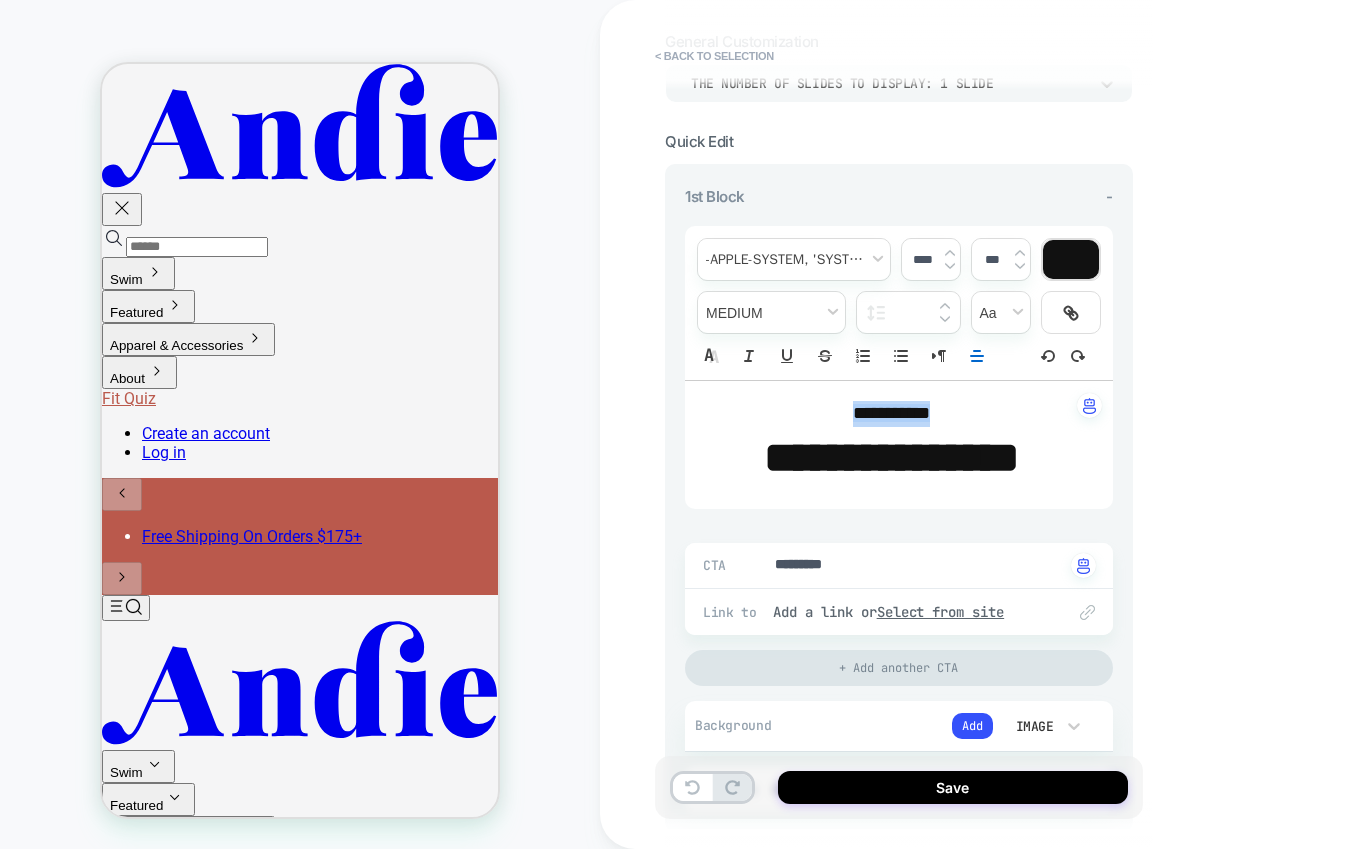type on "*" 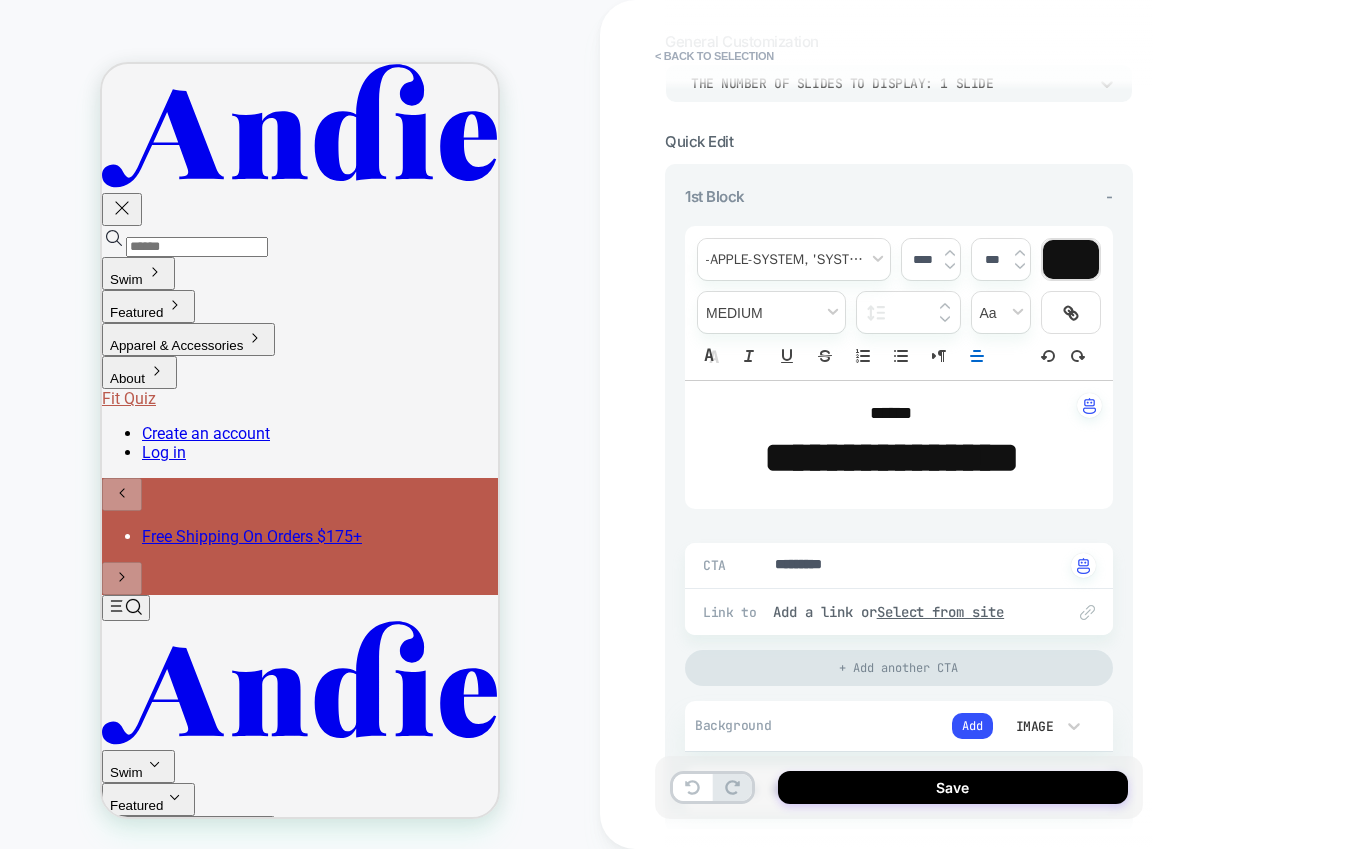 type on "*" 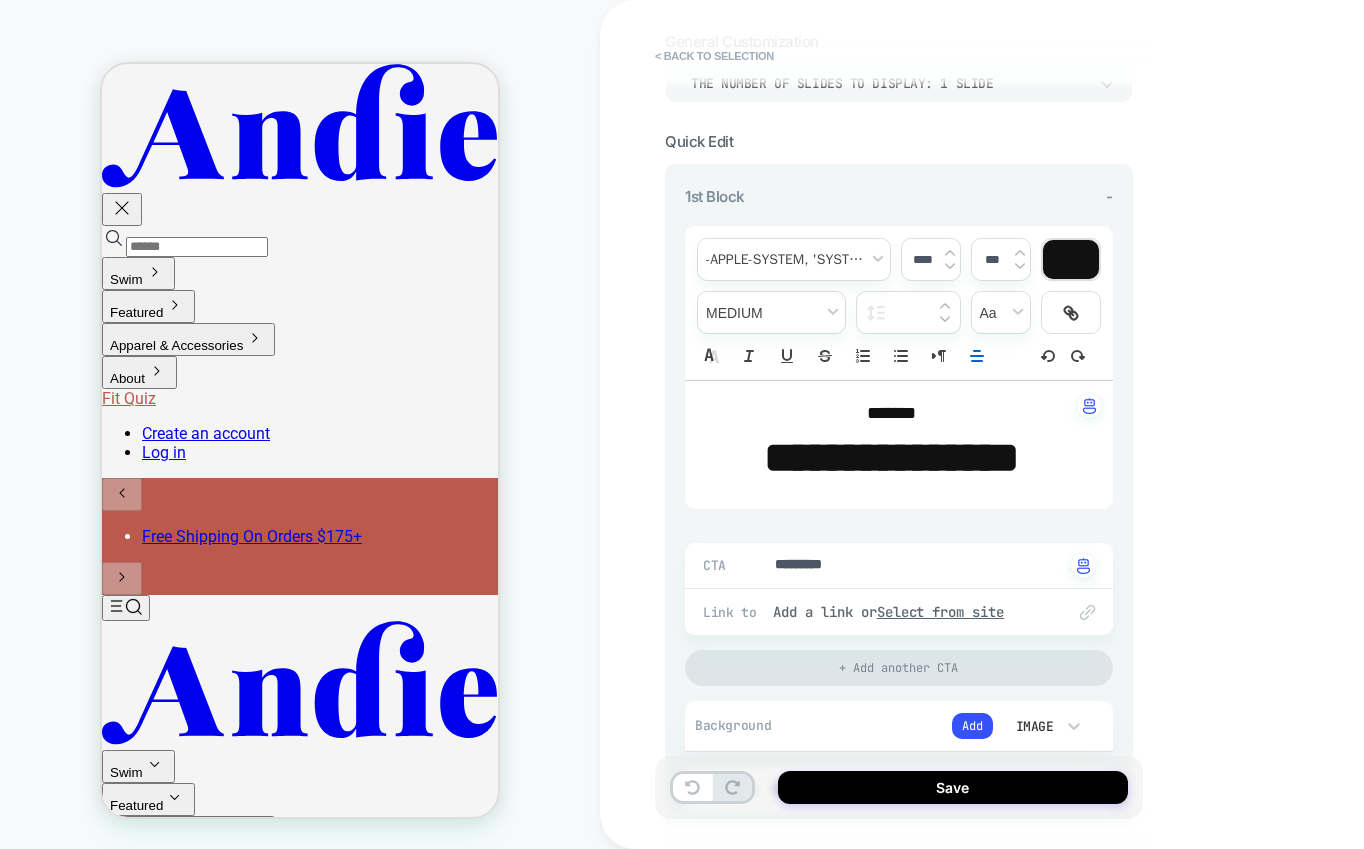type on "****" 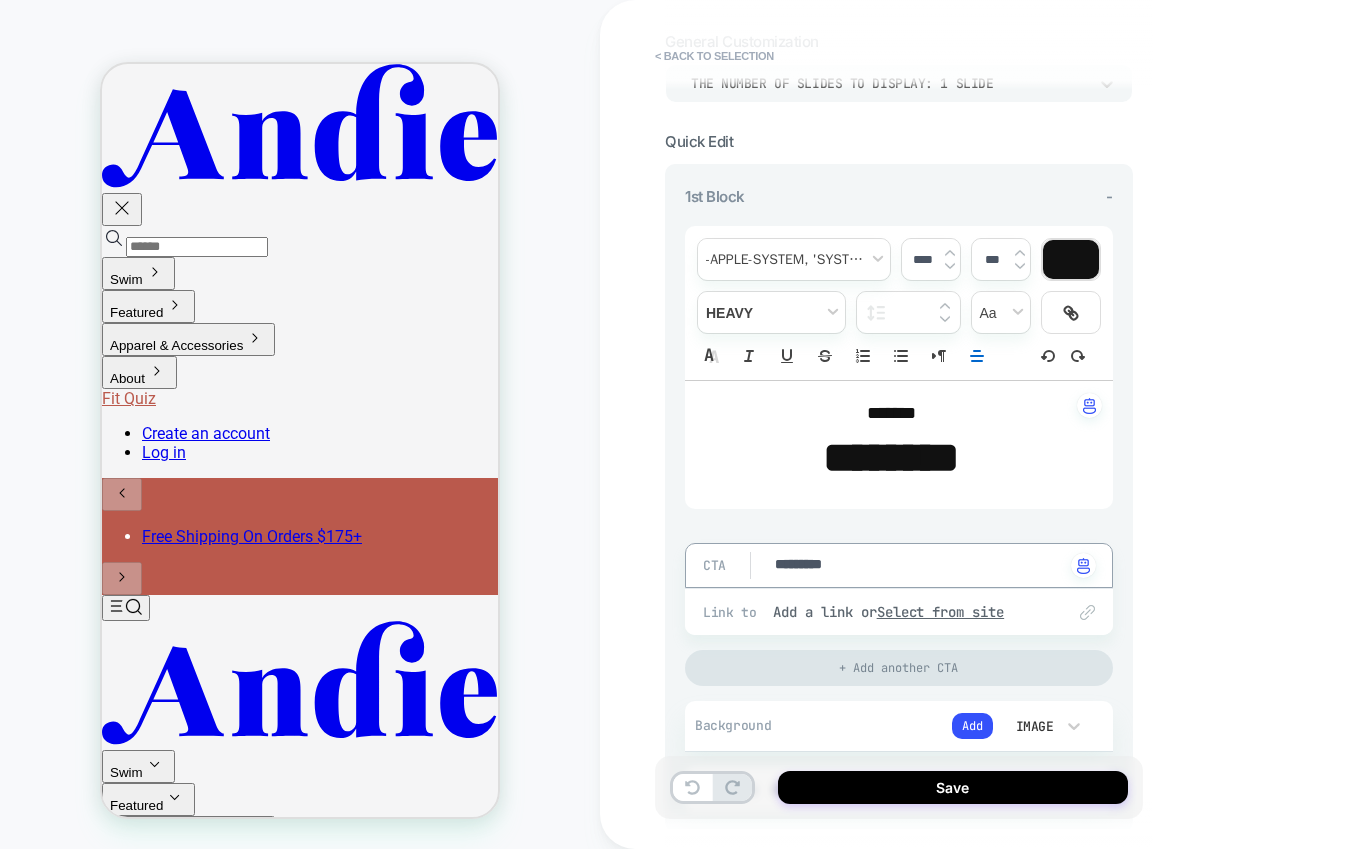 click on "*********" at bounding box center (919, 566) 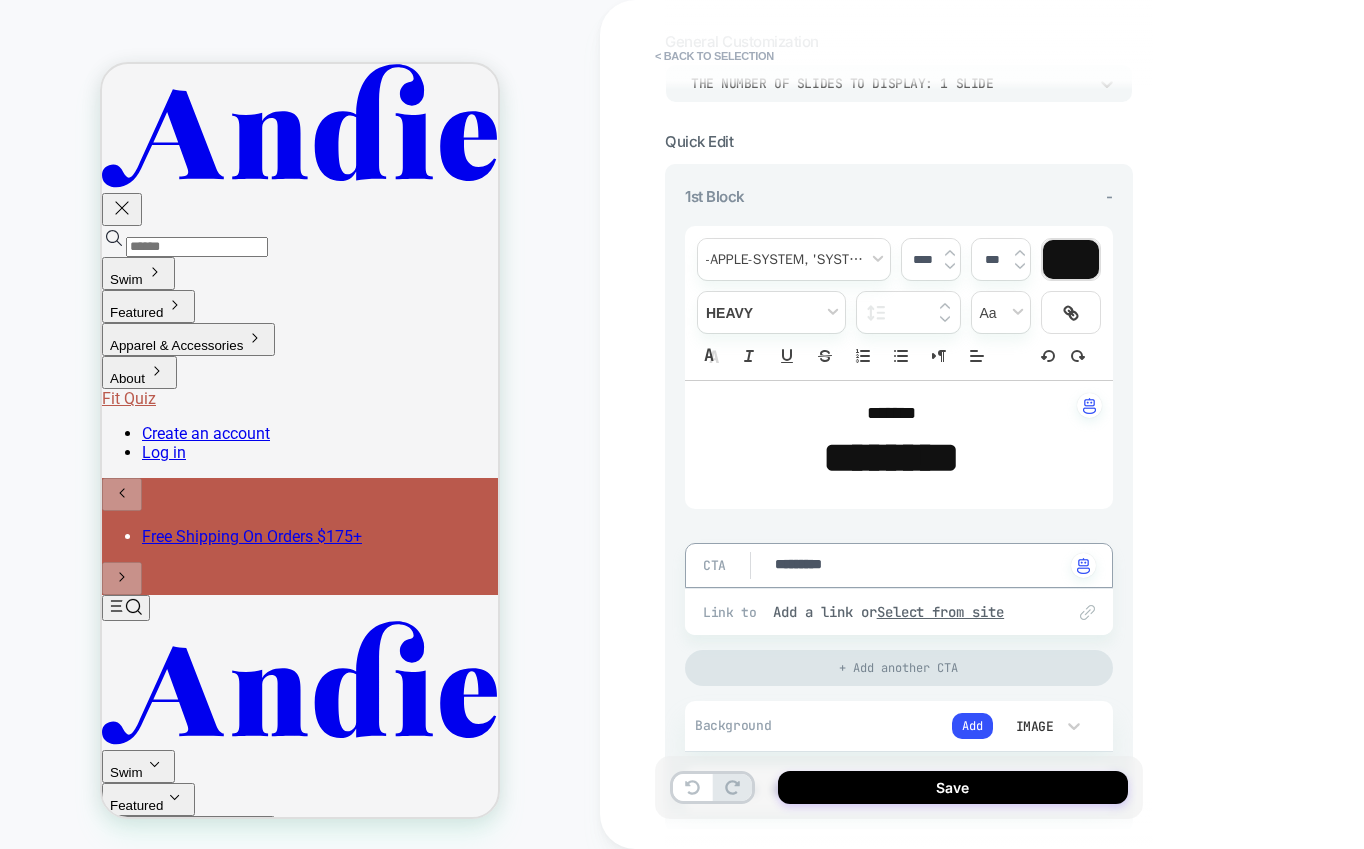 click on "*********" at bounding box center [919, 566] 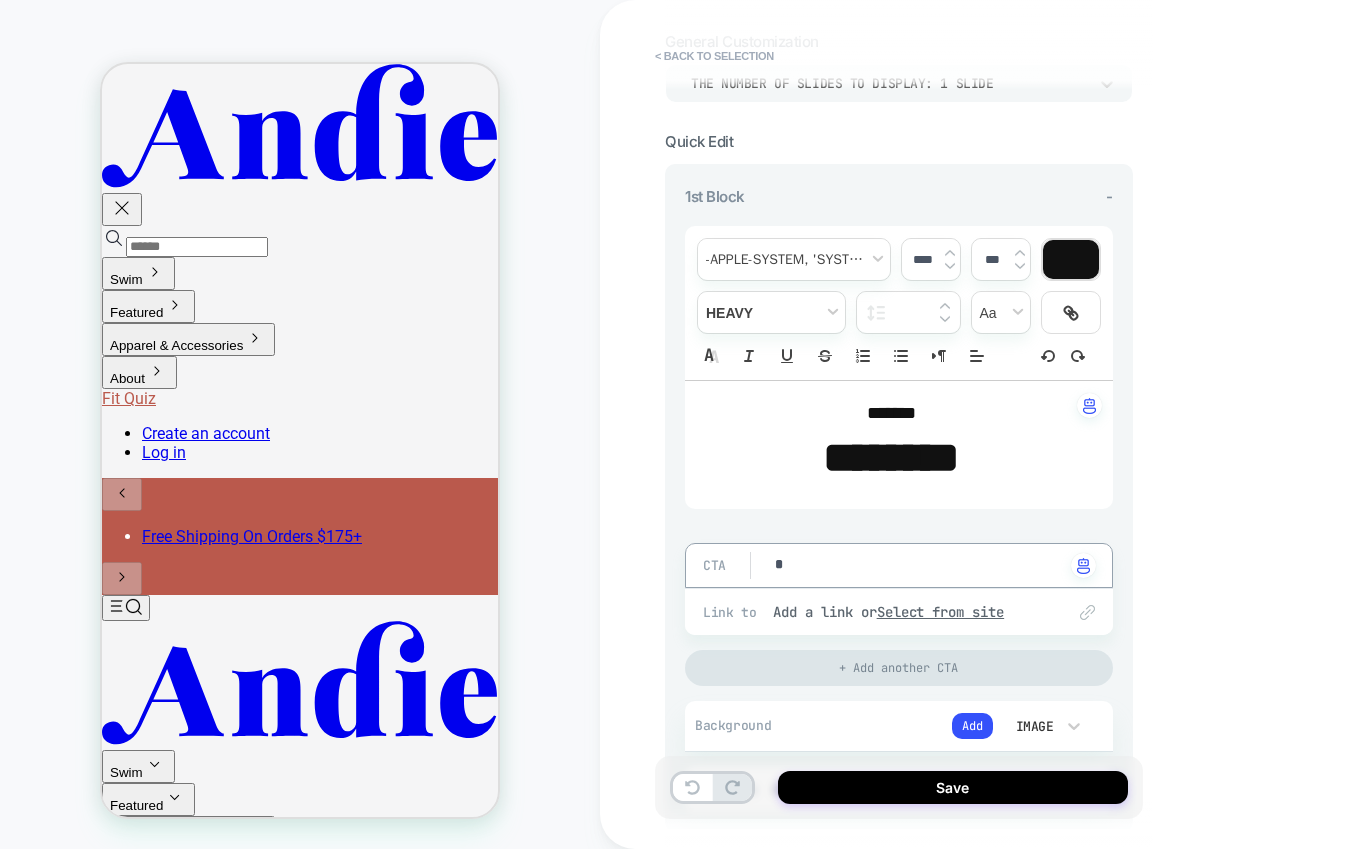 type on "*" 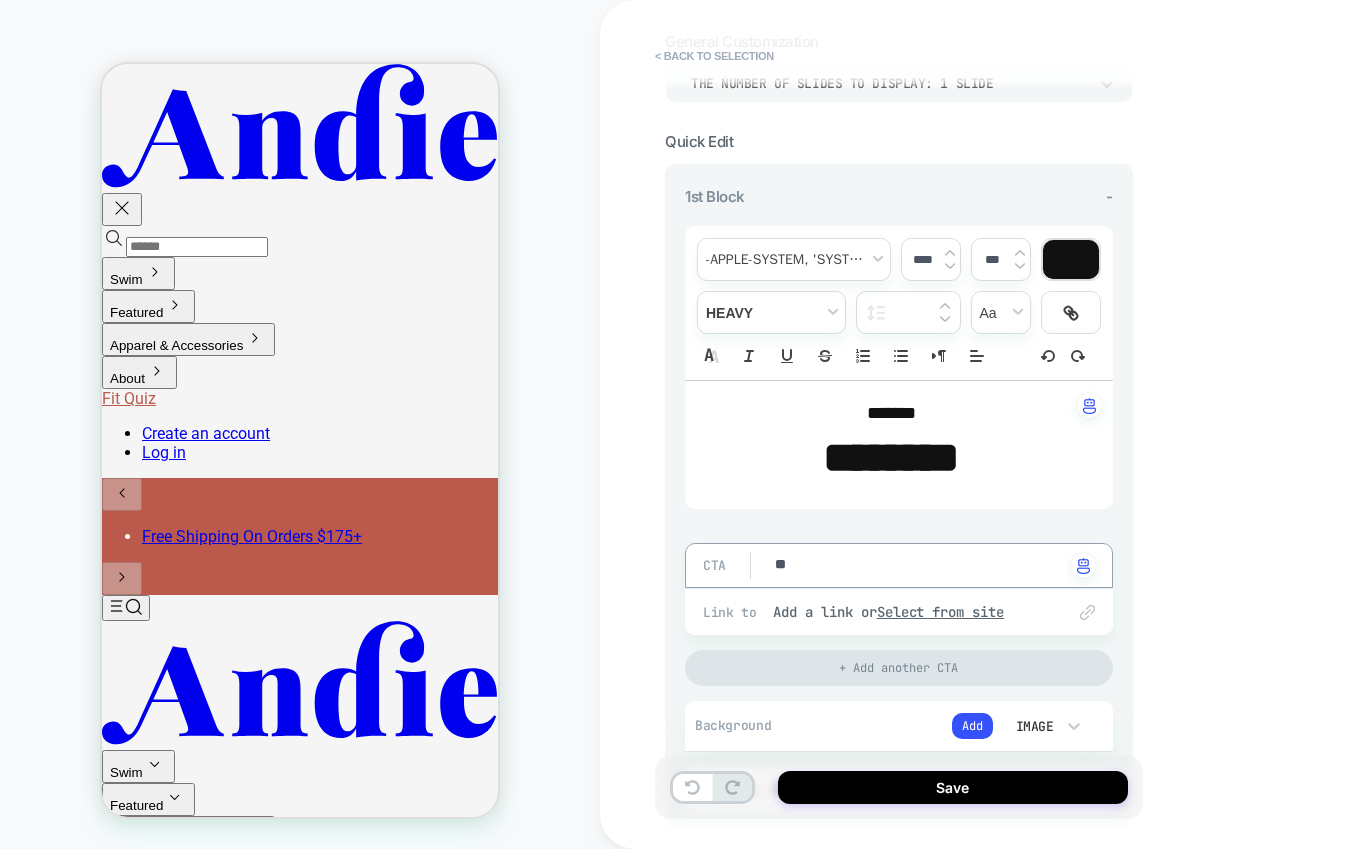 type on "*" 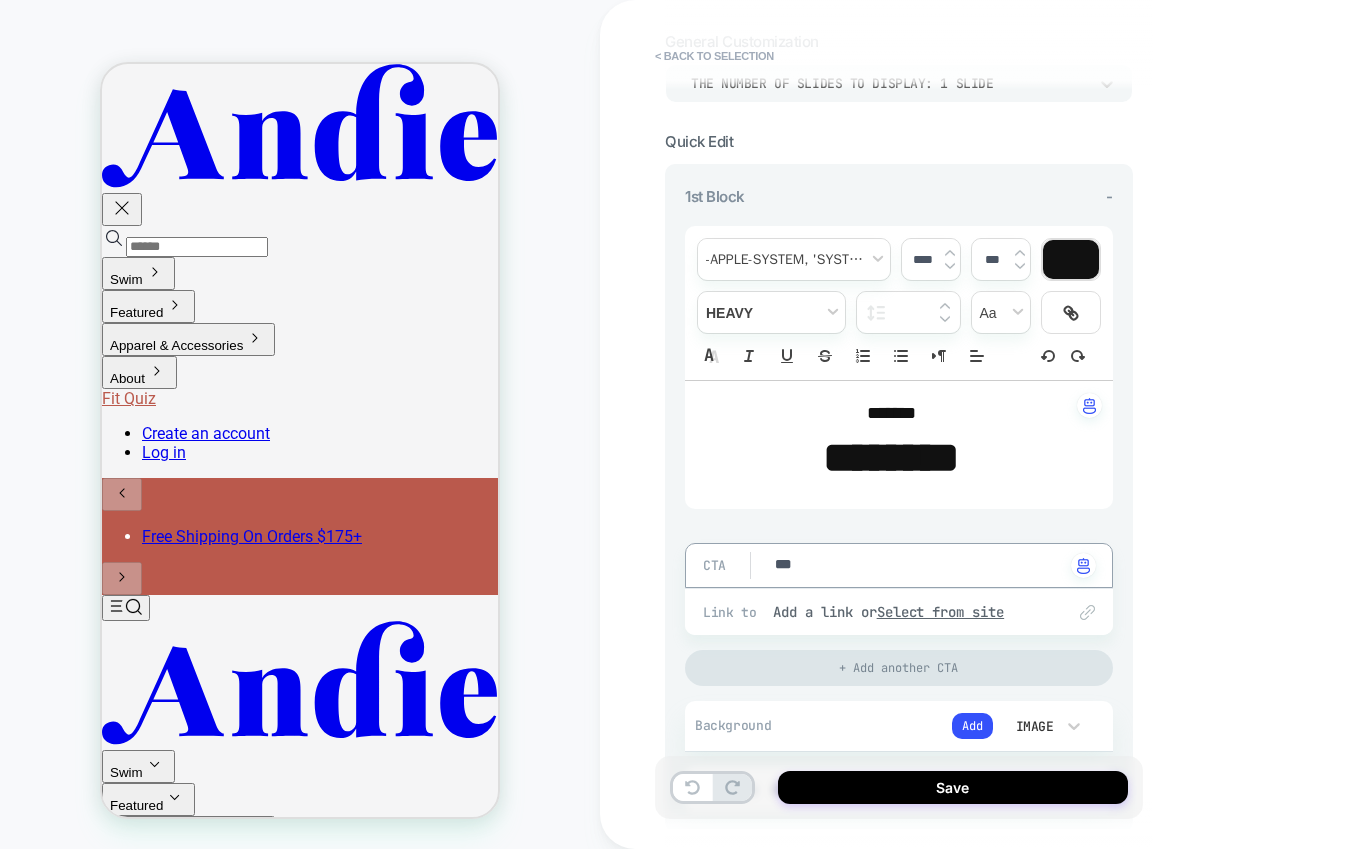 type on "*" 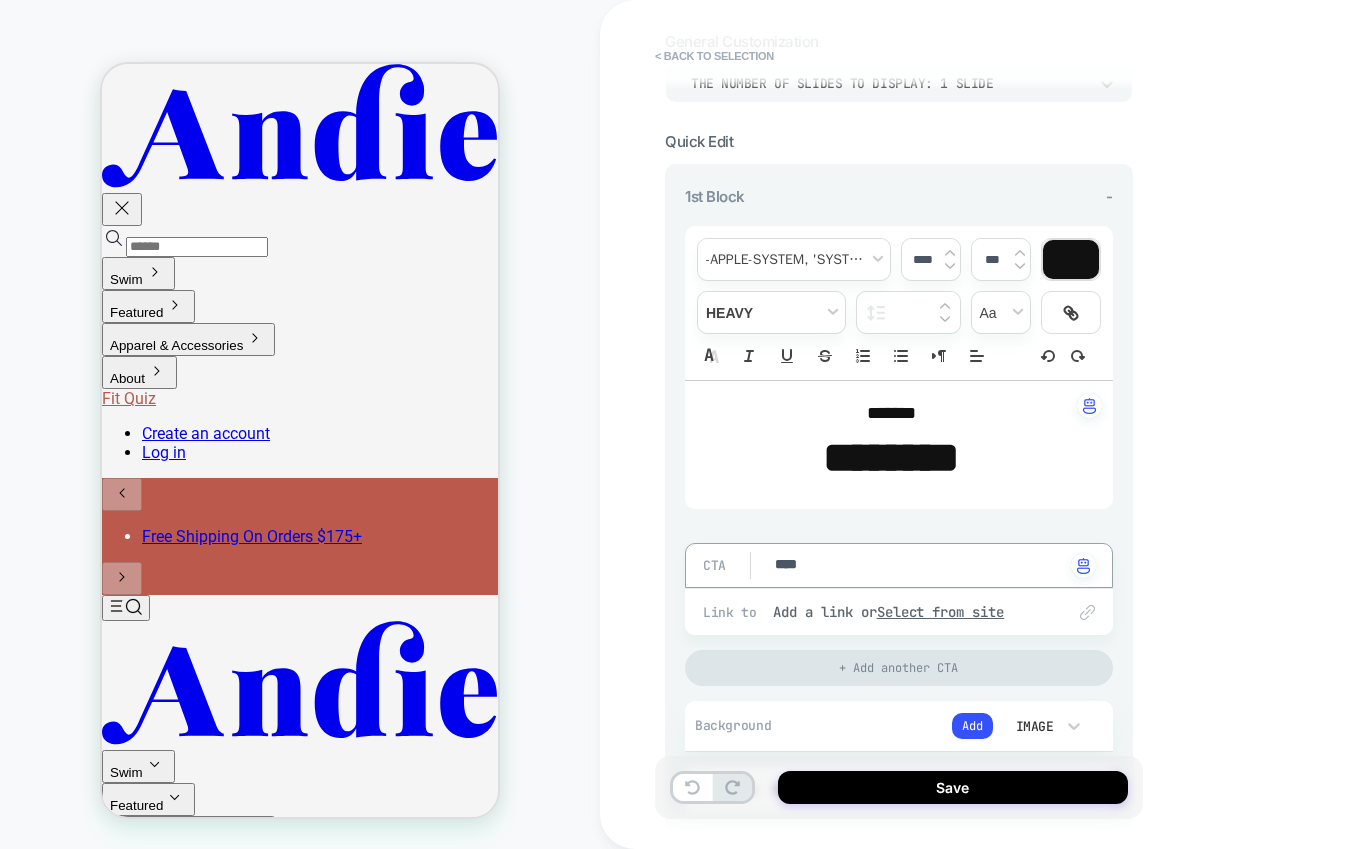 type on "*" 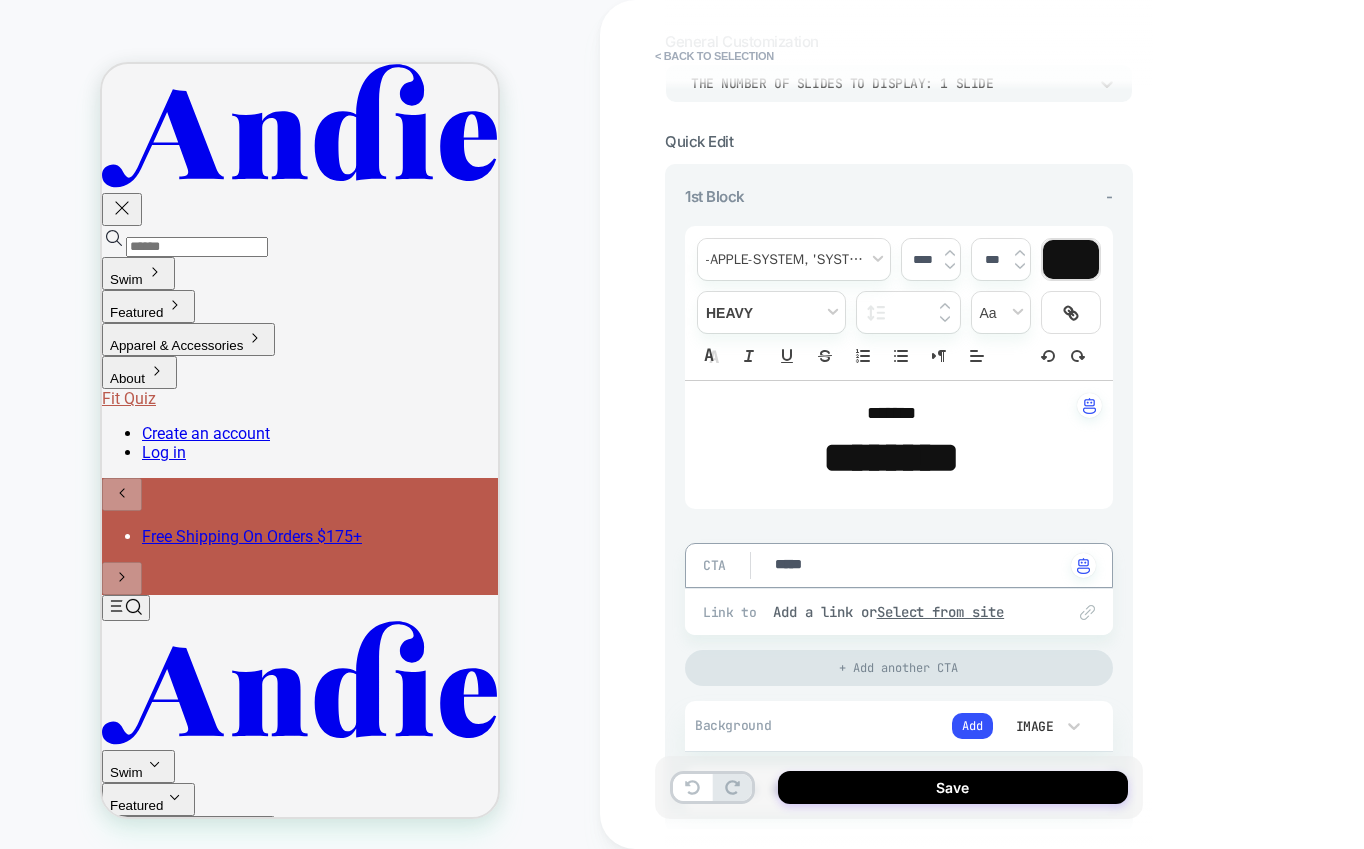 type on "*" 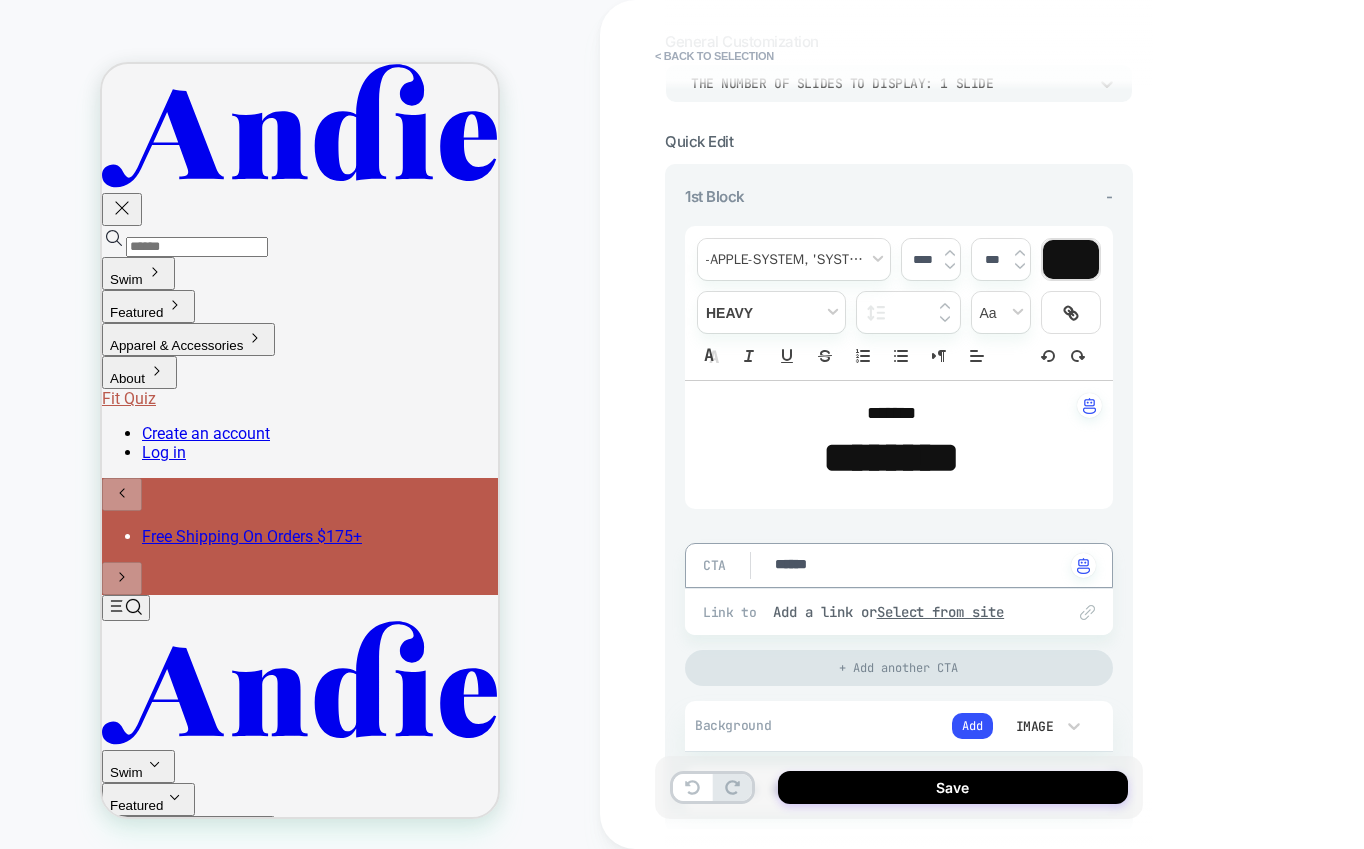 type on "*" 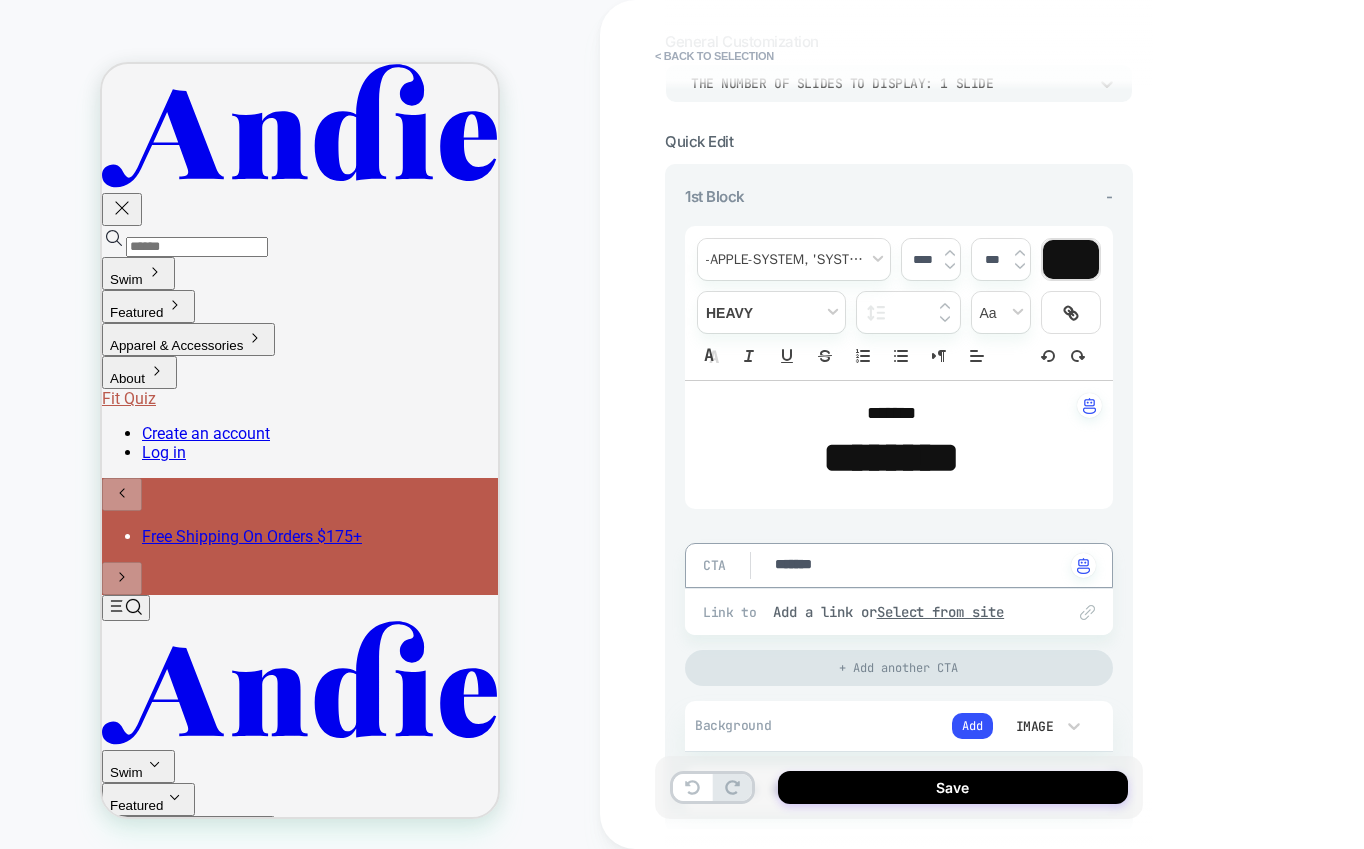 type on "*" 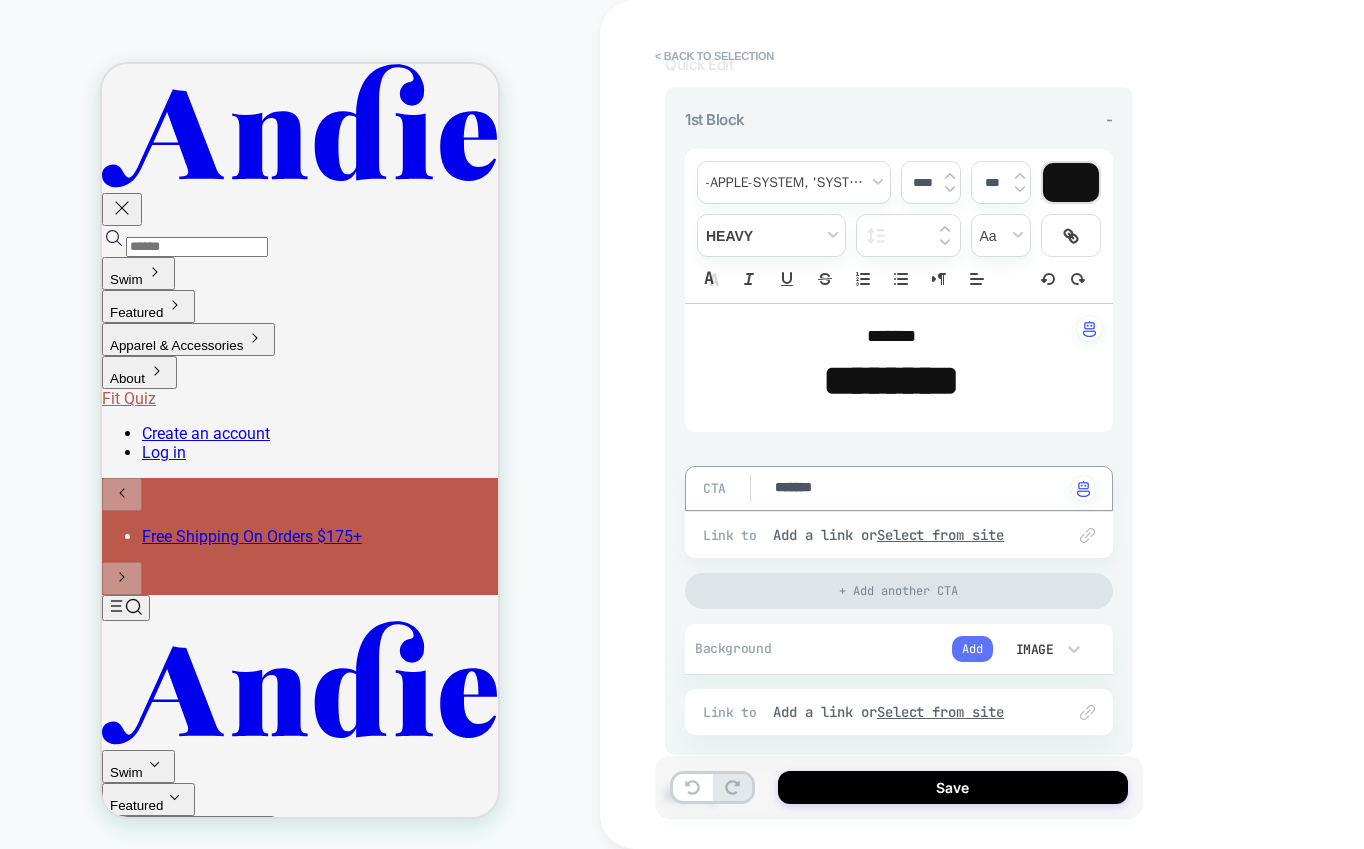 type on "*******" 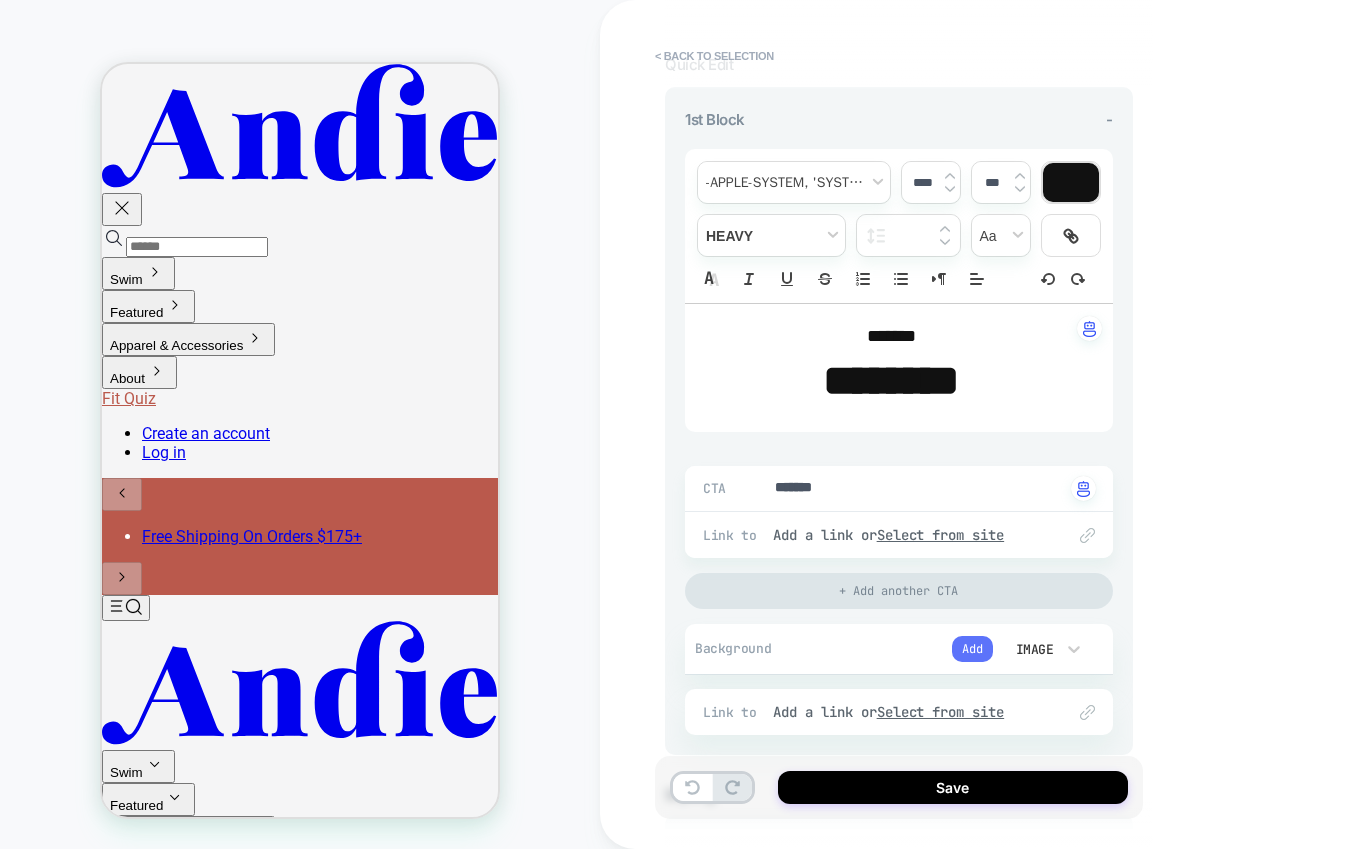 click on "Add" at bounding box center [972, 649] 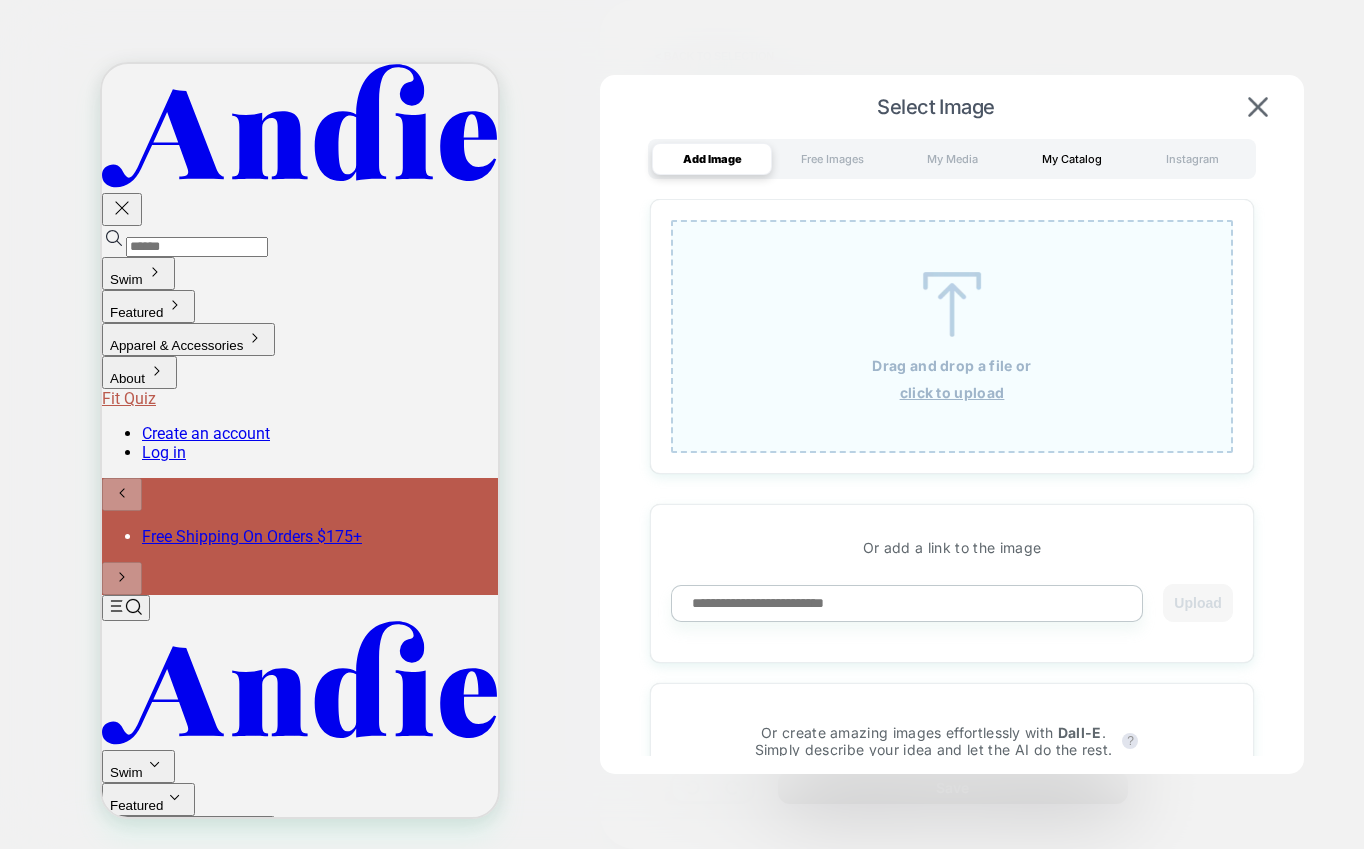 click on "My Catalog" at bounding box center (1072, 159) 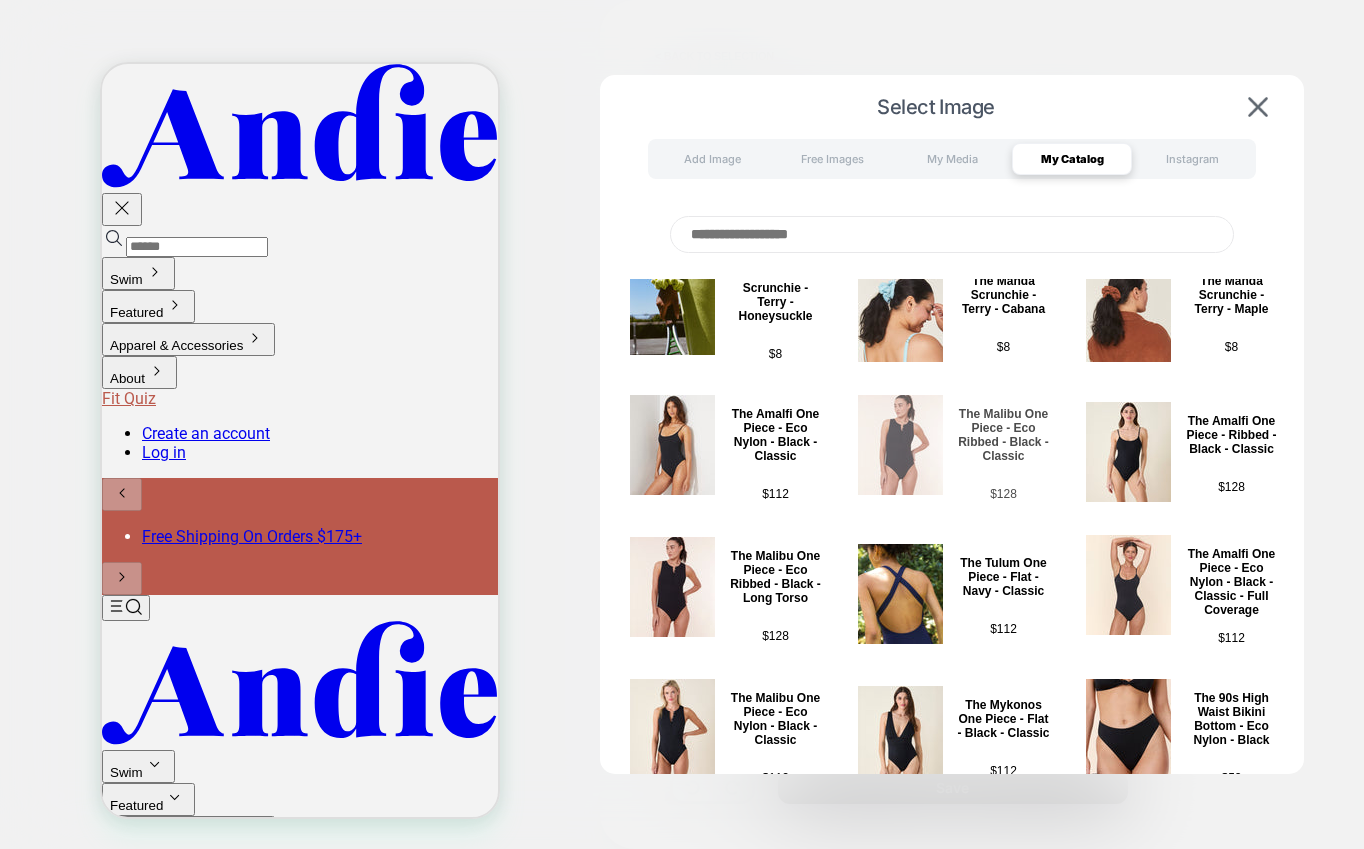 scroll, scrollTop: 158, scrollLeft: 0, axis: vertical 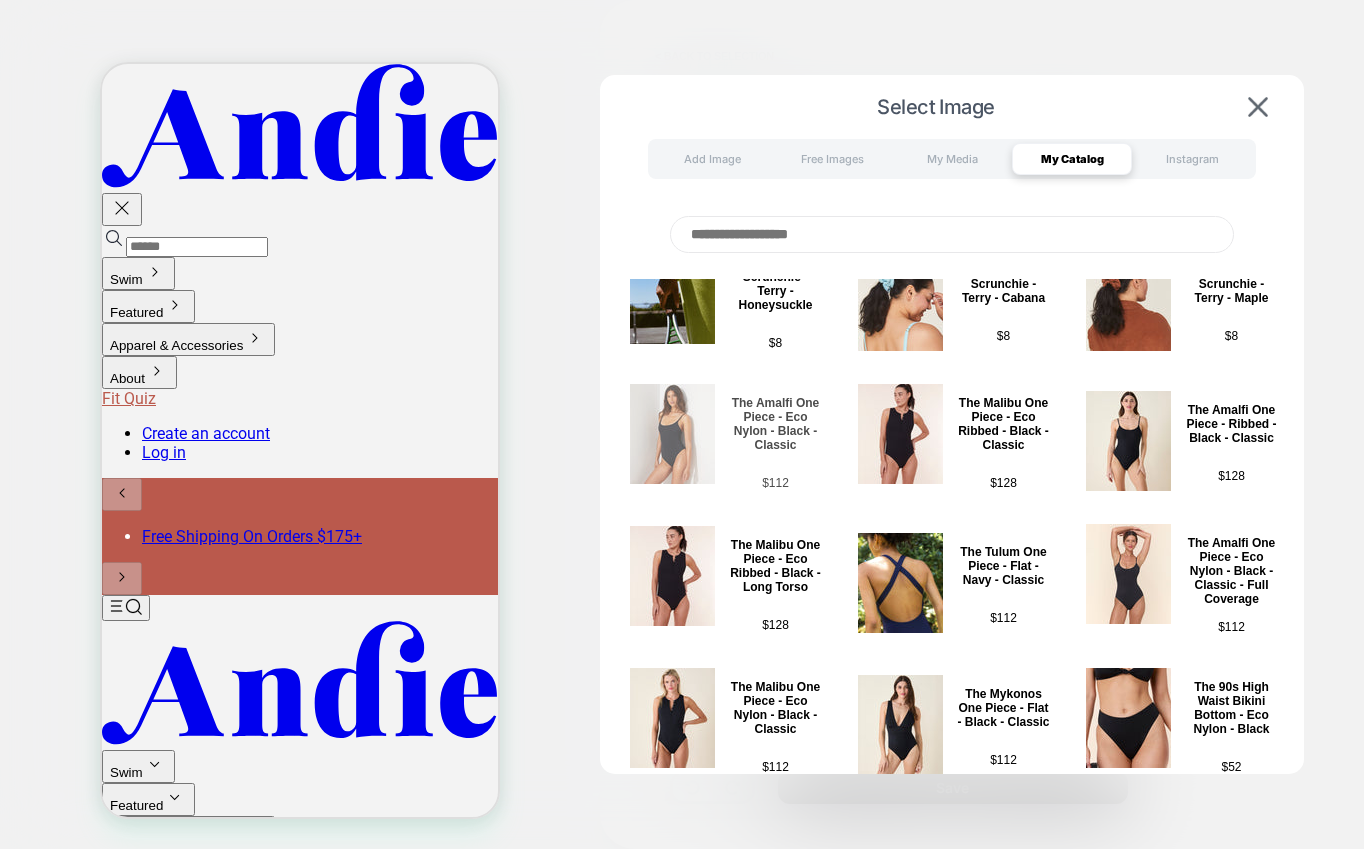 click at bounding box center [672, 434] 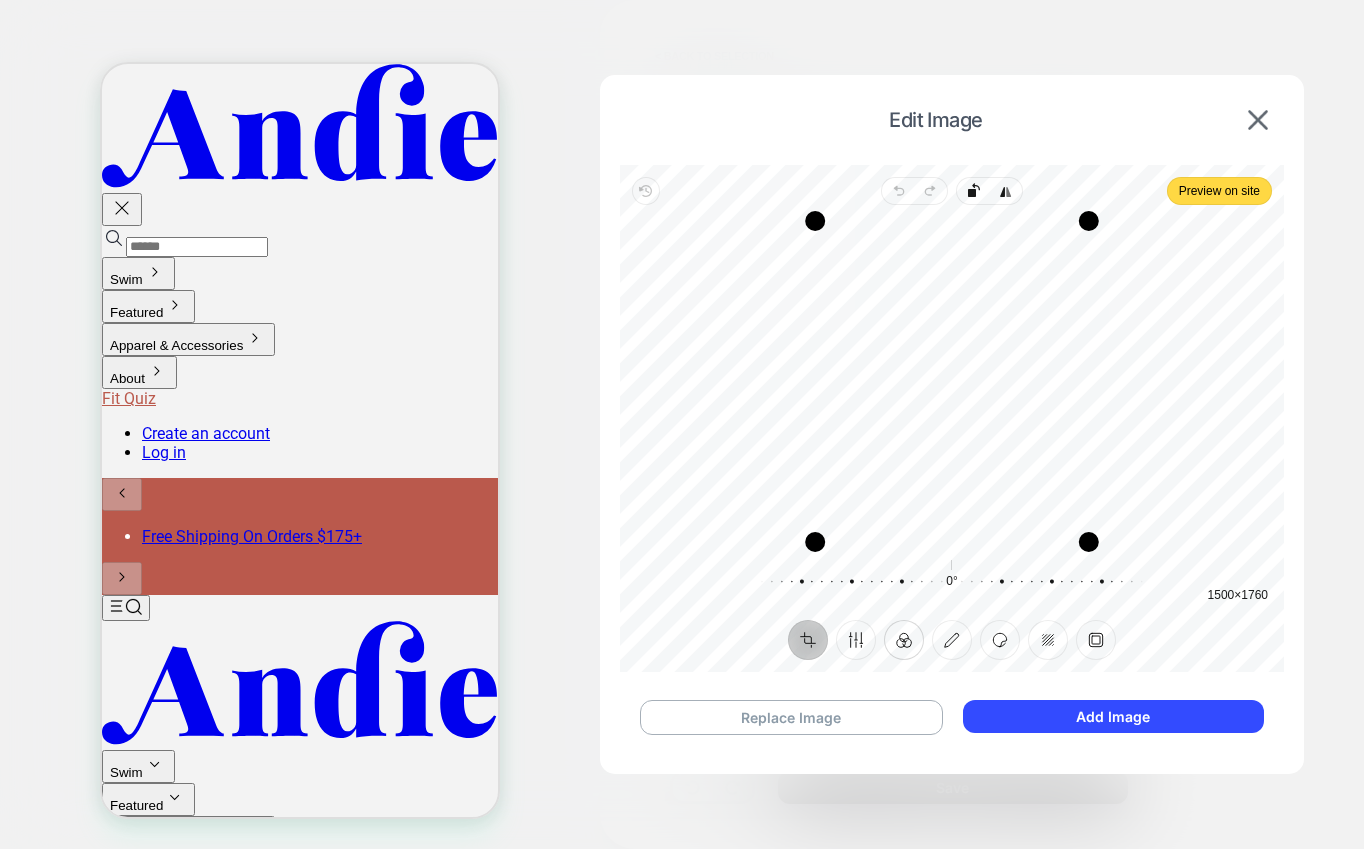 click on "Filter" at bounding box center (904, 640) 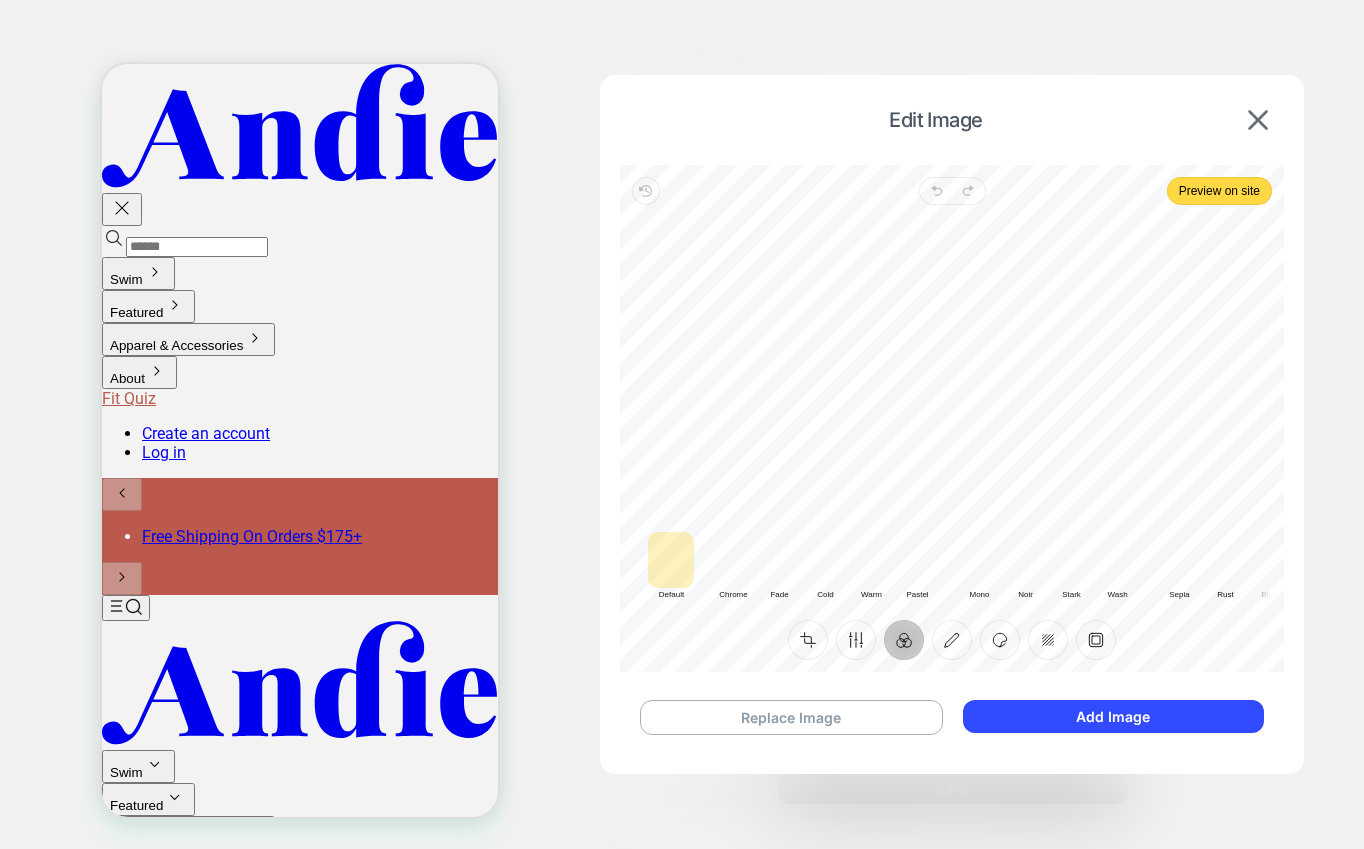 click at bounding box center [733, 560] 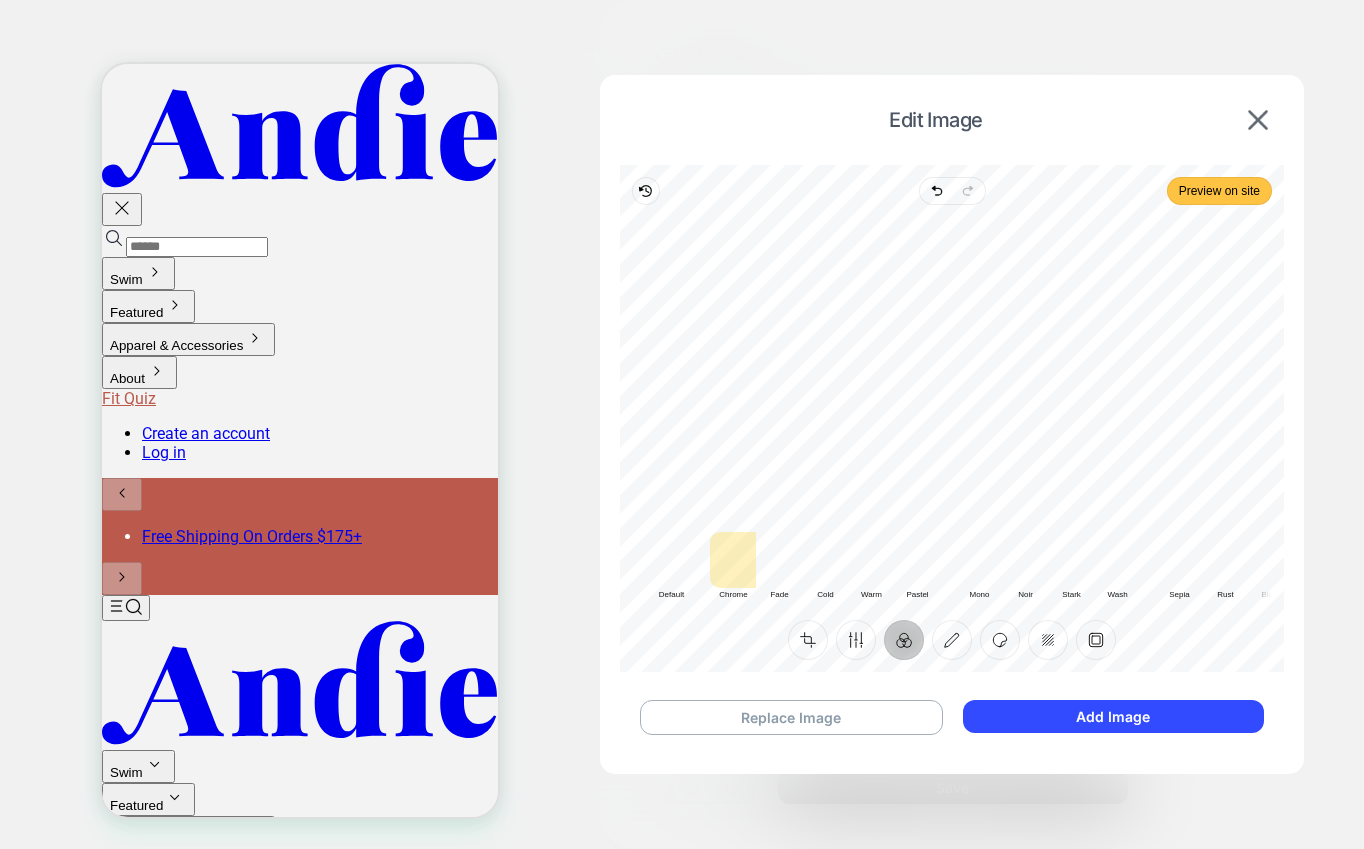 click on "Preview on site" at bounding box center [1219, 191] 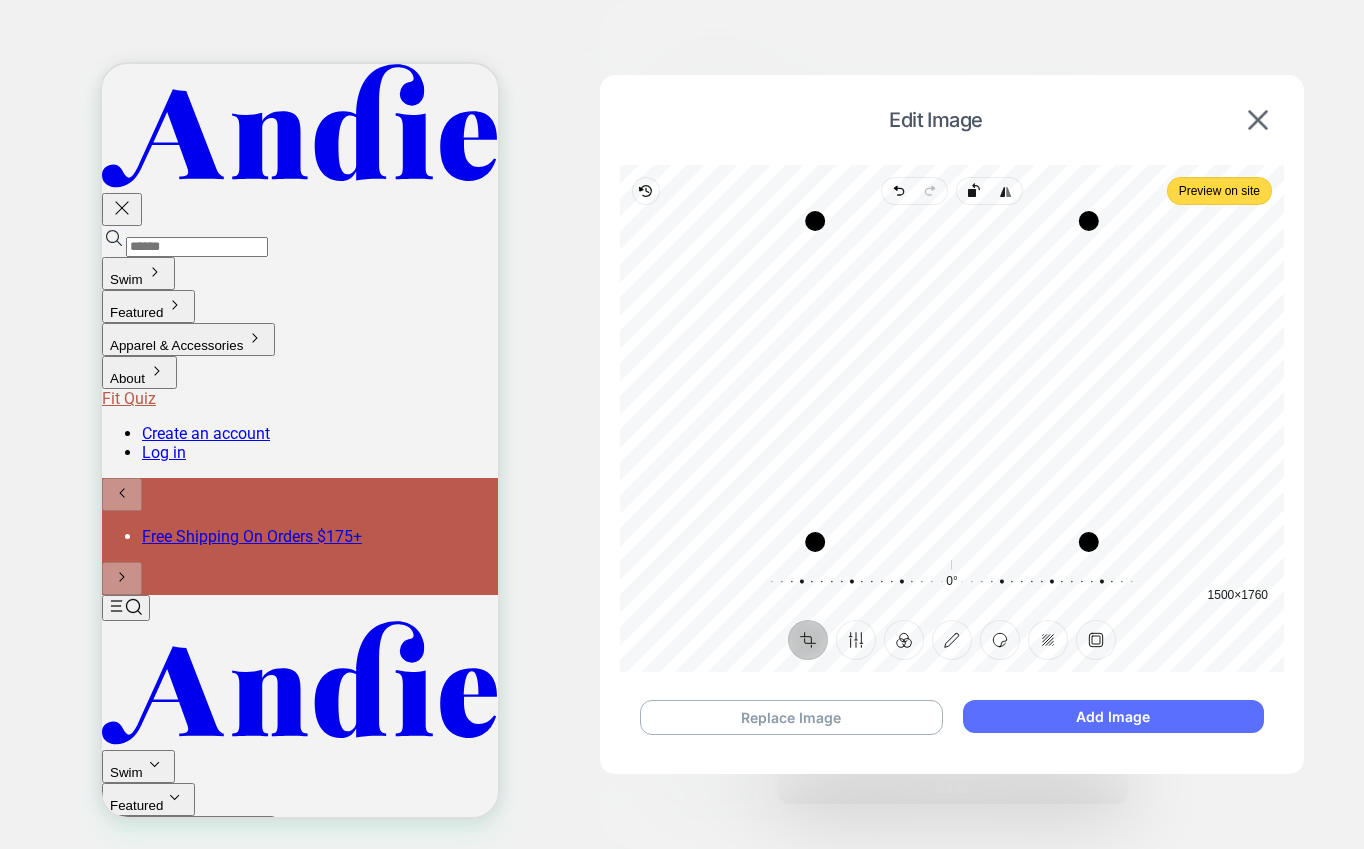 click on "Add Image" at bounding box center [1113, 716] 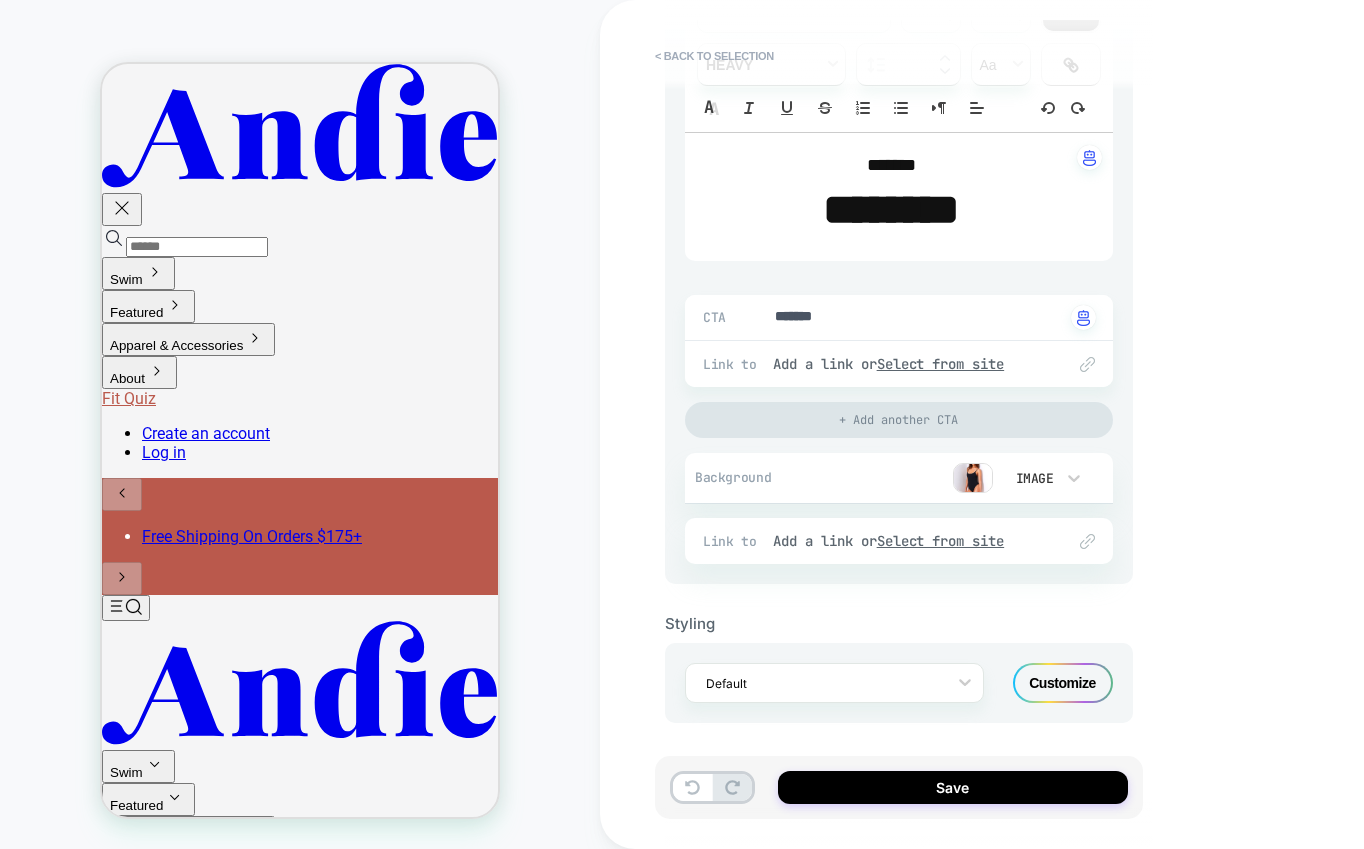 scroll, scrollTop: 384, scrollLeft: 0, axis: vertical 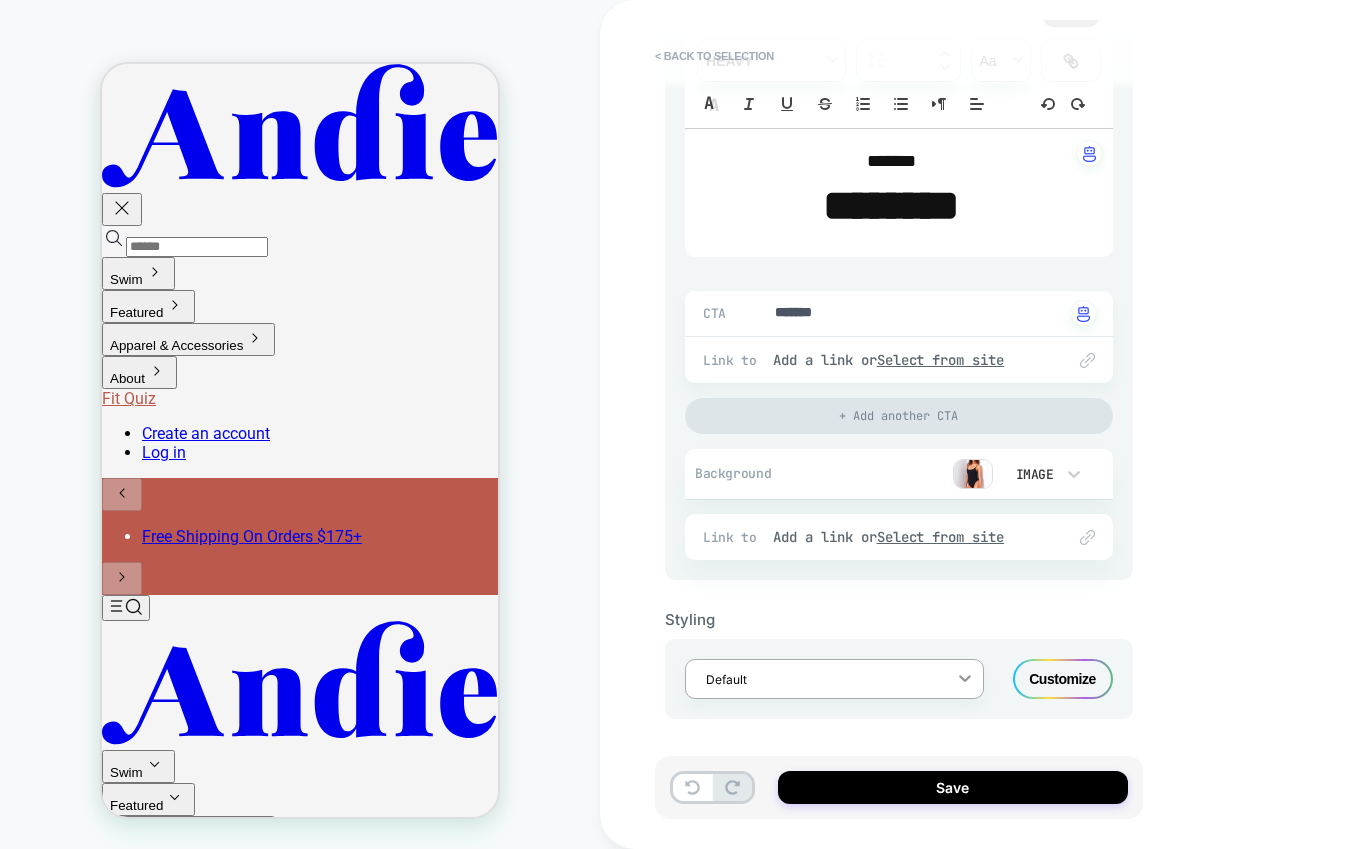 click 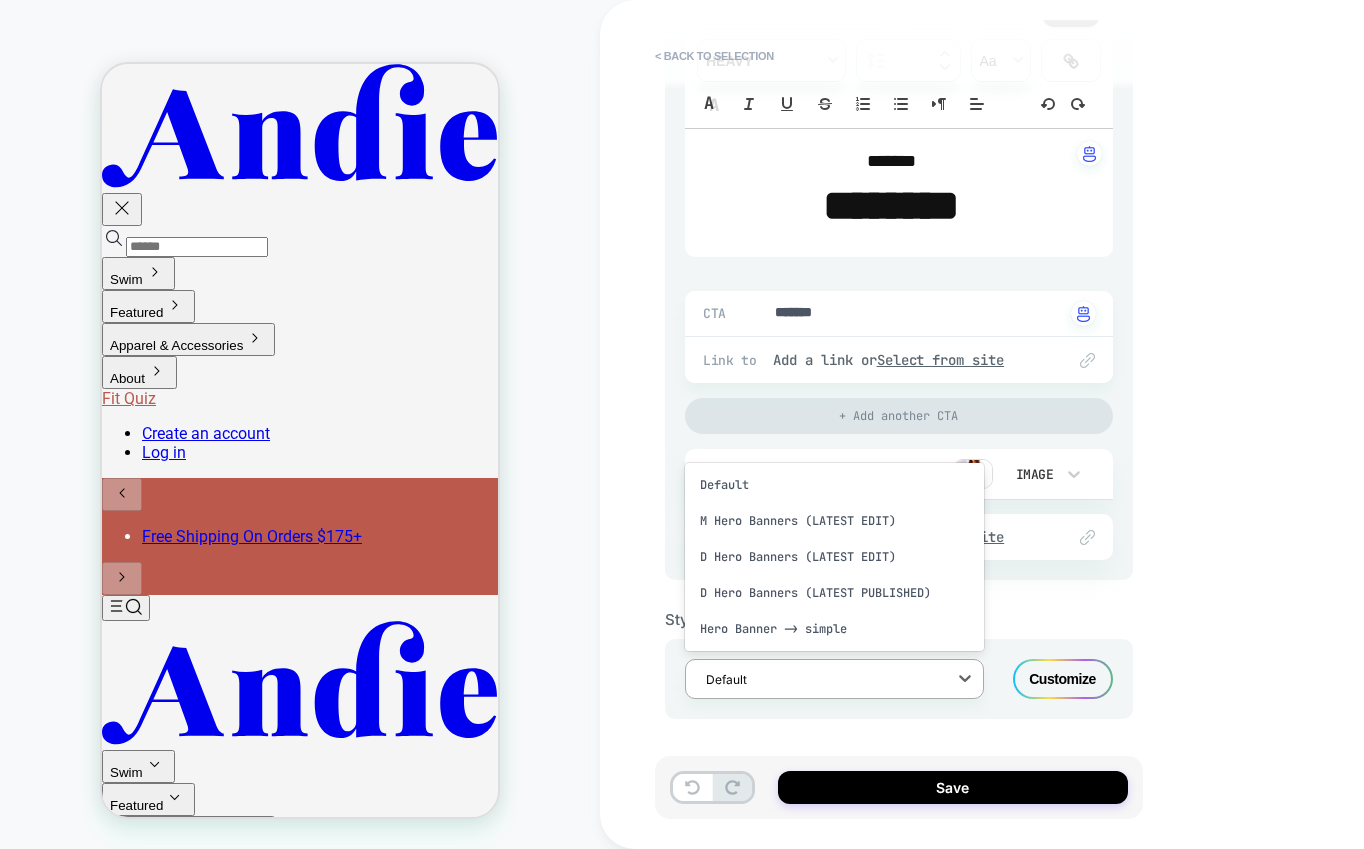 click on "Customize" at bounding box center (1063, 679) 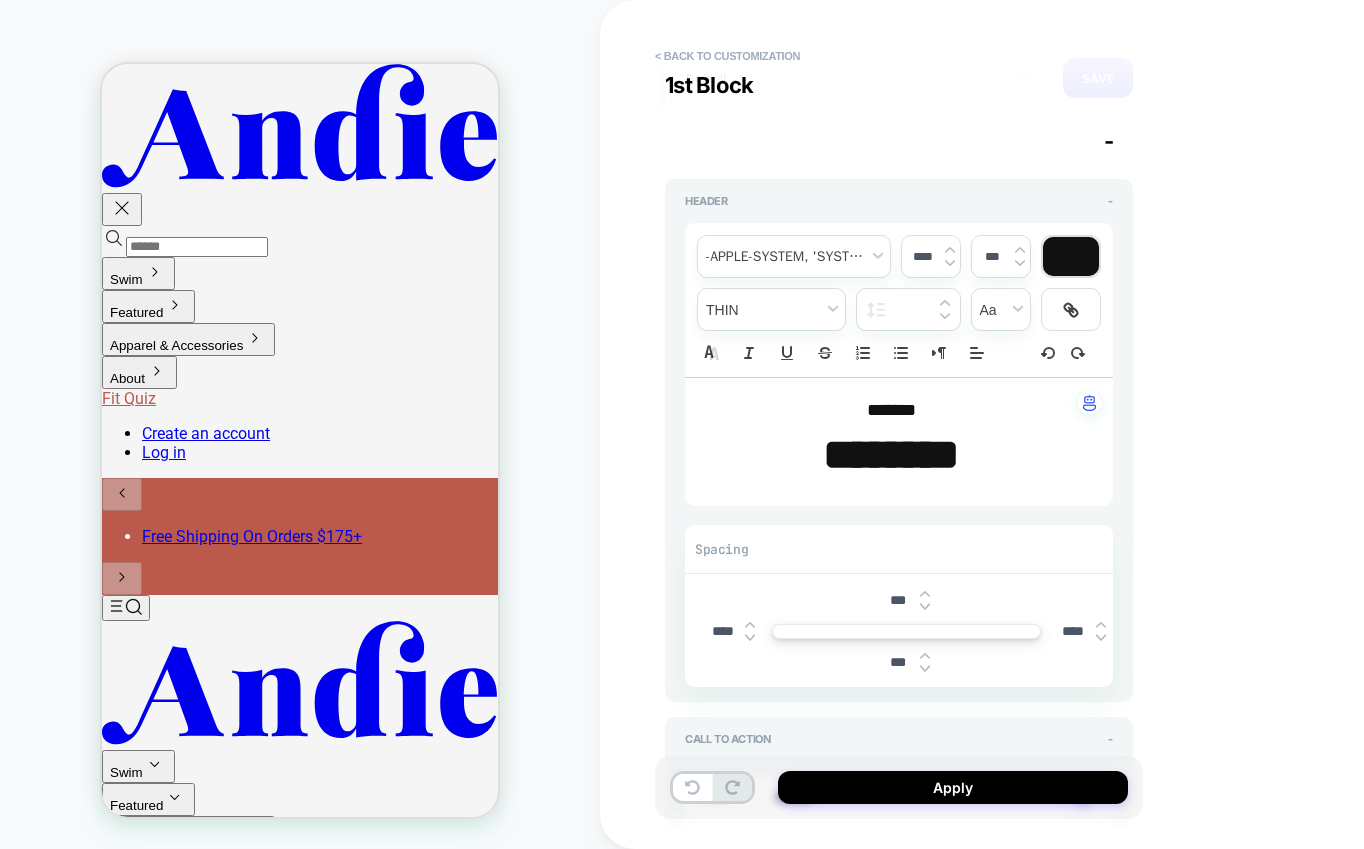 scroll, scrollTop: 94, scrollLeft: 0, axis: vertical 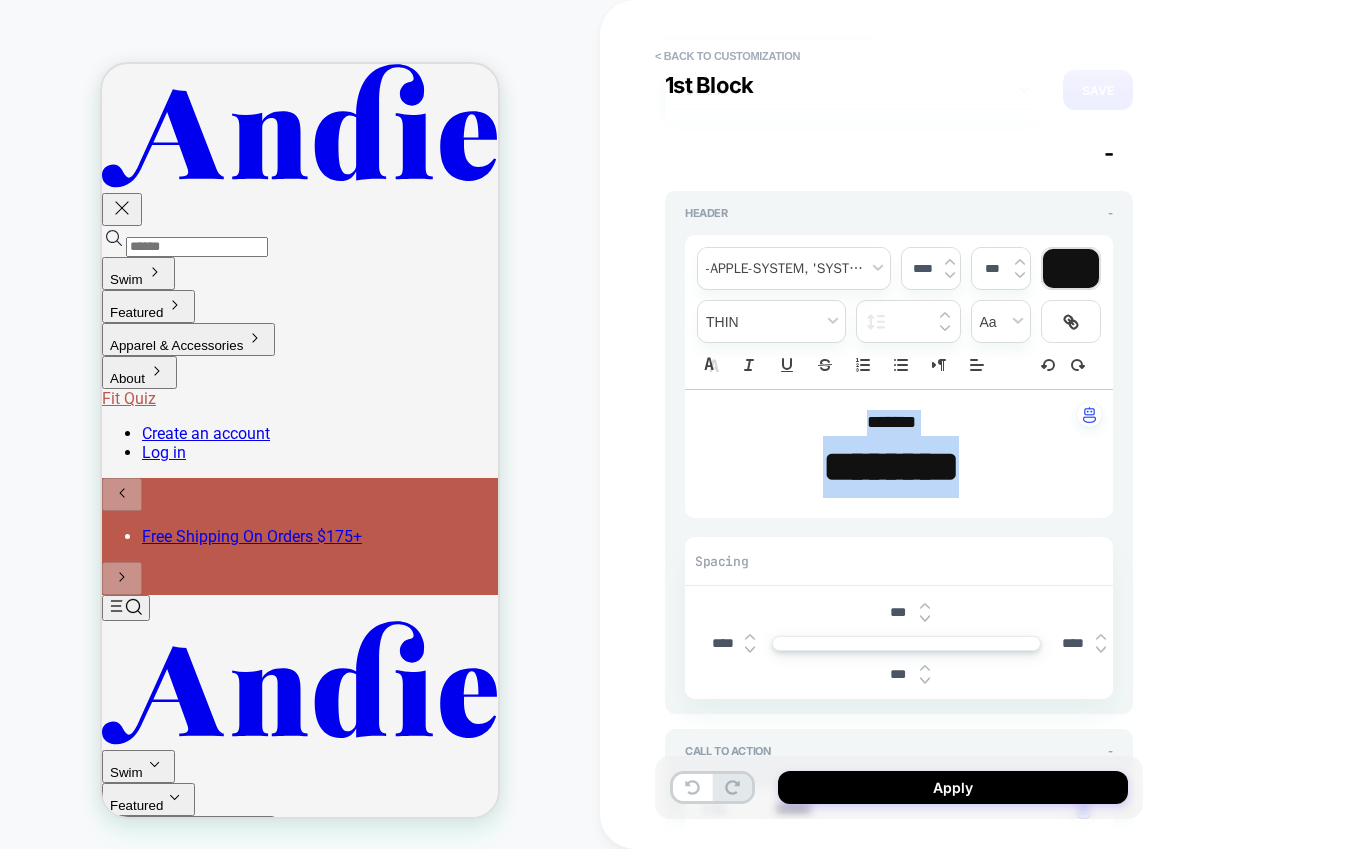 drag, startPoint x: 1010, startPoint y: 467, endPoint x: 824, endPoint y: 420, distance: 191.8463 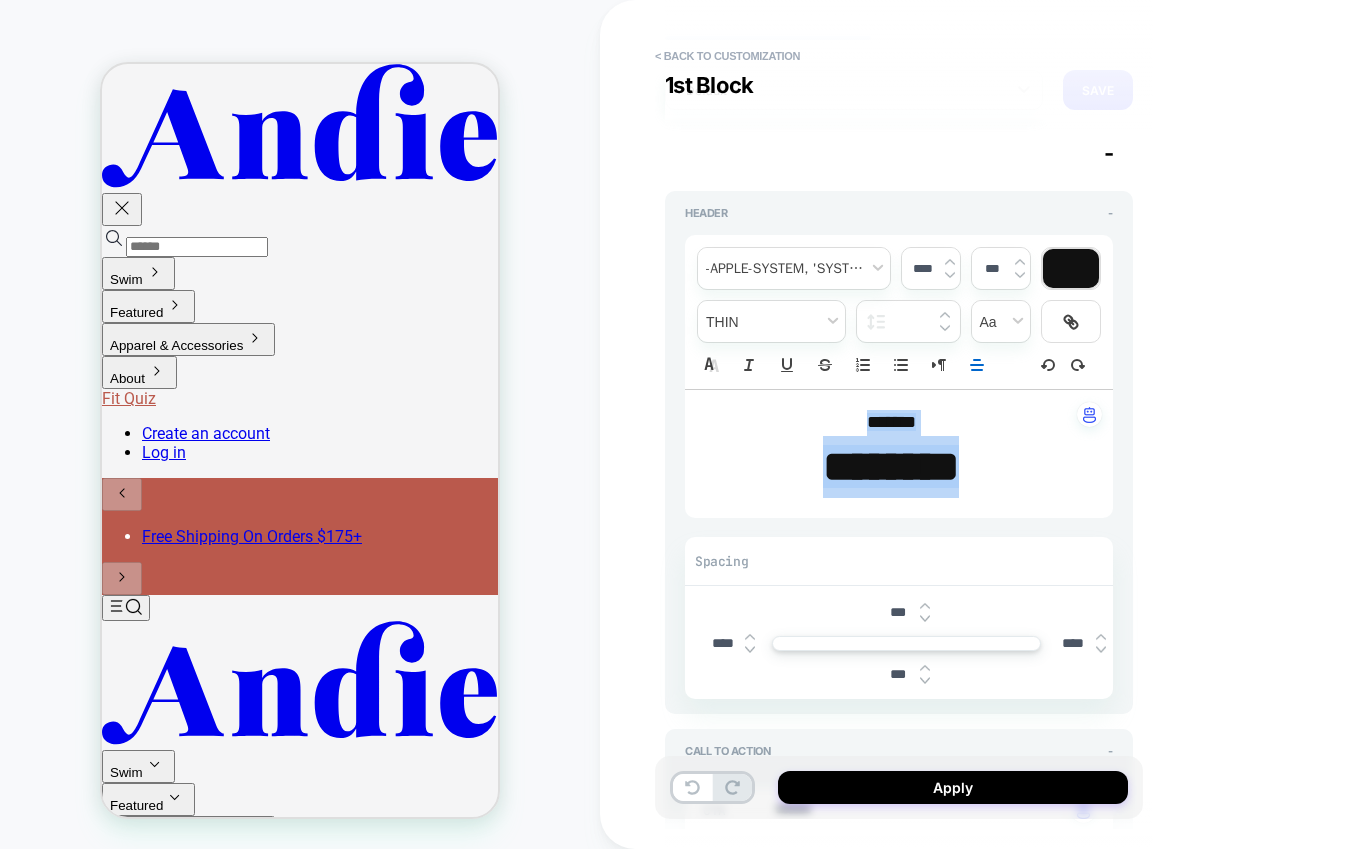 click at bounding box center (1071, 268) 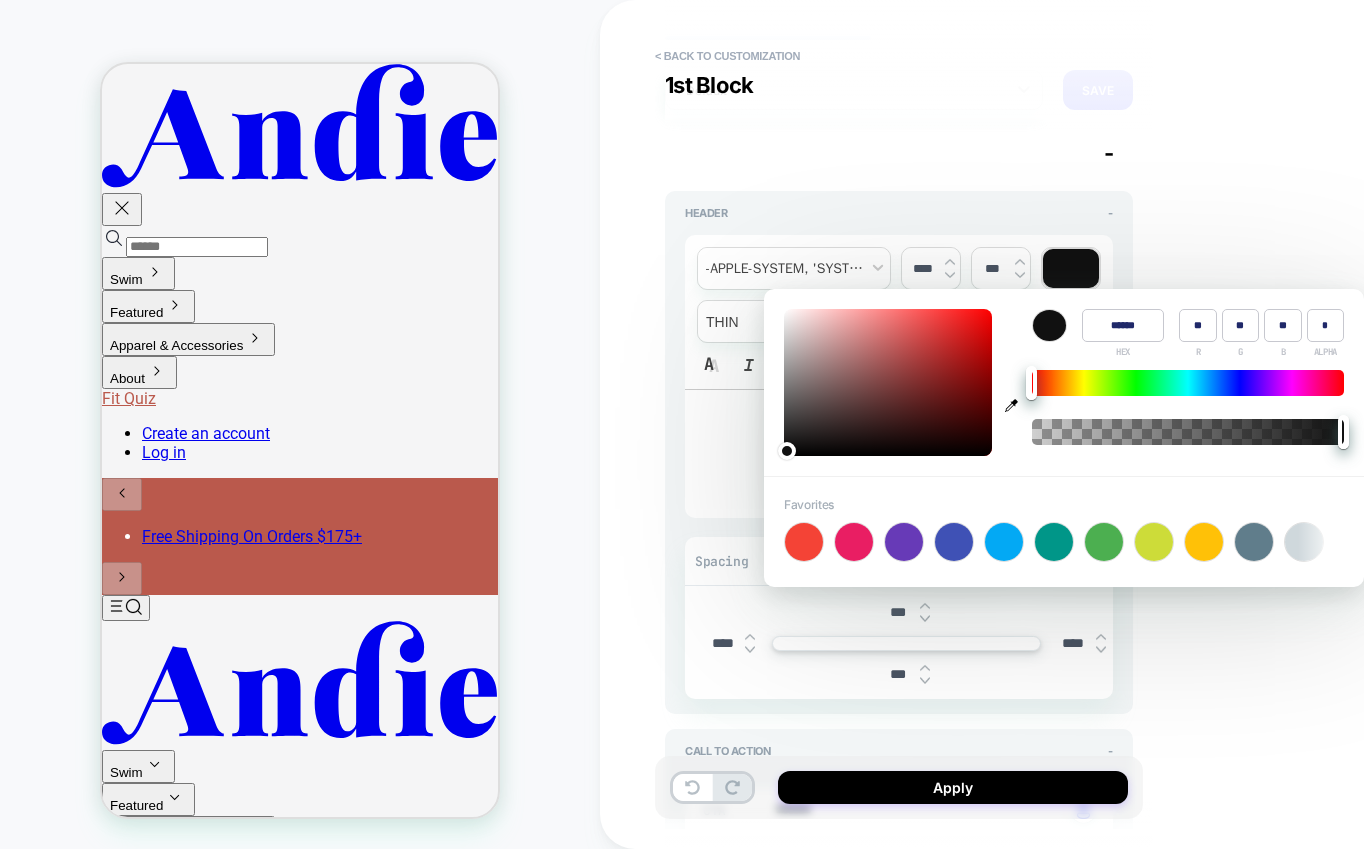 type on "******" 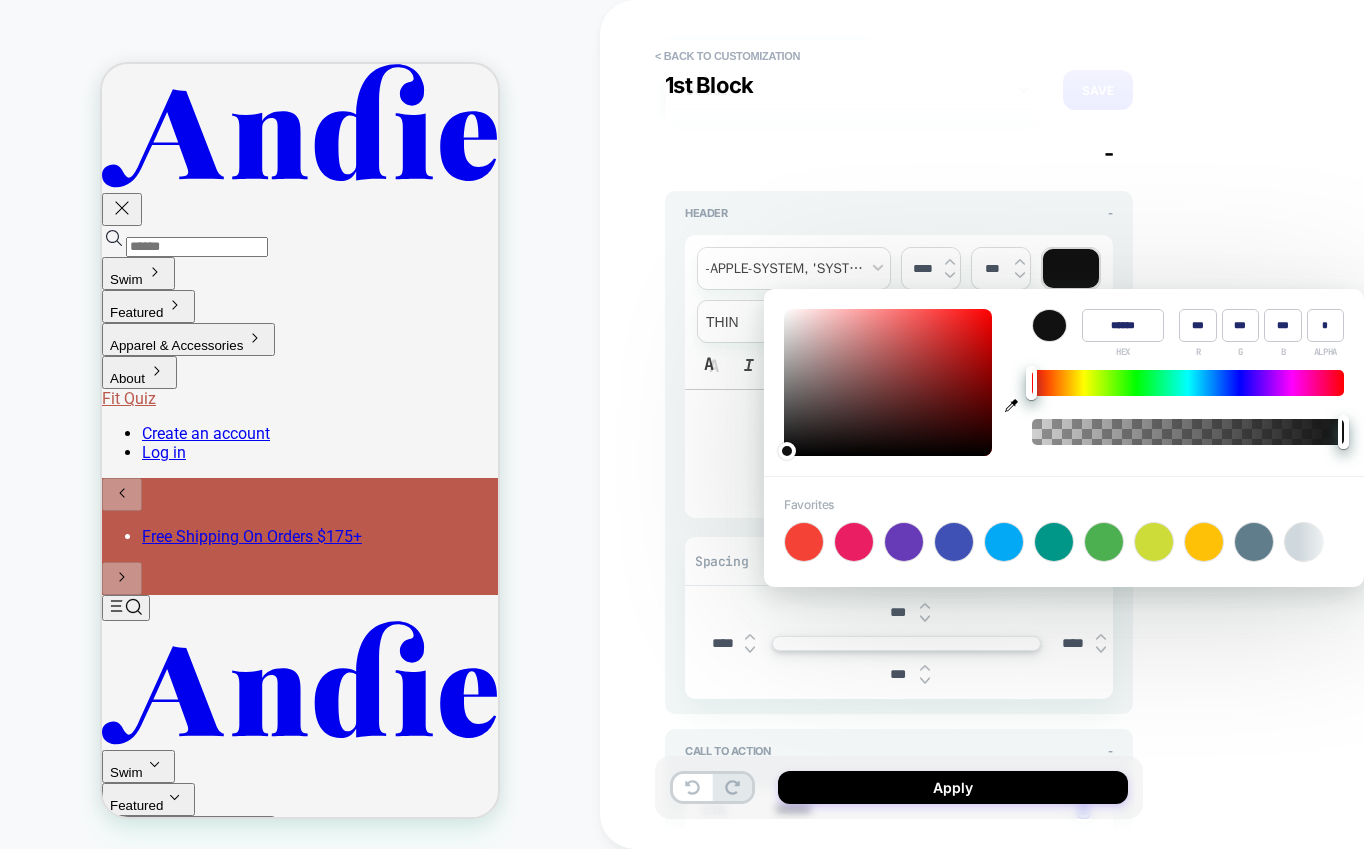click at bounding box center [888, 382] 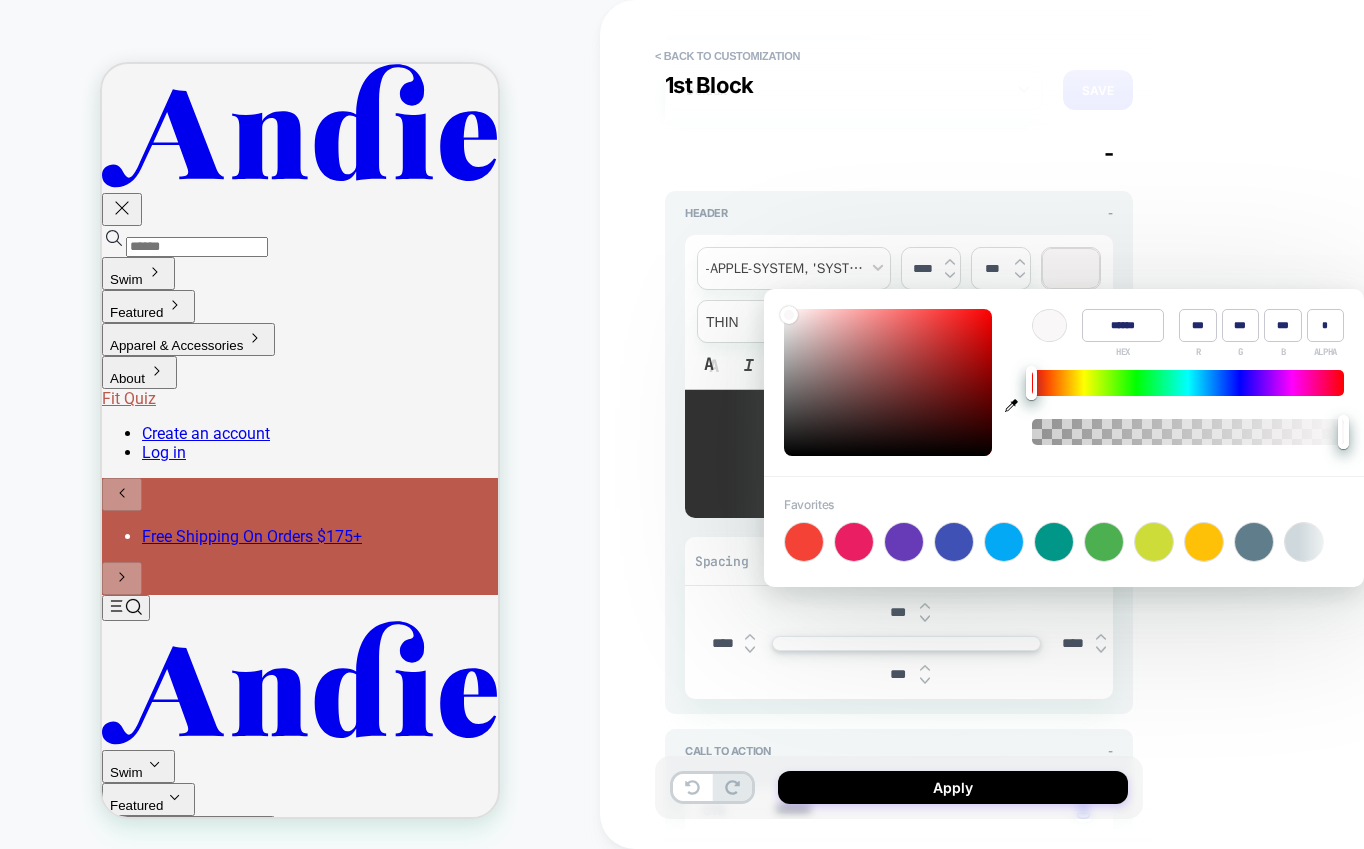 click on "**********" at bounding box center (1040, 424) 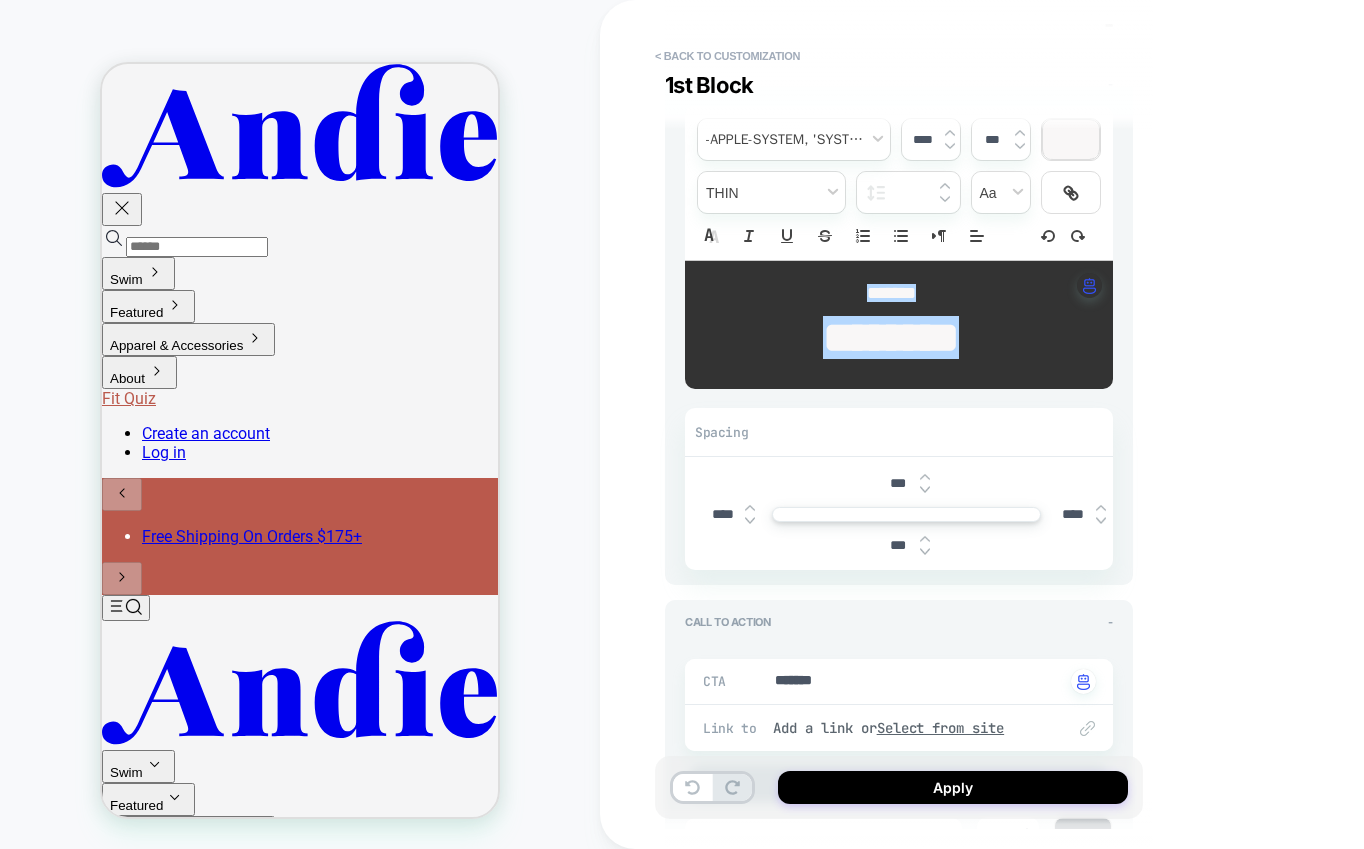 scroll, scrollTop: 224, scrollLeft: 0, axis: vertical 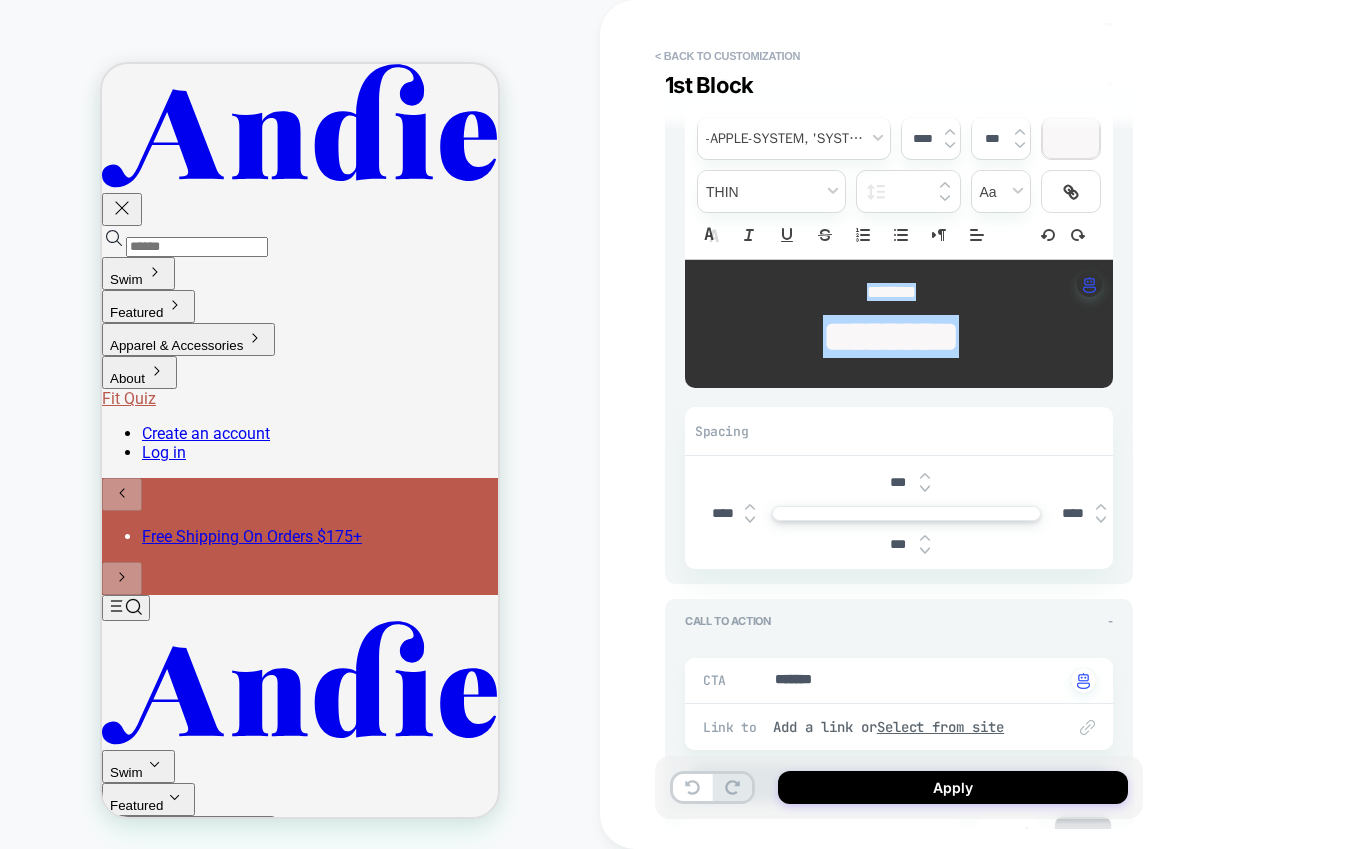 click on "***" at bounding box center [897, 482] 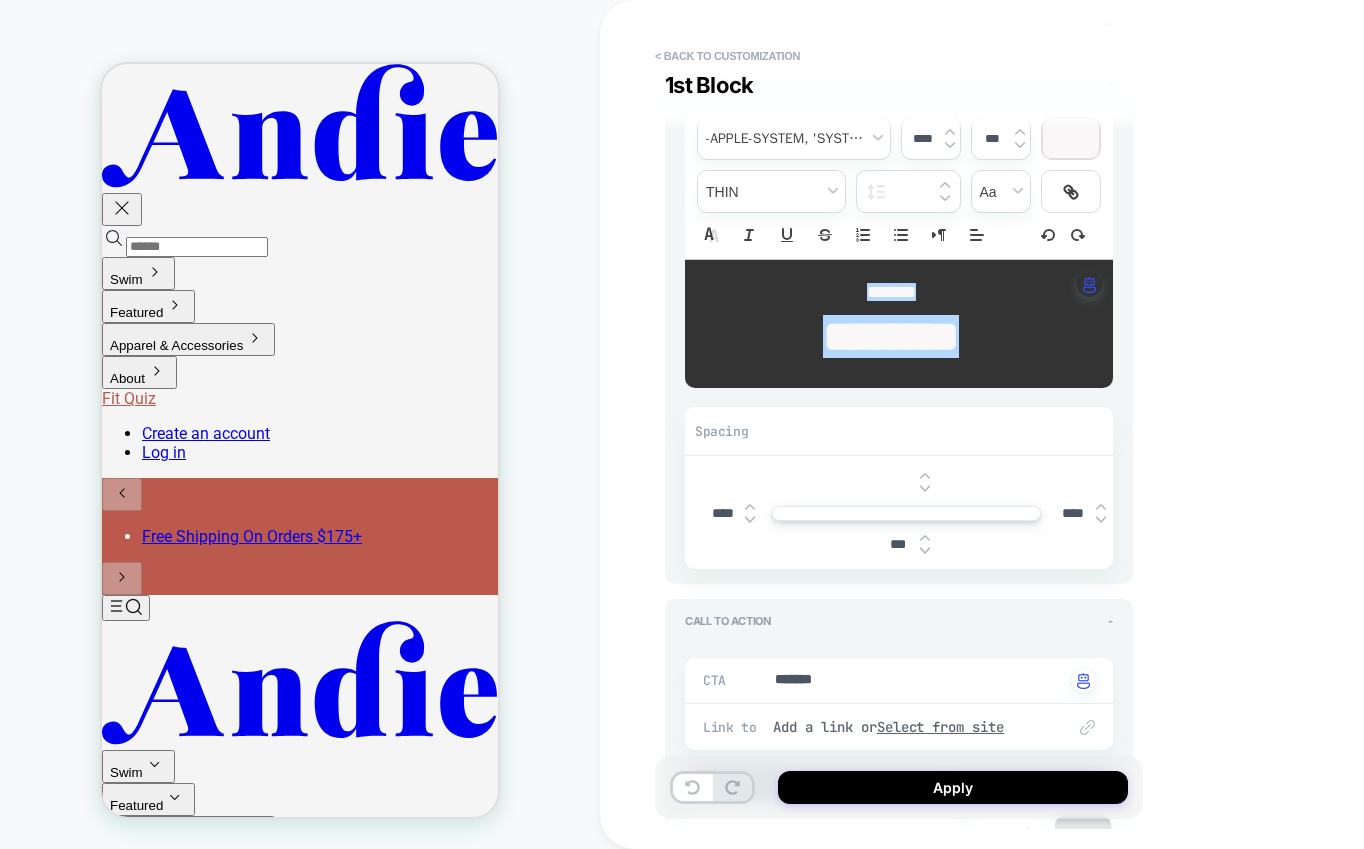 type on "*" 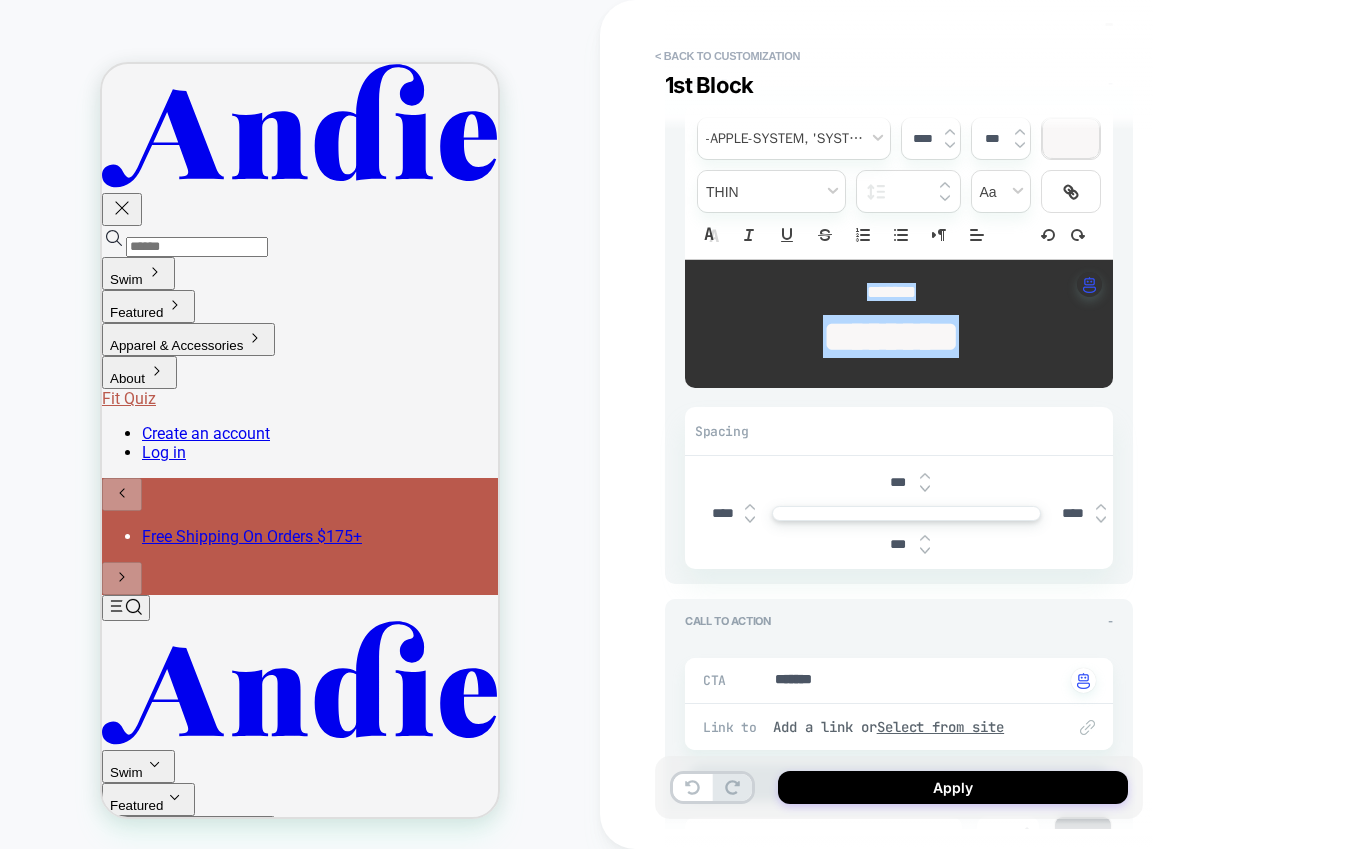 type on "*" 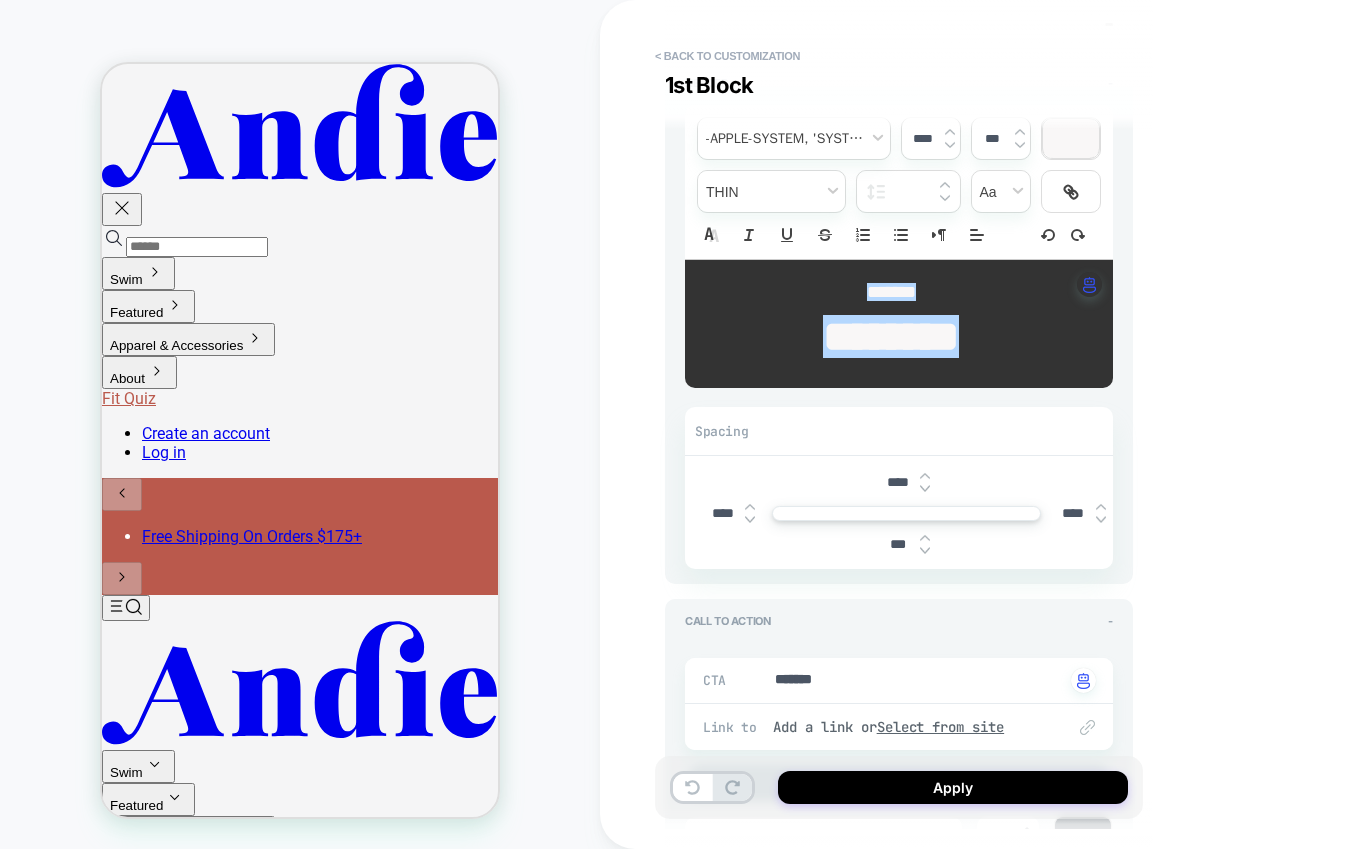 type on "*" 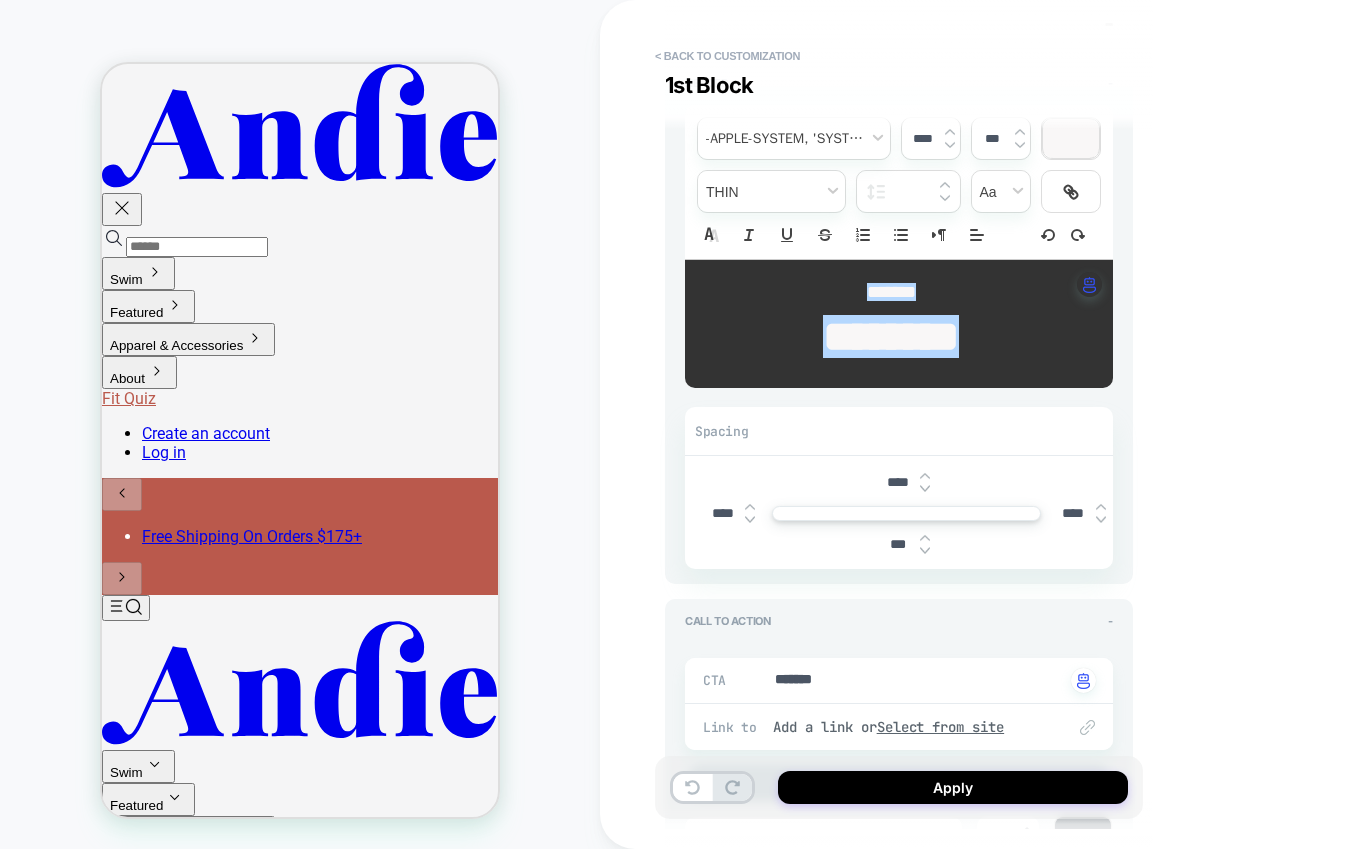 click on "***" at bounding box center (897, 544) 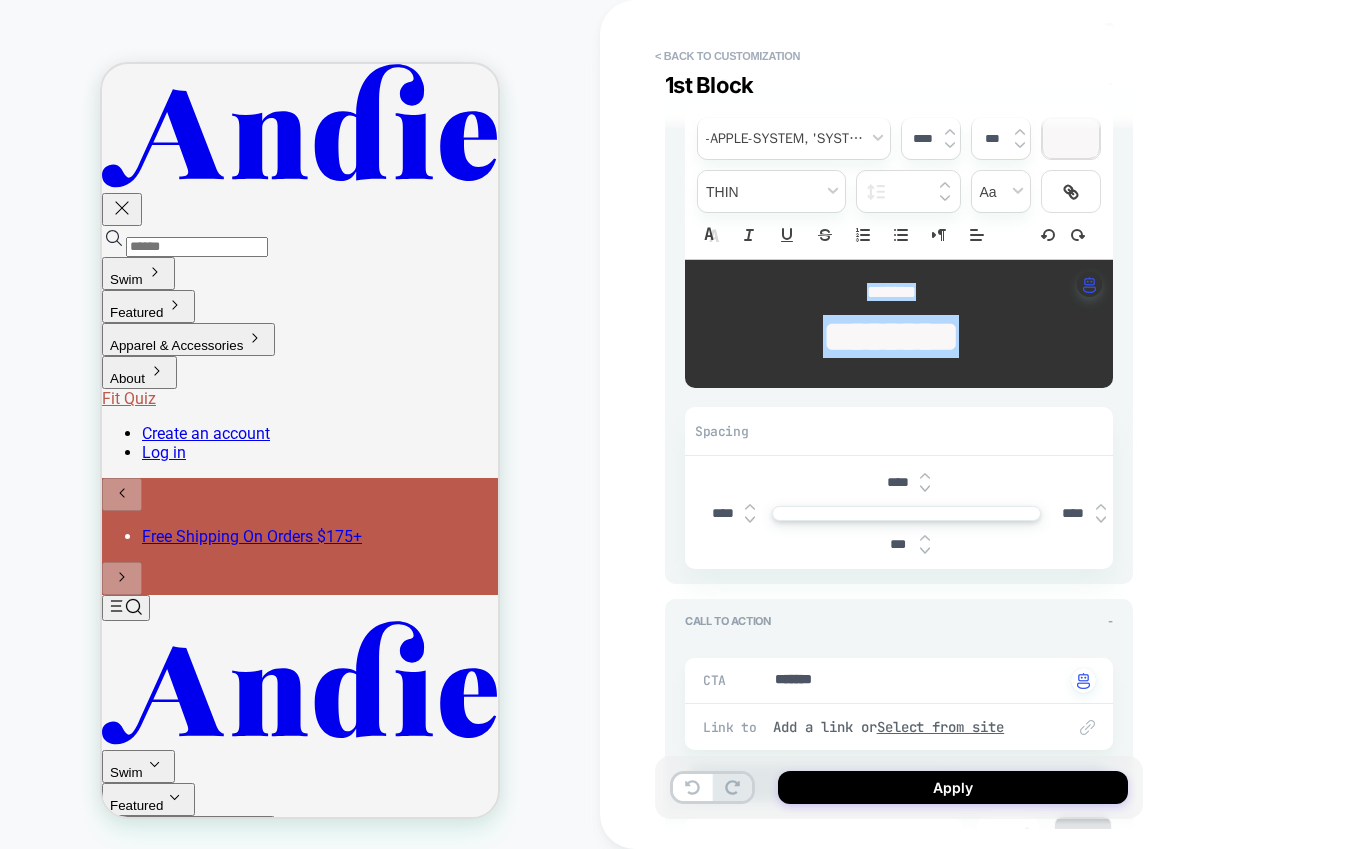 type 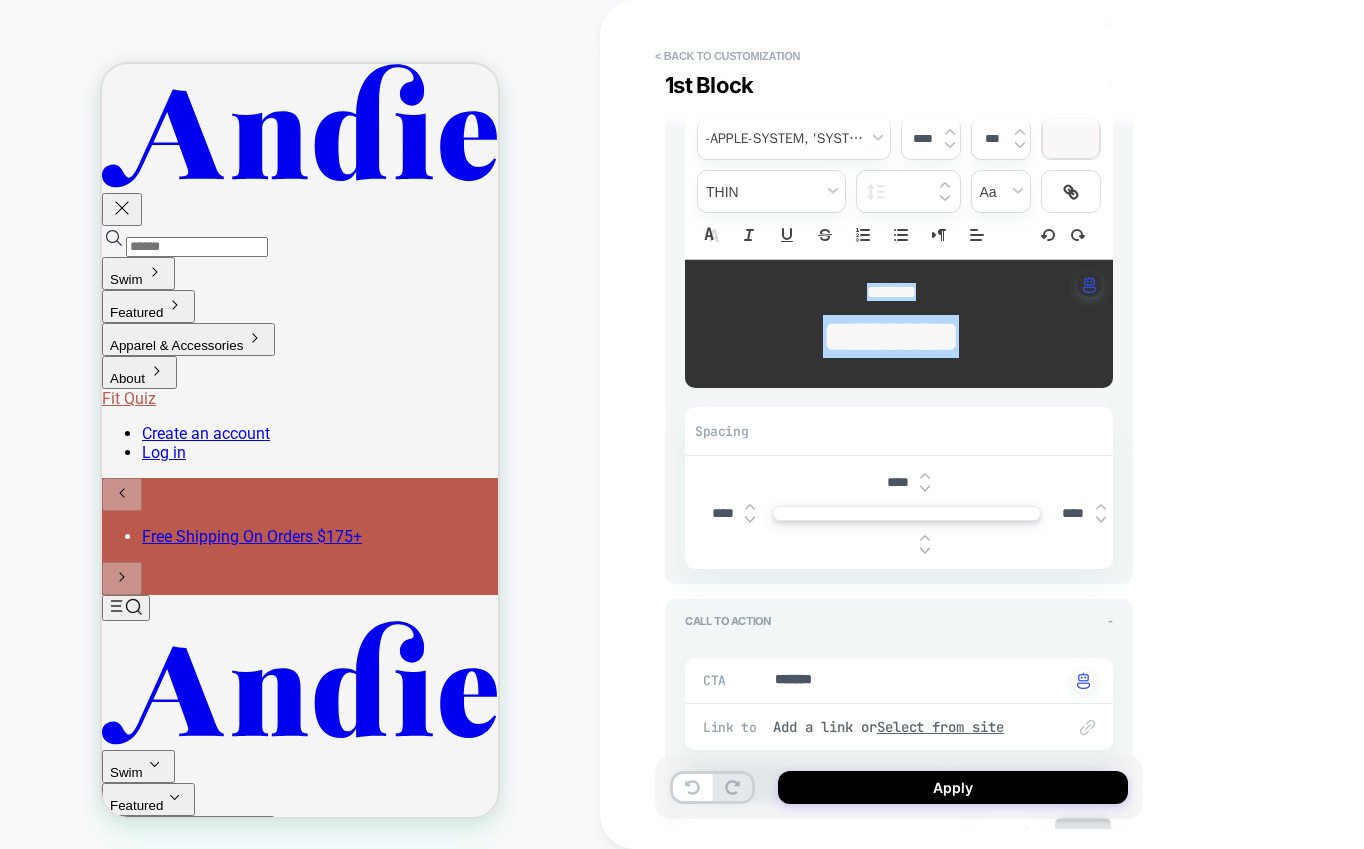 type on "*" 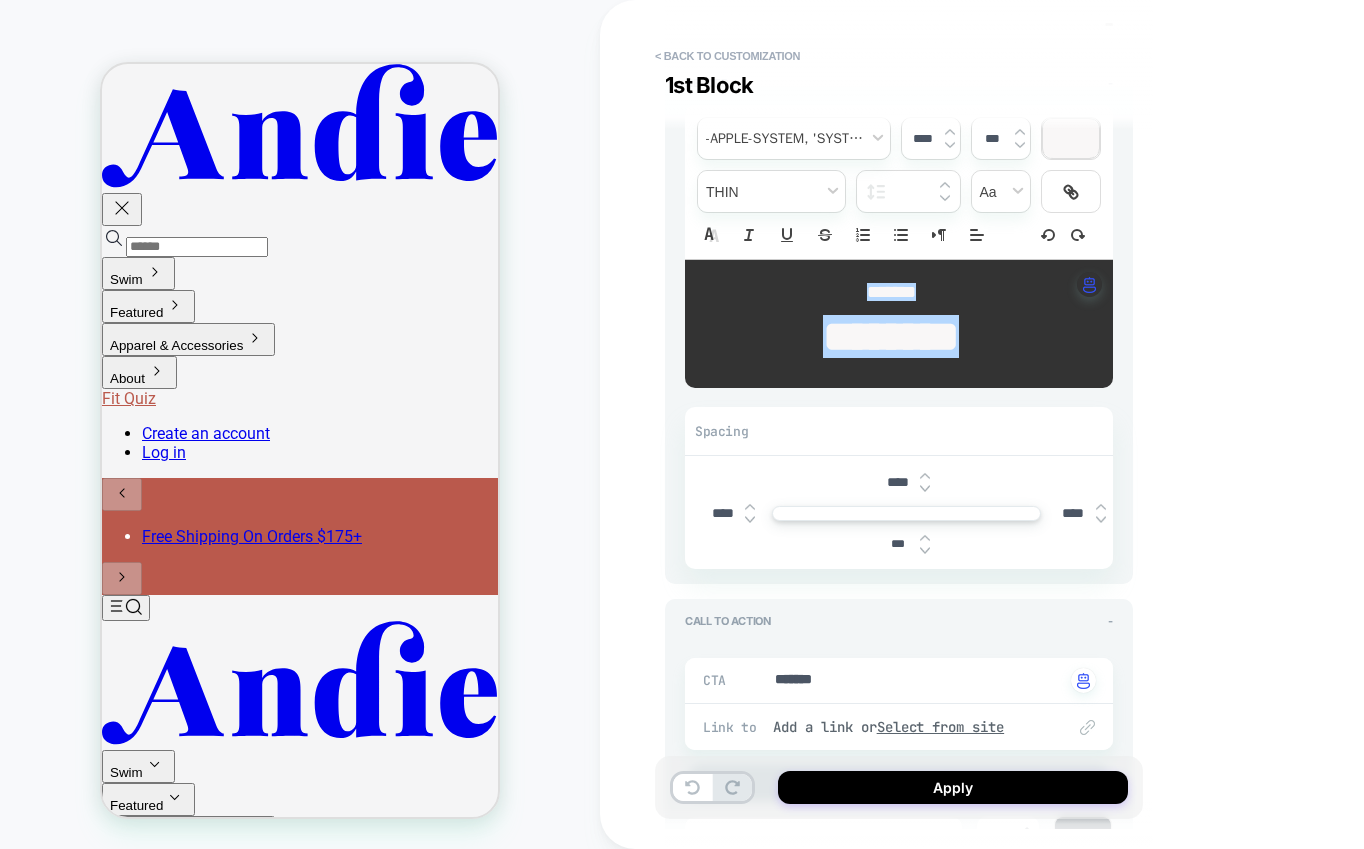type on "****" 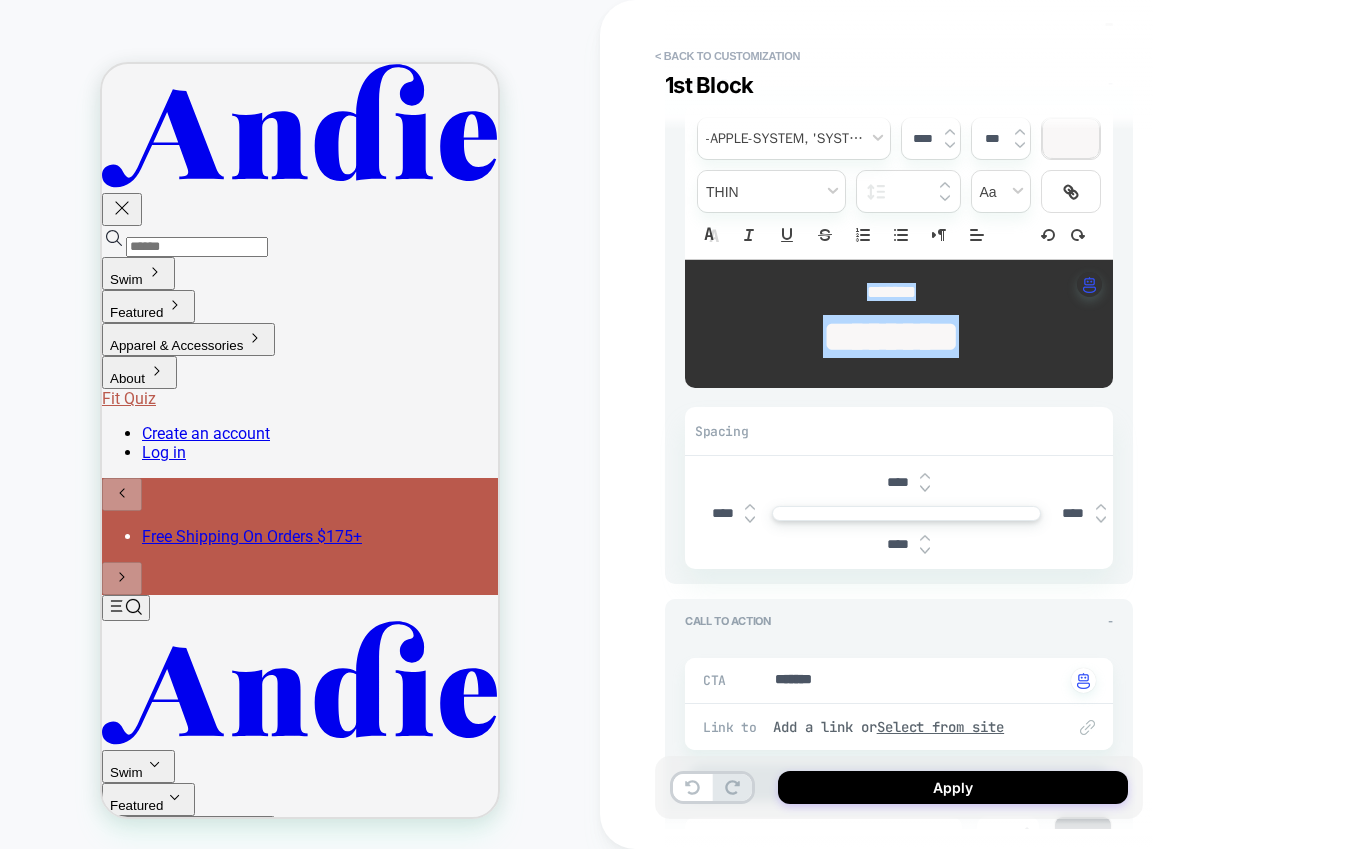 type on "*" 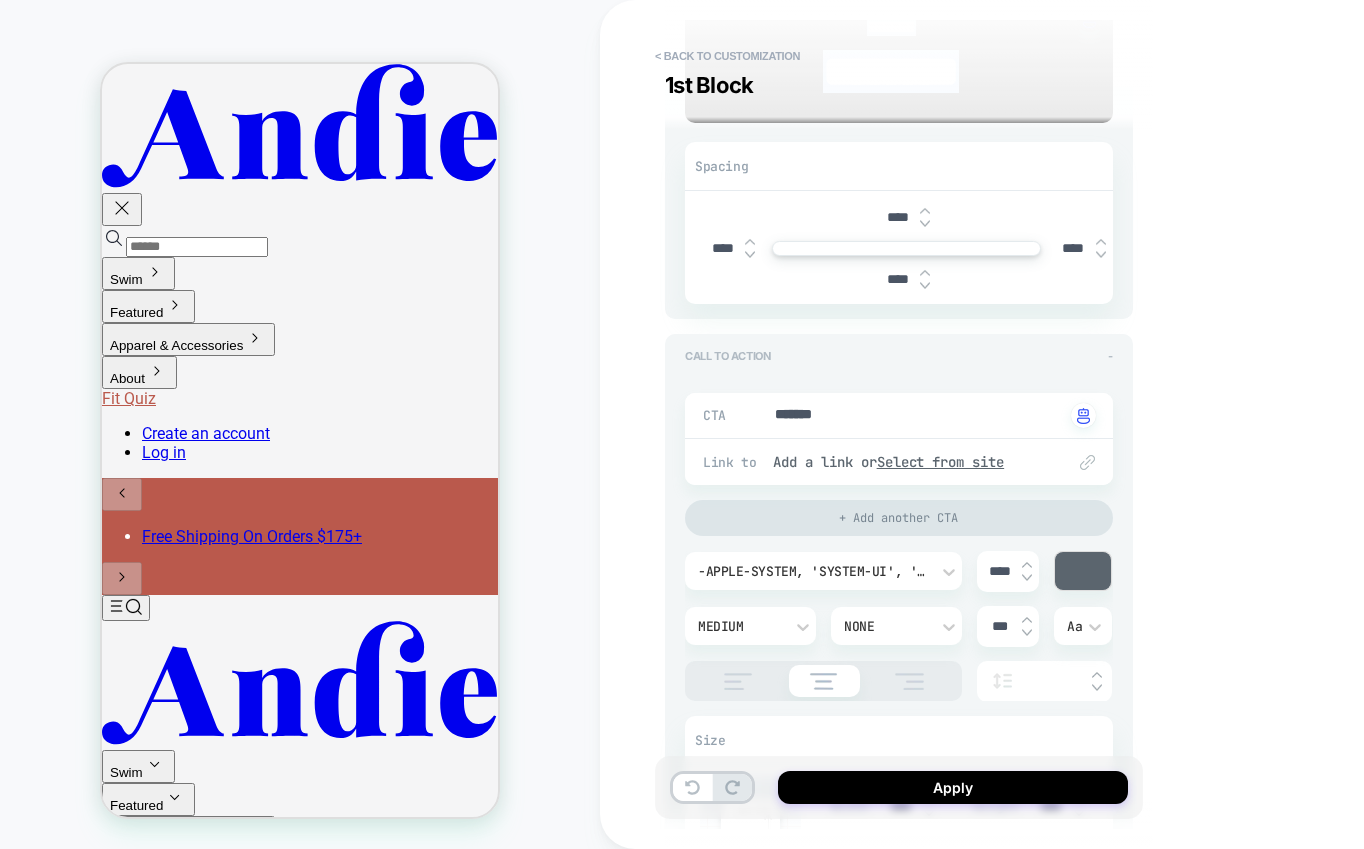 scroll, scrollTop: 517, scrollLeft: 0, axis: vertical 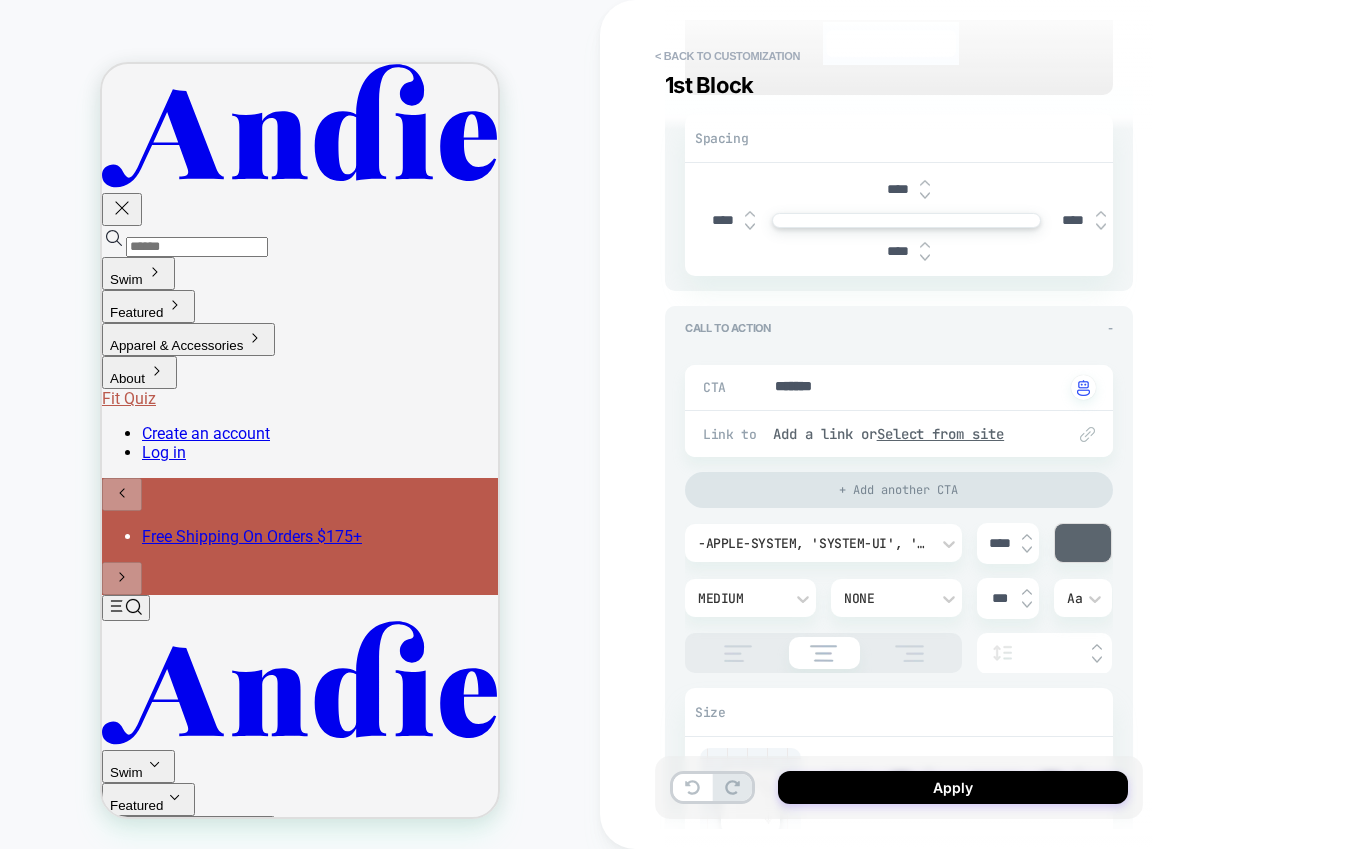 type on "****" 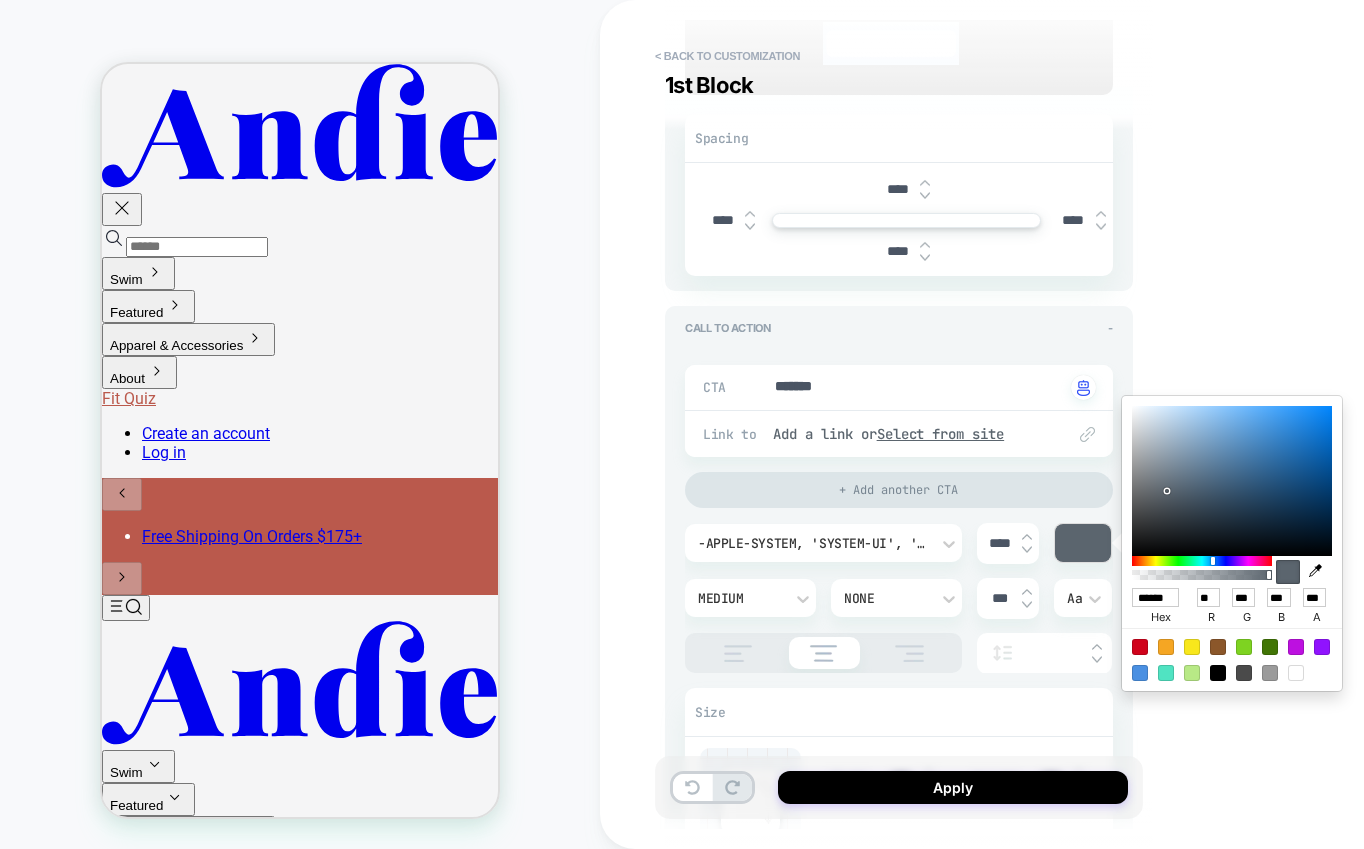 click at bounding box center (1232, 481) 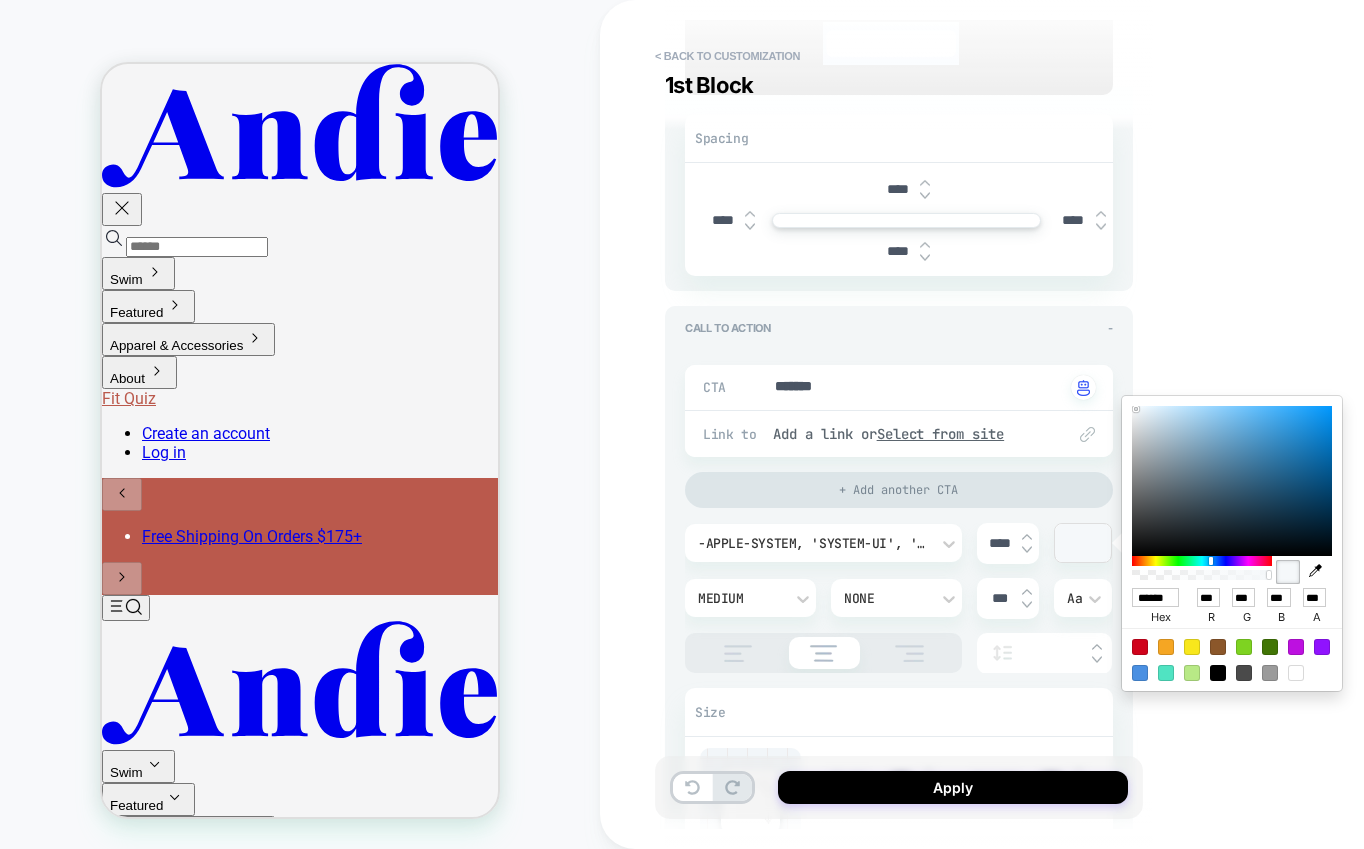 click on "**********" at bounding box center [1040, 424] 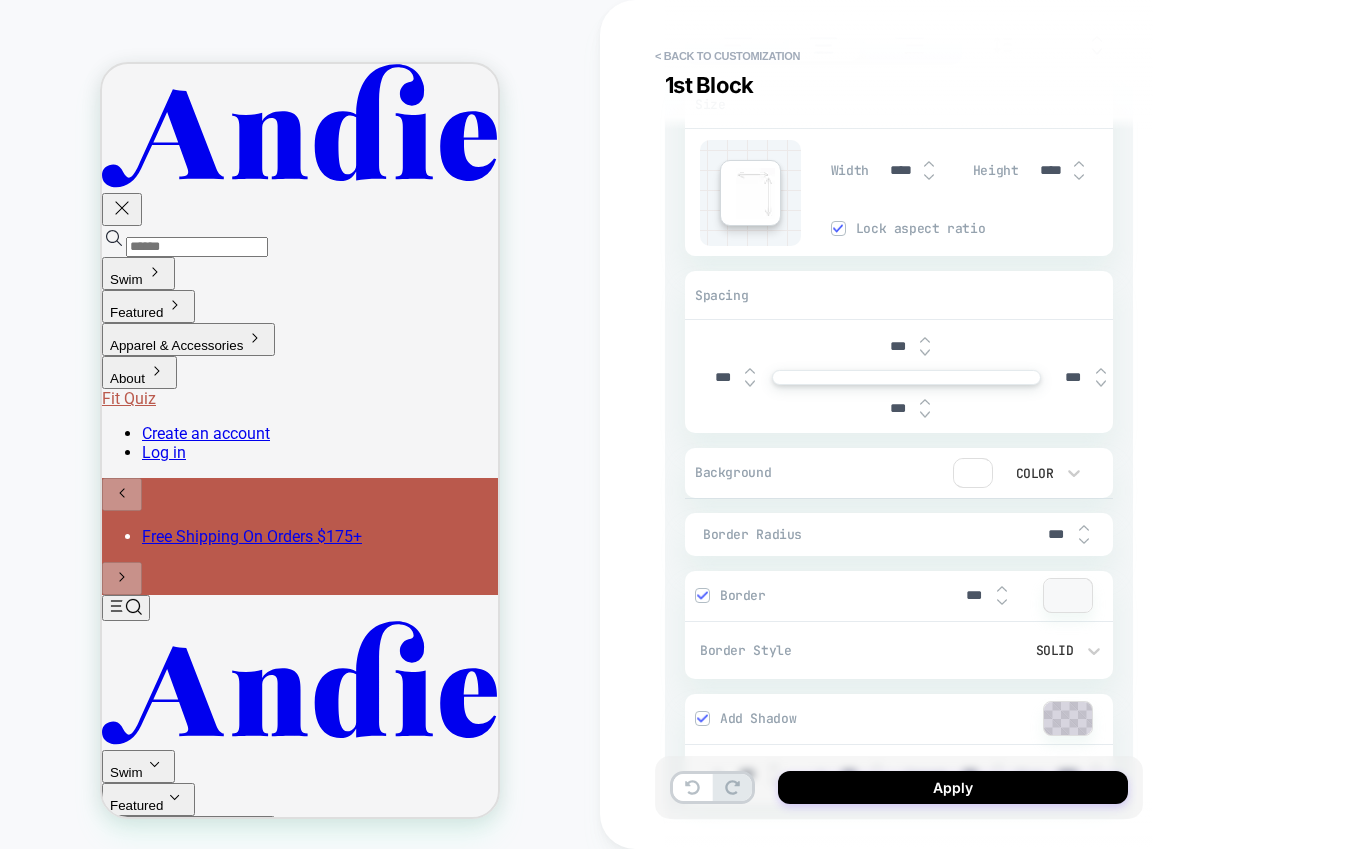 scroll, scrollTop: 1129, scrollLeft: 0, axis: vertical 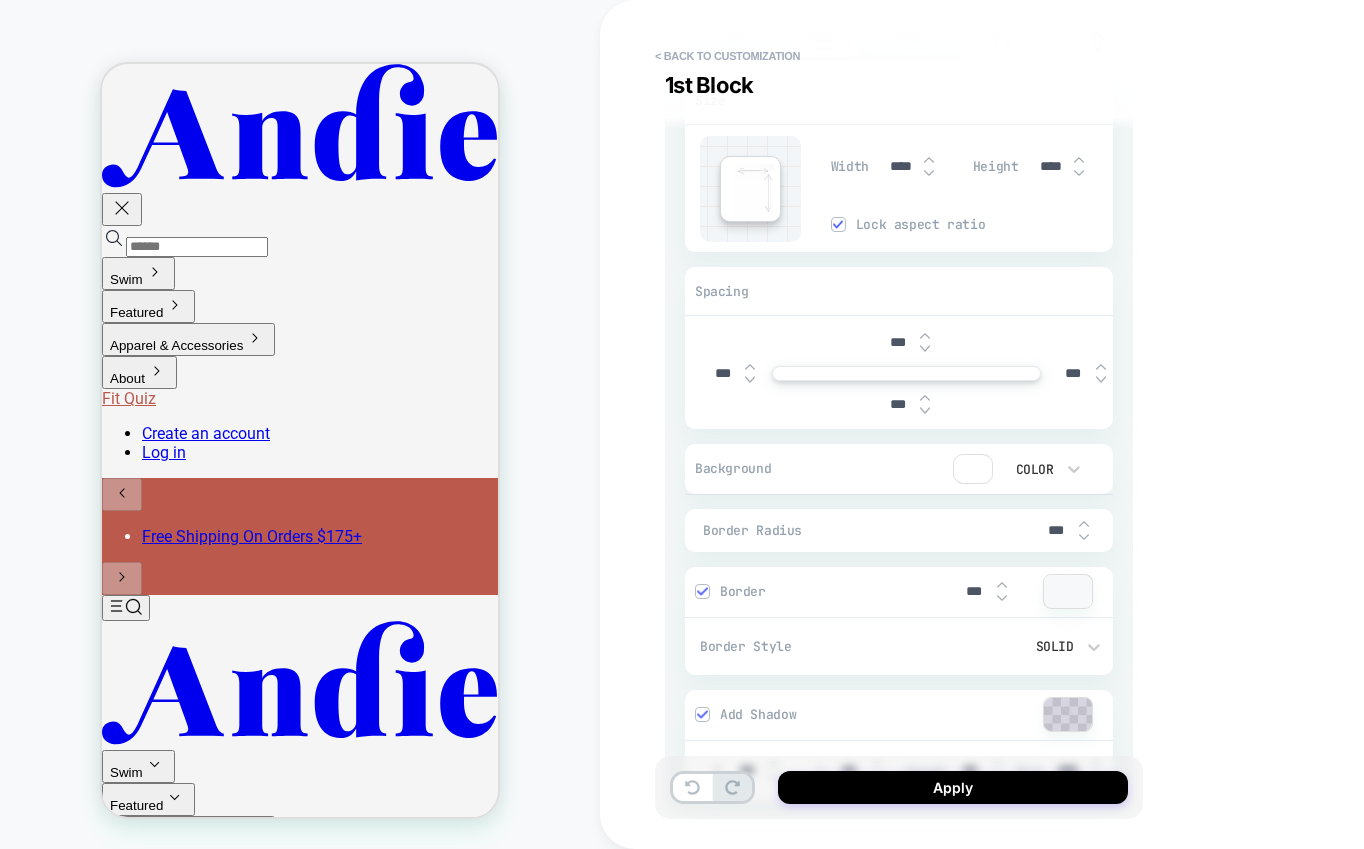 click at bounding box center [973, 469] 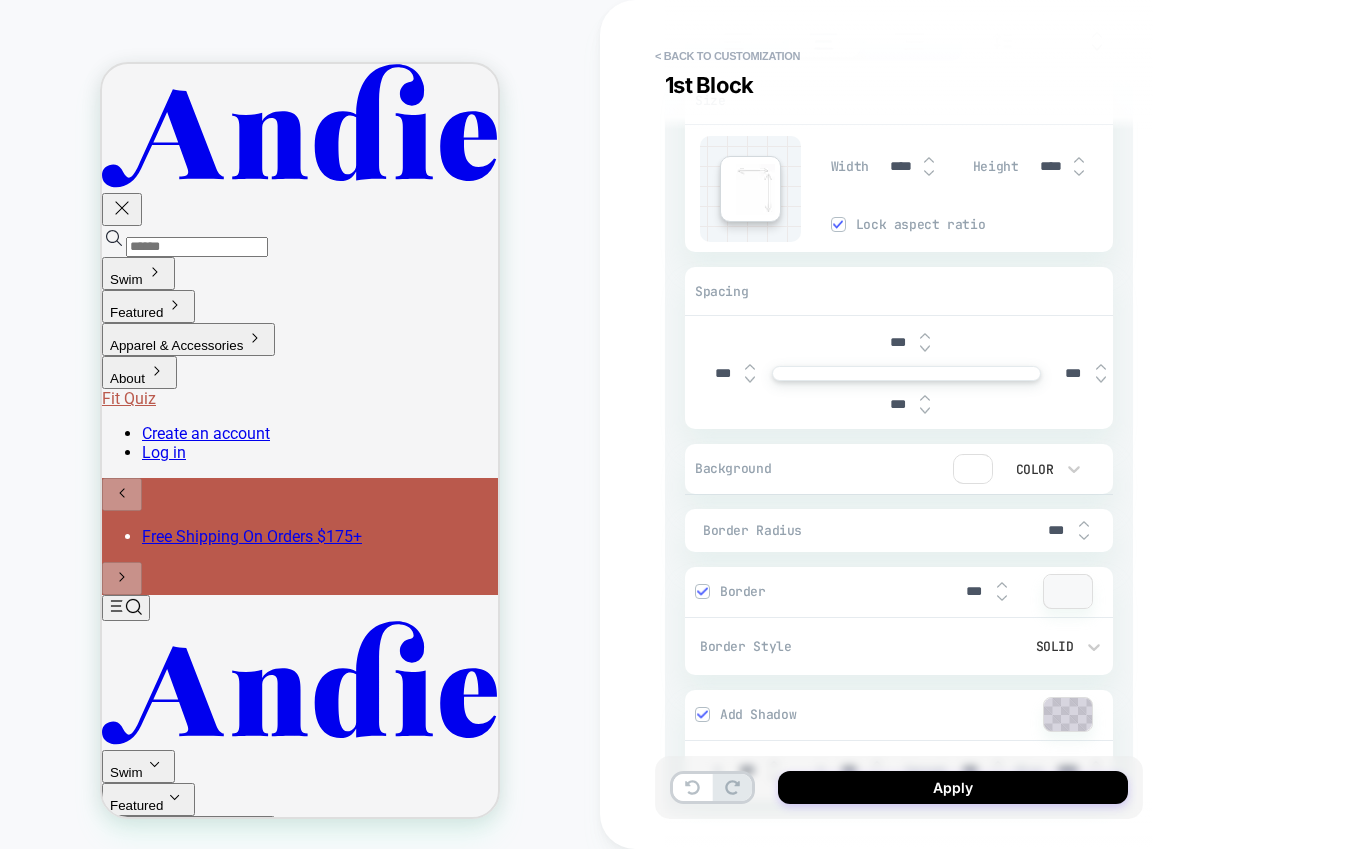 type on "*" 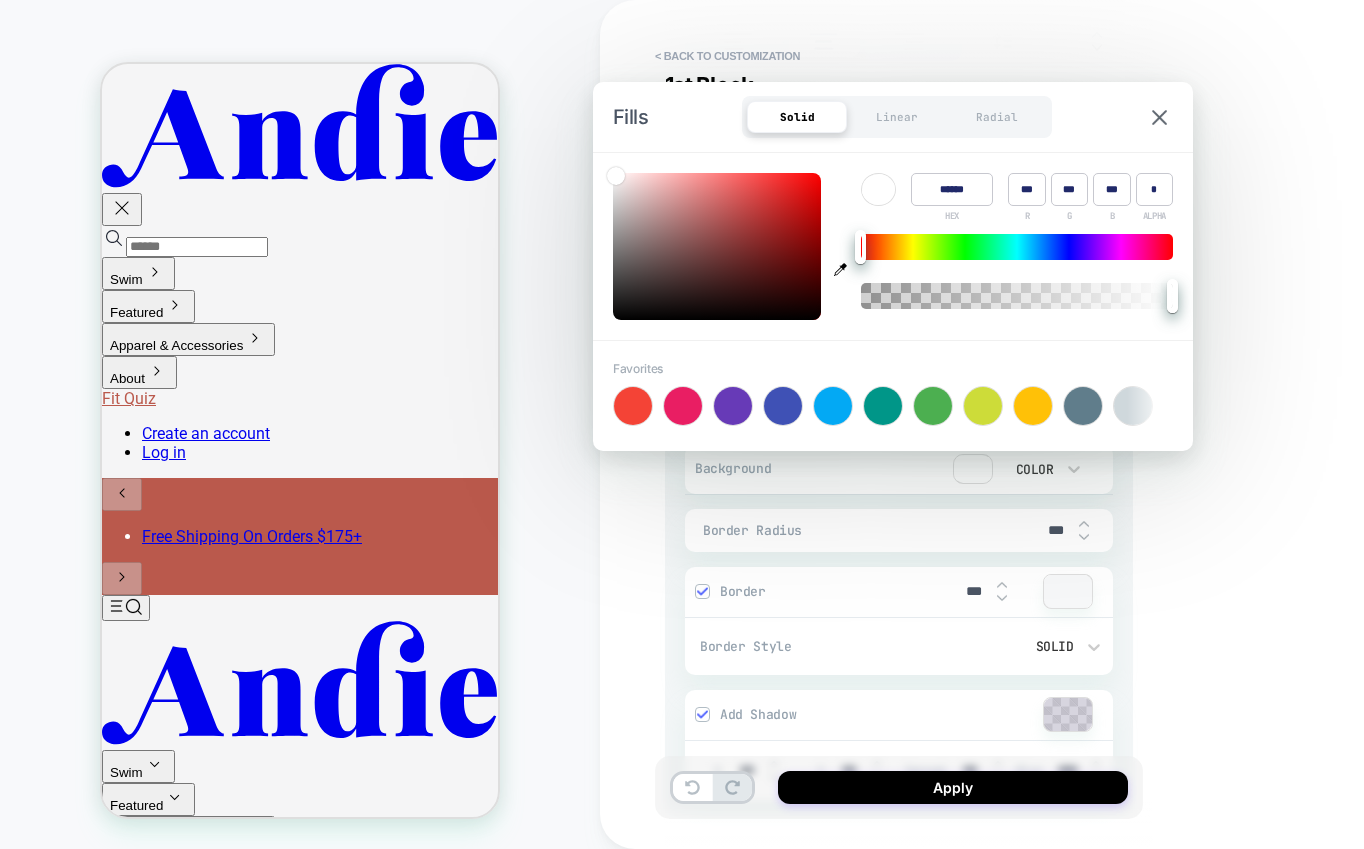 click 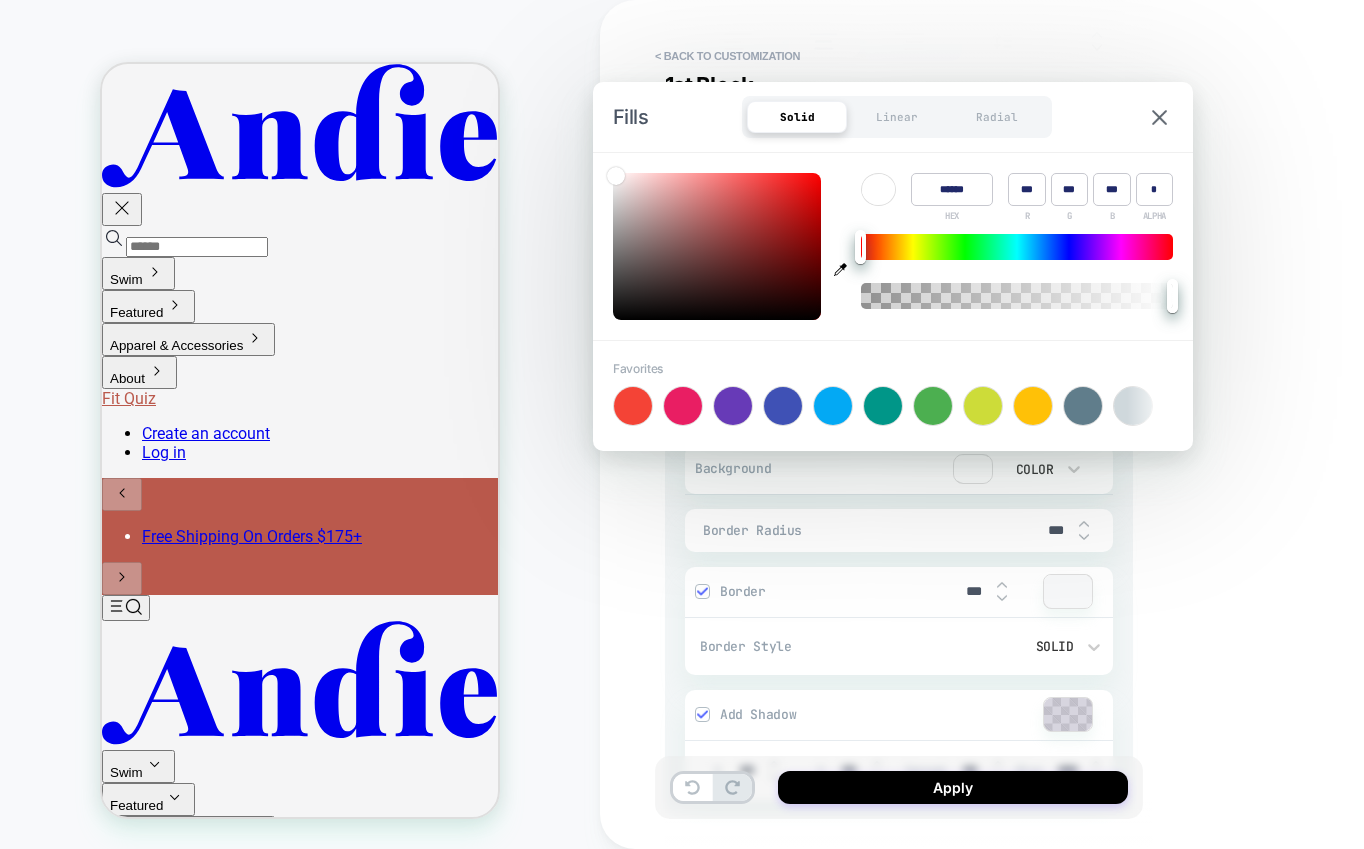 type on "******" 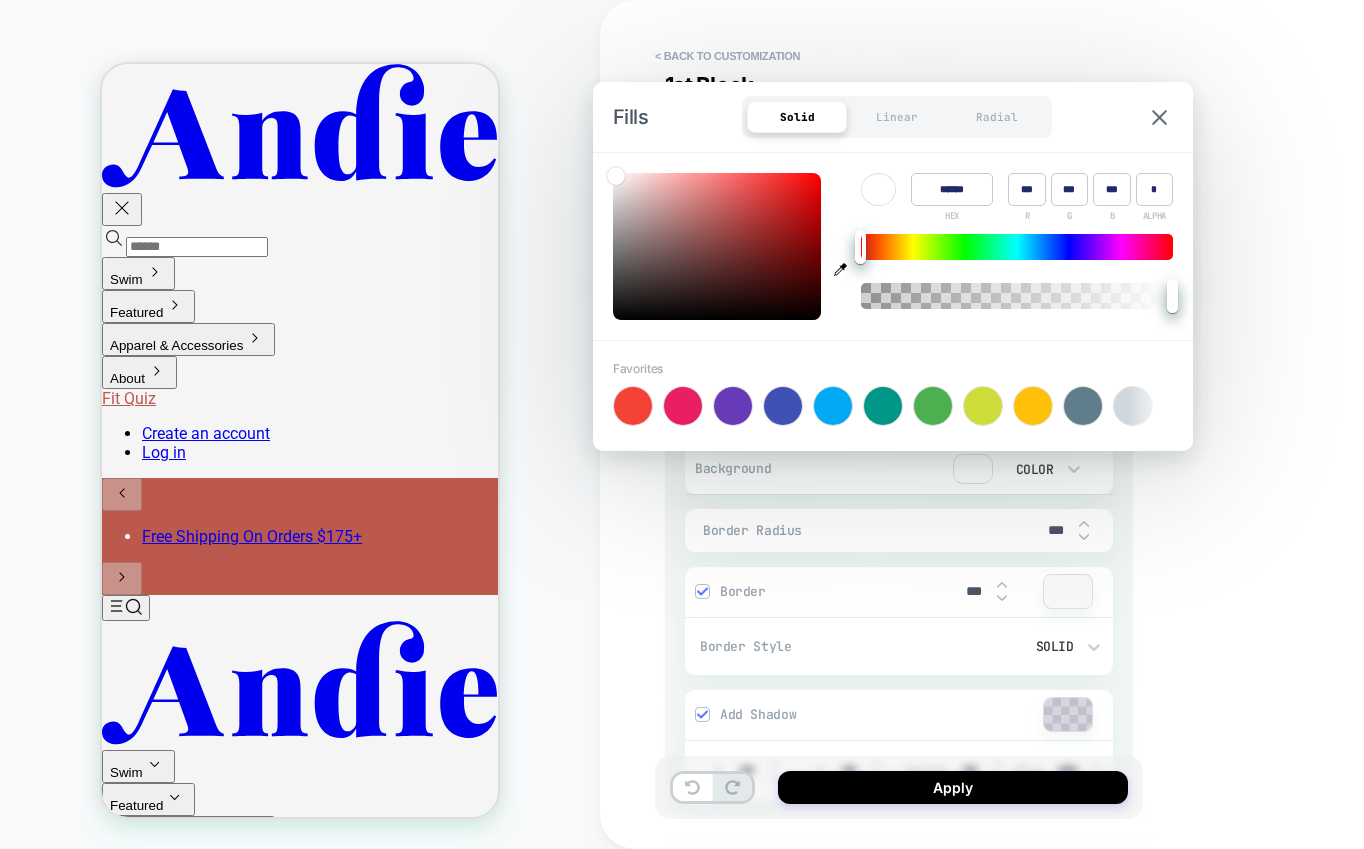 type on "***" 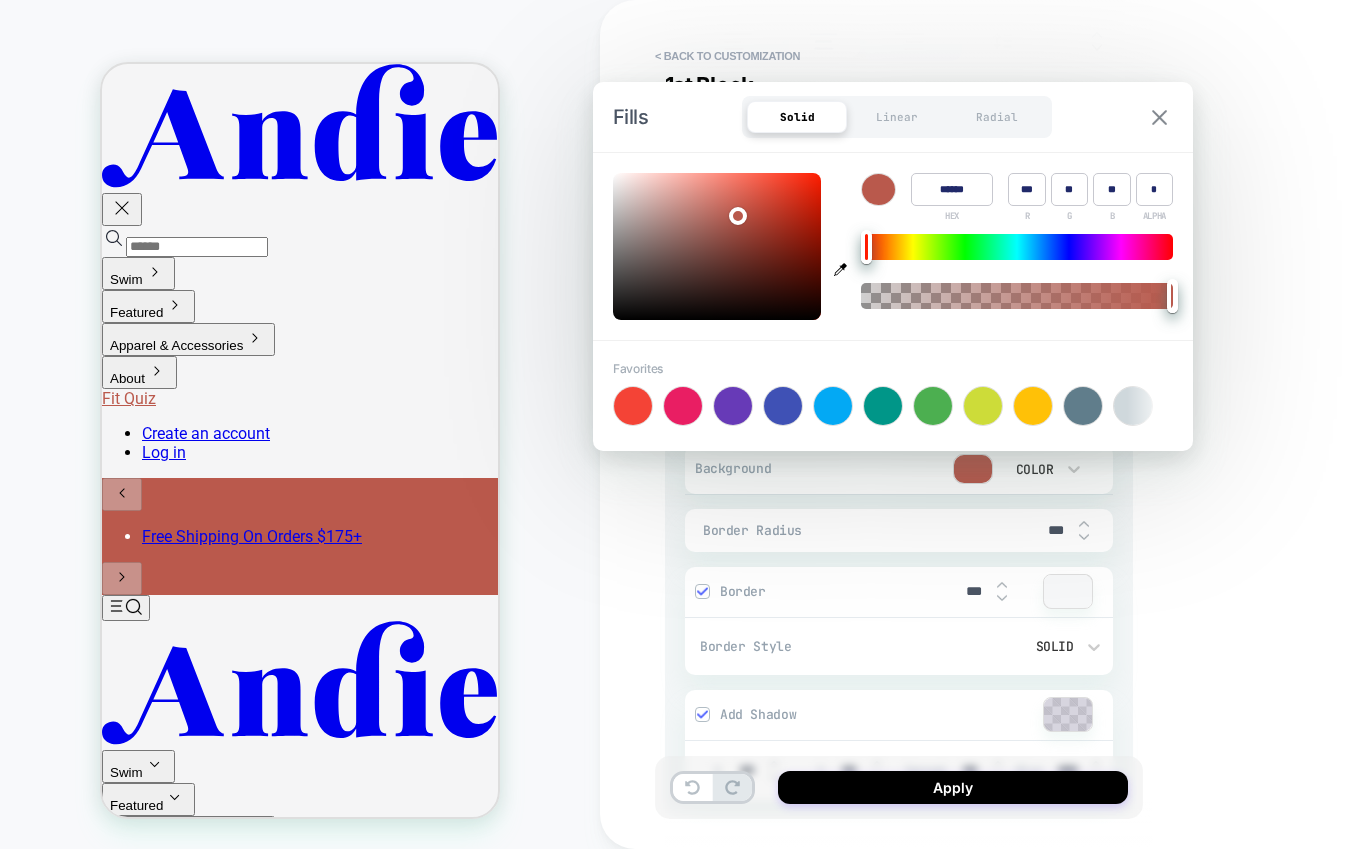 click at bounding box center (1159, 117) 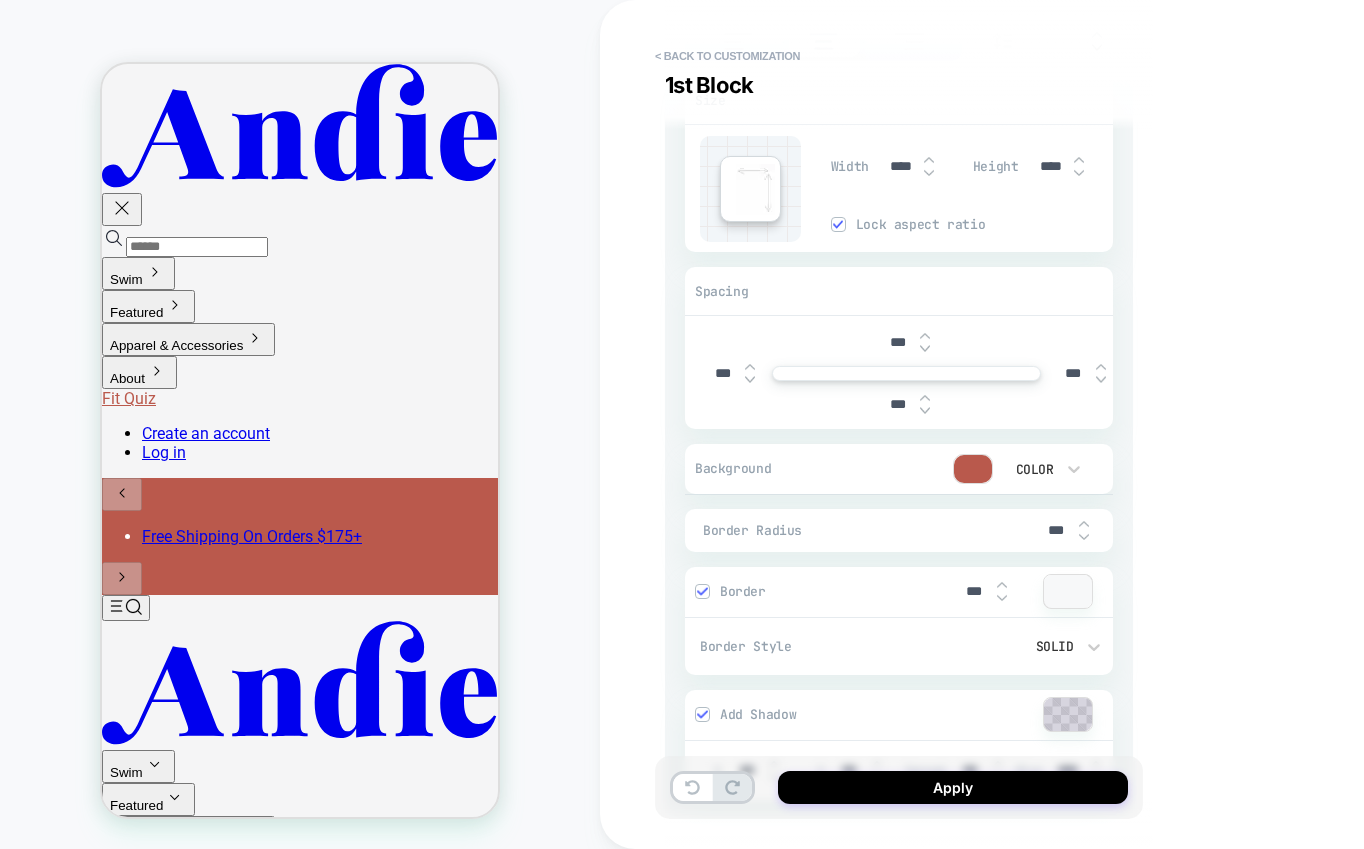 click at bounding box center (702, 591) 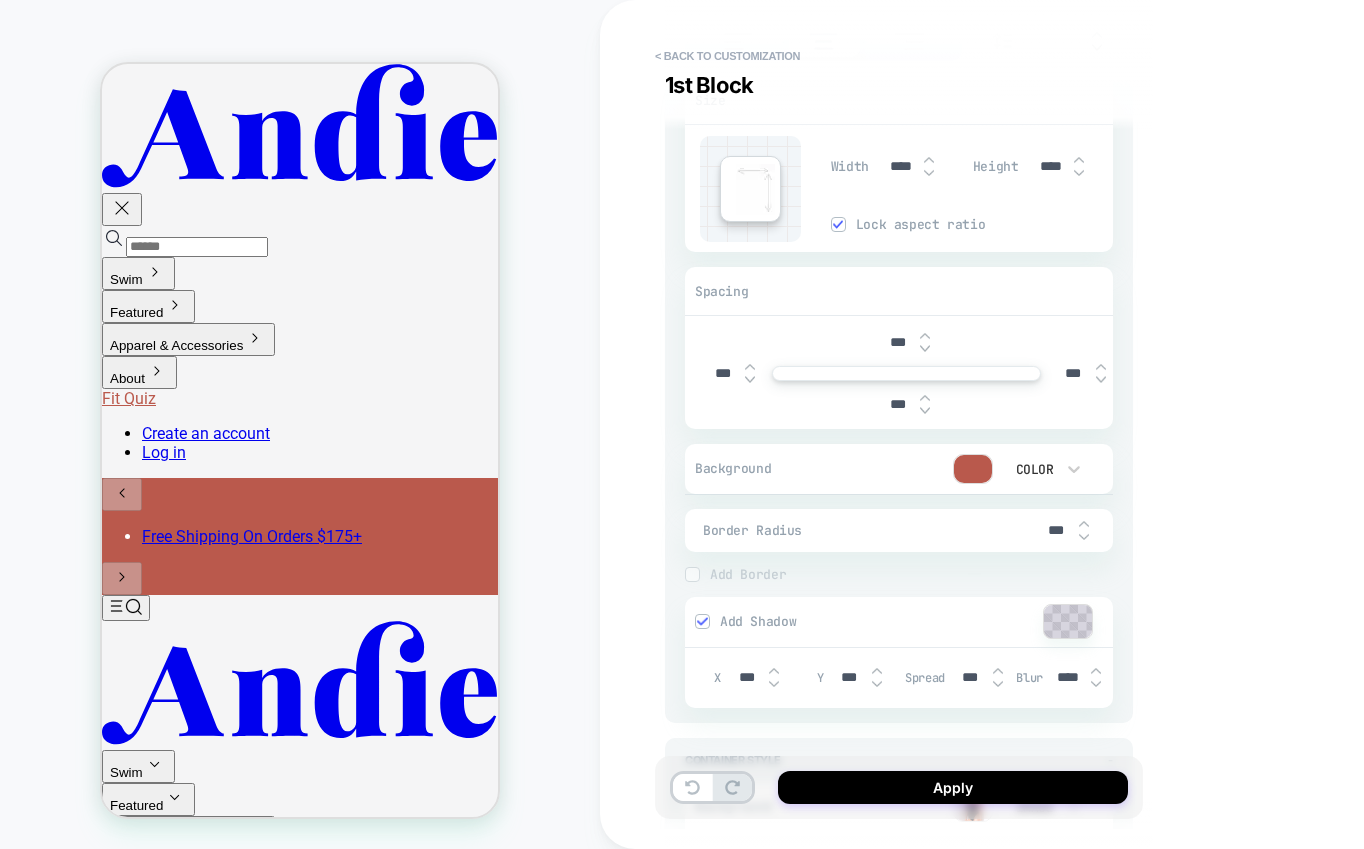 scroll, scrollTop: 2605, scrollLeft: 0, axis: vertical 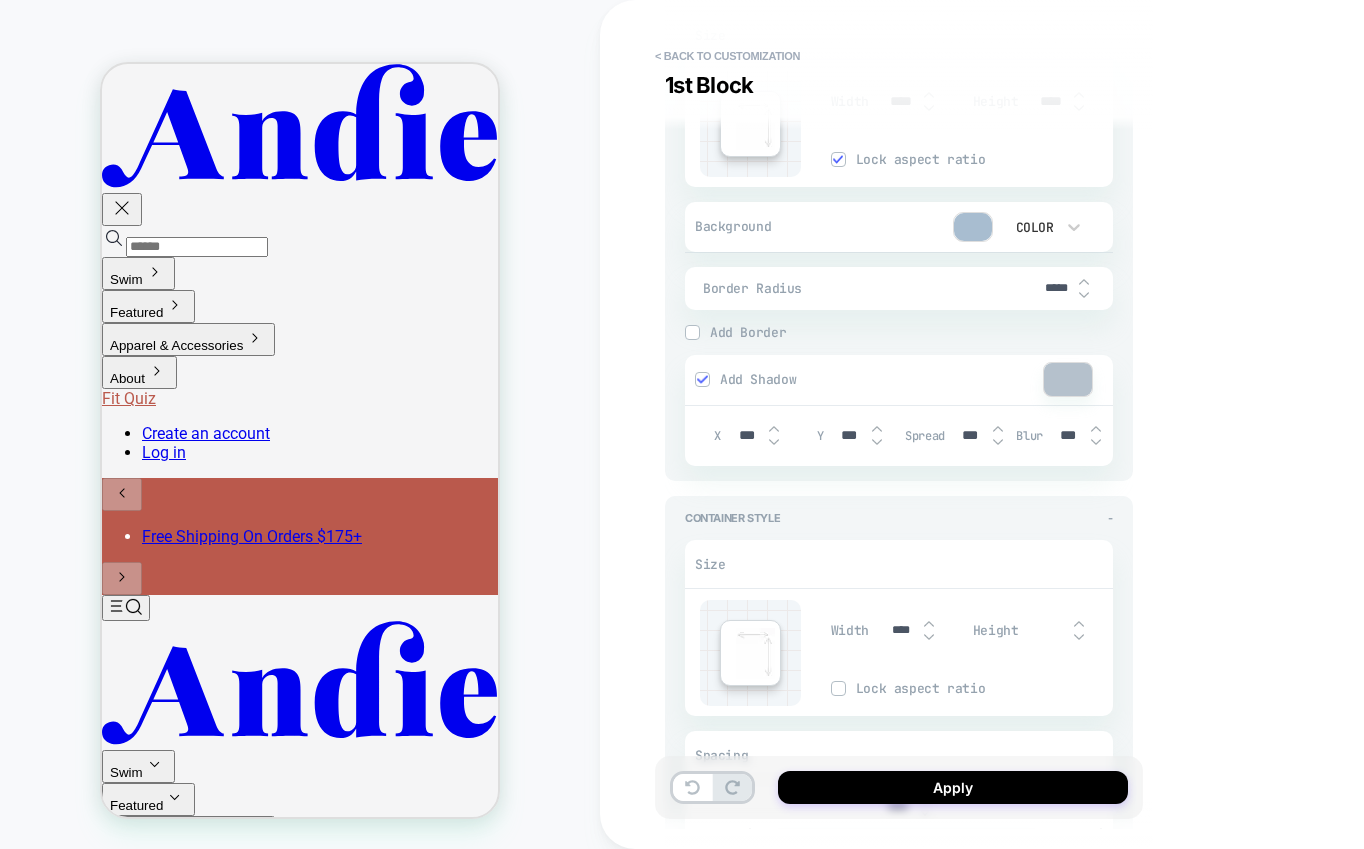 type on "*" 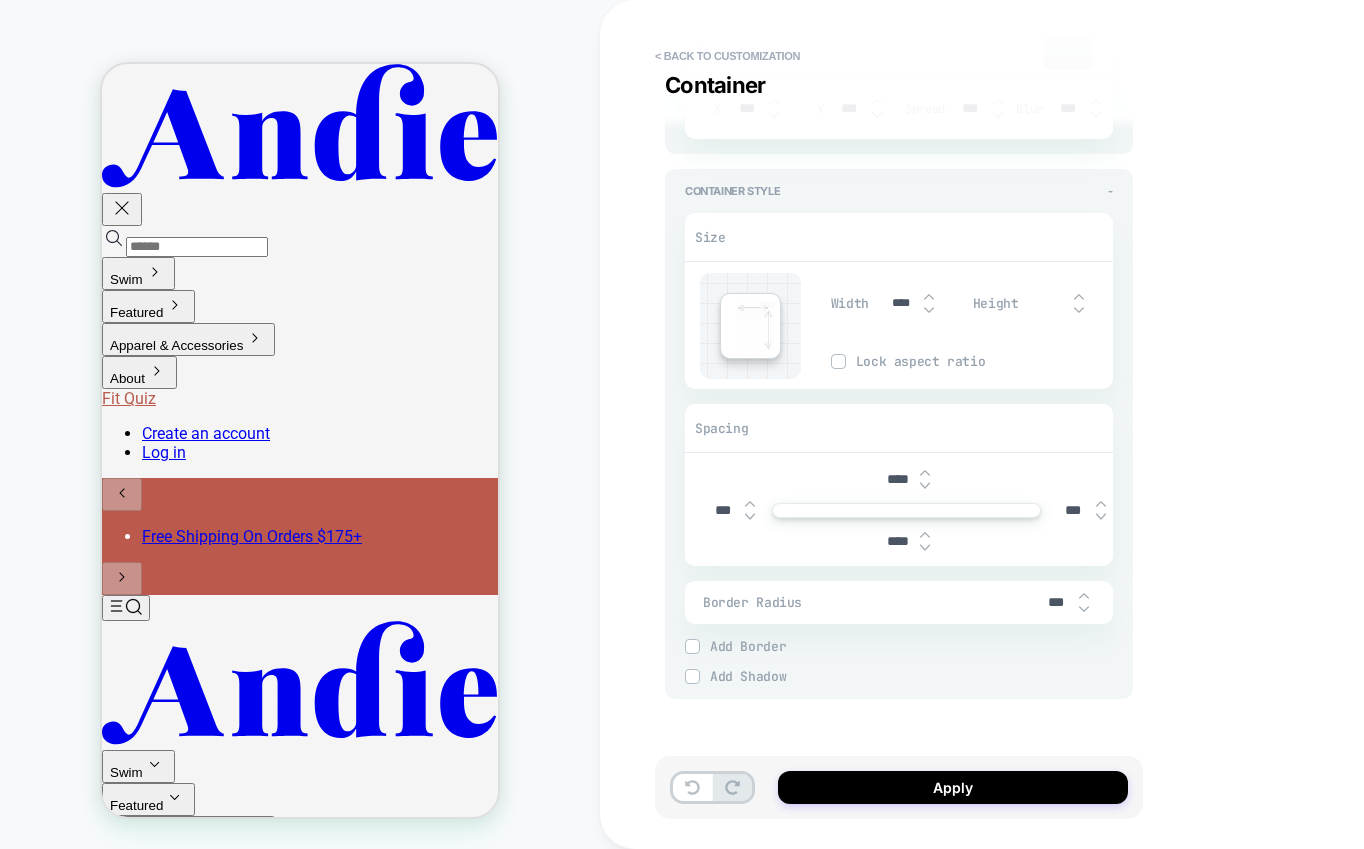 click on "****" at bounding box center [897, 479] 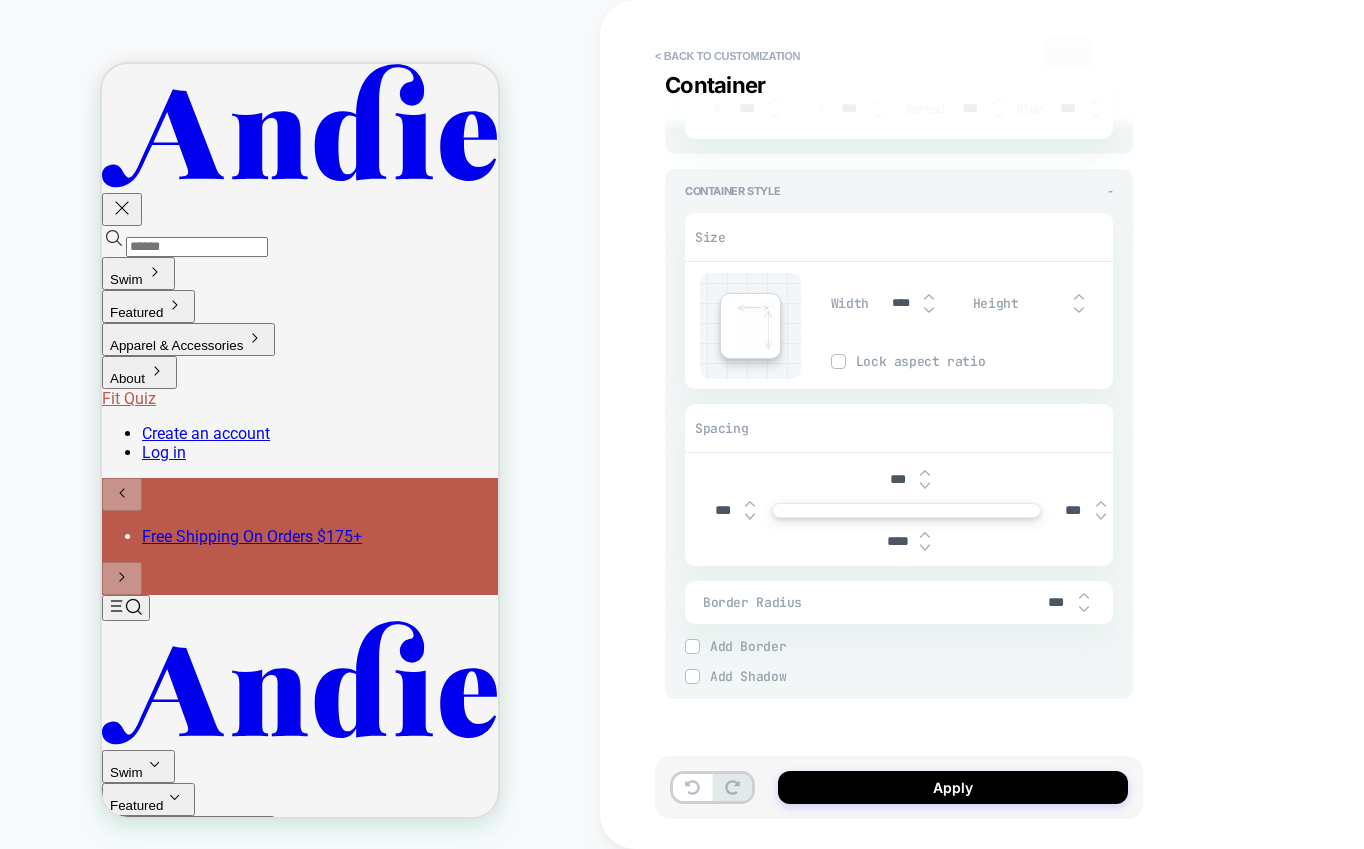 type on "*" 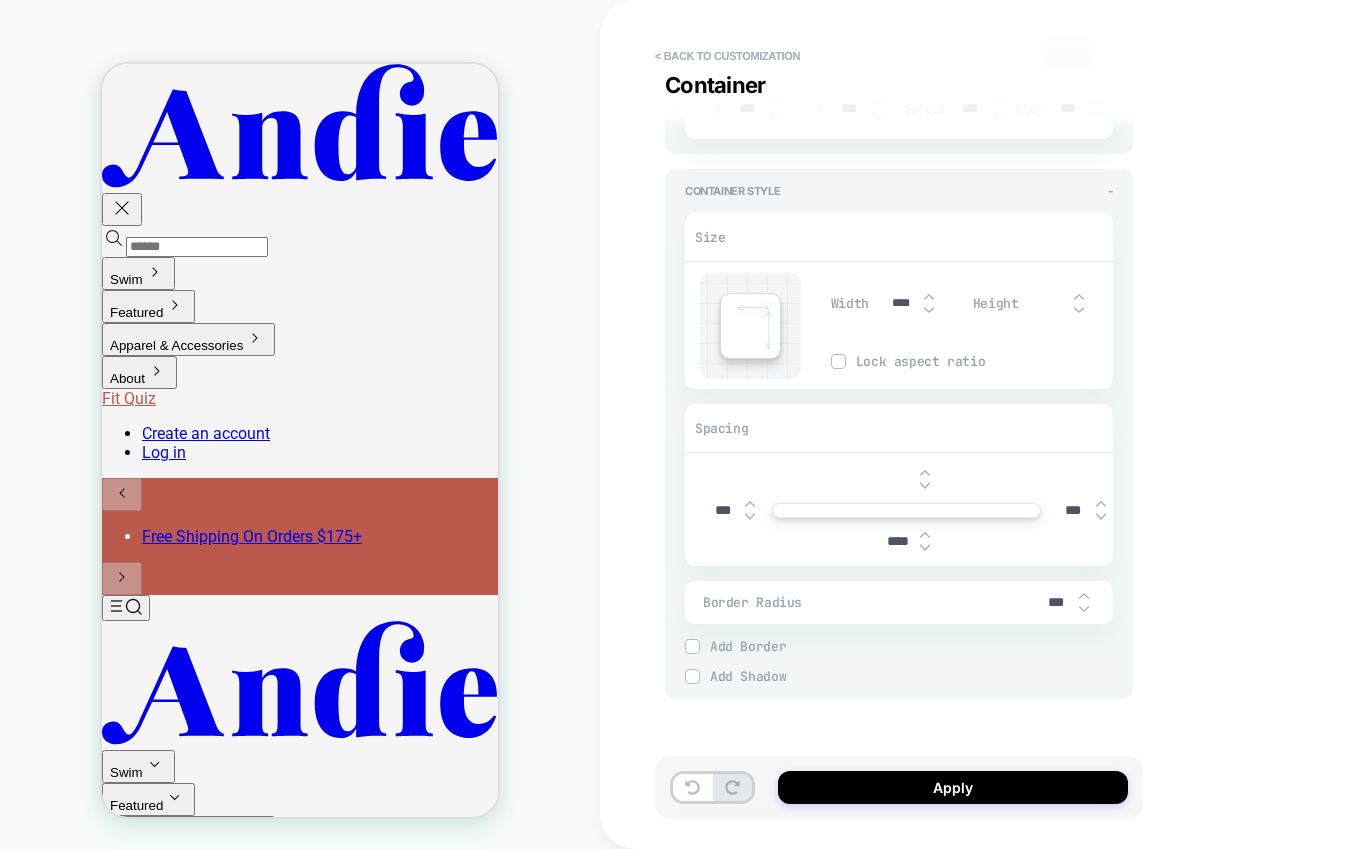 type on "*" 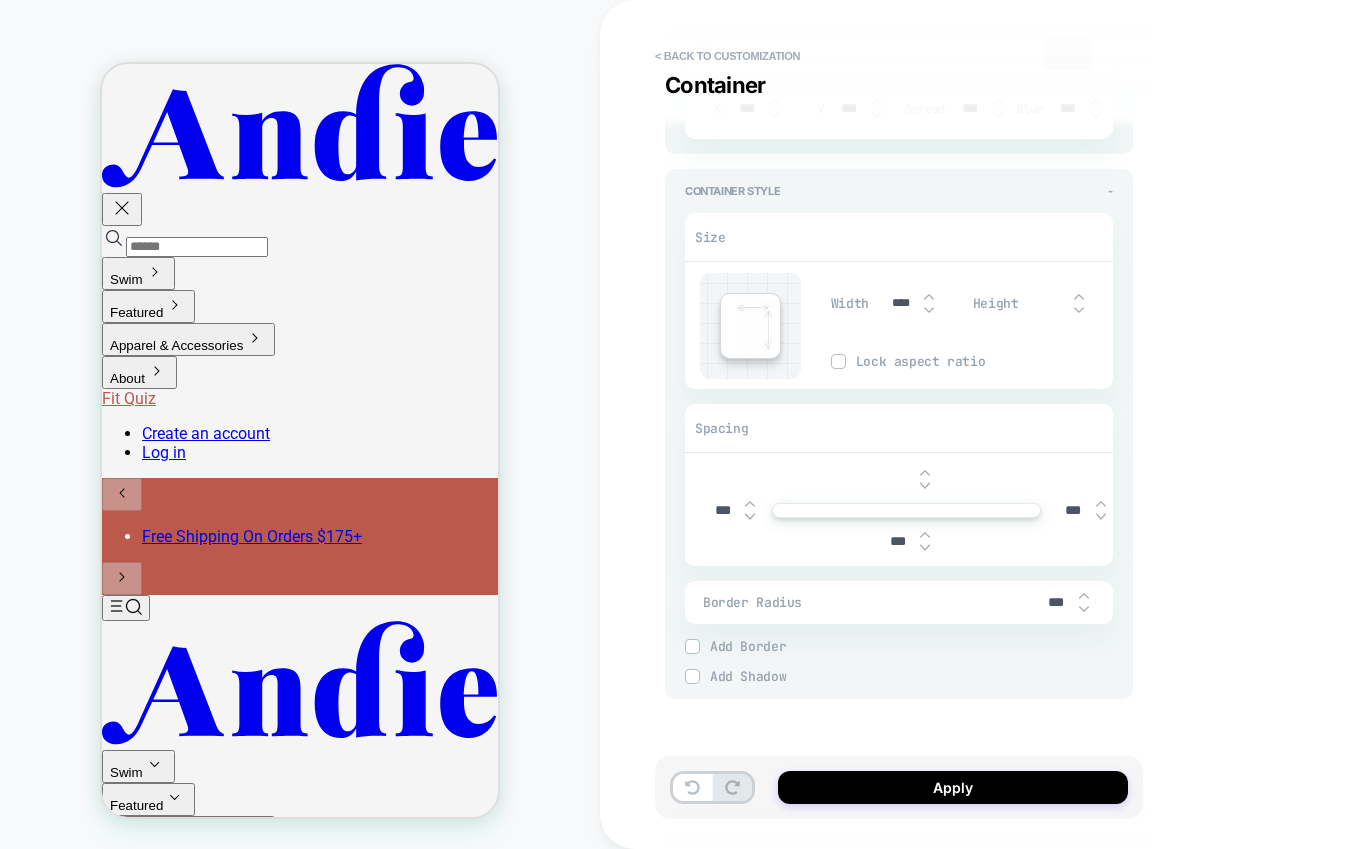 type on "*" 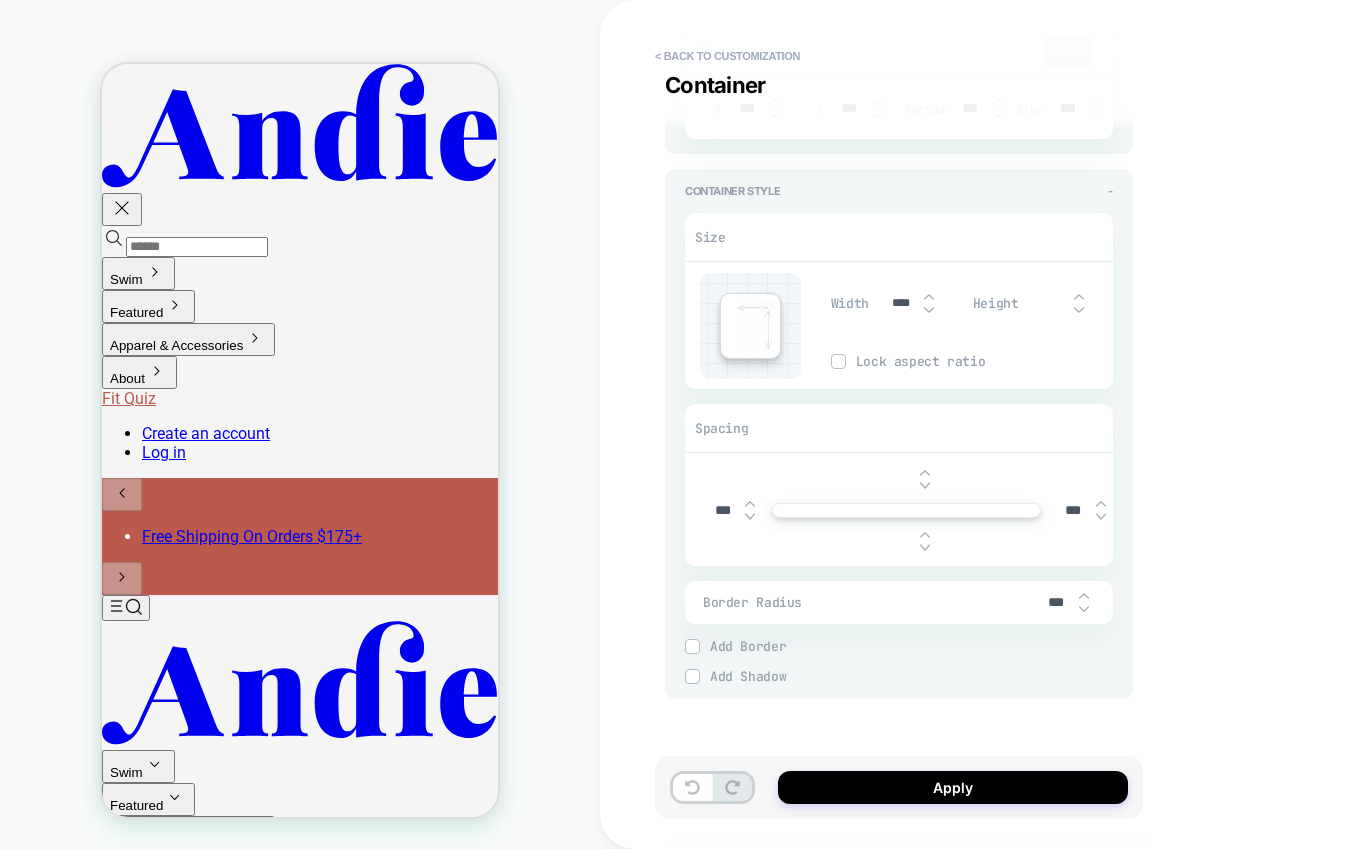 type on "*" 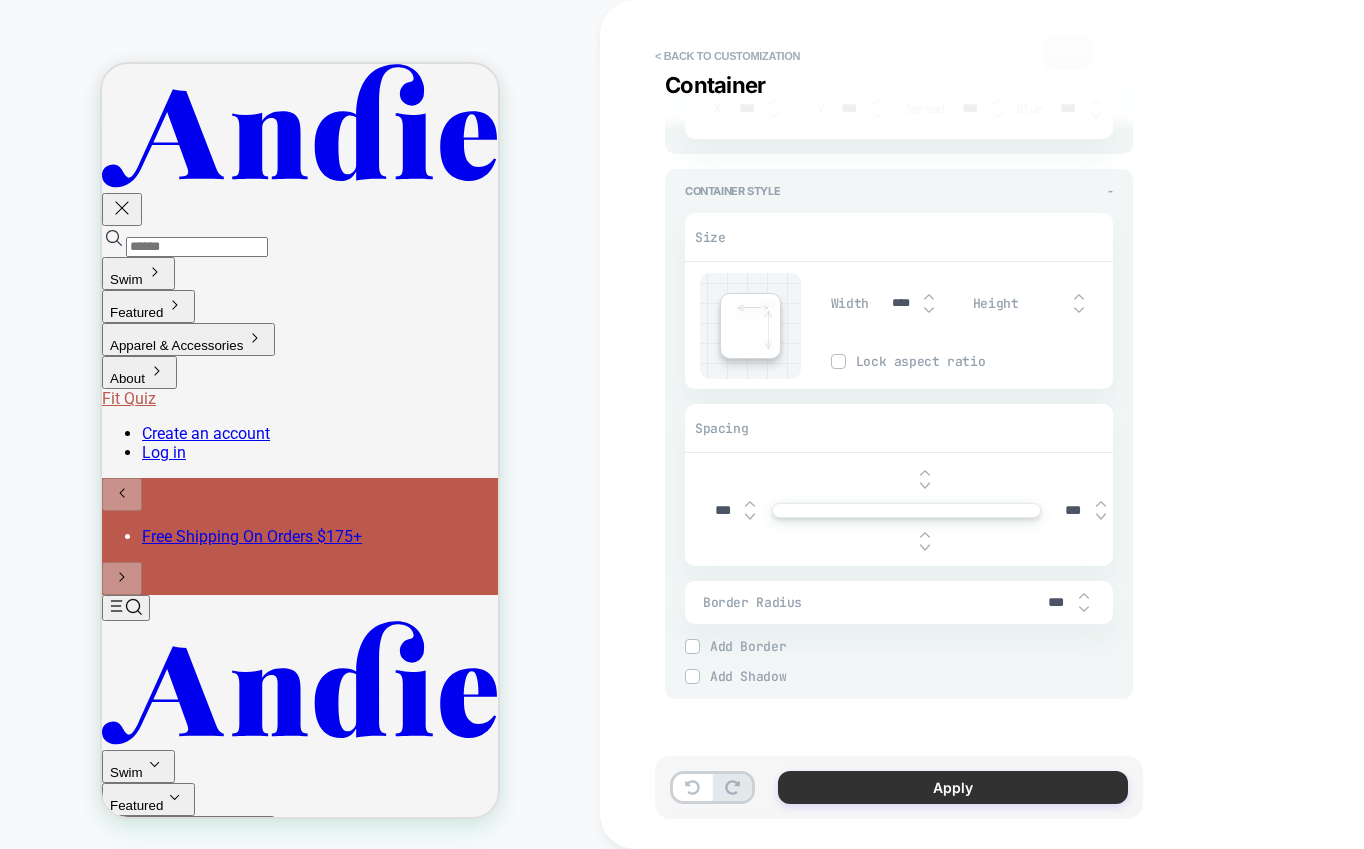 type 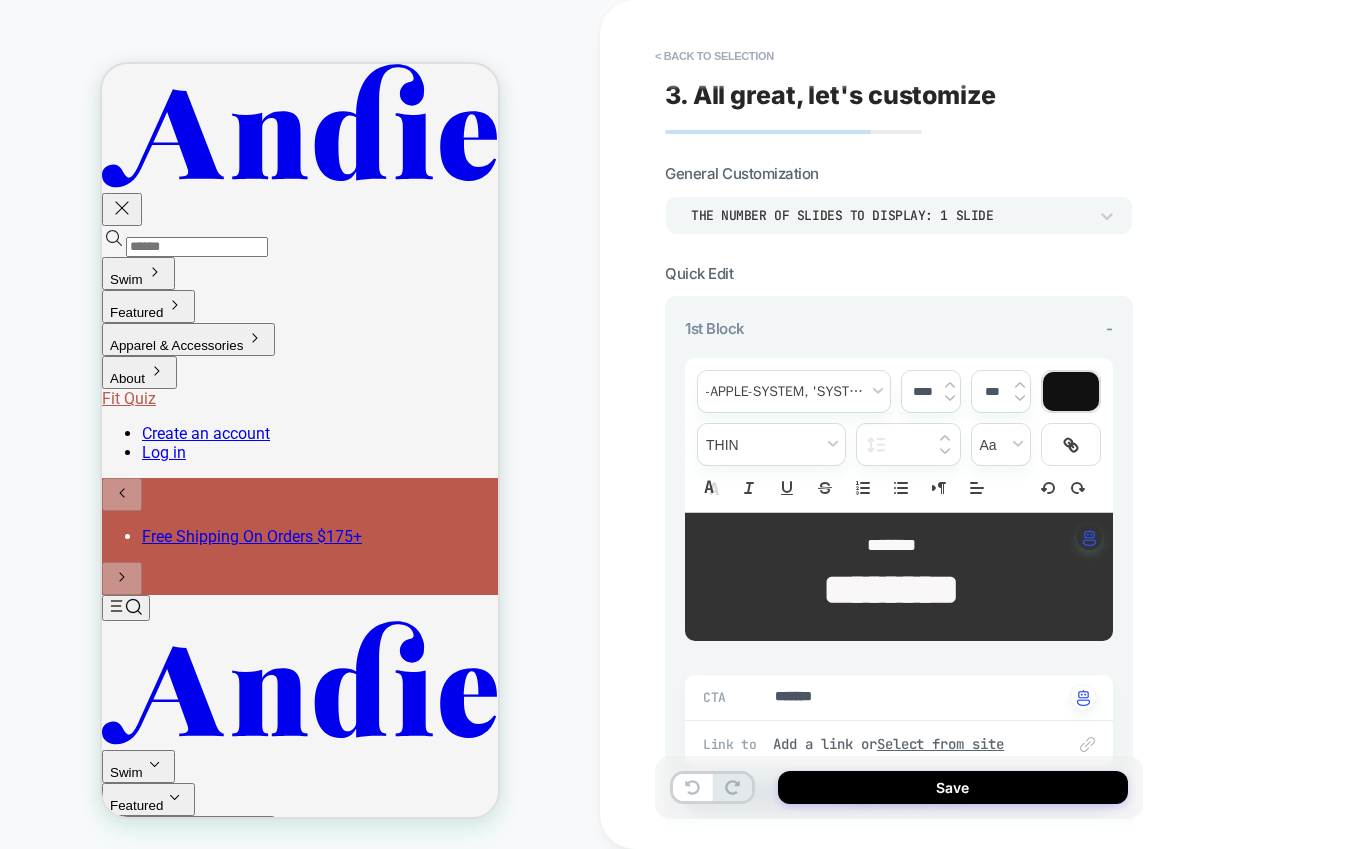click on "Save" at bounding box center (953, 787) 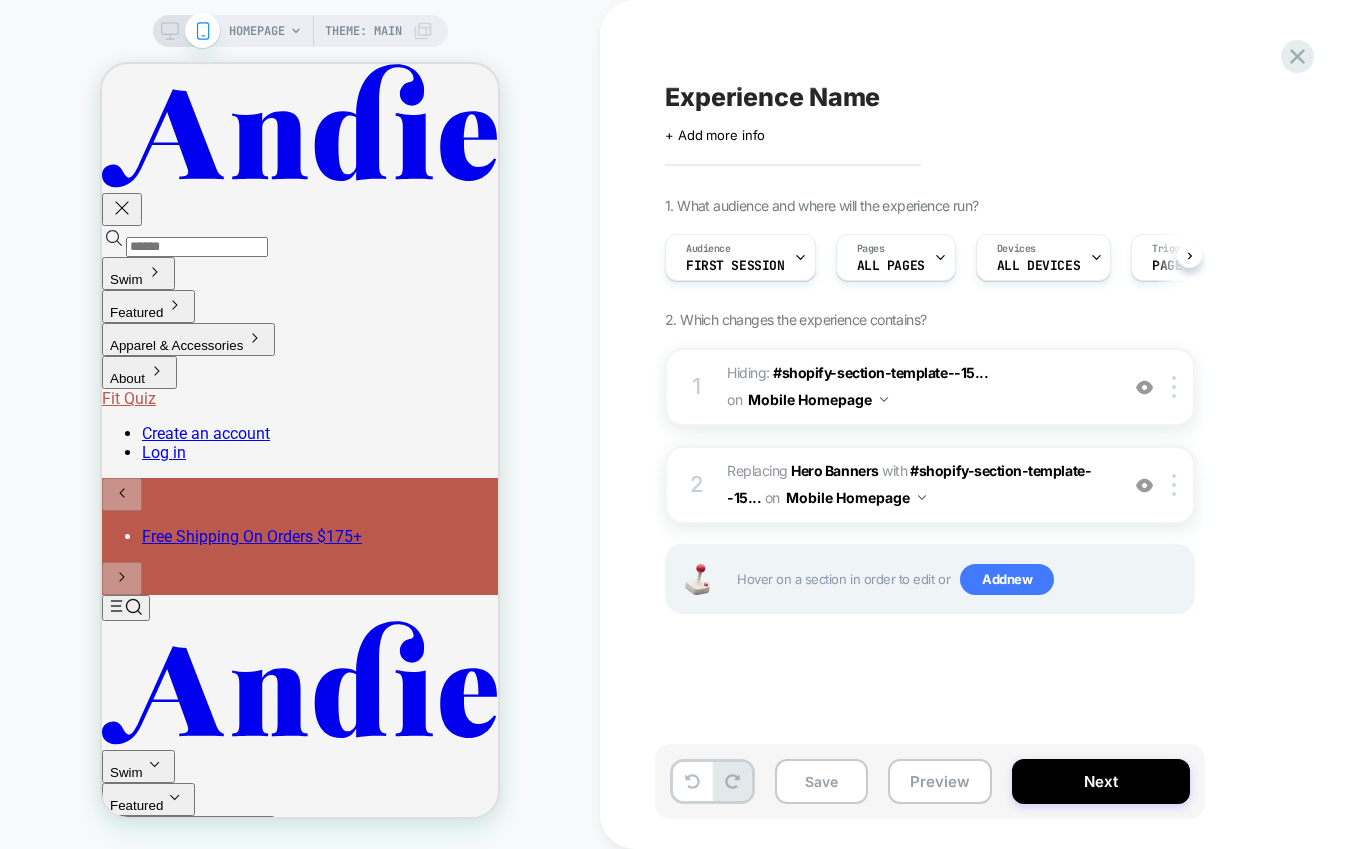 scroll, scrollTop: 0, scrollLeft: 1, axis: horizontal 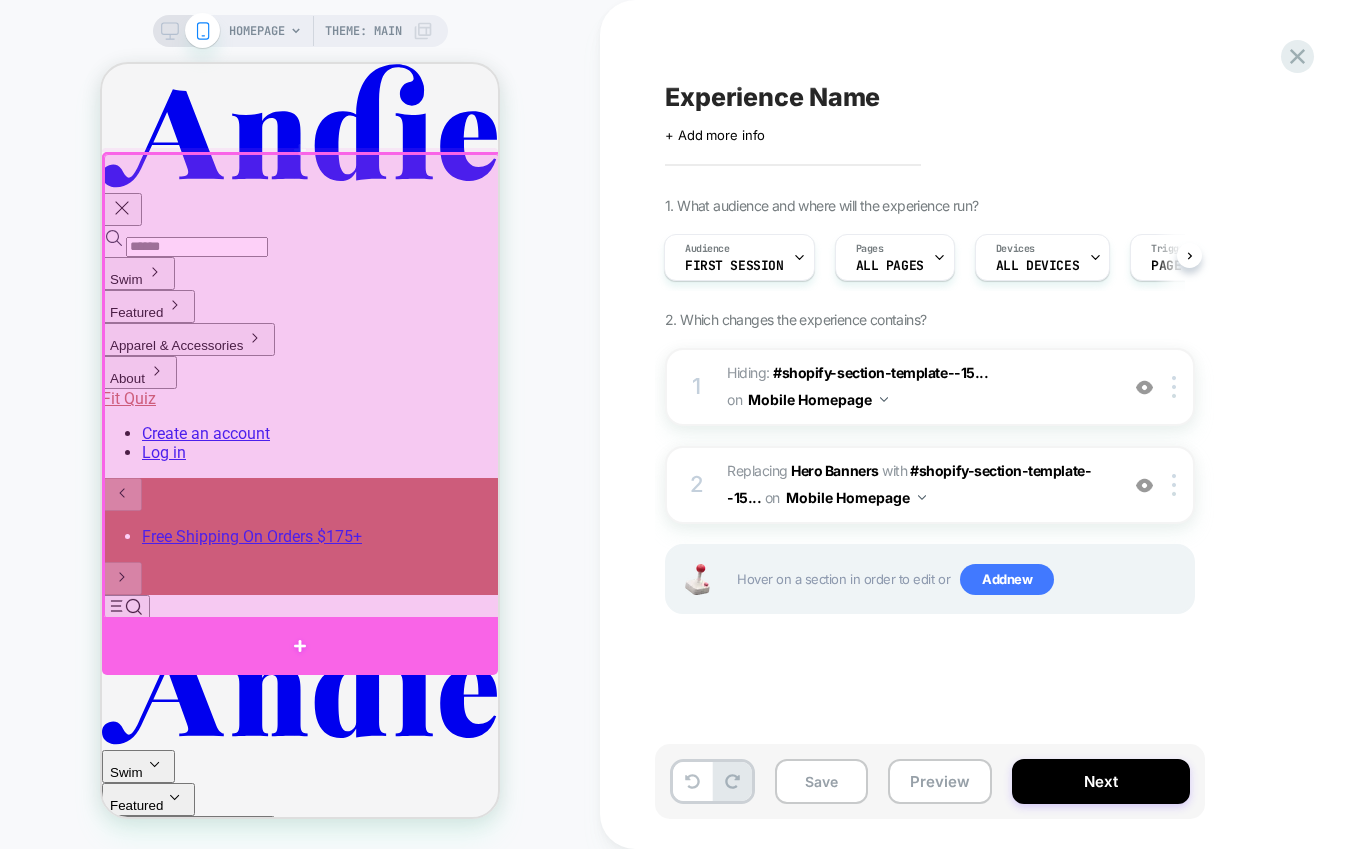 click at bounding box center (300, 646) 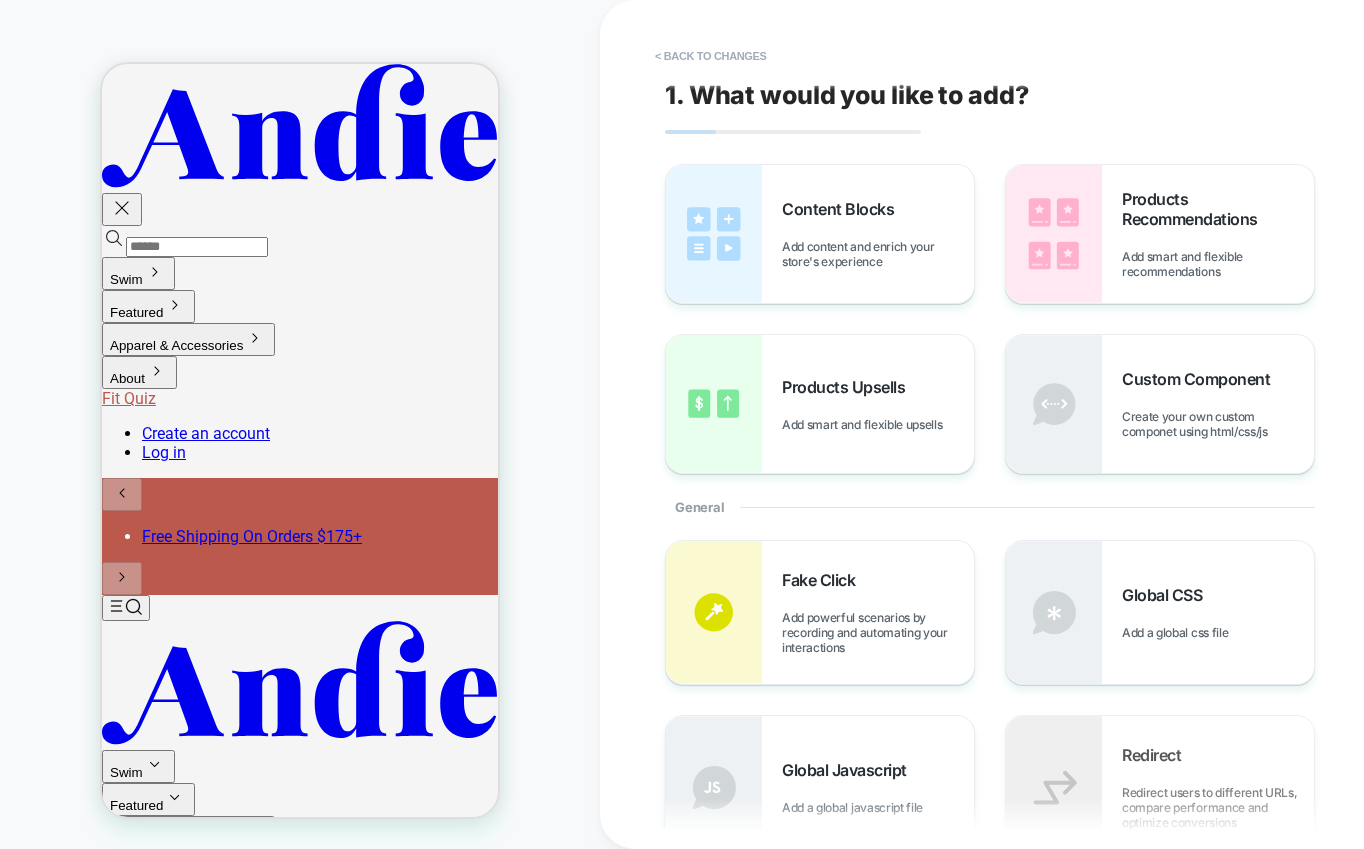 scroll, scrollTop: 169, scrollLeft: 0, axis: vertical 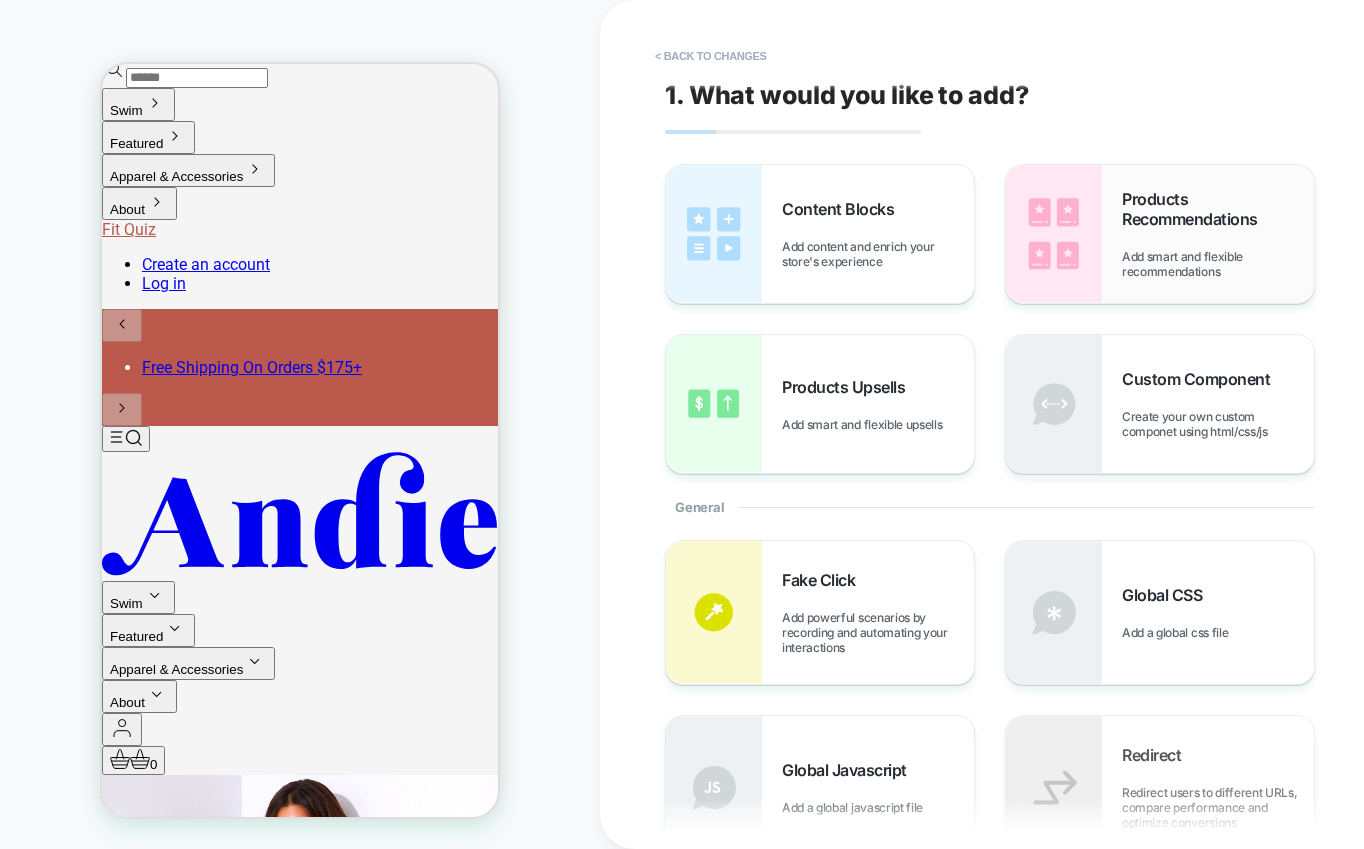 click on "Products Recommendations" at bounding box center (1218, 209) 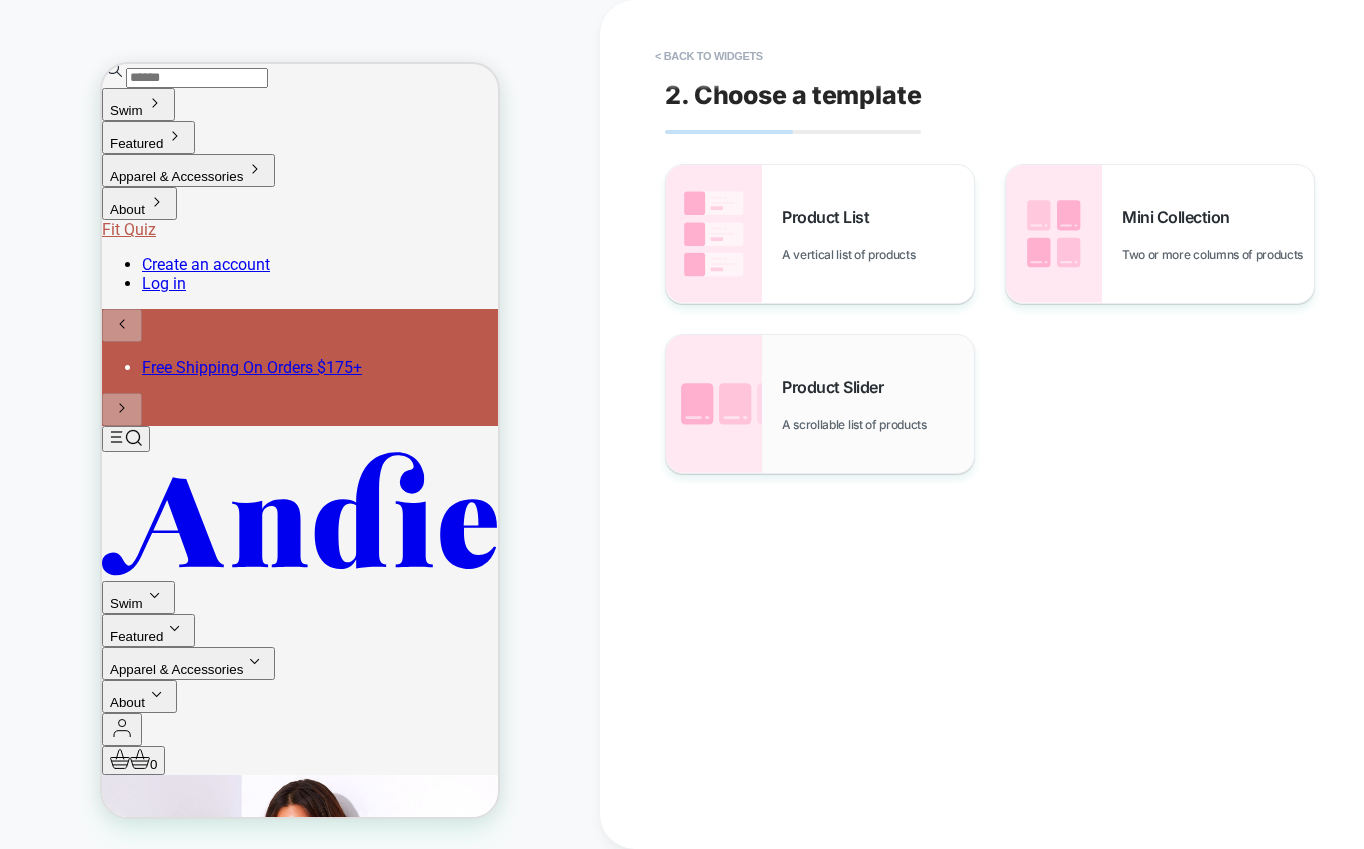 scroll, scrollTop: 268, scrollLeft: 0, axis: vertical 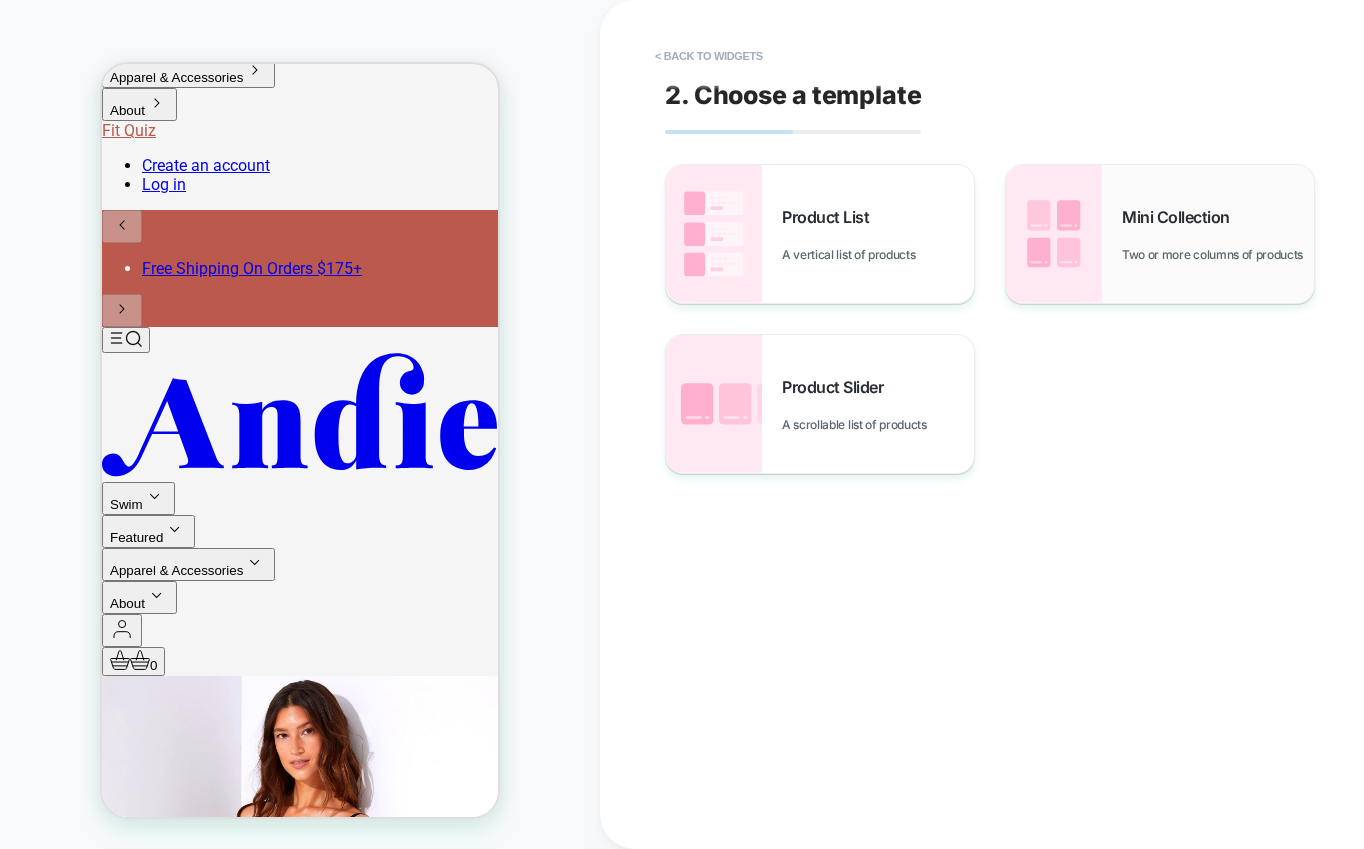 click on "Mini Collection" at bounding box center (1181, 217) 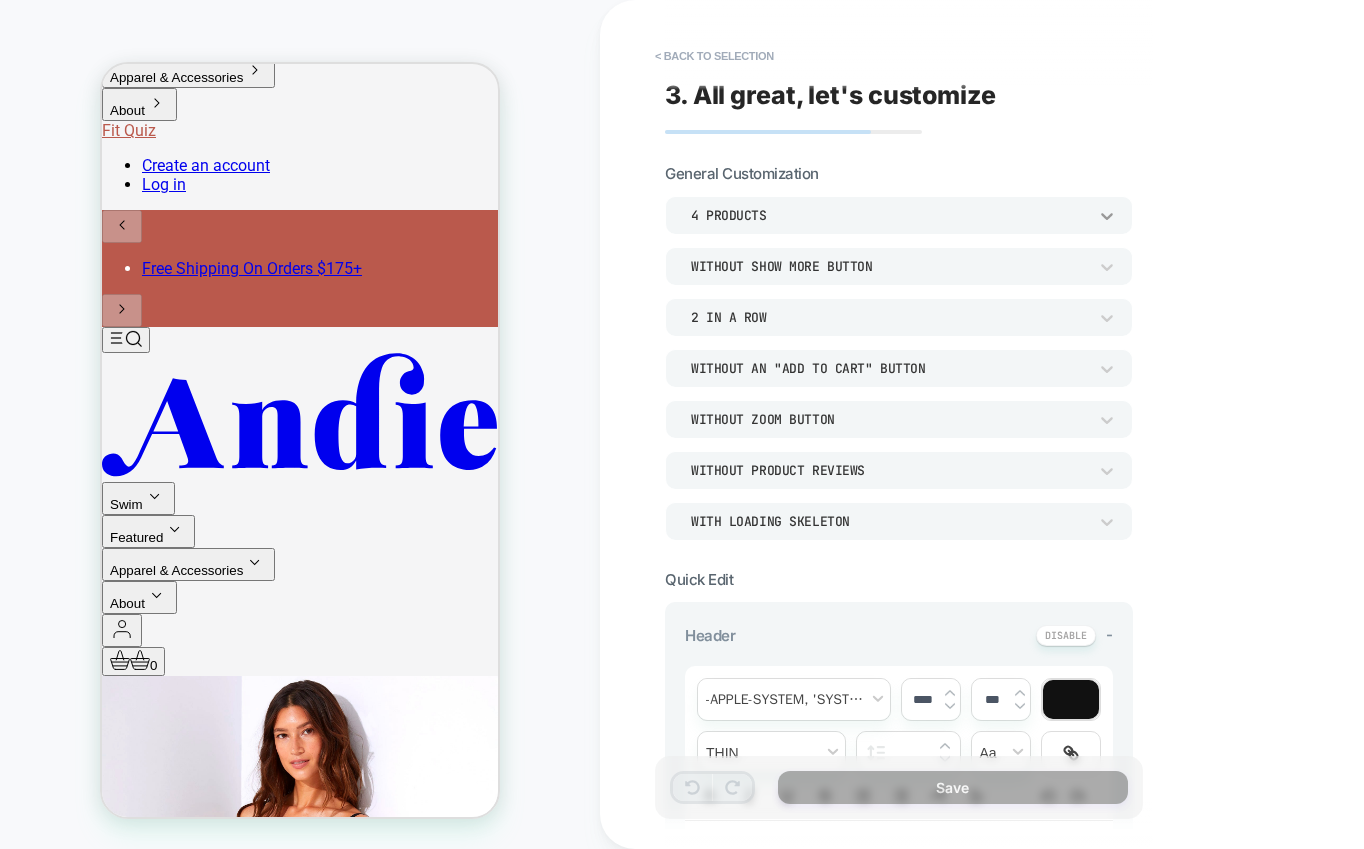 click 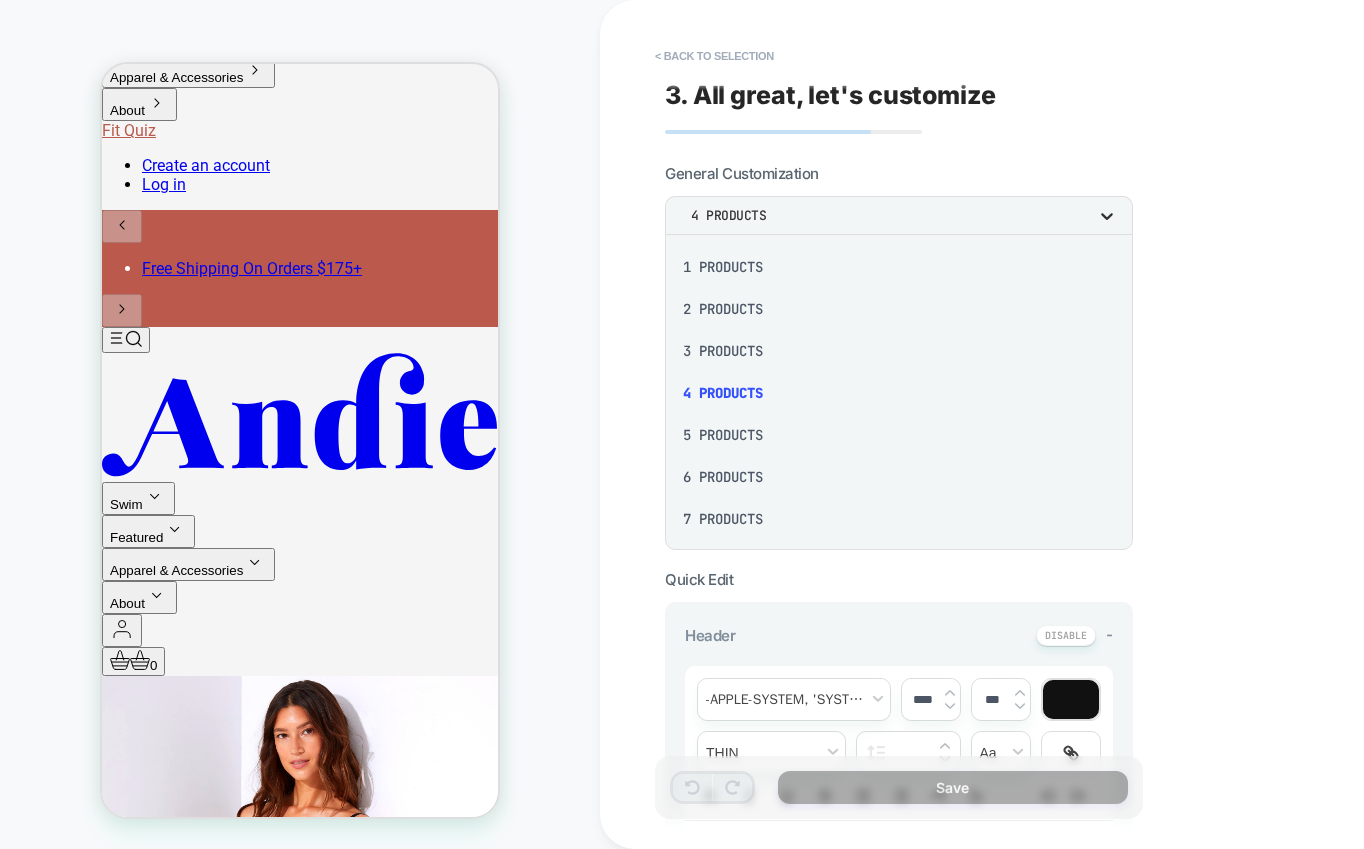 click at bounding box center (682, 424) 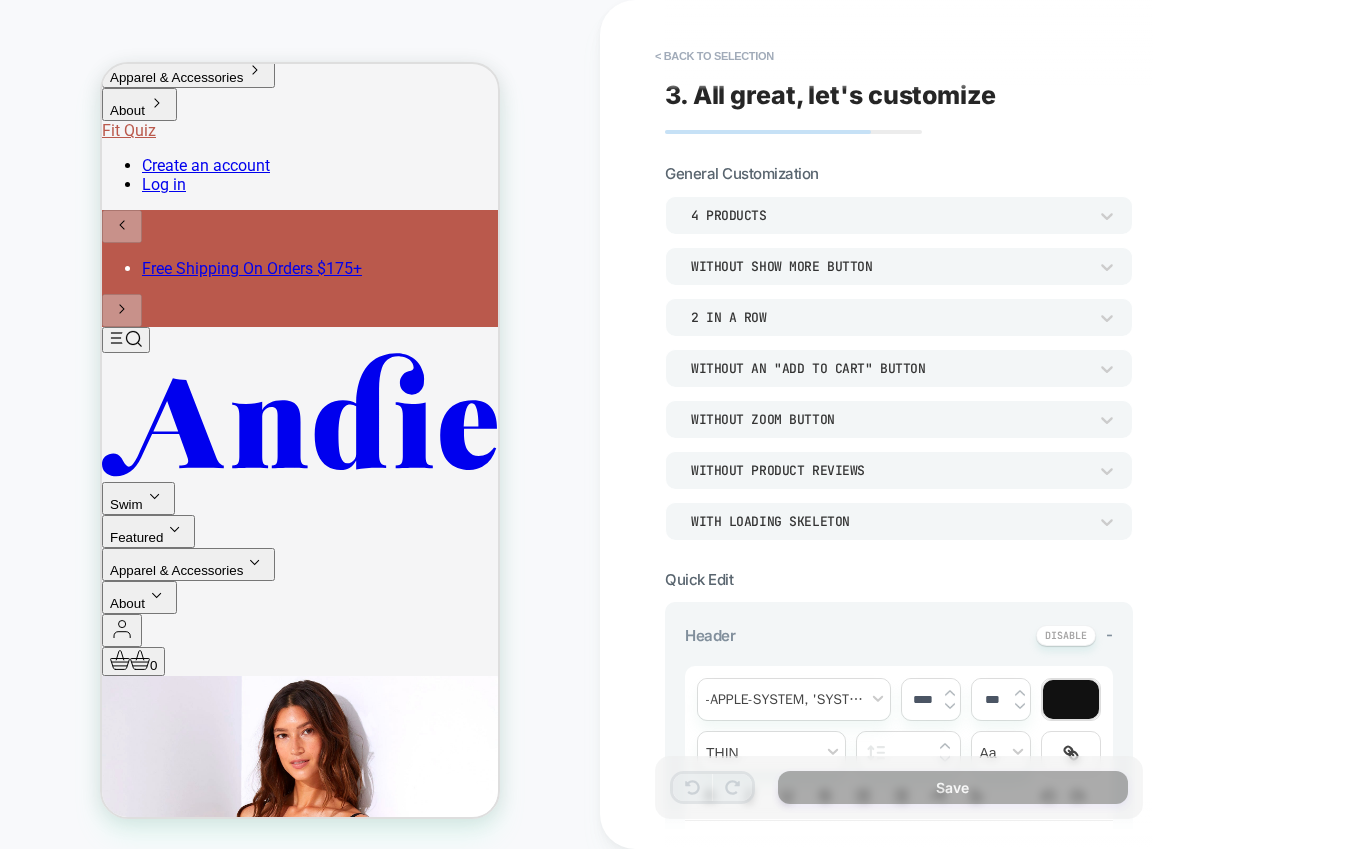 click on "Without Zoom Button" at bounding box center (889, 419) 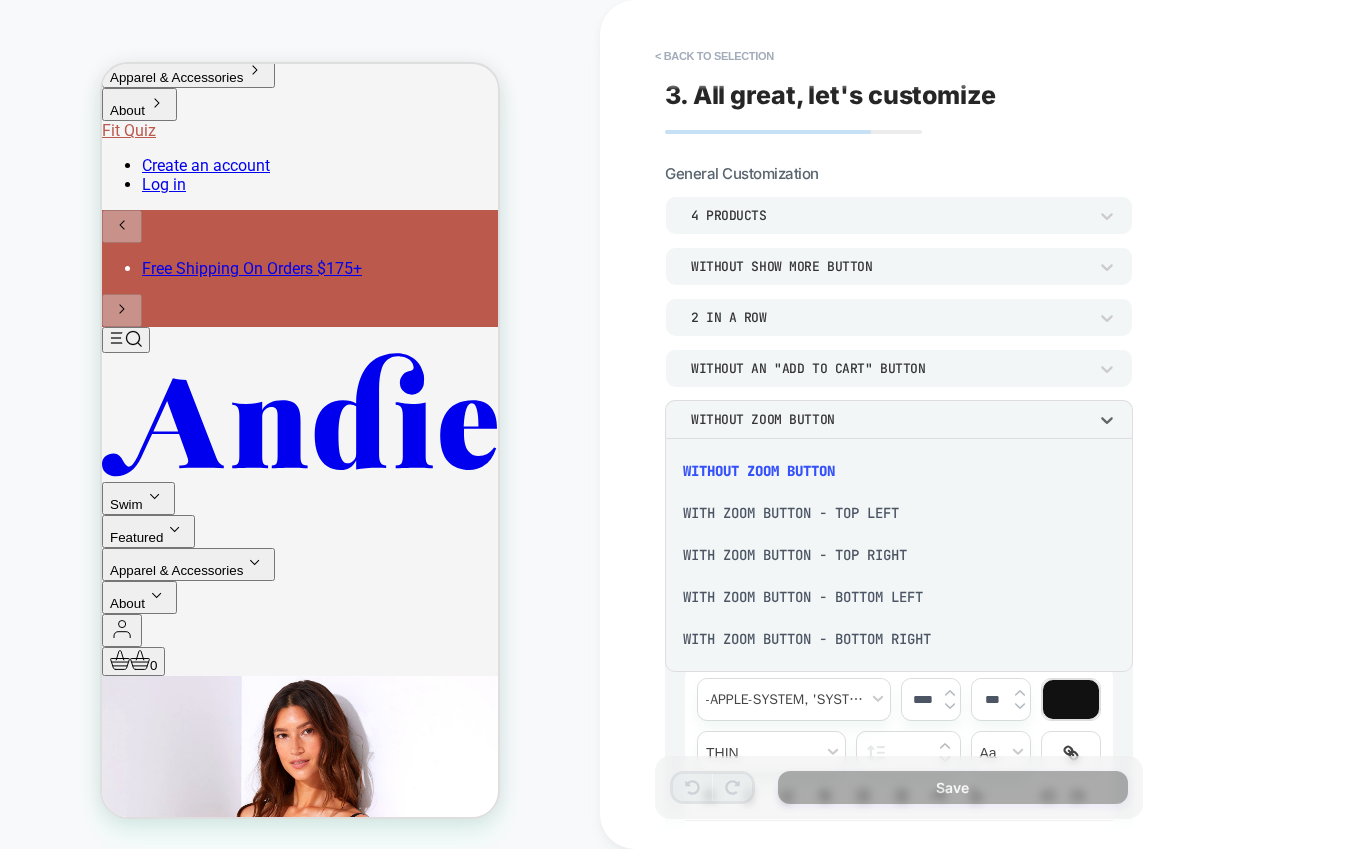 click on "With Zoom Button - Top Left" at bounding box center (899, 513) 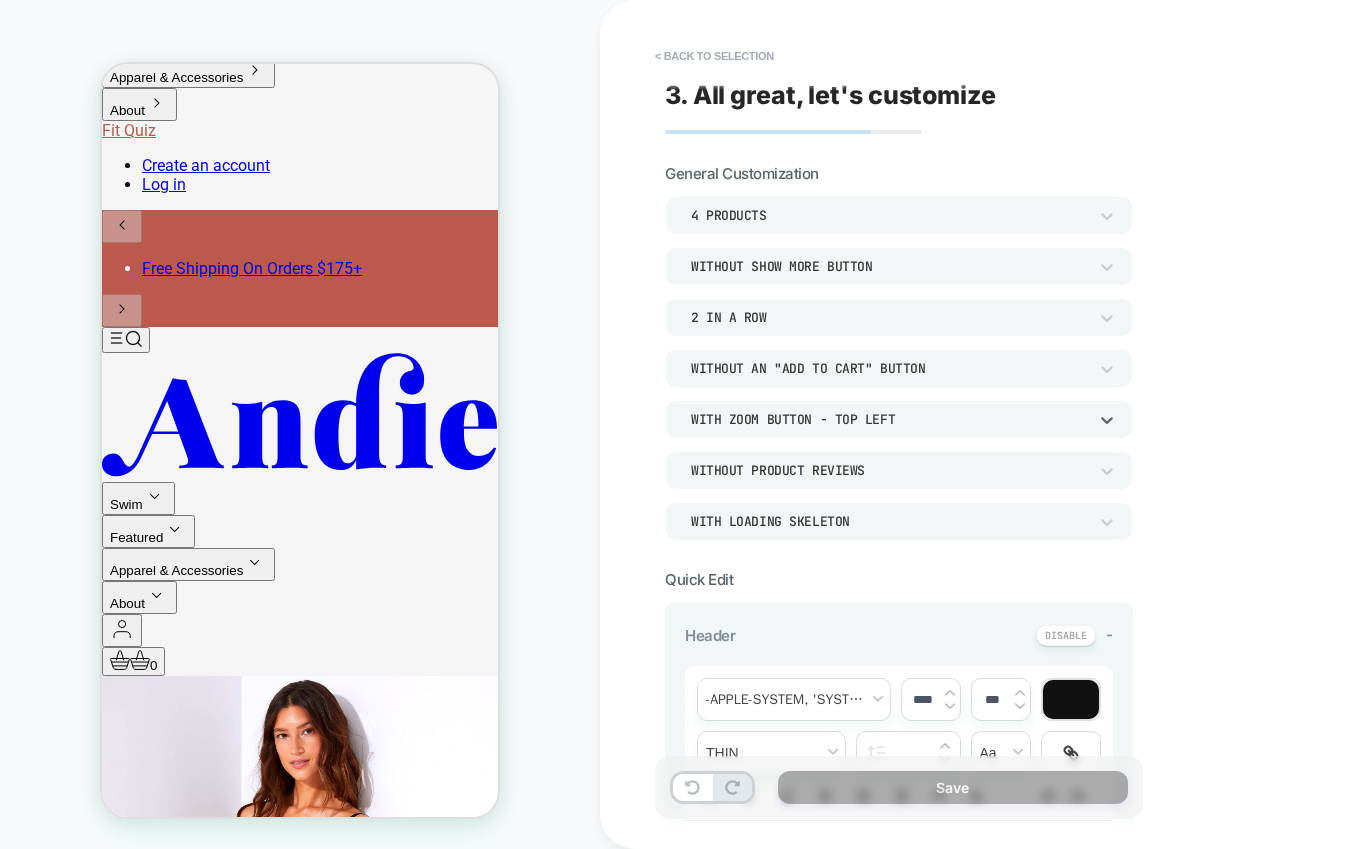 click at bounding box center [323, 1263] 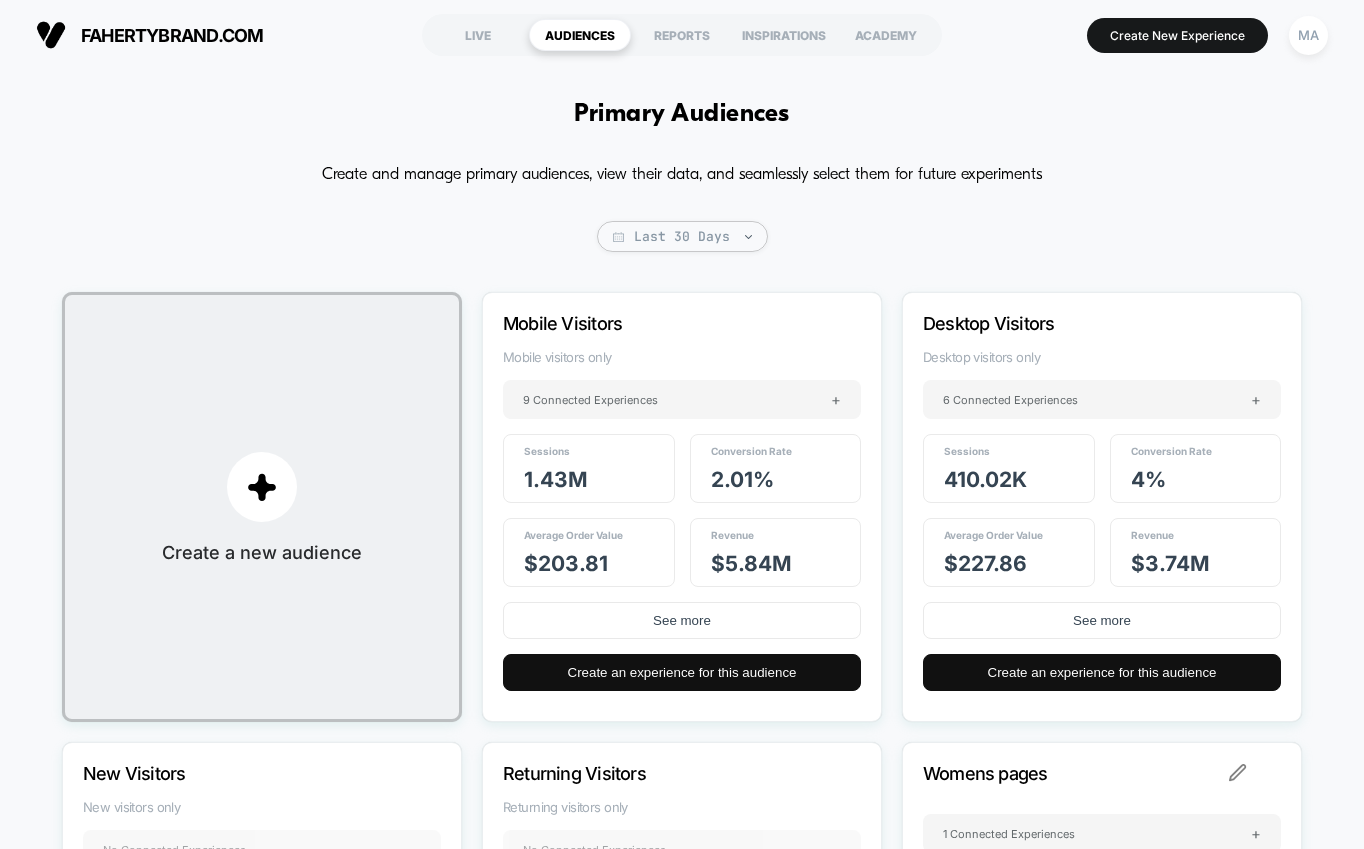 scroll, scrollTop: 0, scrollLeft: 0, axis: both 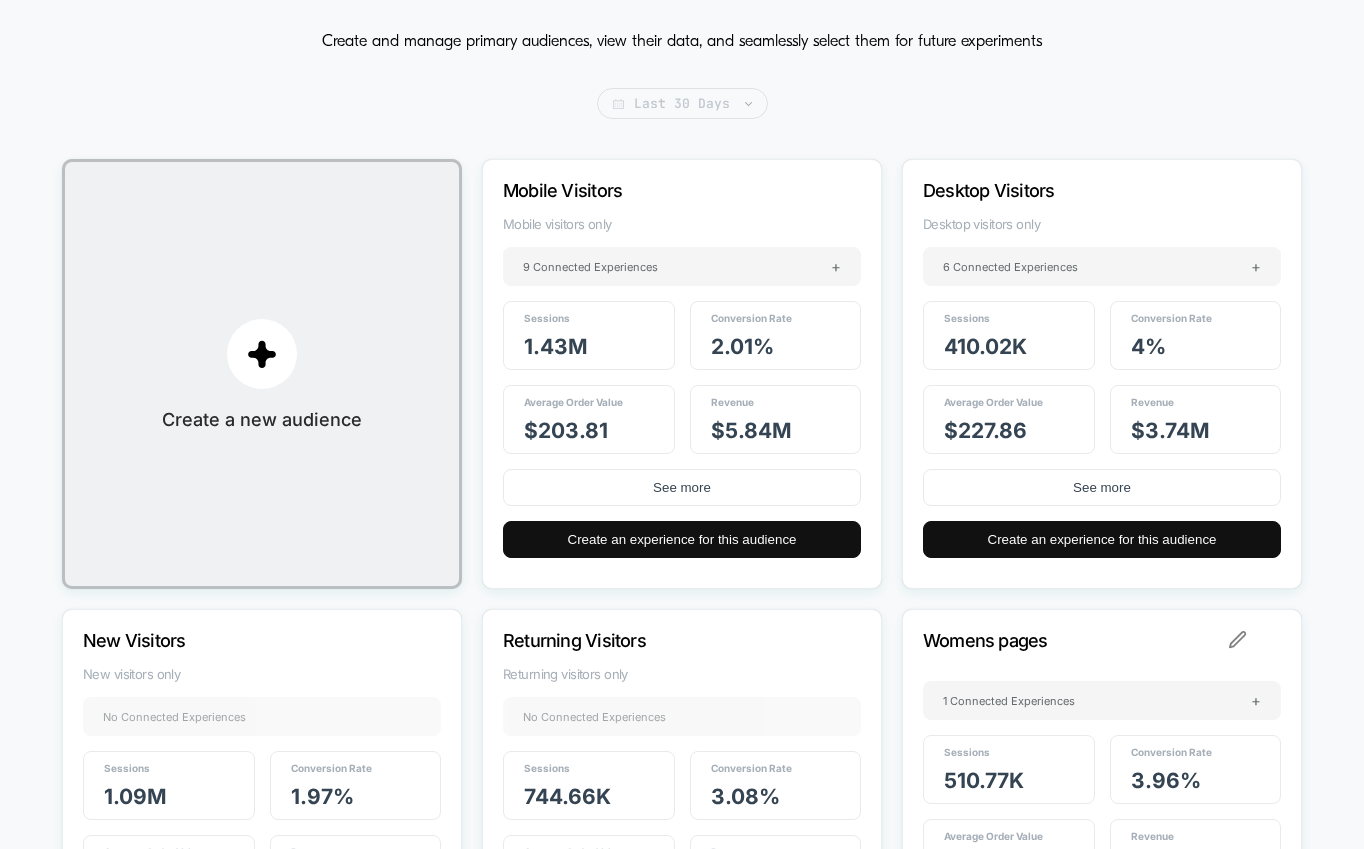 click at bounding box center [748, 104] 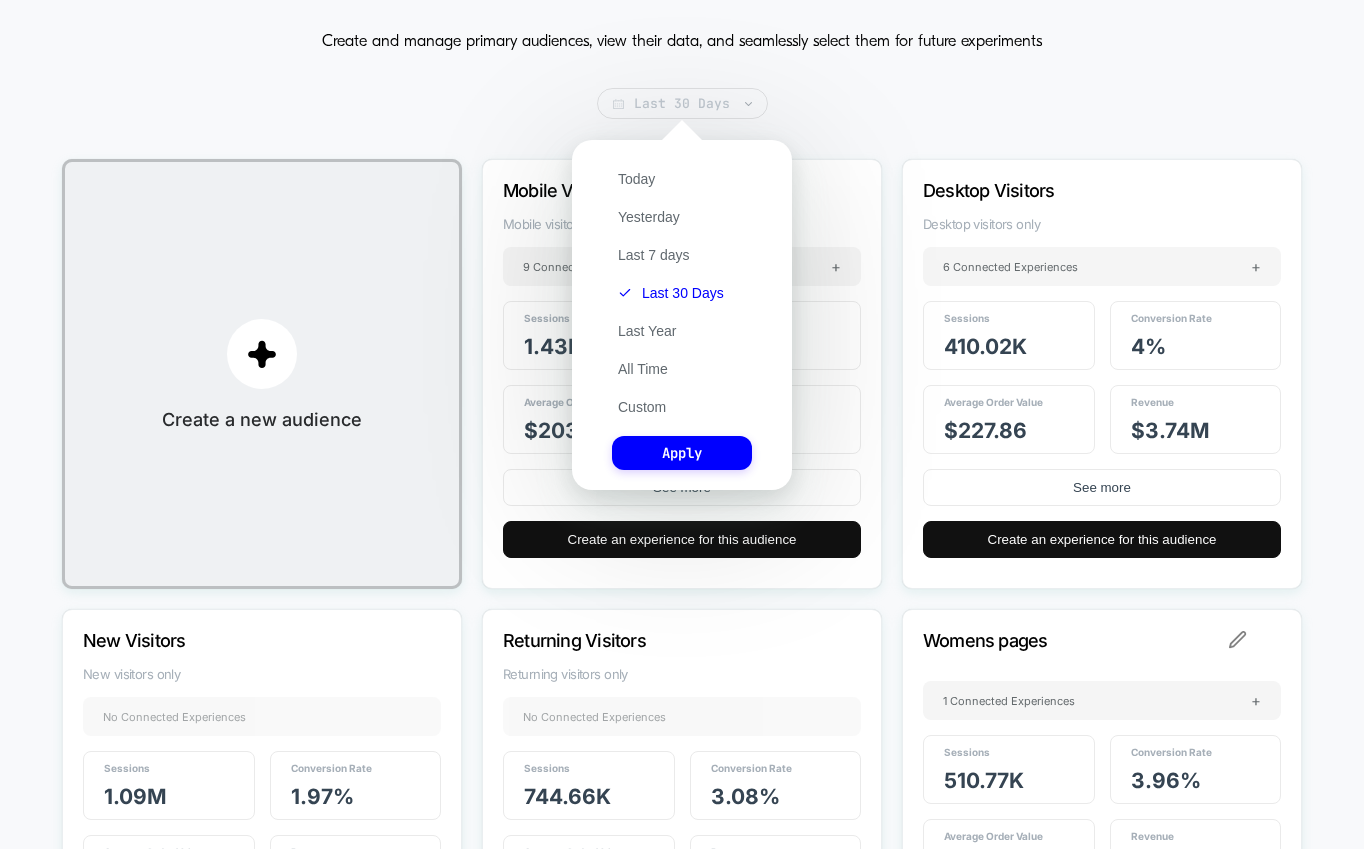click at bounding box center (748, 104) 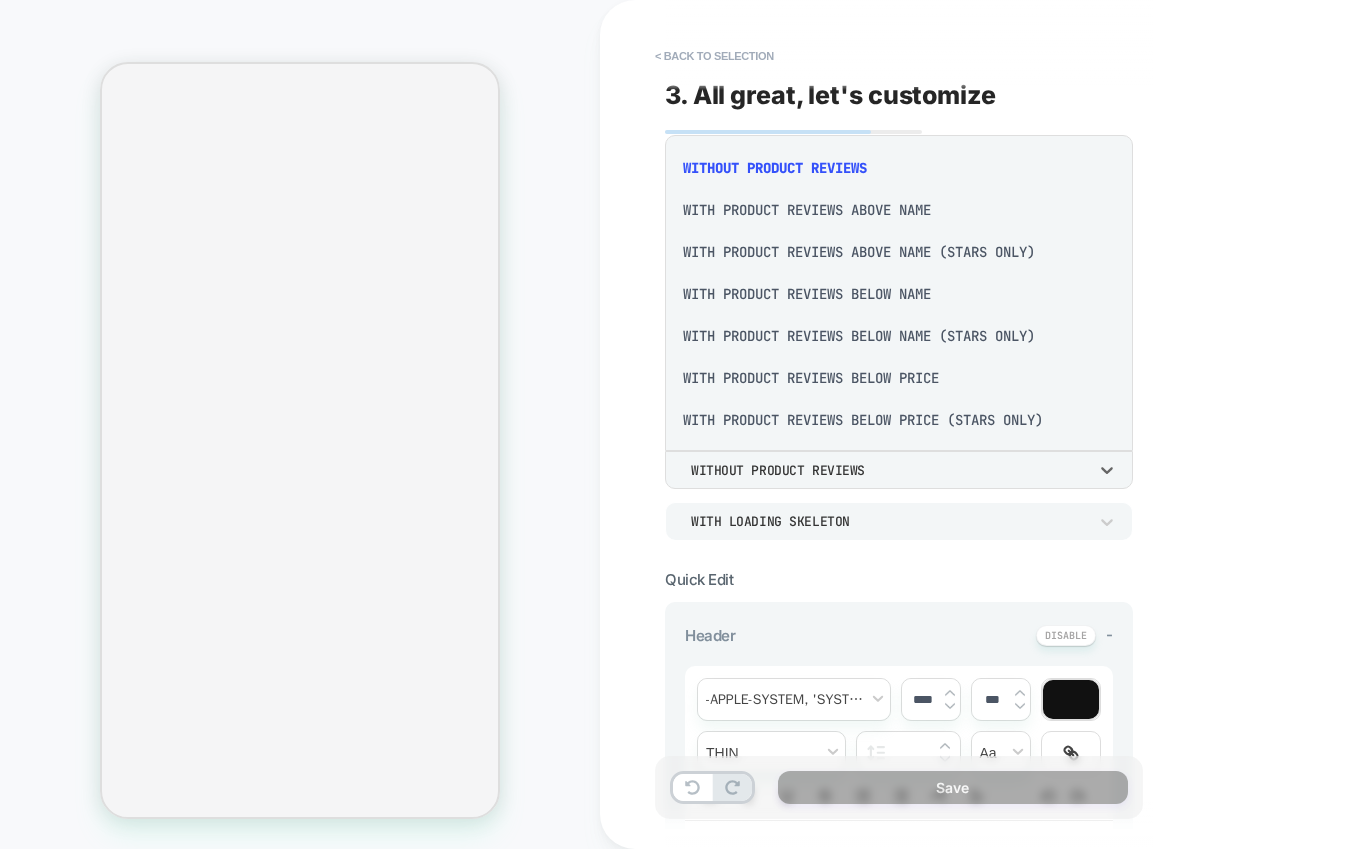 scroll, scrollTop: 0, scrollLeft: 0, axis: both 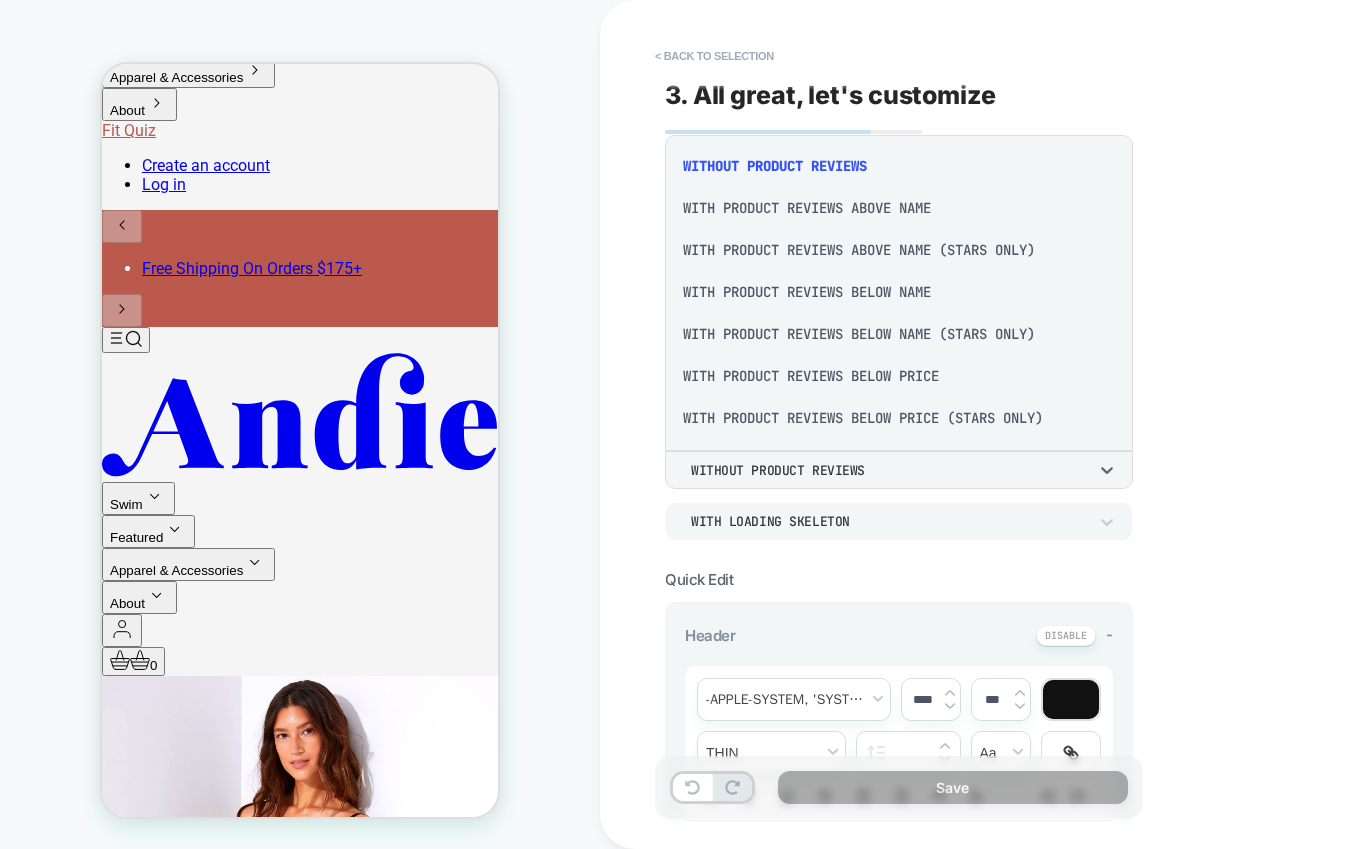 click on "With Product Reviews Below Price" at bounding box center [899, 376] 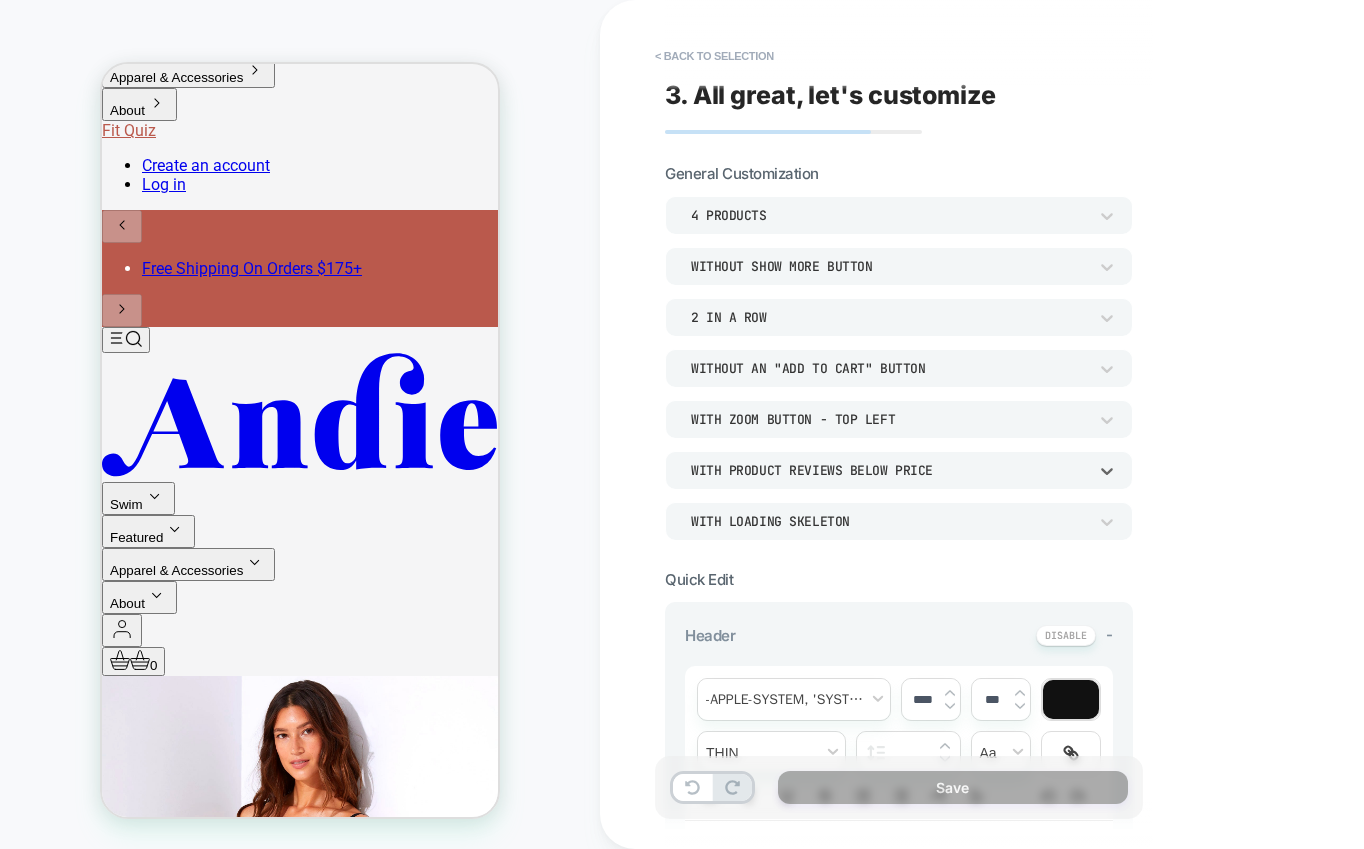click on "Without an "add to cart" button" at bounding box center (889, 368) 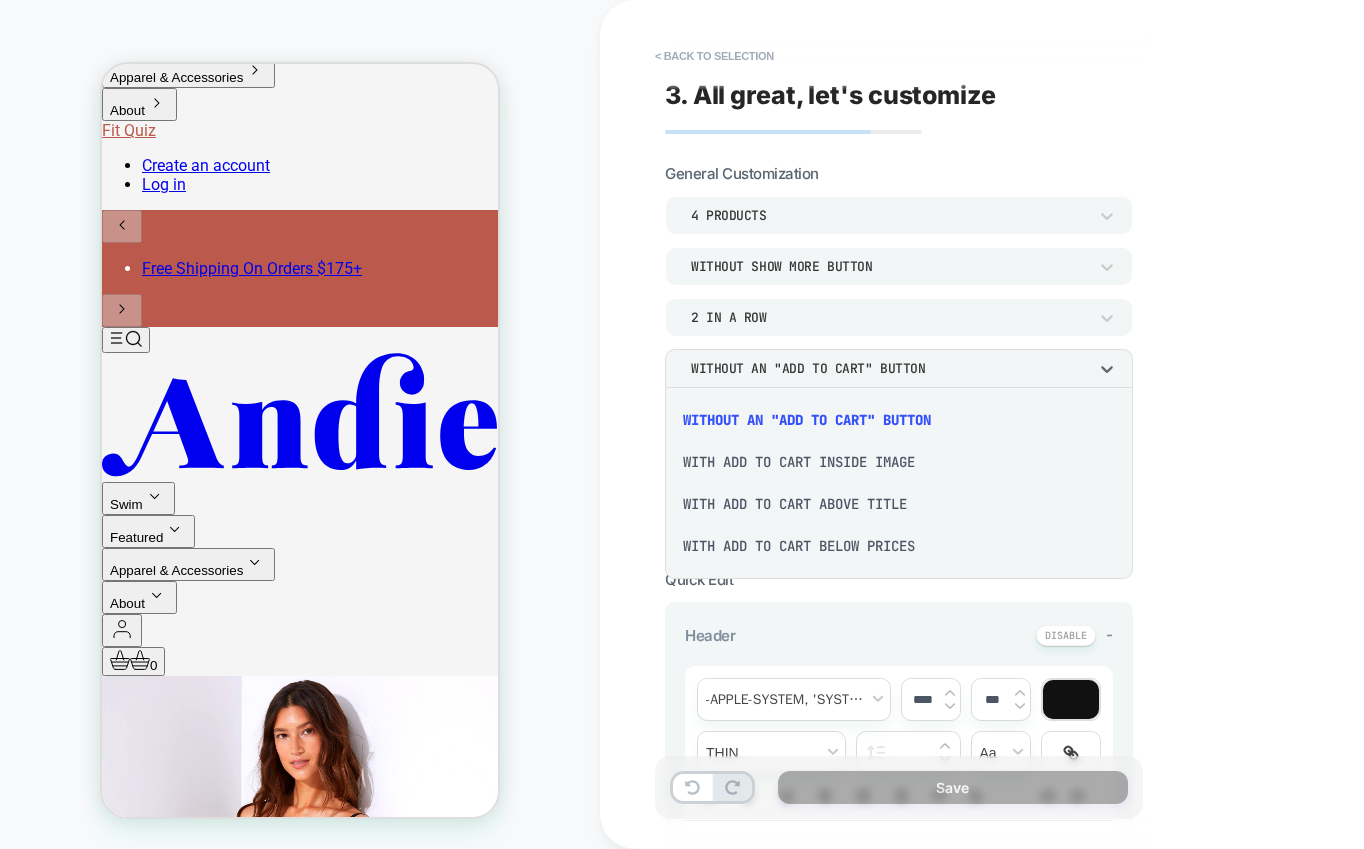 click on "With add to cart above title" at bounding box center [899, 504] 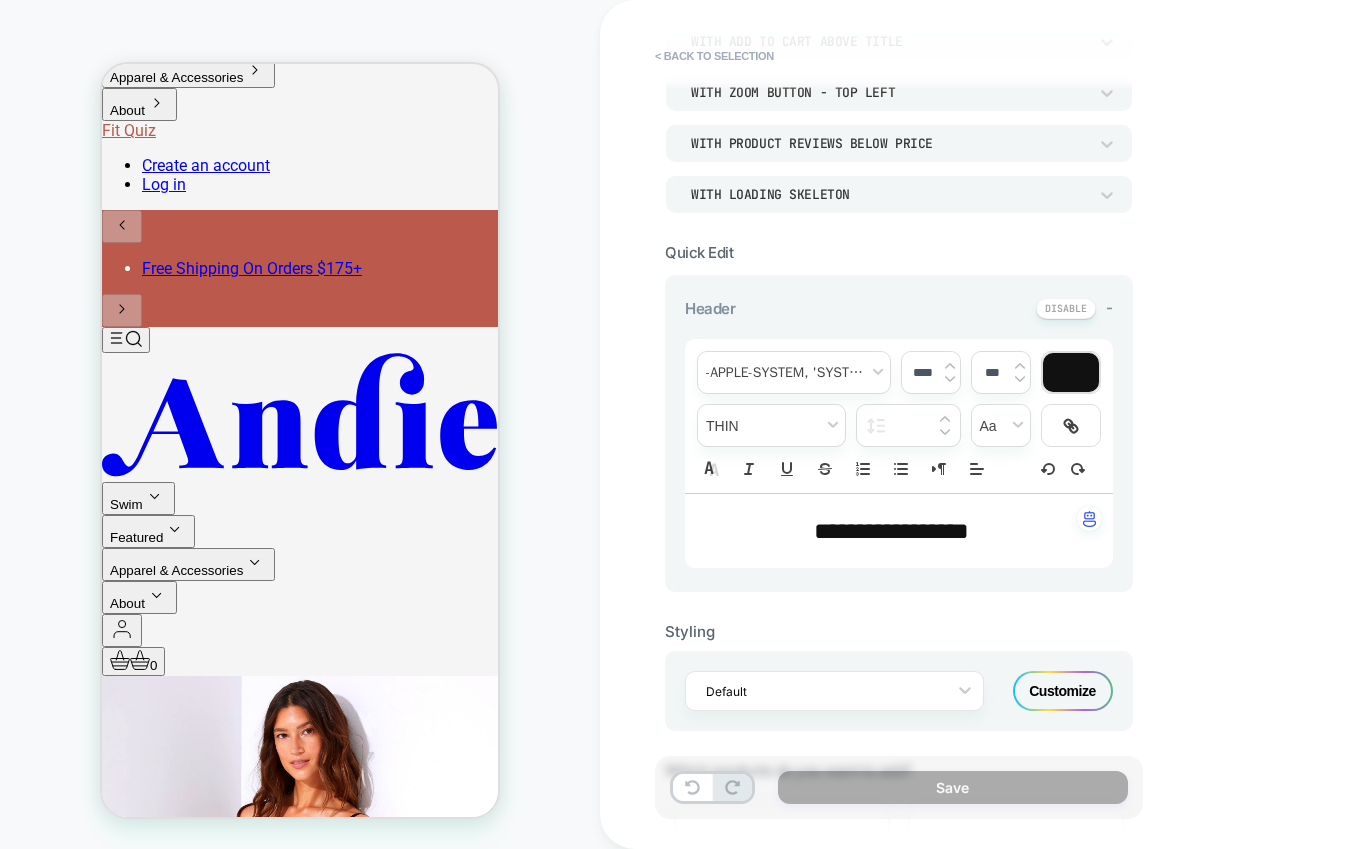 scroll, scrollTop: 337, scrollLeft: 0, axis: vertical 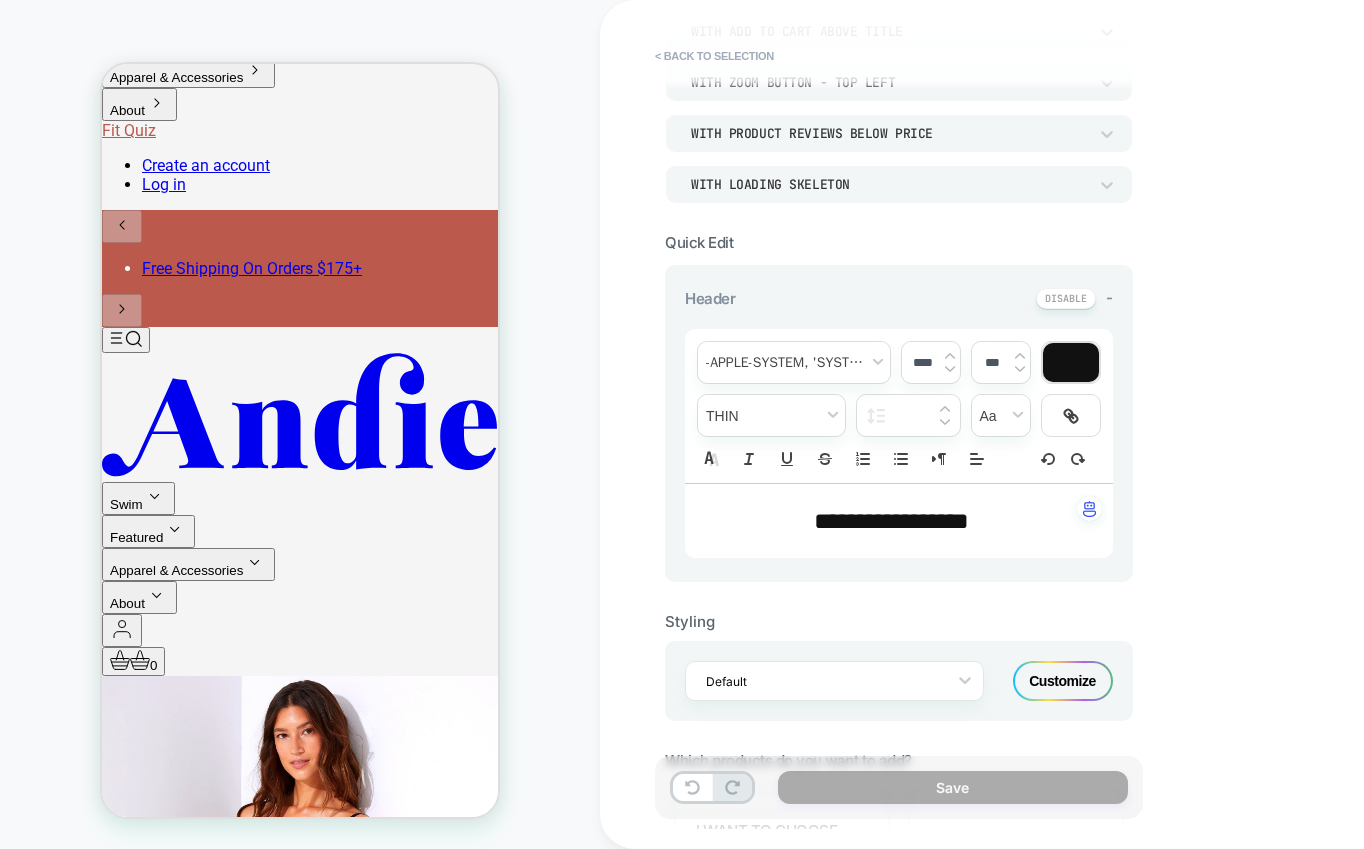 click on "Customize" at bounding box center [1063, 681] 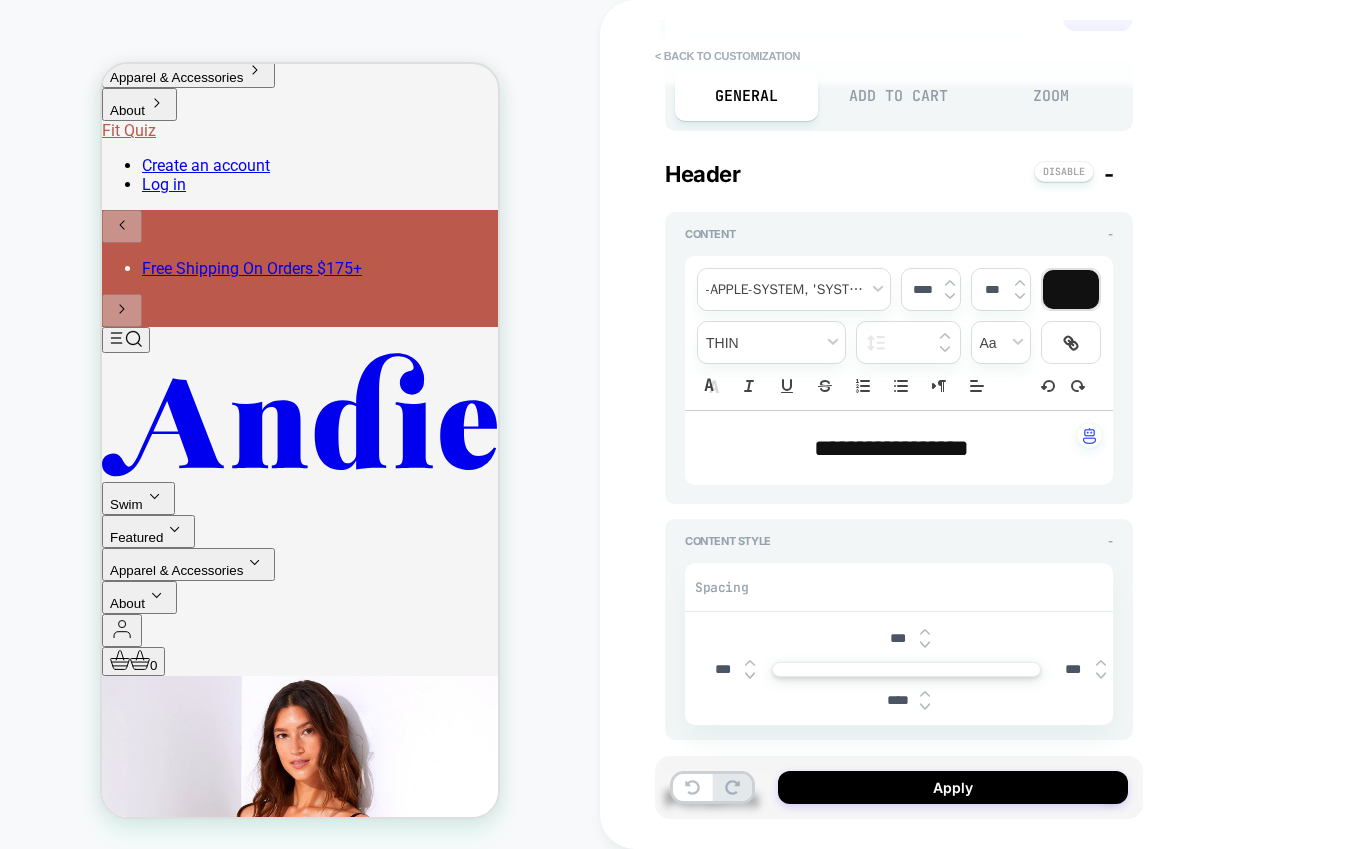 type on "*" 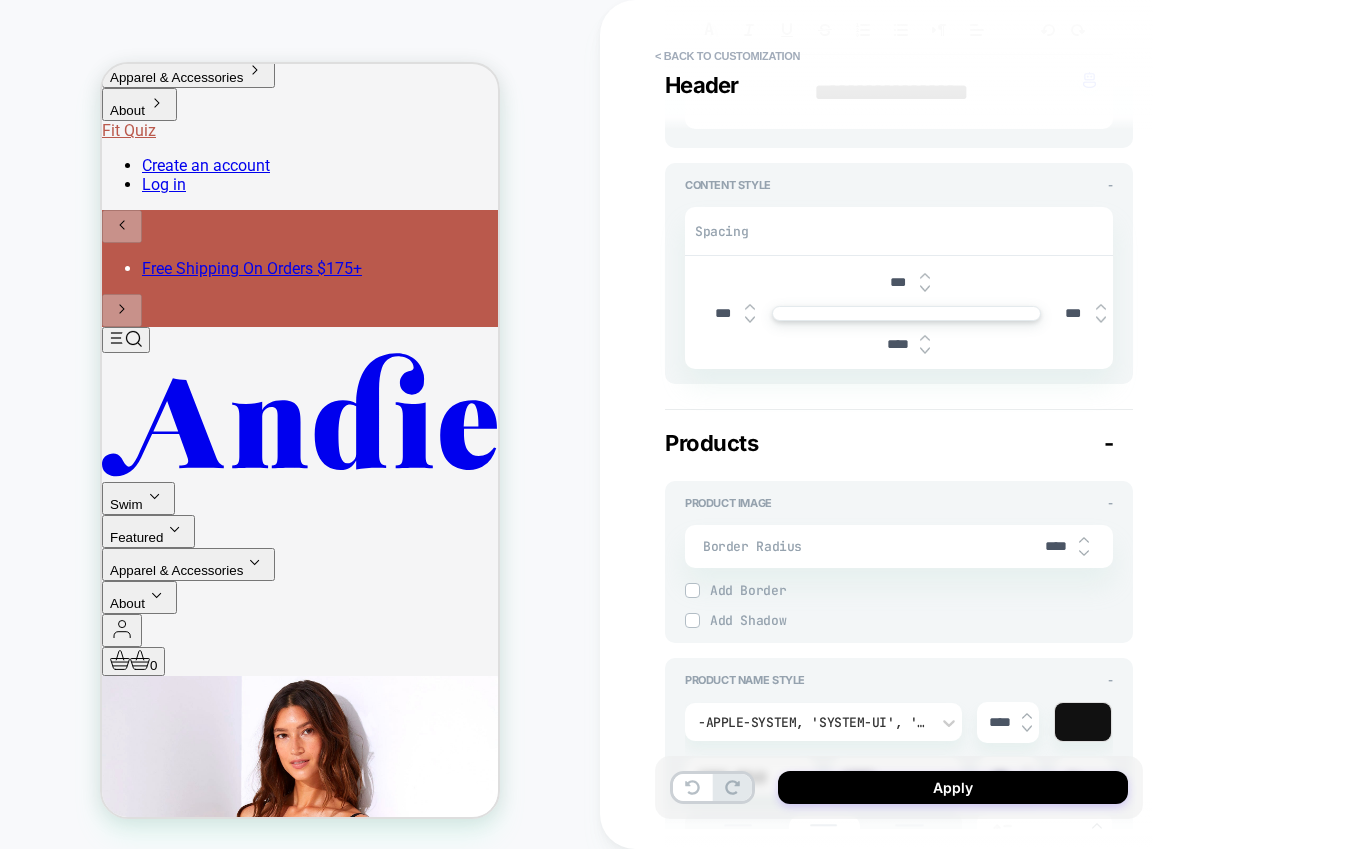 scroll, scrollTop: 545, scrollLeft: 0, axis: vertical 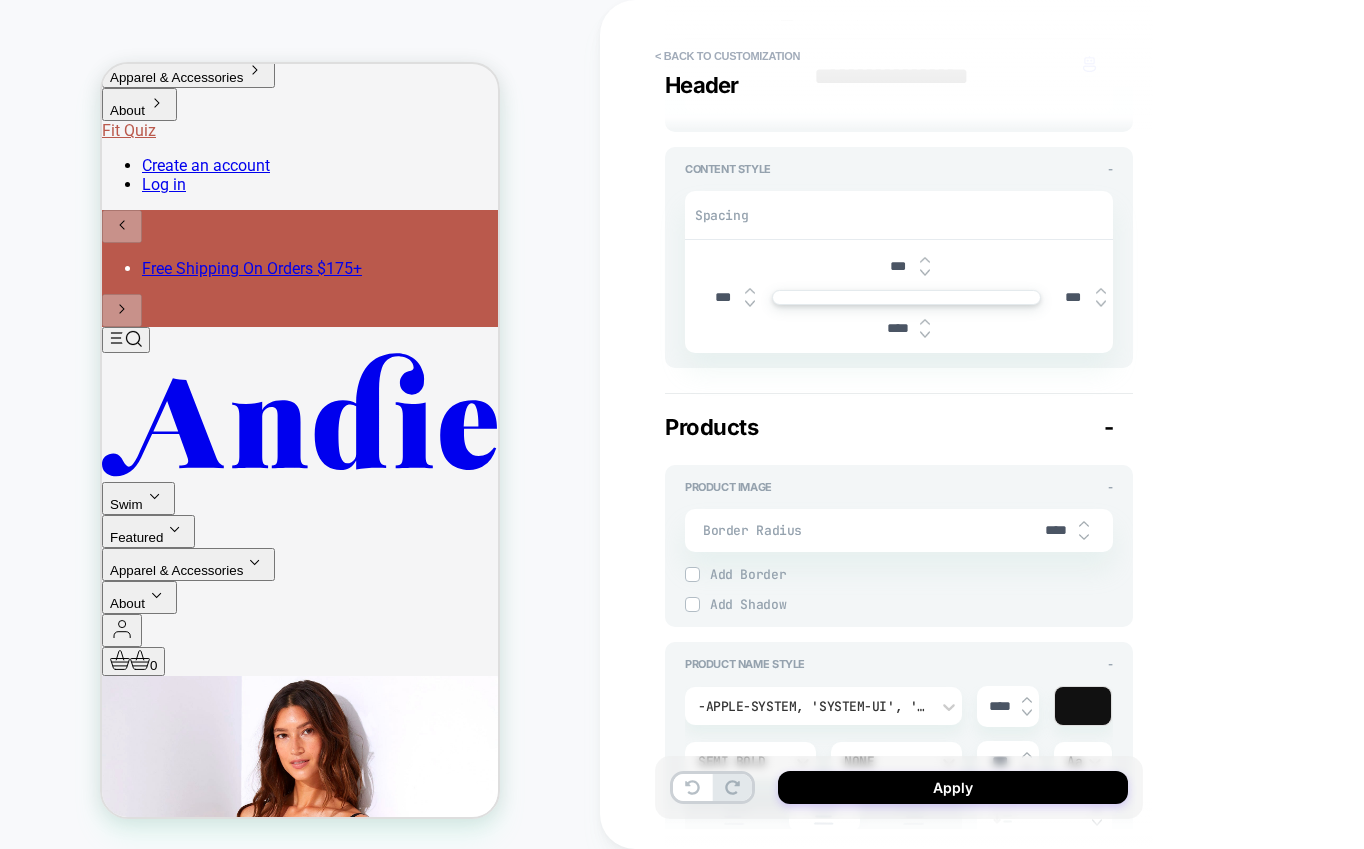 click on "****" at bounding box center [1056, 530] 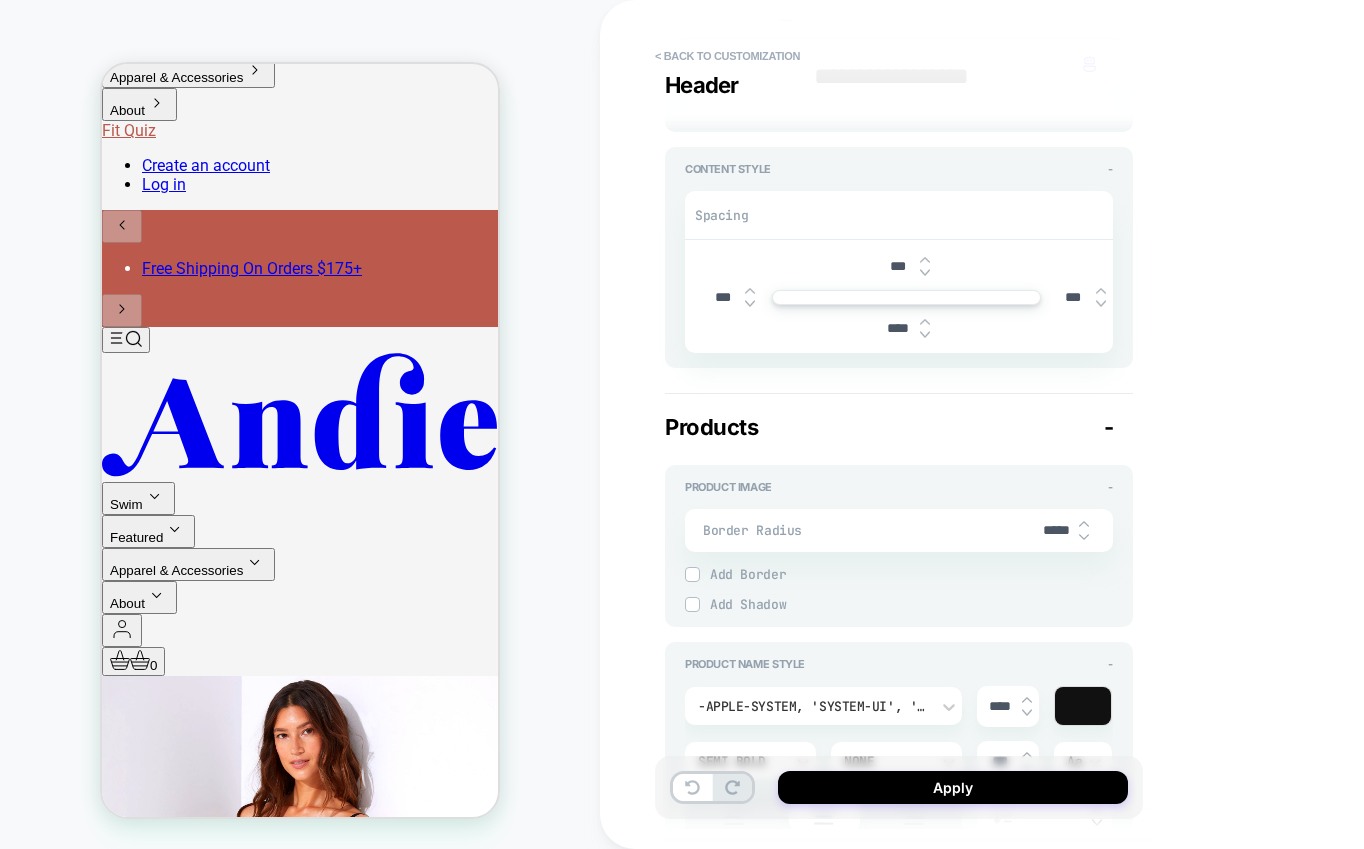type on "*" 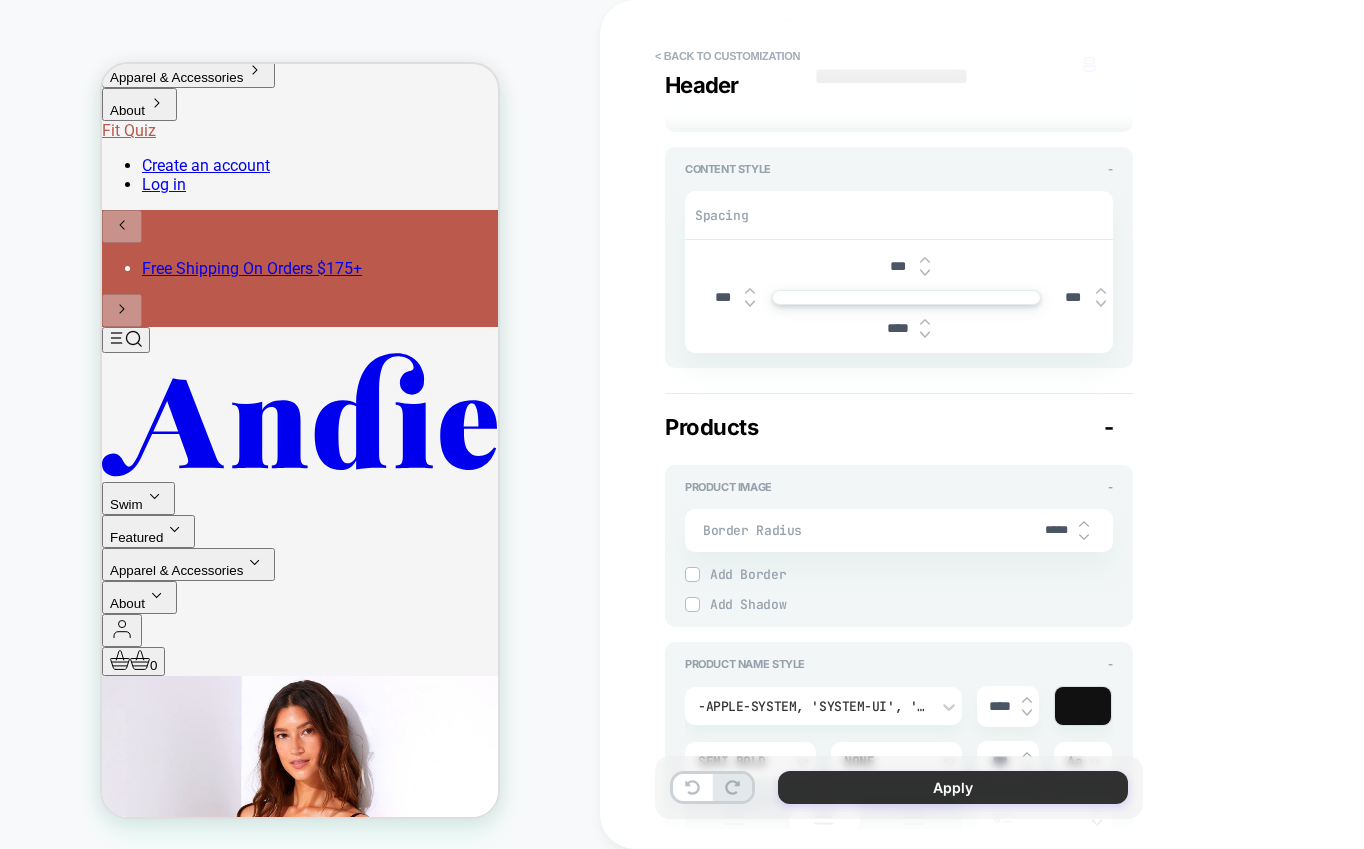 type on "*****" 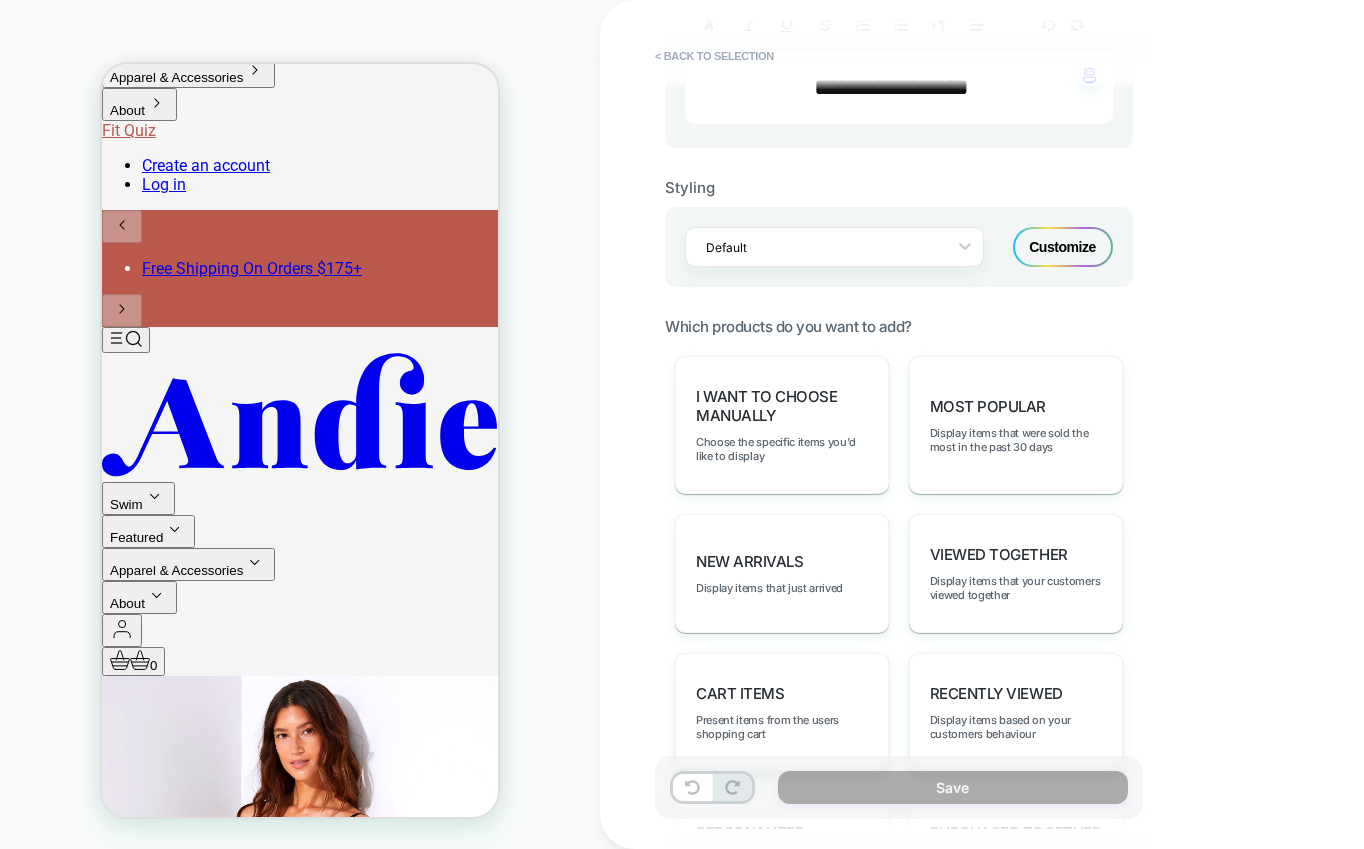 scroll, scrollTop: 1035, scrollLeft: 0, axis: vertical 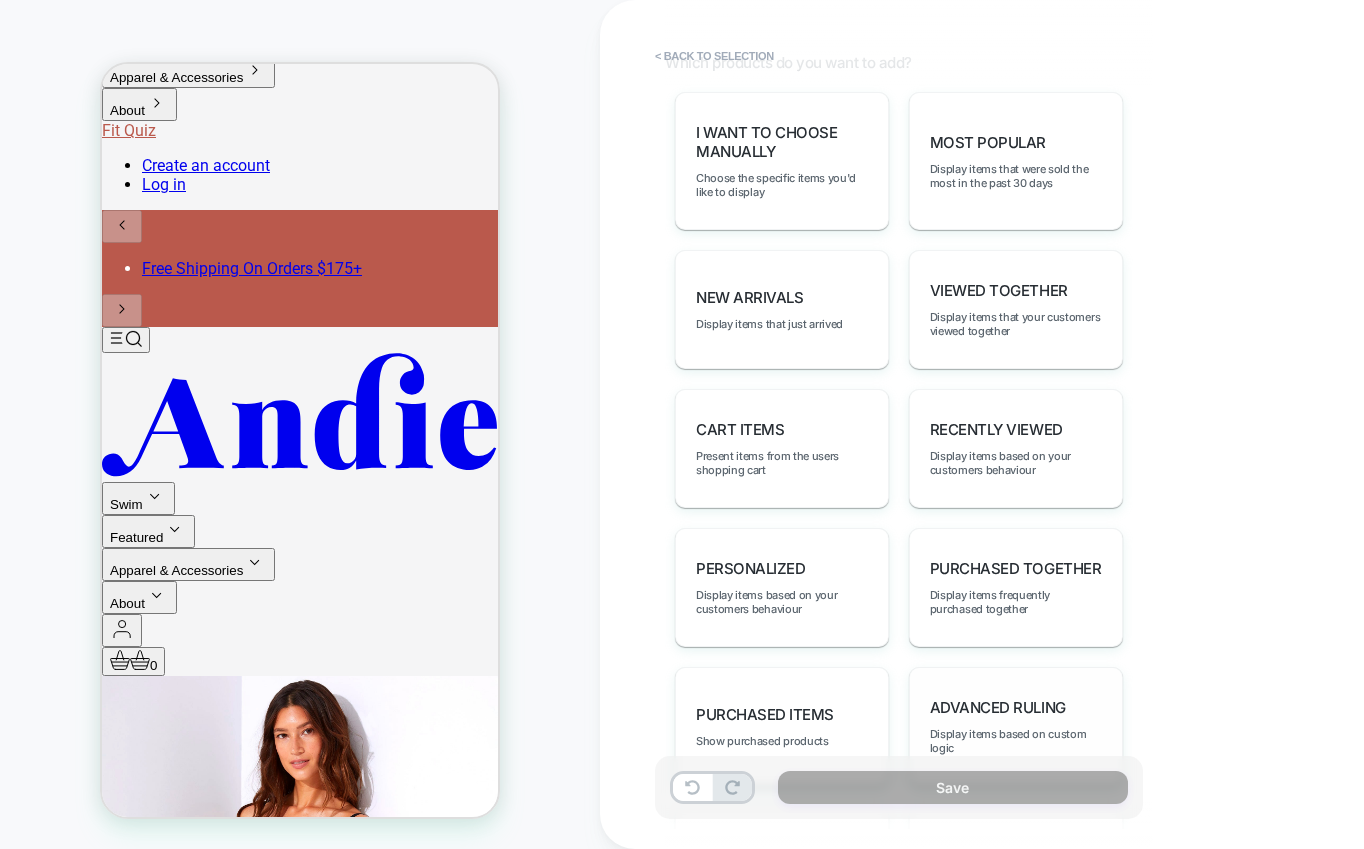 click on "Advanced Ruling" at bounding box center [998, 707] 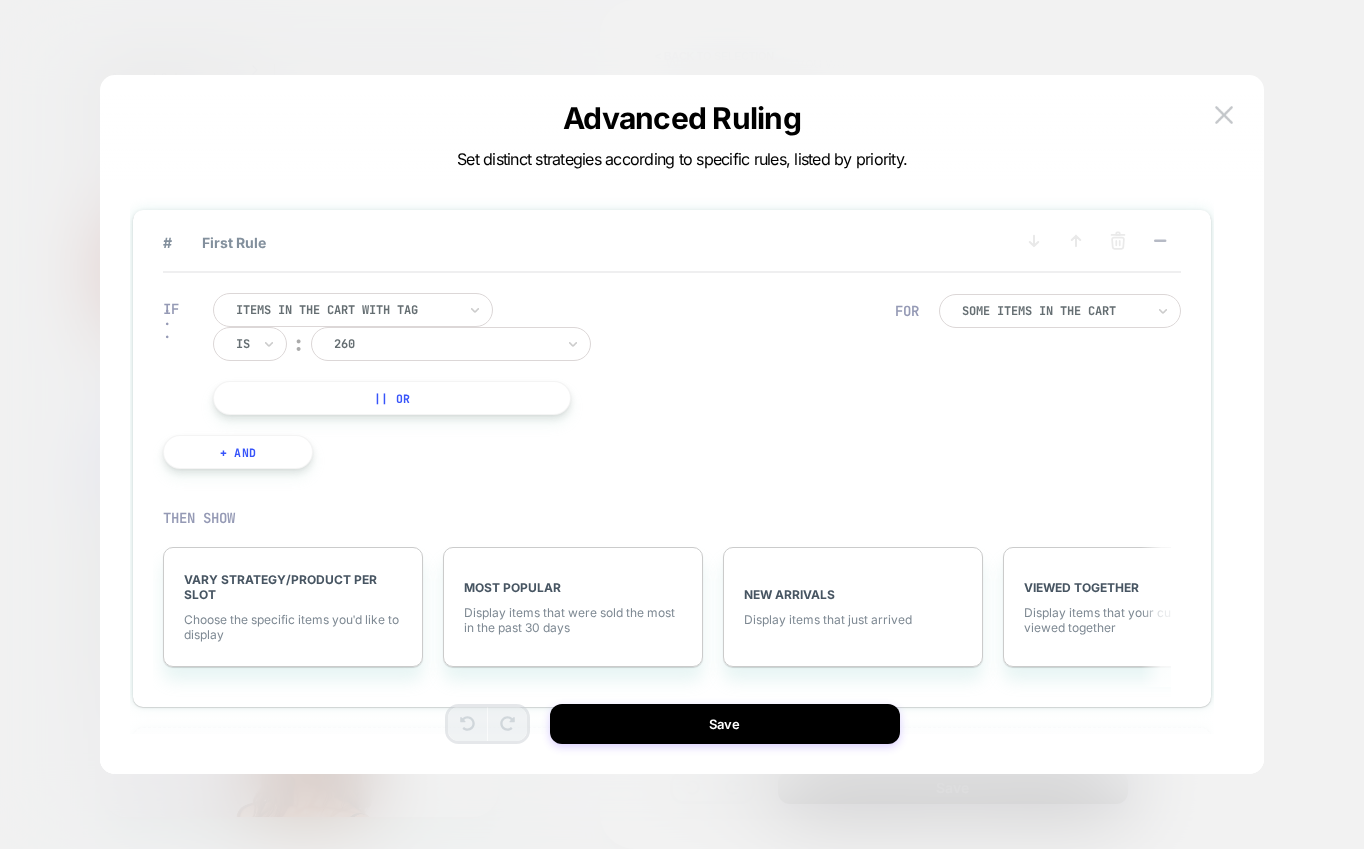 scroll, scrollTop: 94, scrollLeft: 0, axis: vertical 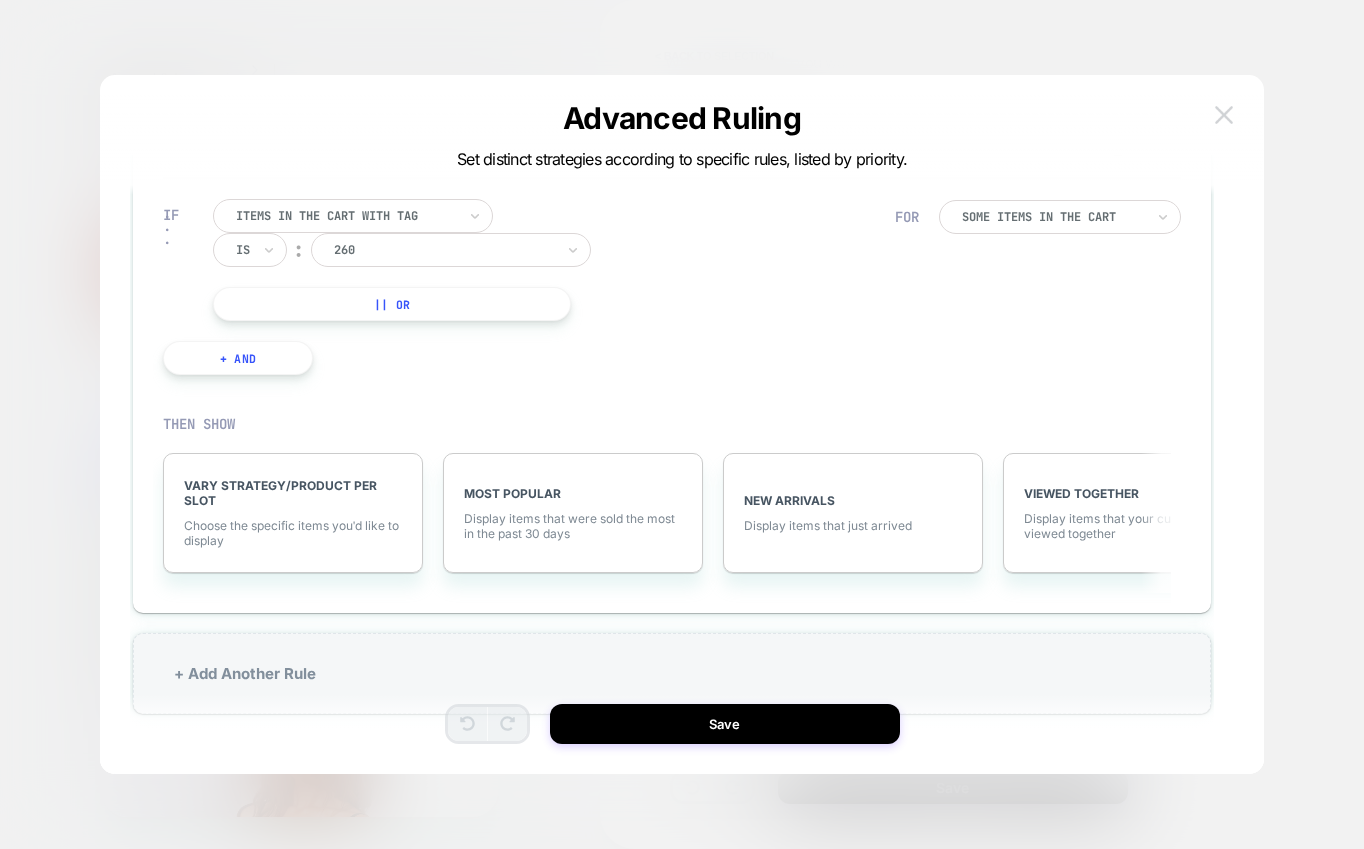click at bounding box center [1224, 114] 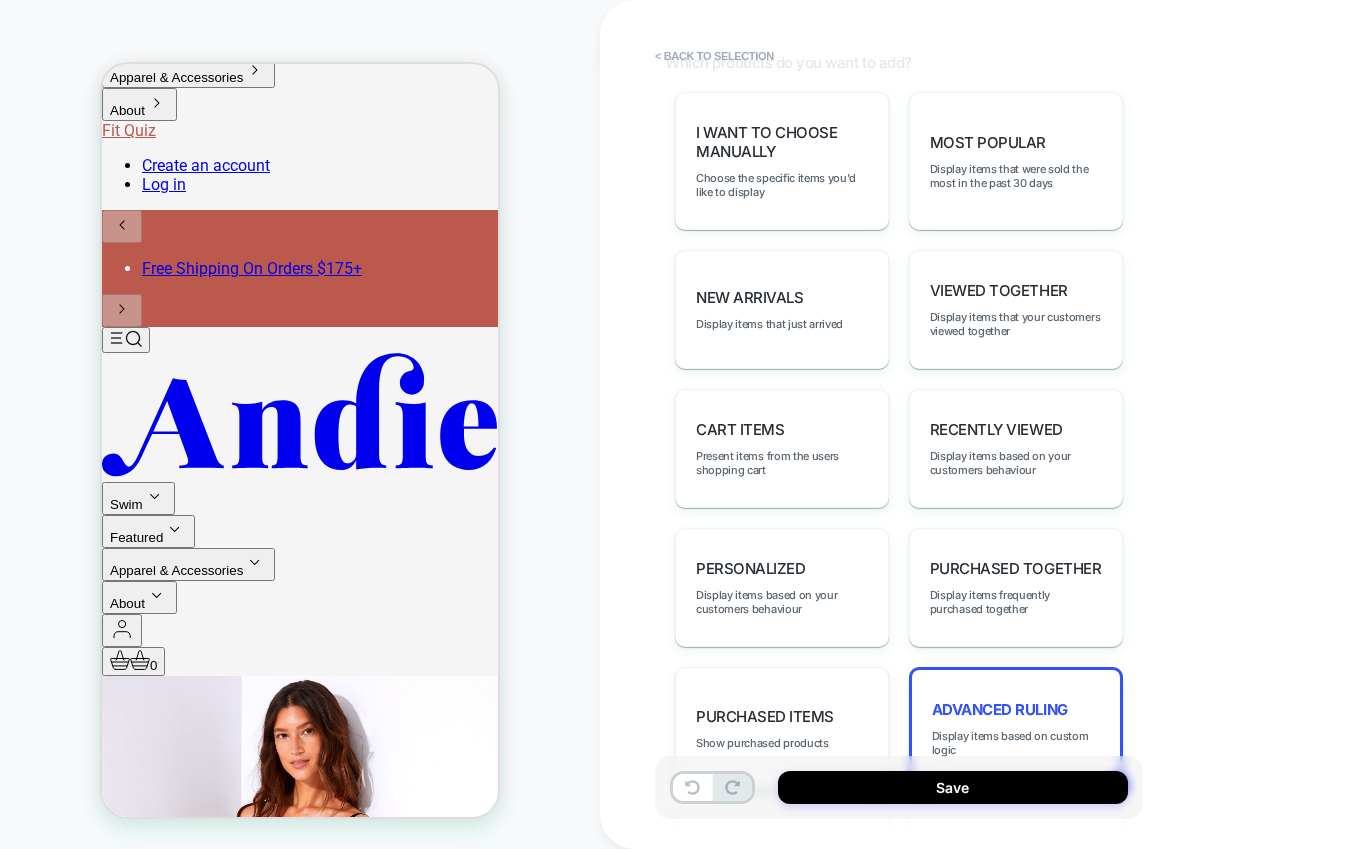 scroll, scrollTop: 966, scrollLeft: 0, axis: vertical 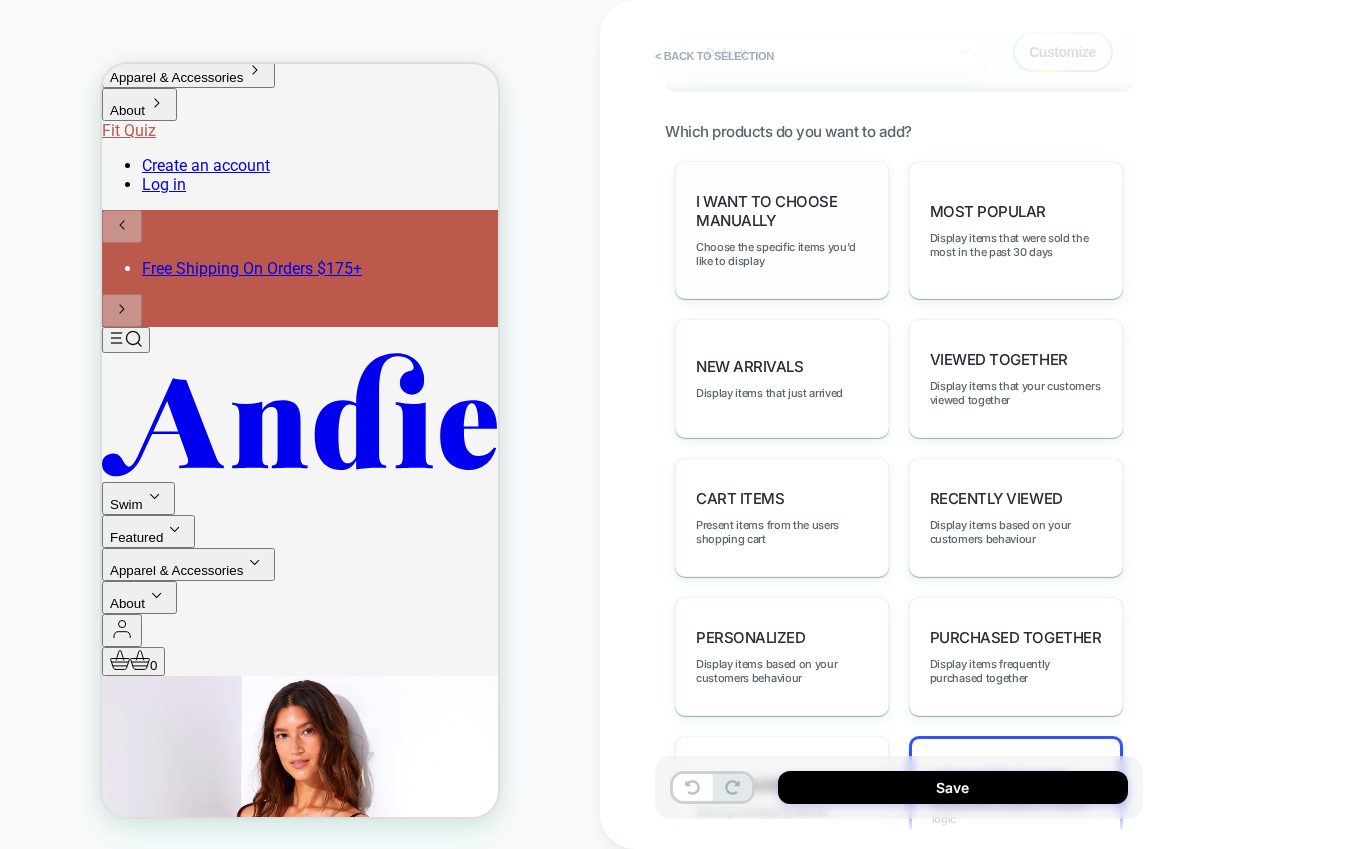 click on "I want to choose manually Choose the specific items you'd like to display" at bounding box center [782, 230] 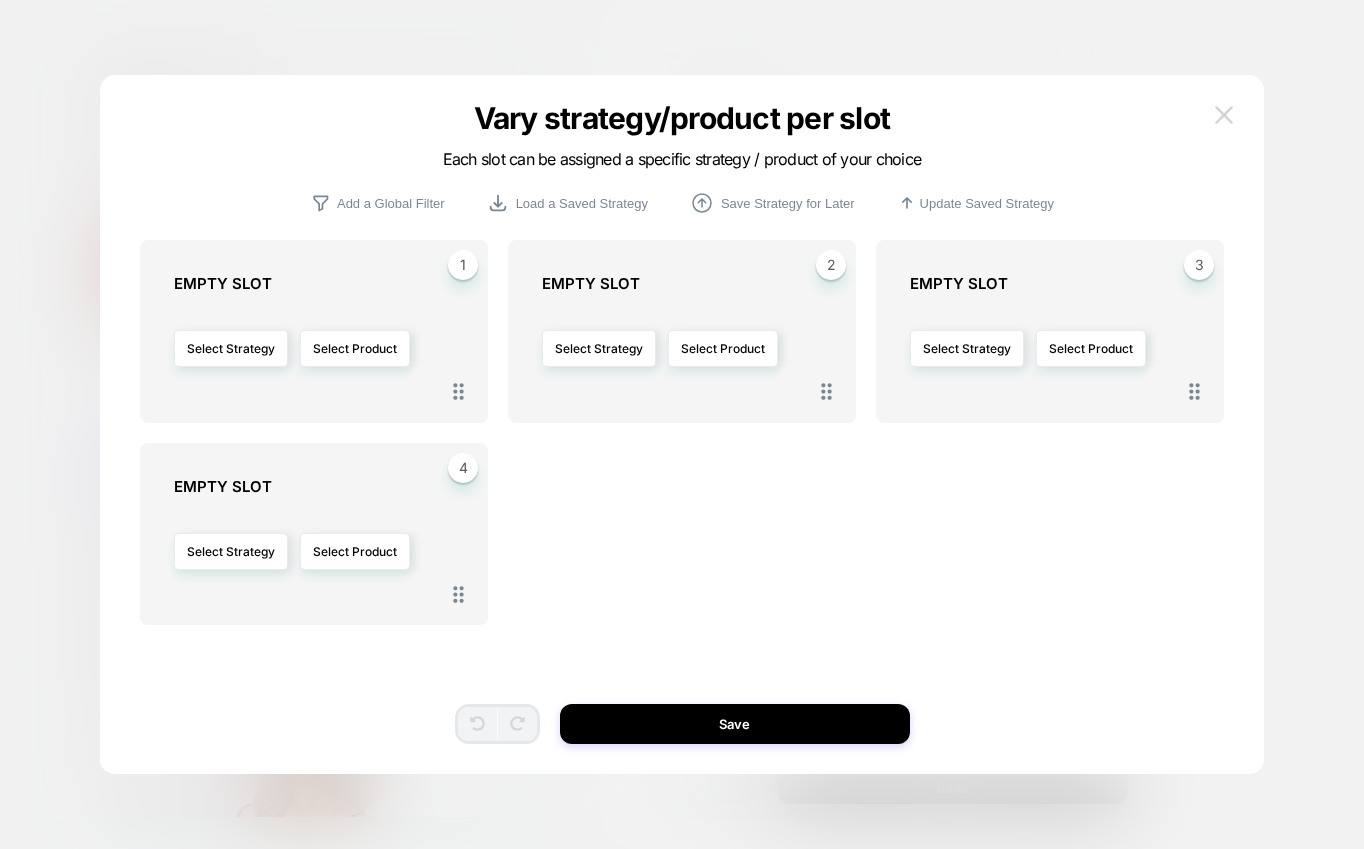 click at bounding box center (1224, 114) 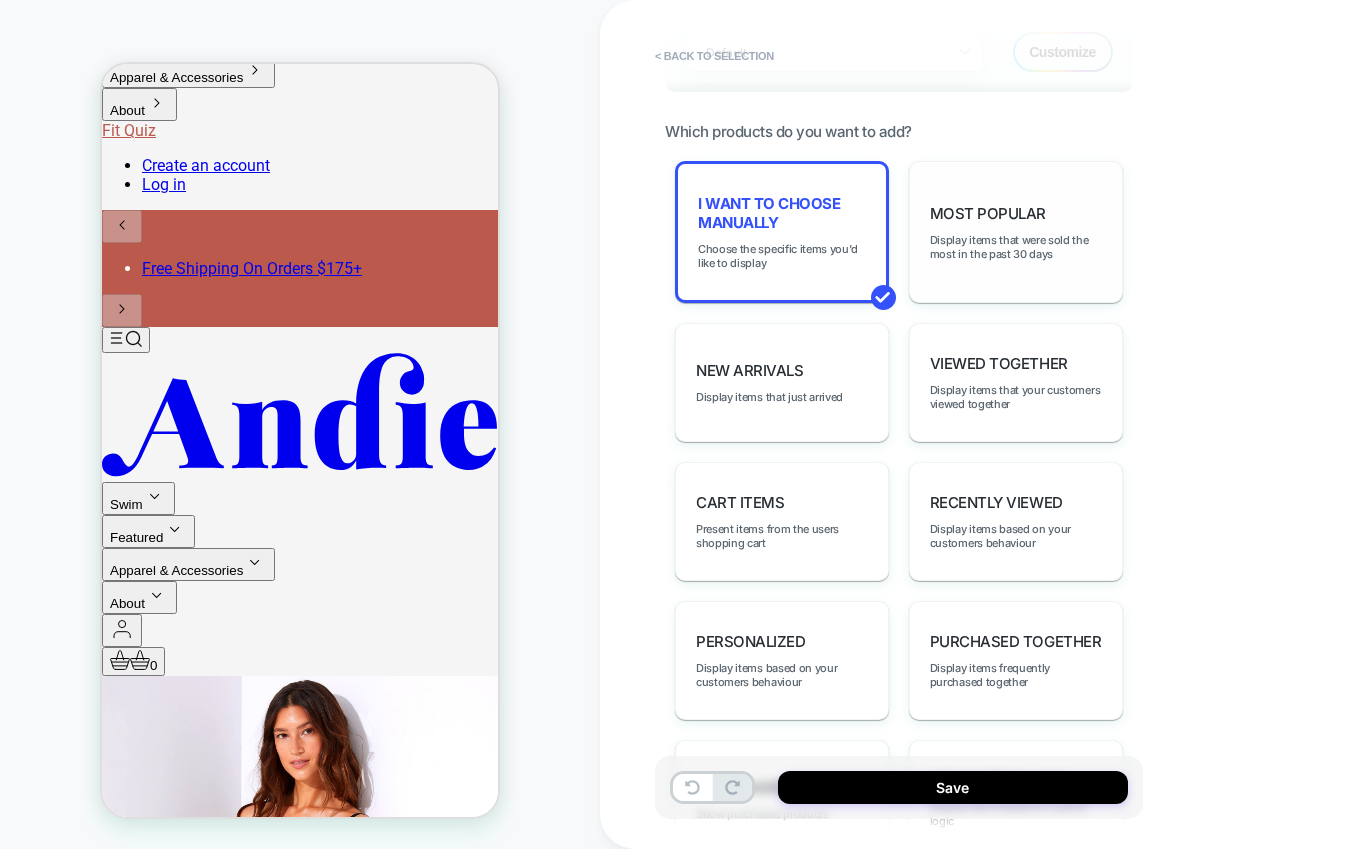 click on "Most Popular" at bounding box center (988, 213) 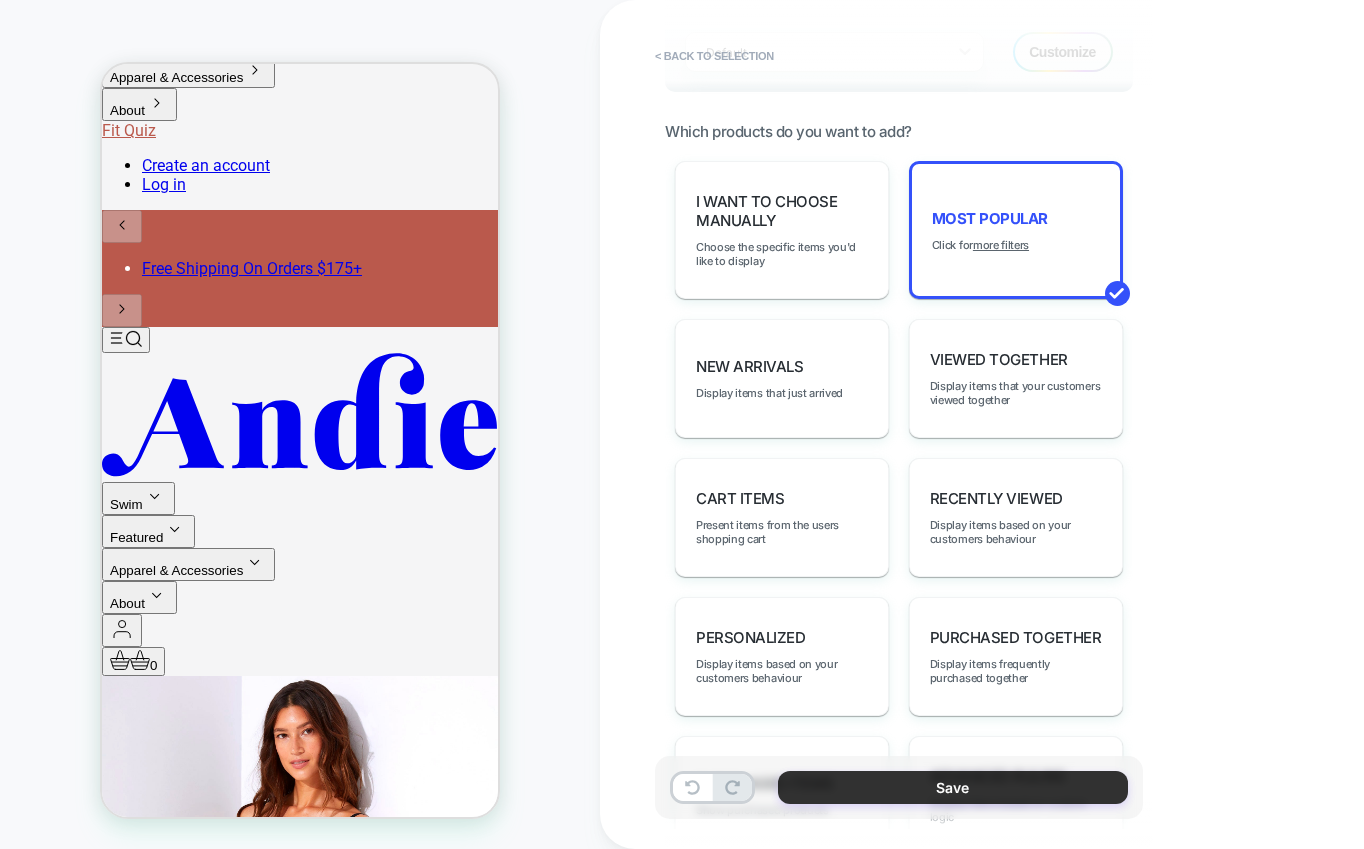 click on "Save" at bounding box center [953, 787] 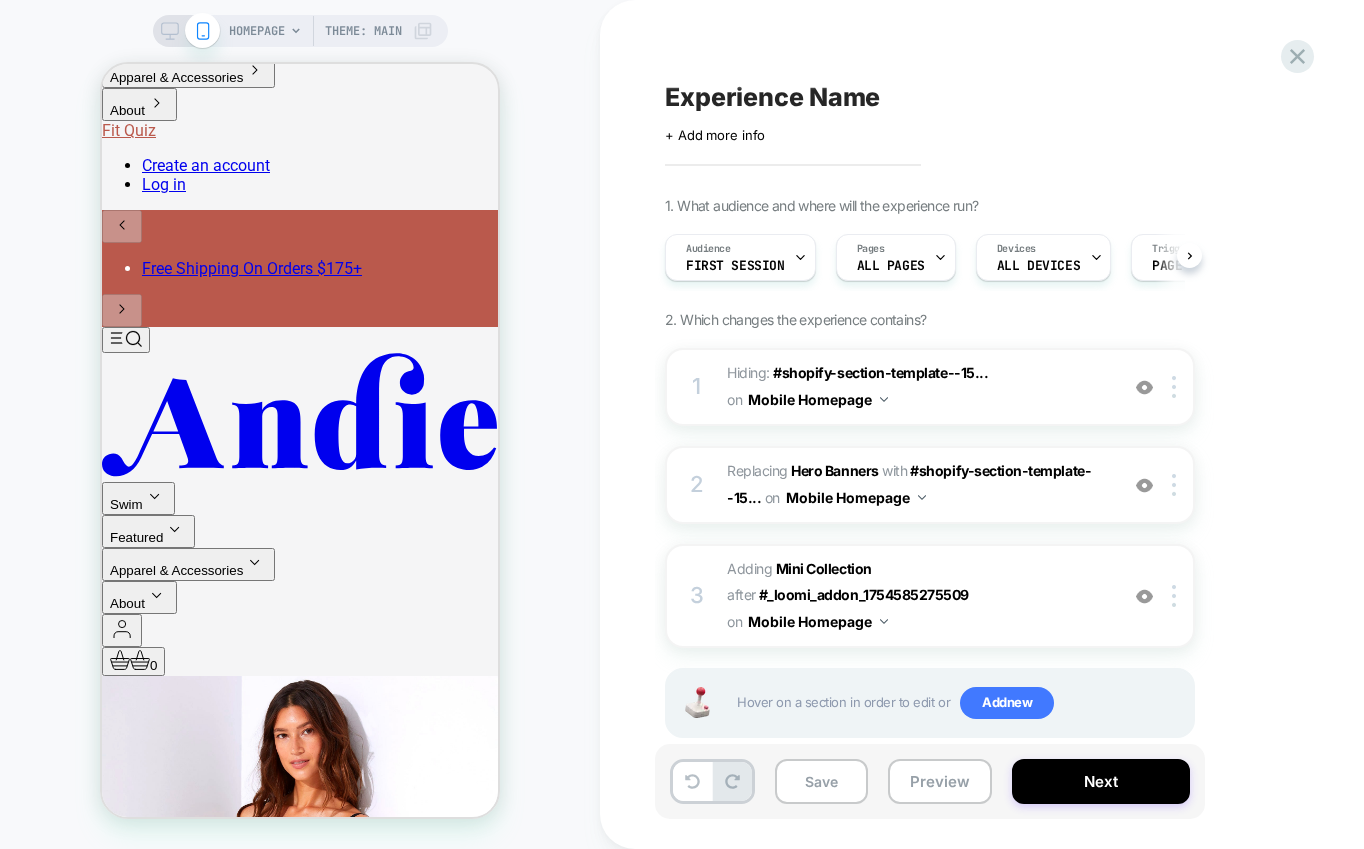 scroll, scrollTop: 0, scrollLeft: 1, axis: horizontal 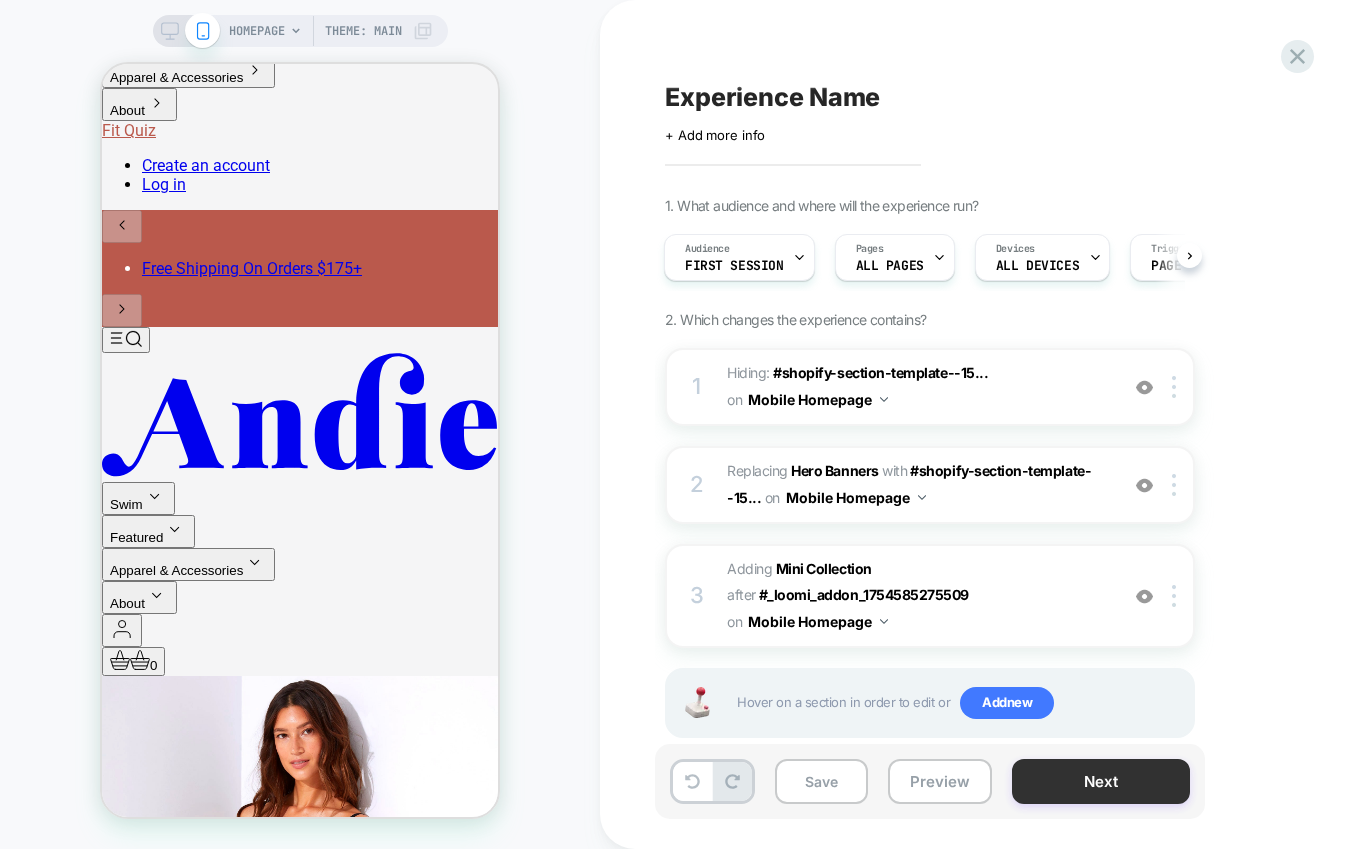 click on "Next" at bounding box center (1101, 781) 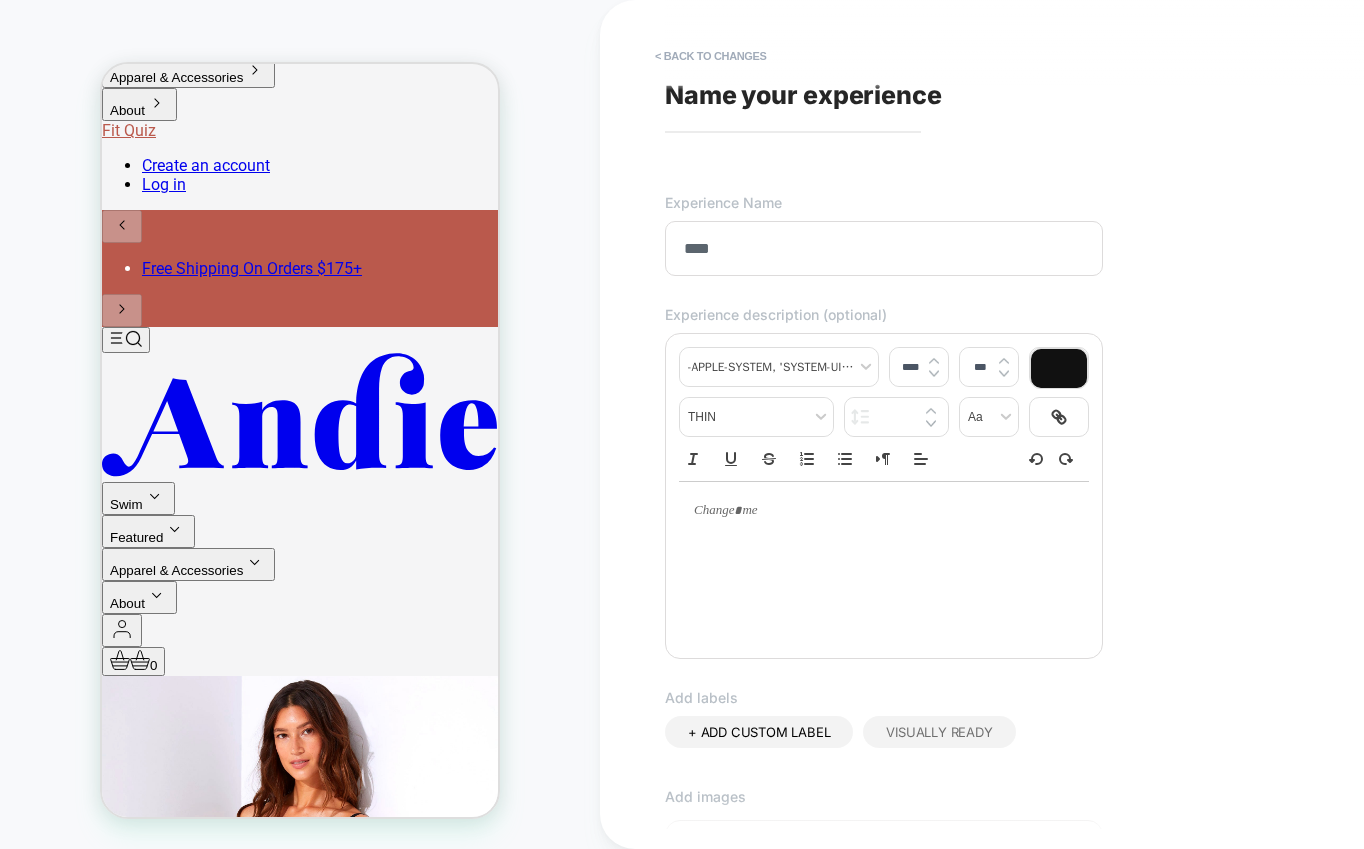 scroll, scrollTop: 428, scrollLeft: 0, axis: vertical 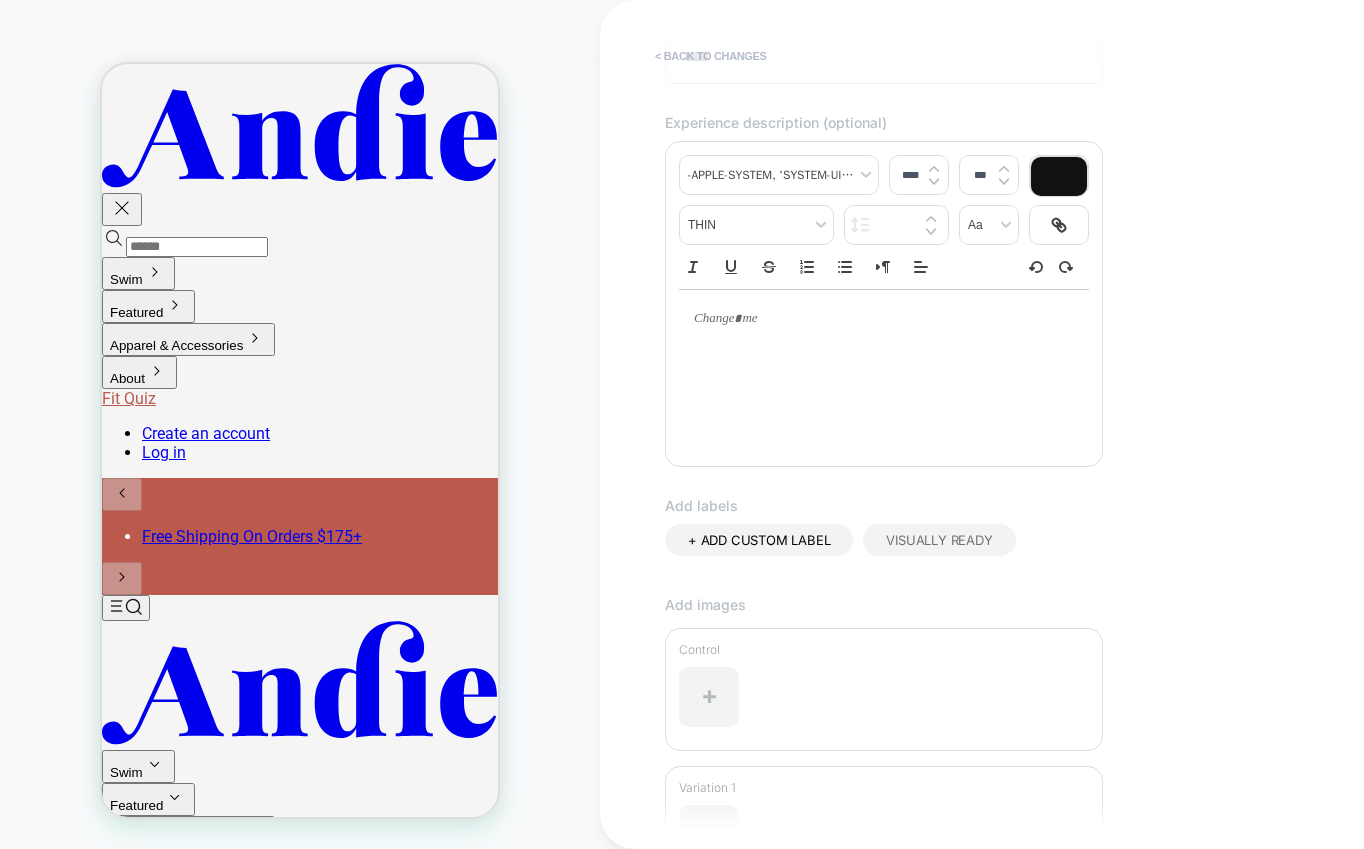 type on "****" 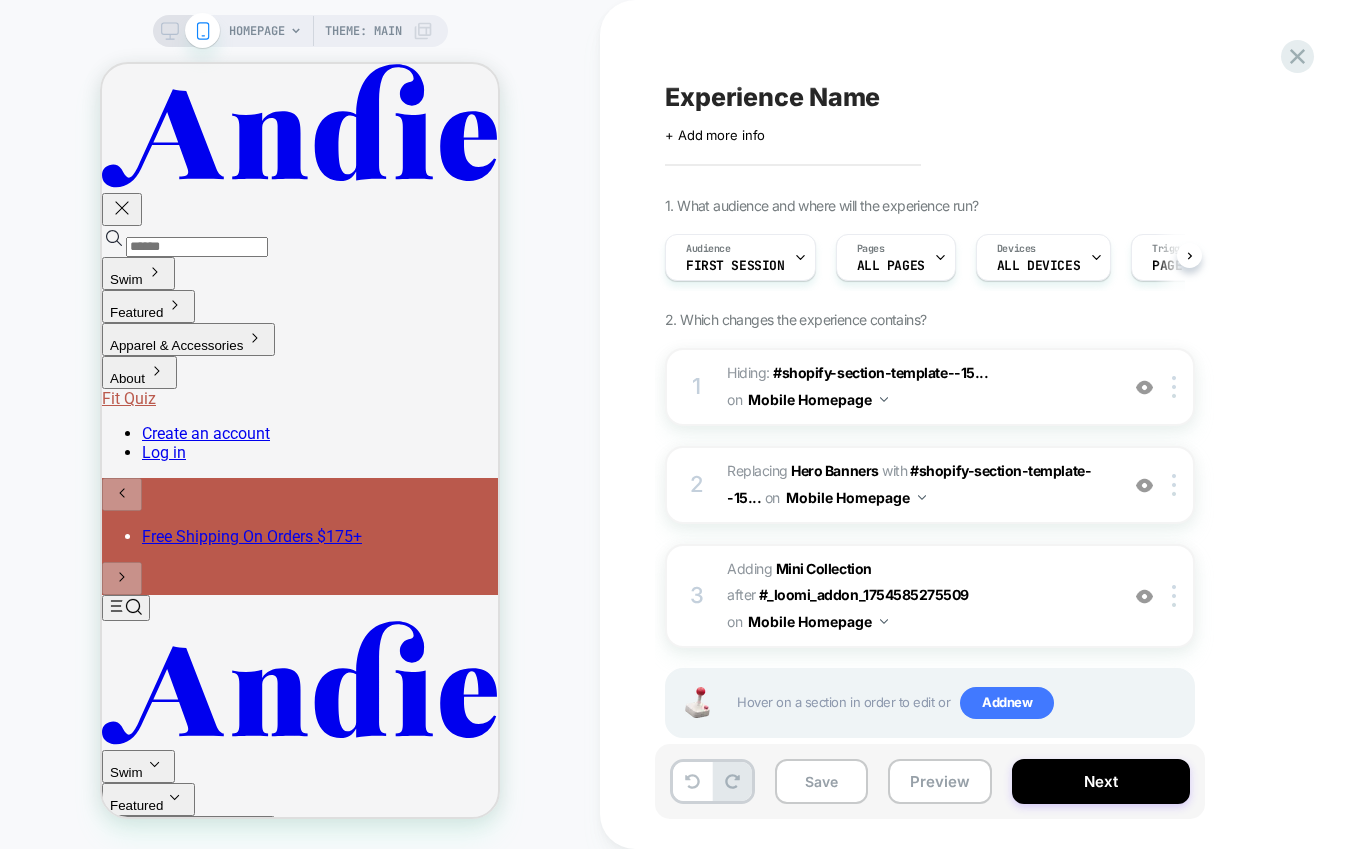 scroll, scrollTop: 0, scrollLeft: 1, axis: horizontal 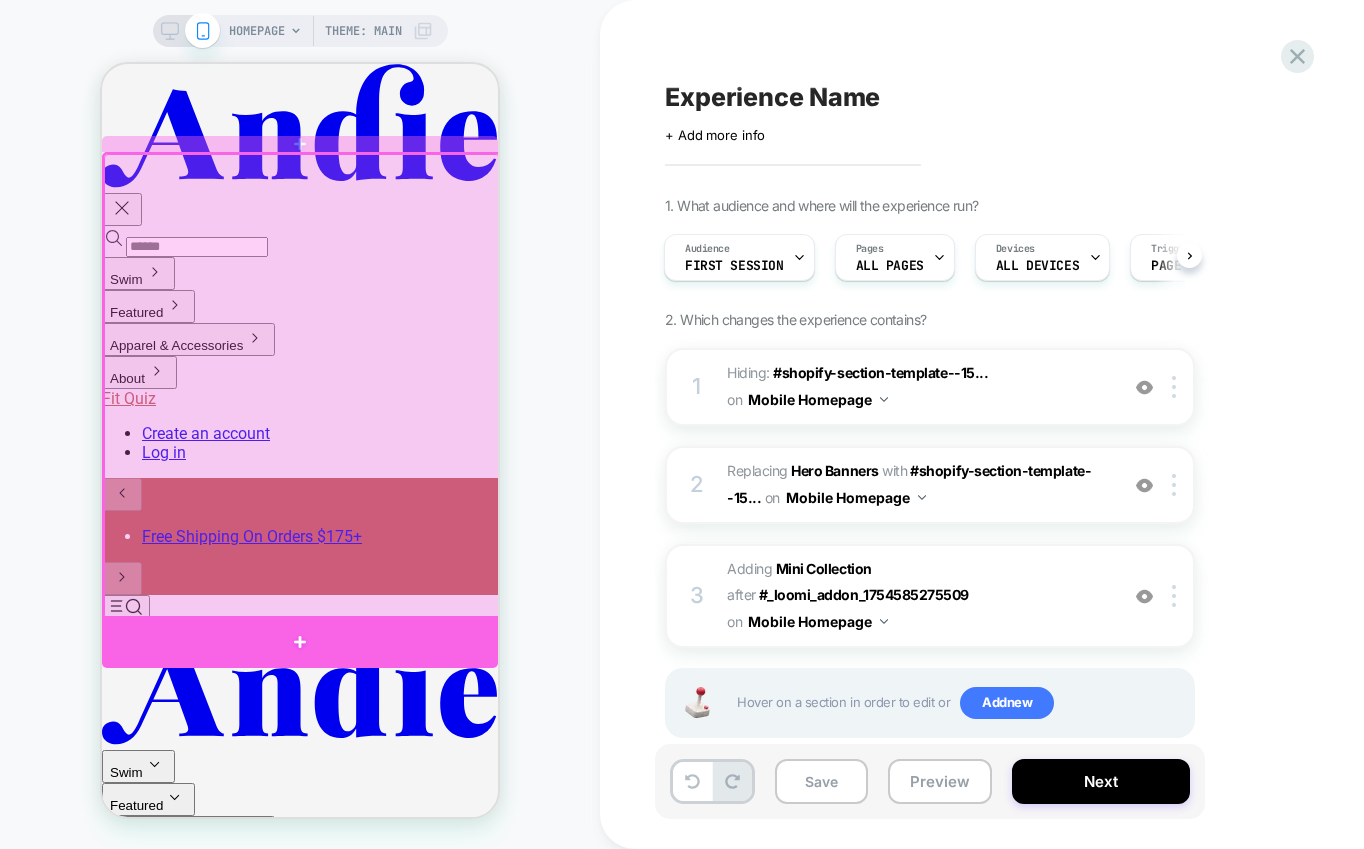 click at bounding box center [300, 642] 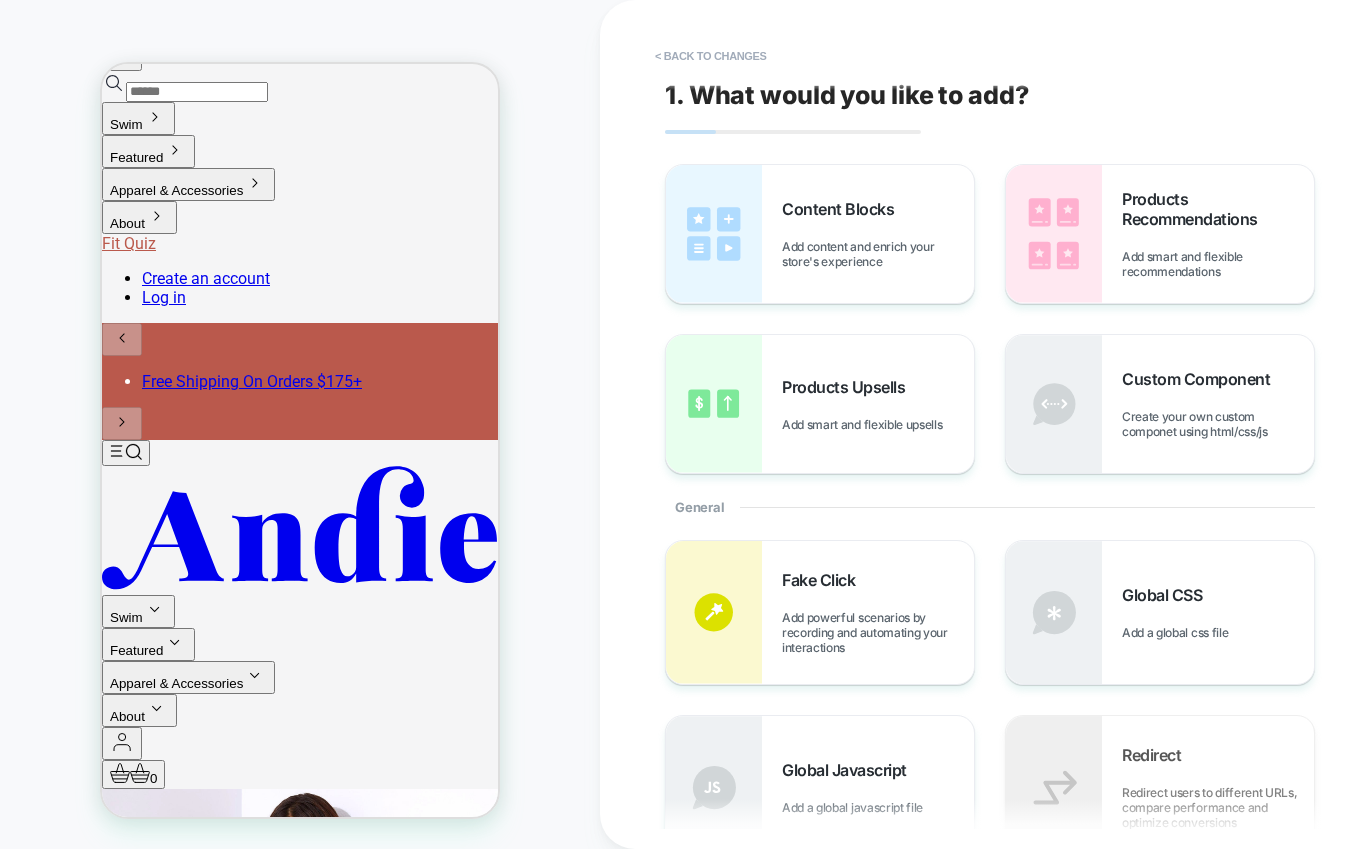 scroll, scrollTop: 176, scrollLeft: 0, axis: vertical 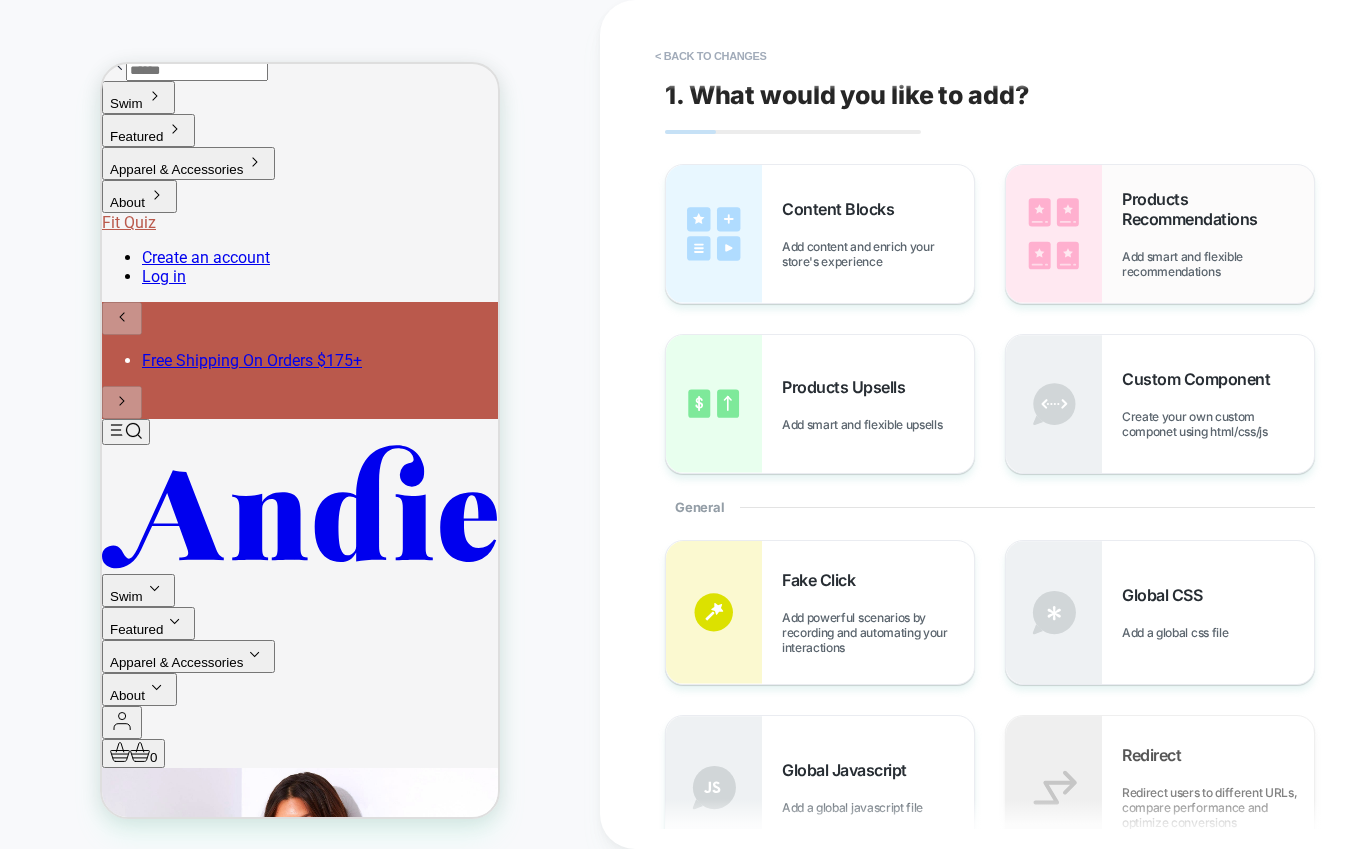 click on "Products Recommendations" at bounding box center (1218, 209) 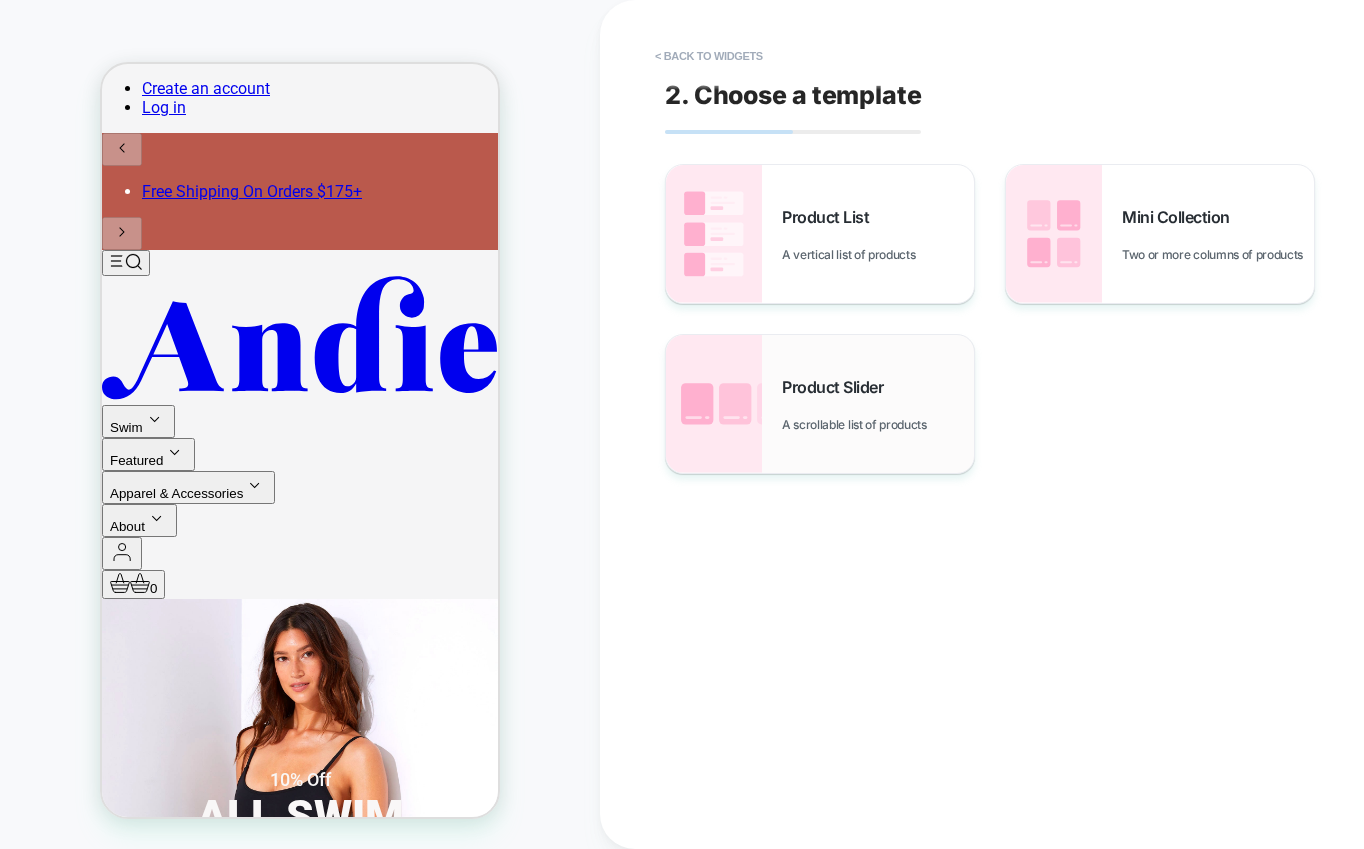 scroll, scrollTop: 361, scrollLeft: 0, axis: vertical 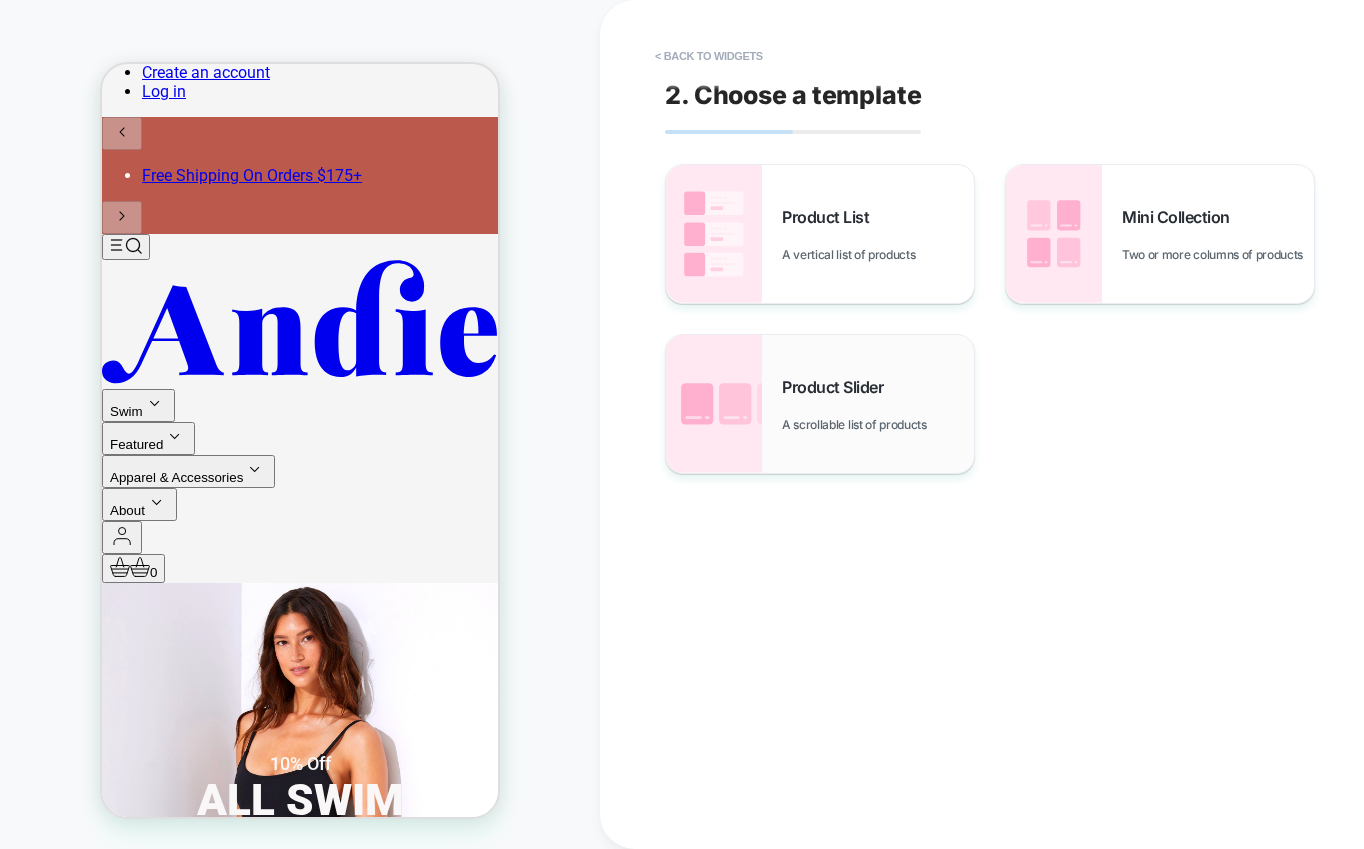 click on "Product Slider" at bounding box center (837, 387) 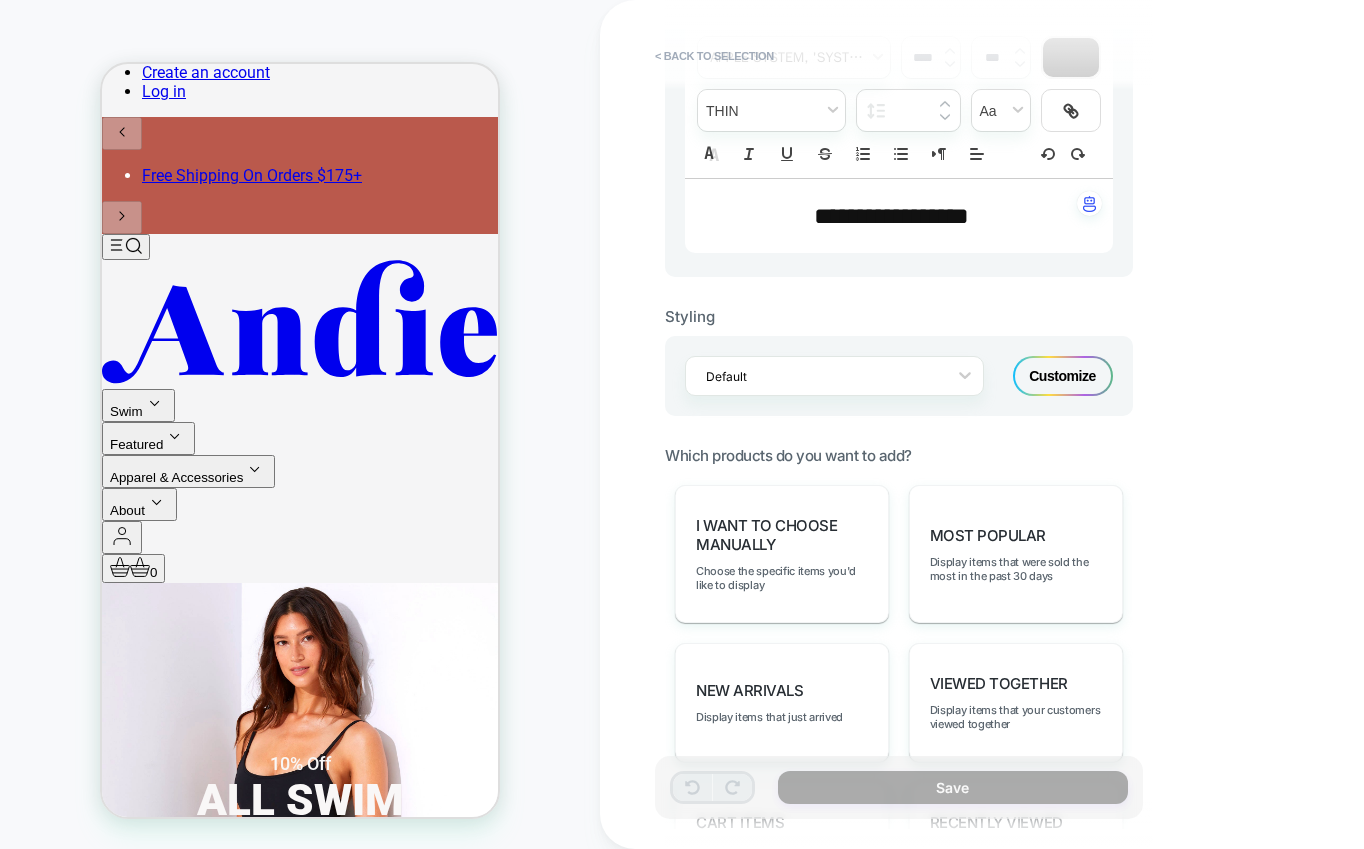 scroll, scrollTop: 595, scrollLeft: 0, axis: vertical 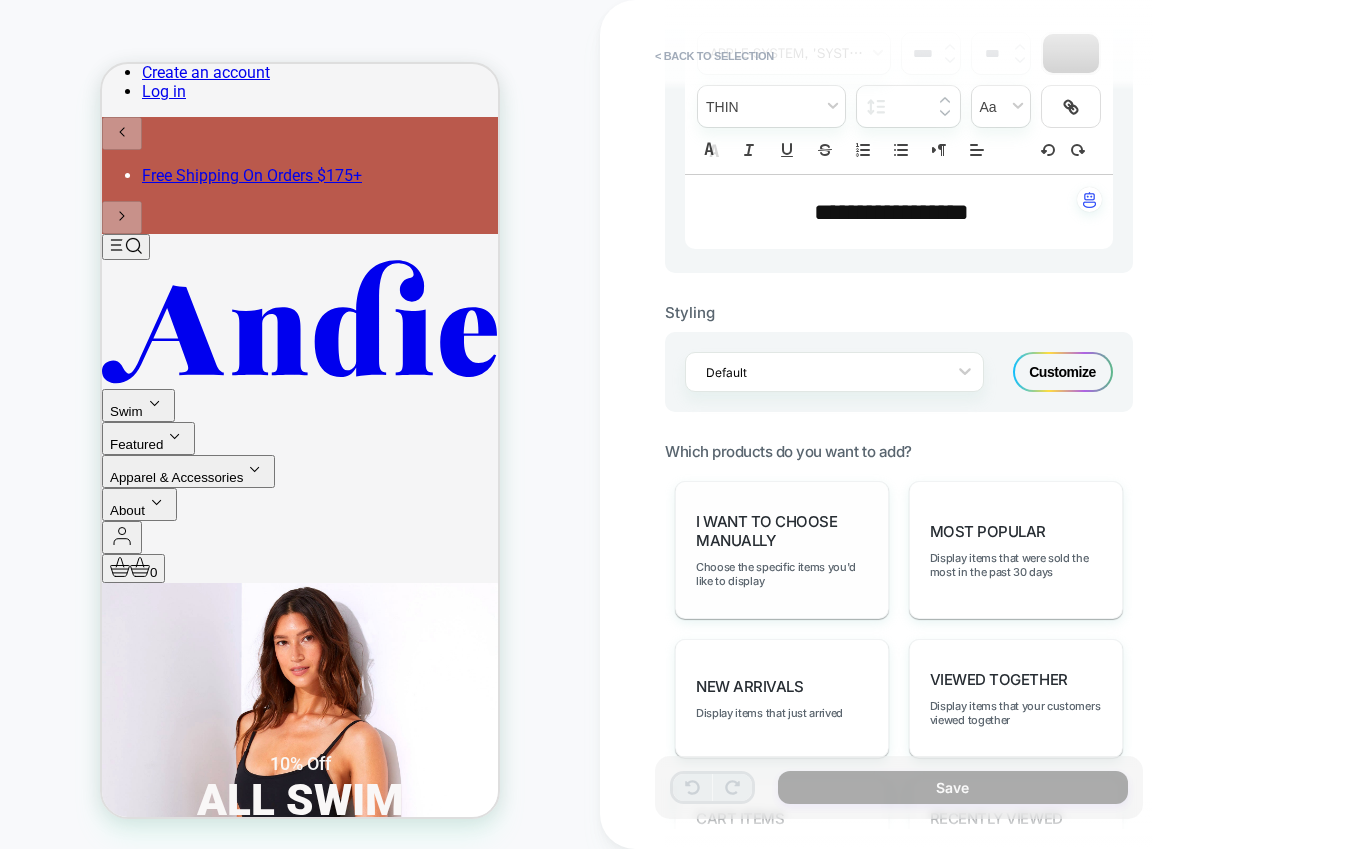 click on "I want to choose manually Choose the specific items you'd like to display" at bounding box center [782, 550] 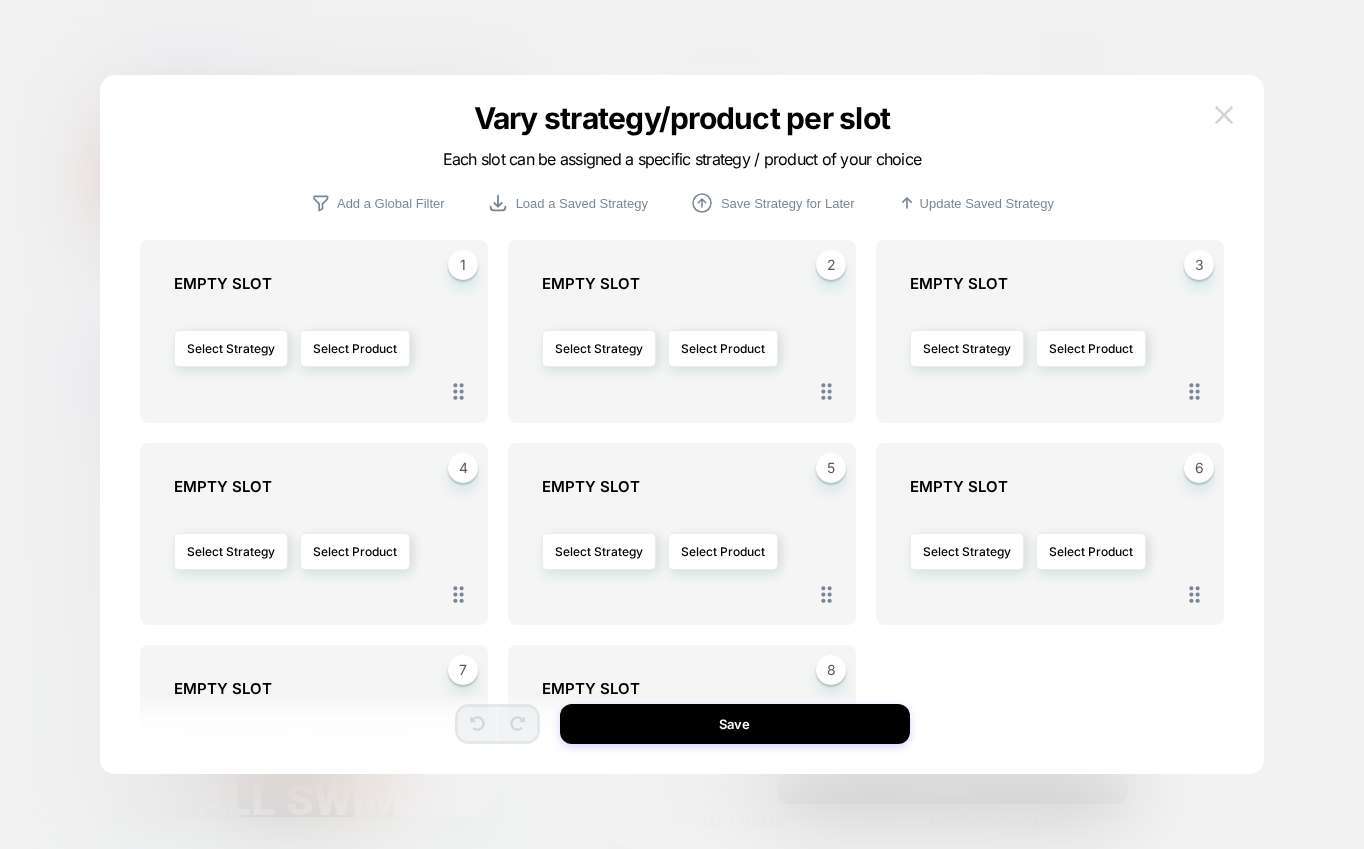 click at bounding box center [1224, 114] 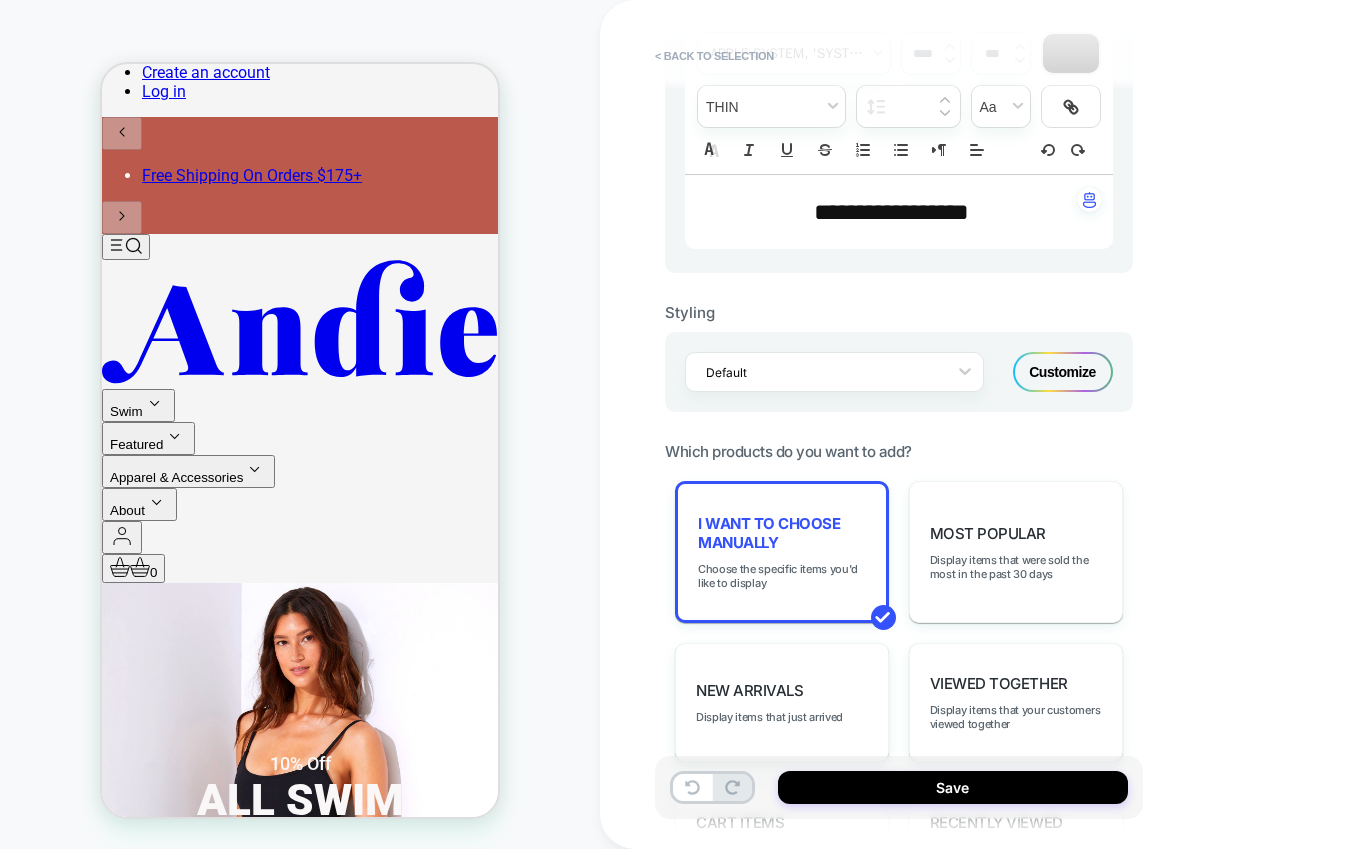 click on "Customize" at bounding box center [1063, 372] 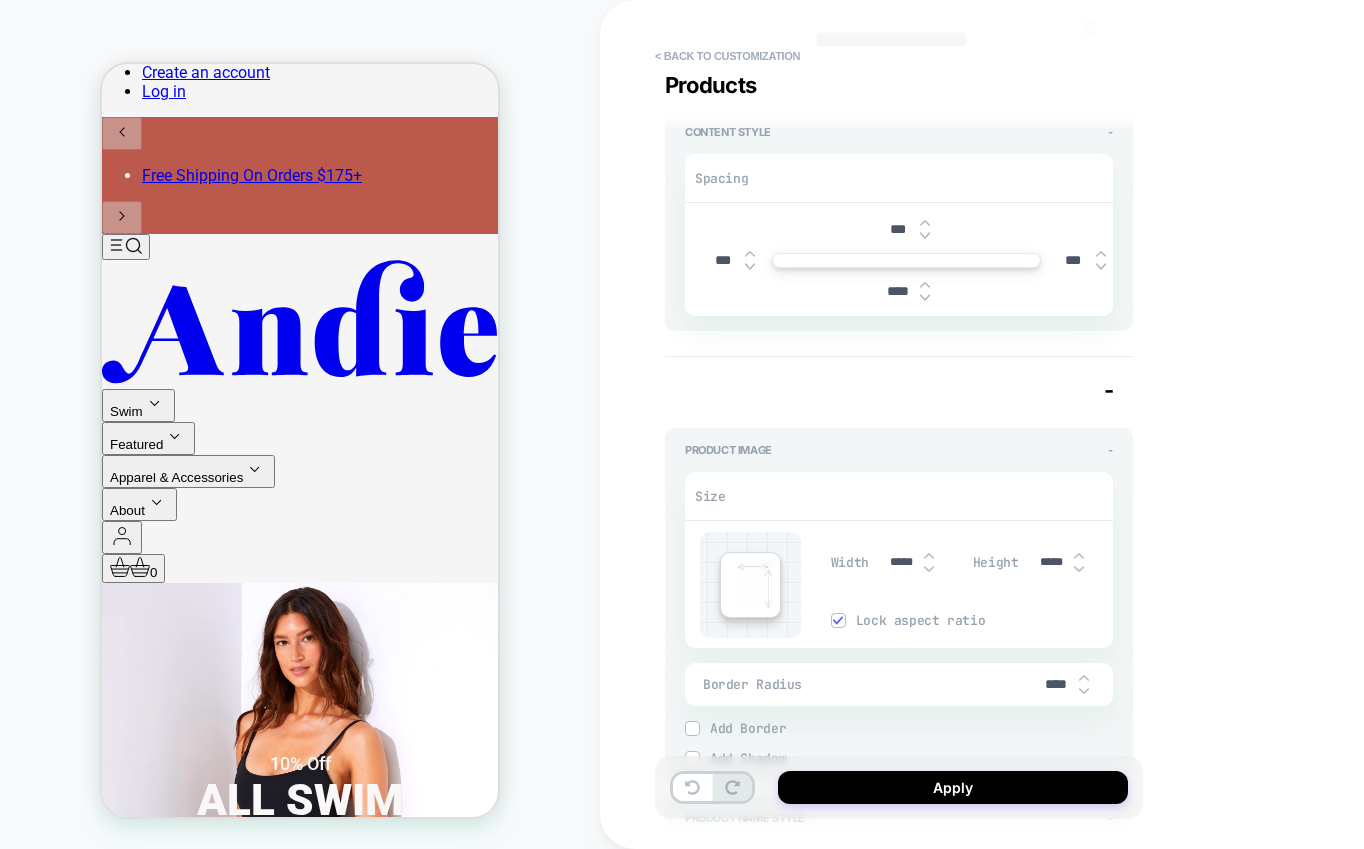 scroll, scrollTop: 148, scrollLeft: 0, axis: vertical 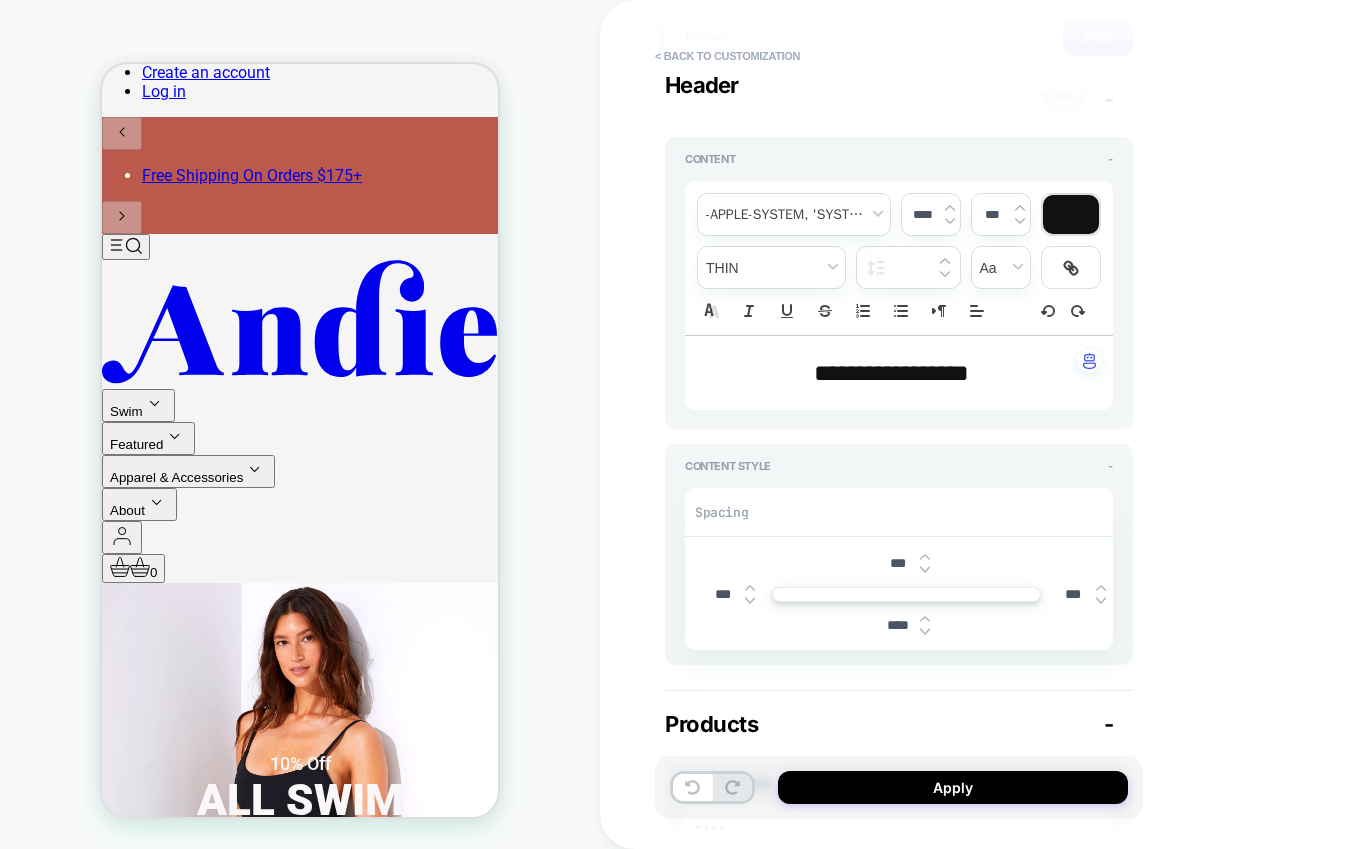 type on "*" 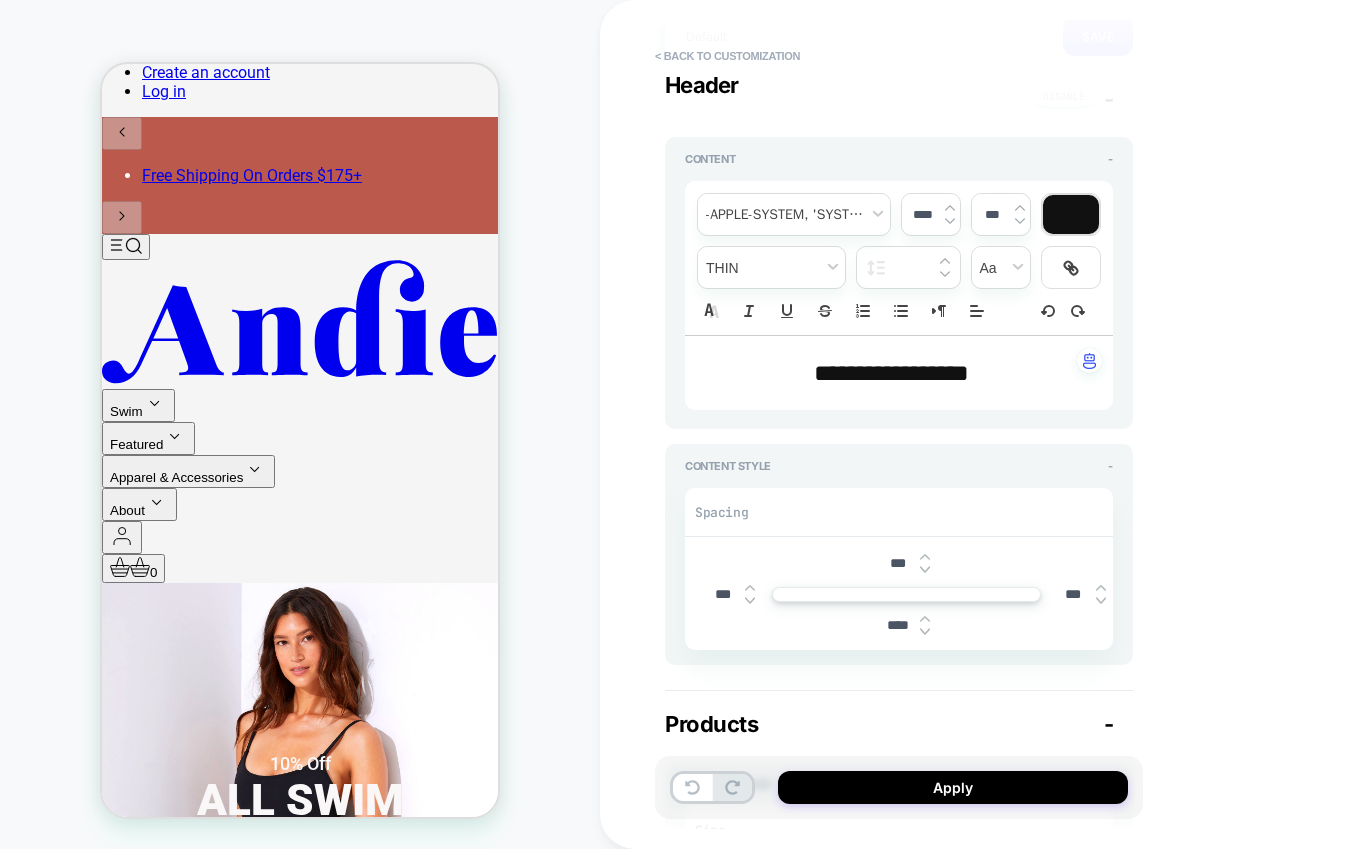 scroll, scrollTop: 0, scrollLeft: 0, axis: both 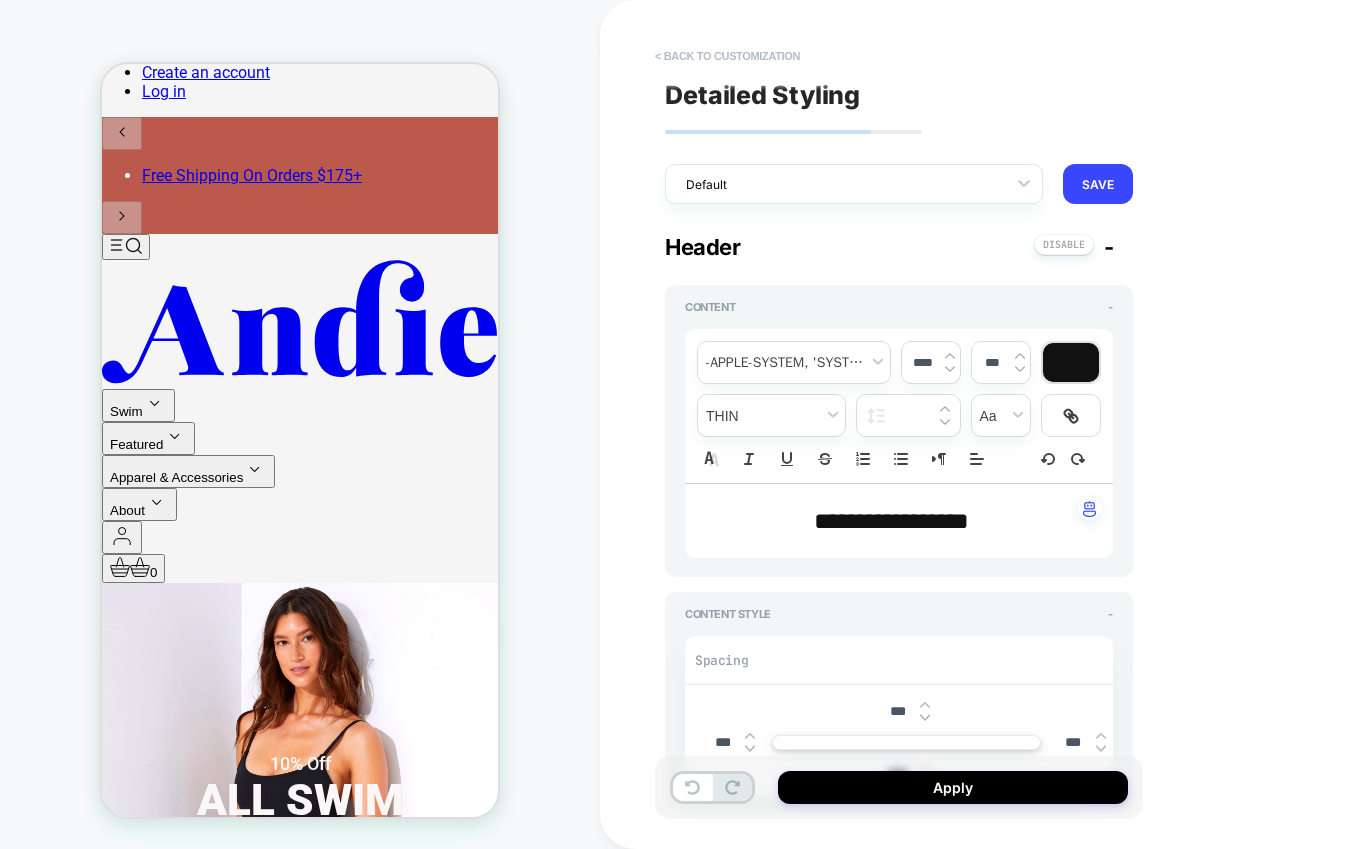 click on "< Back to customization" at bounding box center (727, 56) 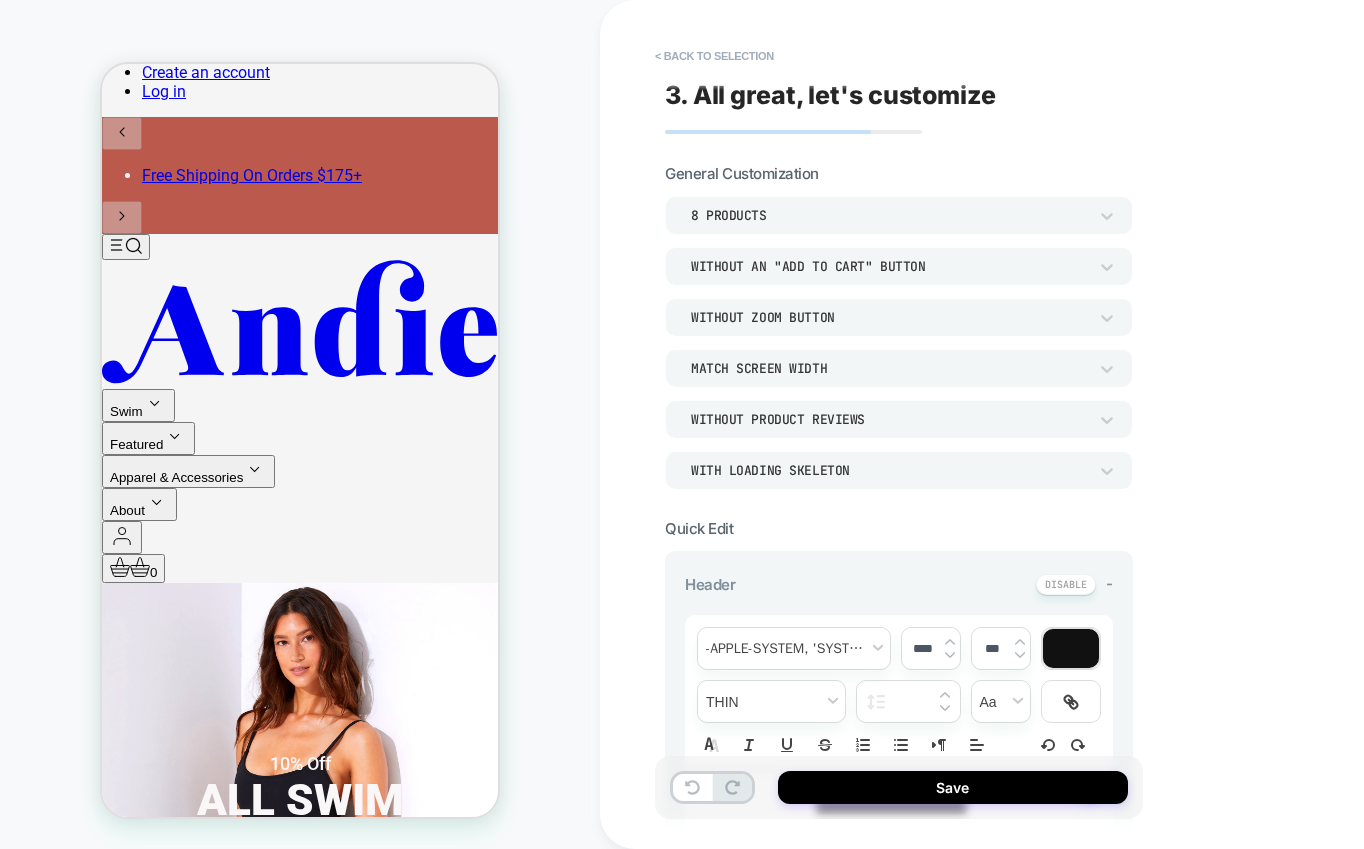 click on "< Back to selection" at bounding box center [714, 56] 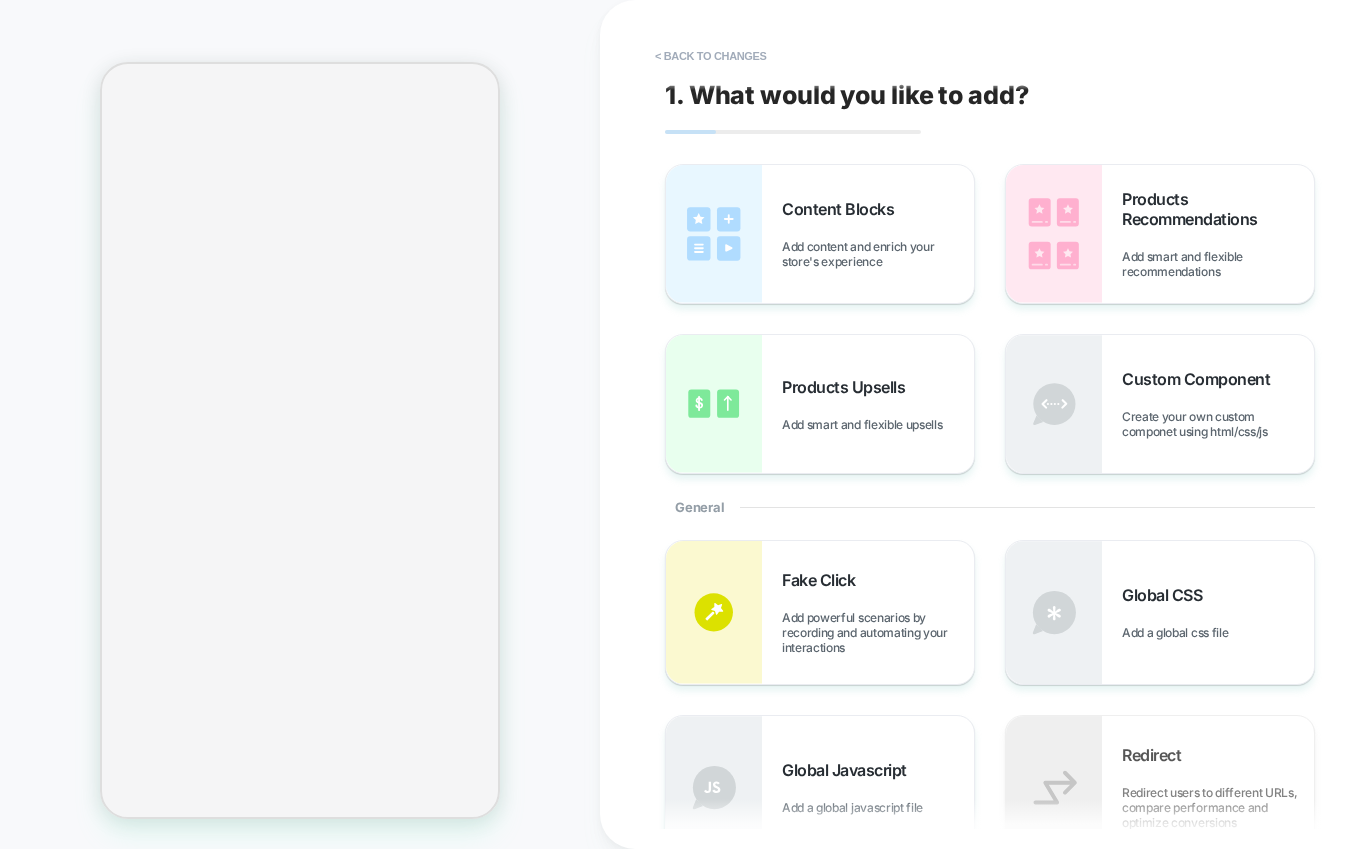 scroll, scrollTop: 0, scrollLeft: 0, axis: both 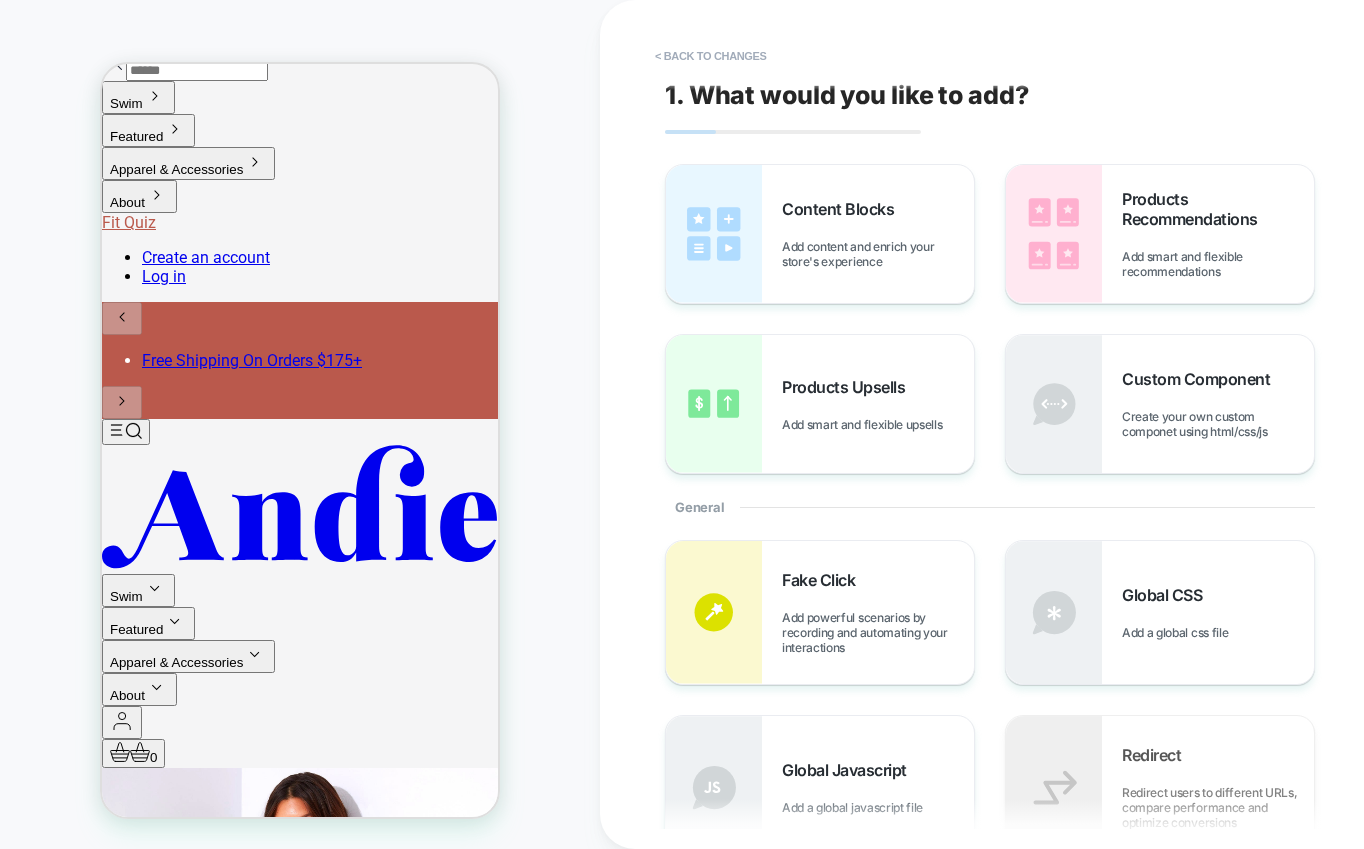 click on "< Back to changes" at bounding box center [711, 56] 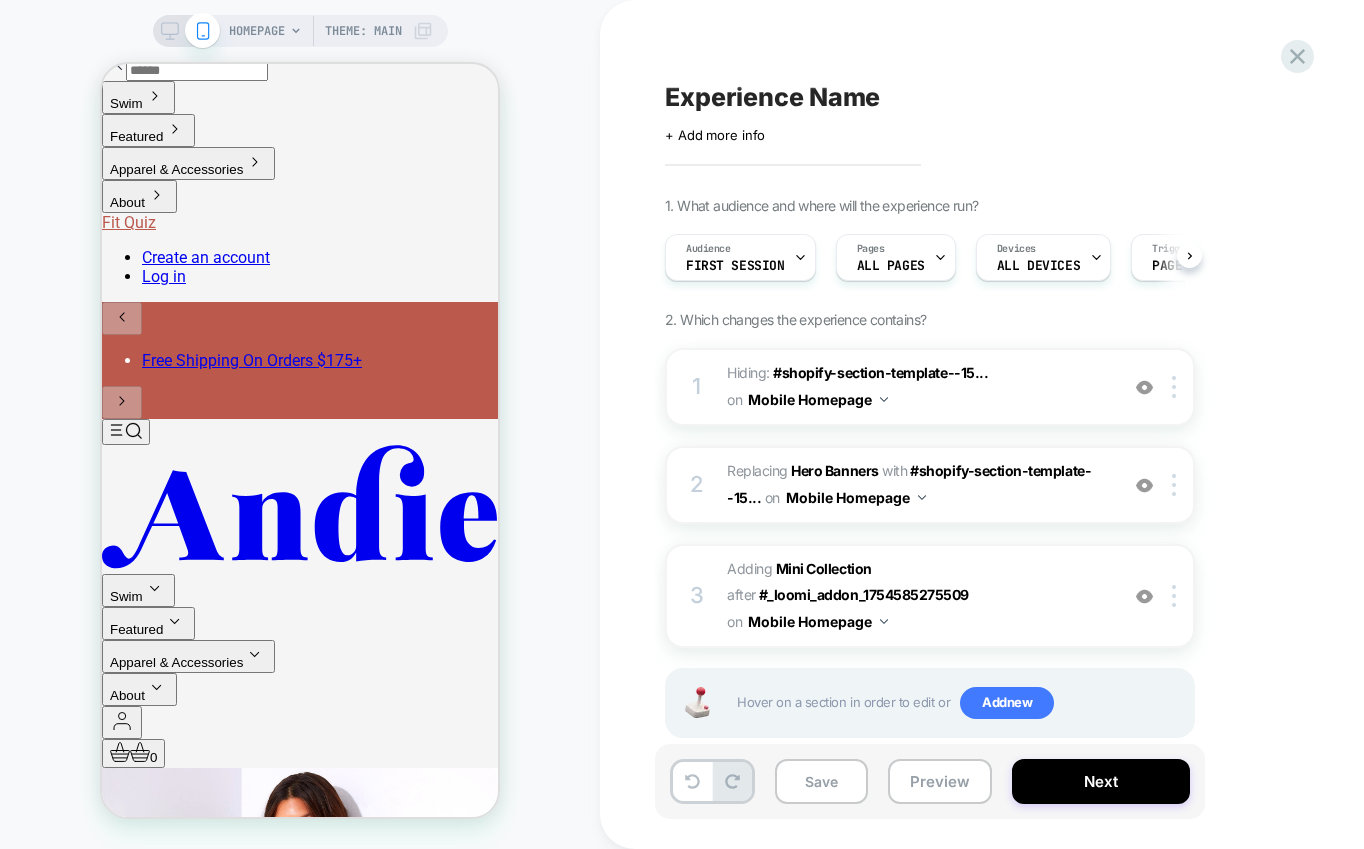 scroll, scrollTop: 0, scrollLeft: 1, axis: horizontal 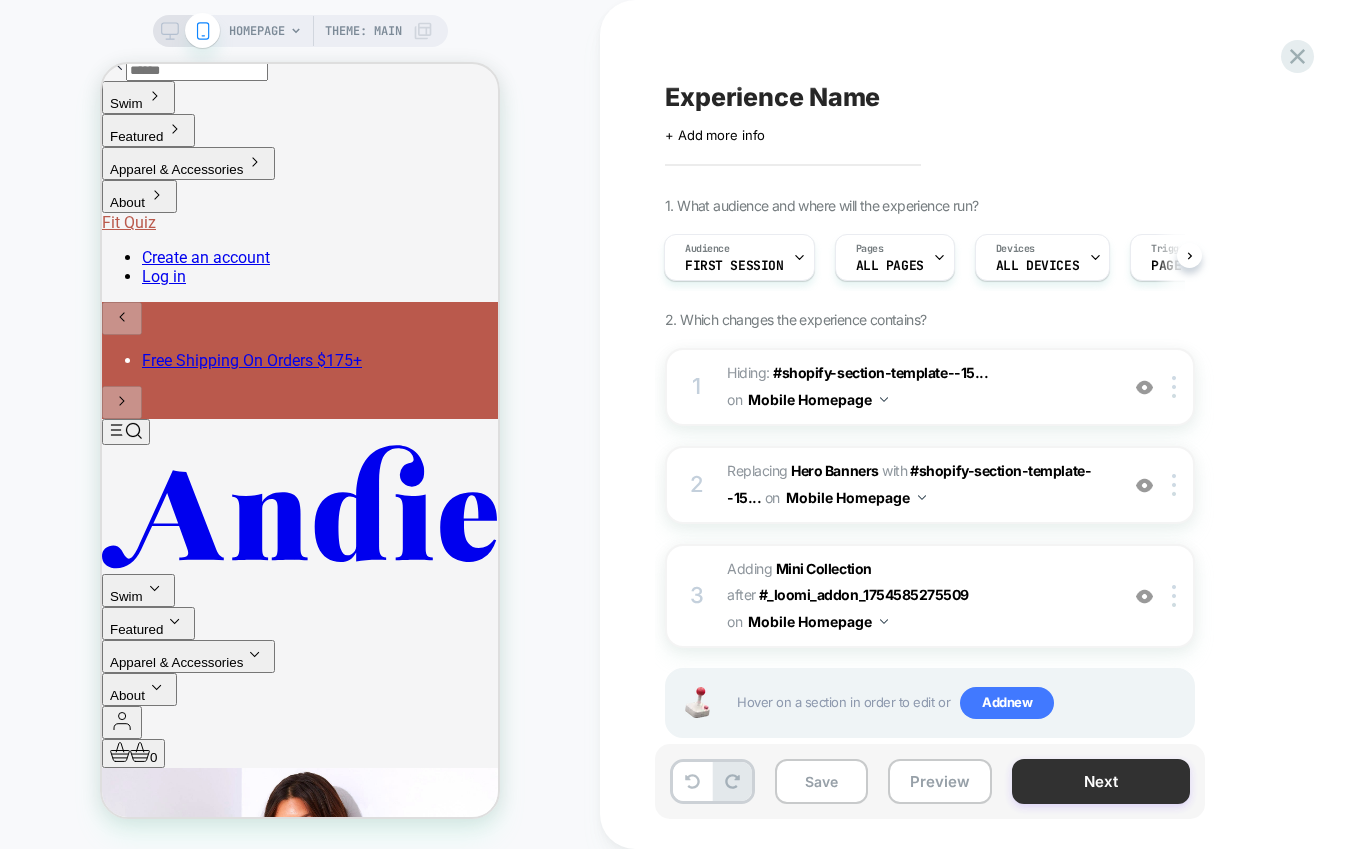 click on "Next" at bounding box center [1101, 781] 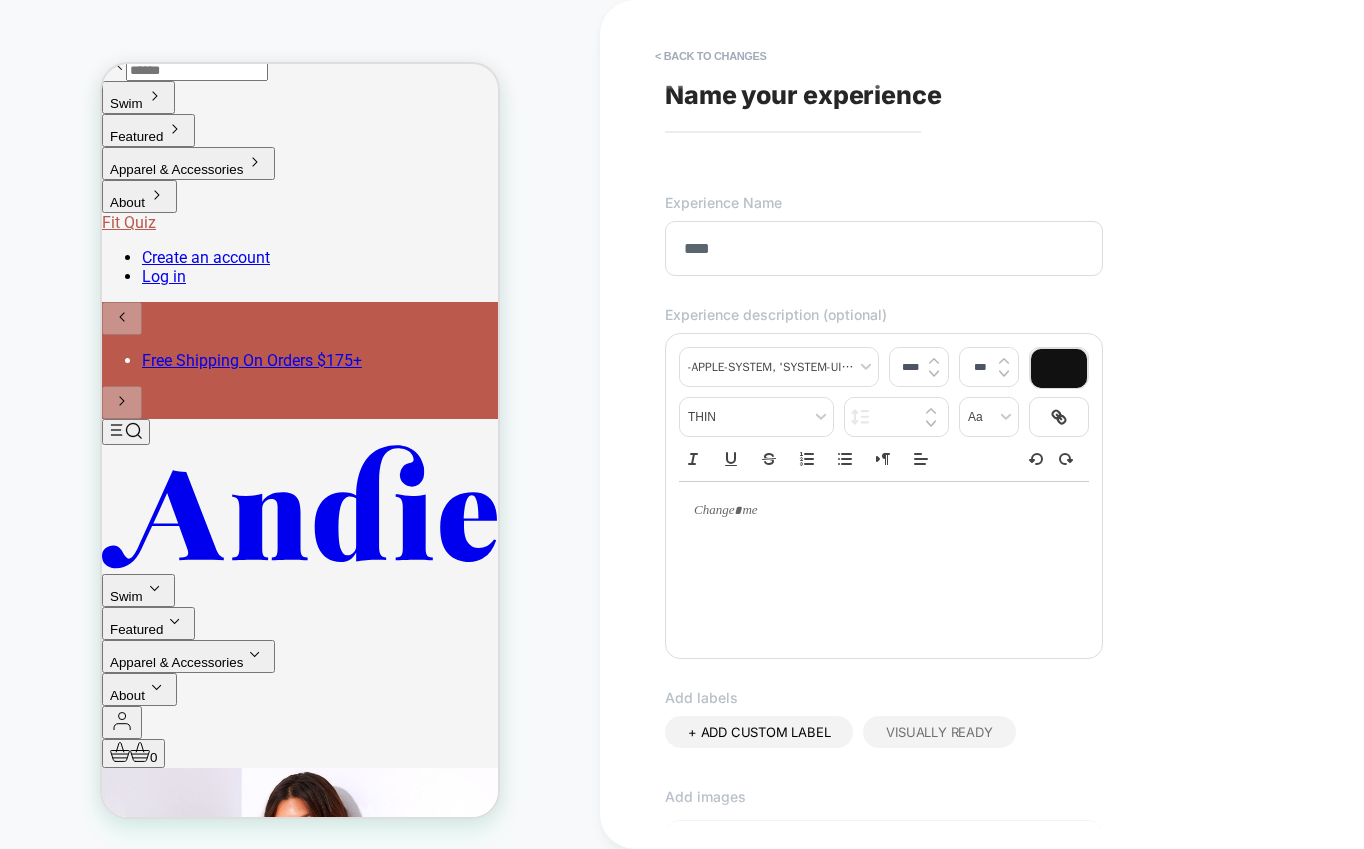 scroll, scrollTop: 428, scrollLeft: 0, axis: vertical 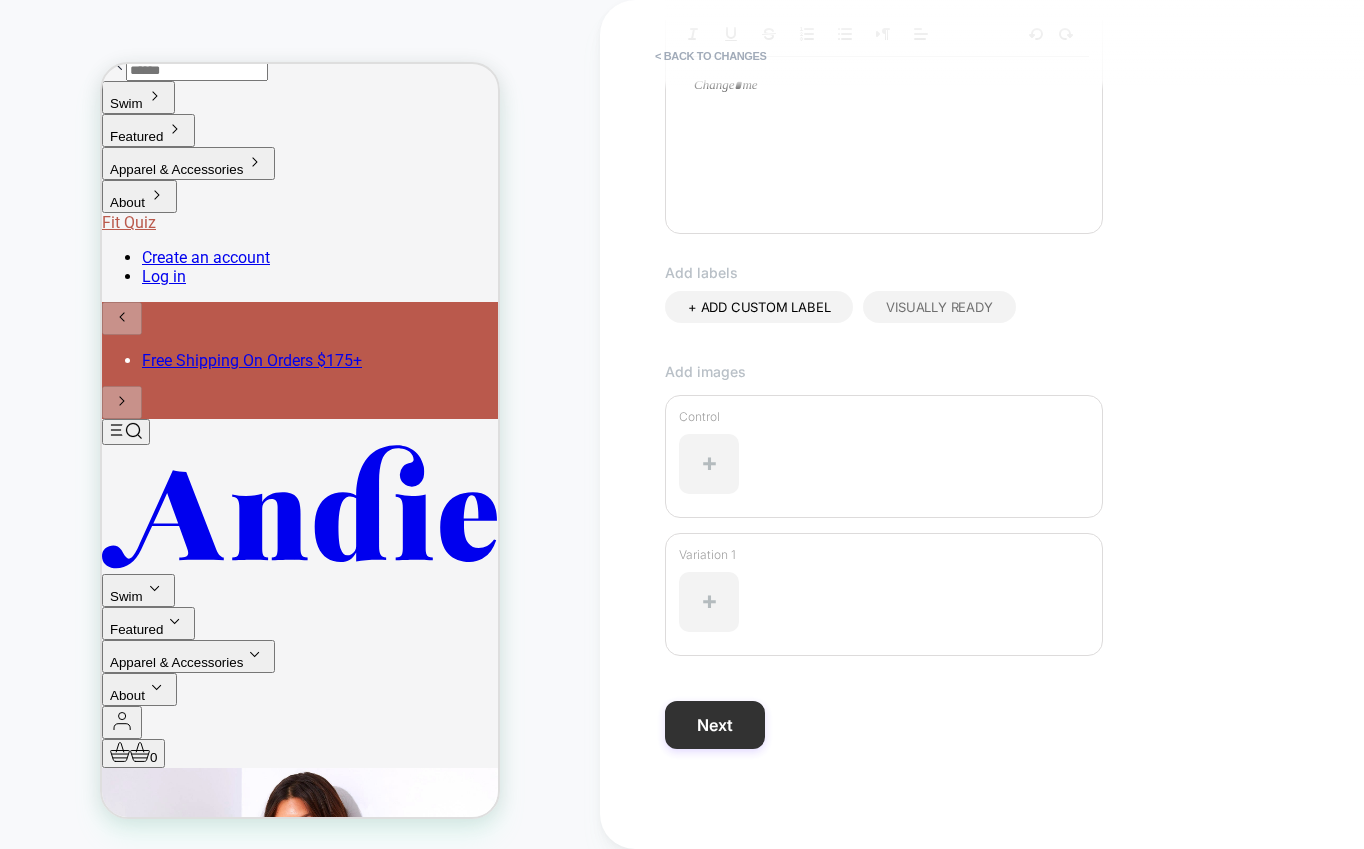 type on "****" 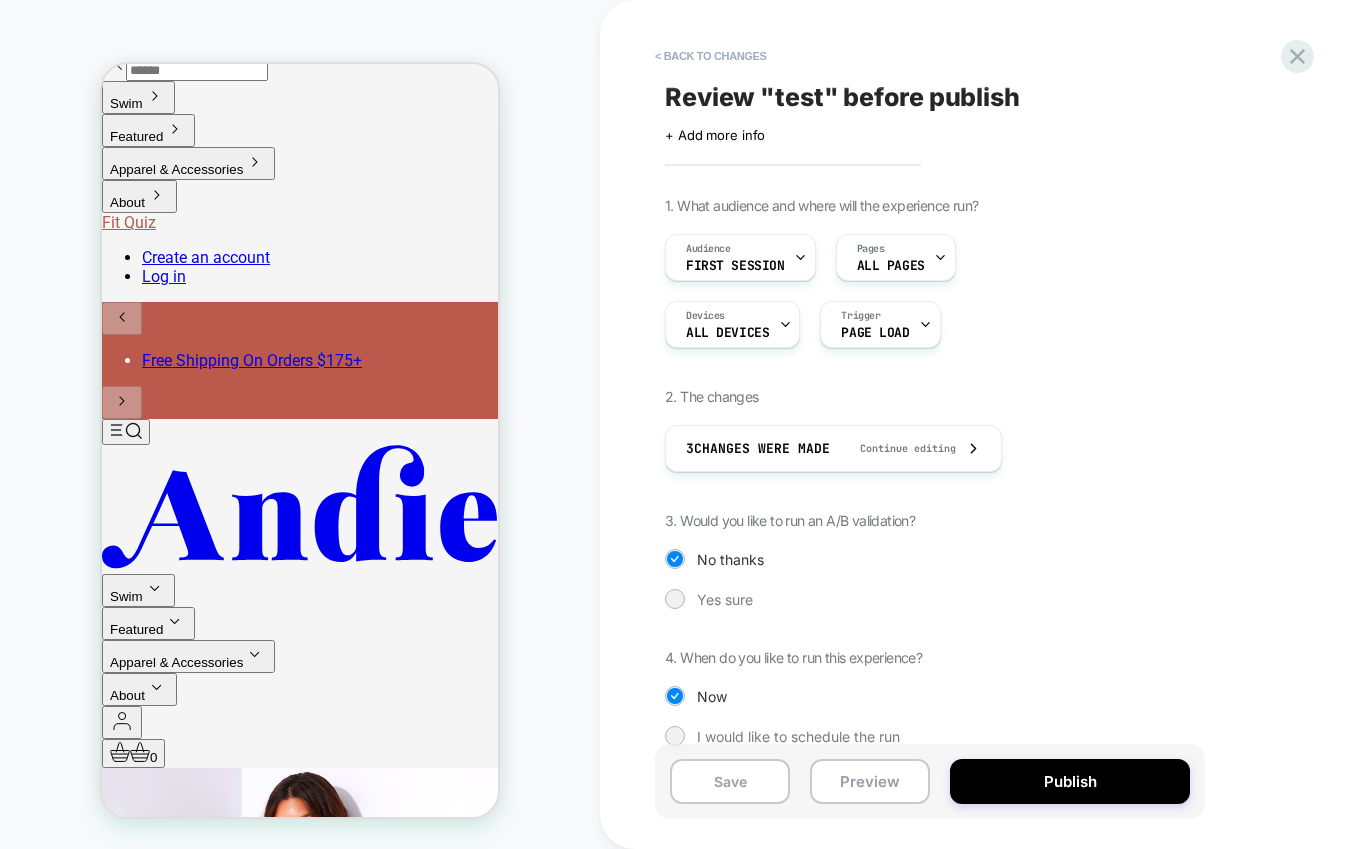 scroll, scrollTop: 27, scrollLeft: 0, axis: vertical 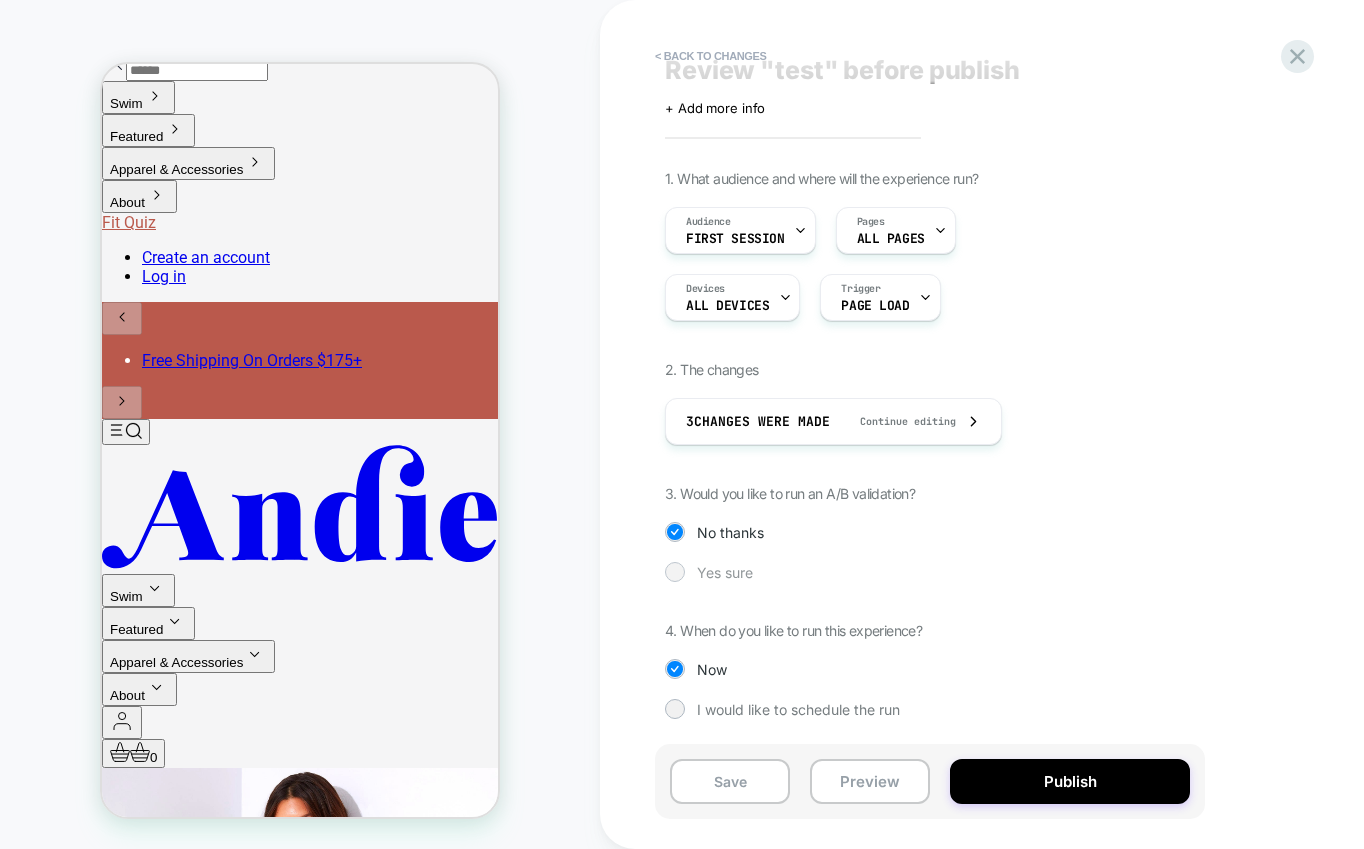 click at bounding box center [674, 571] 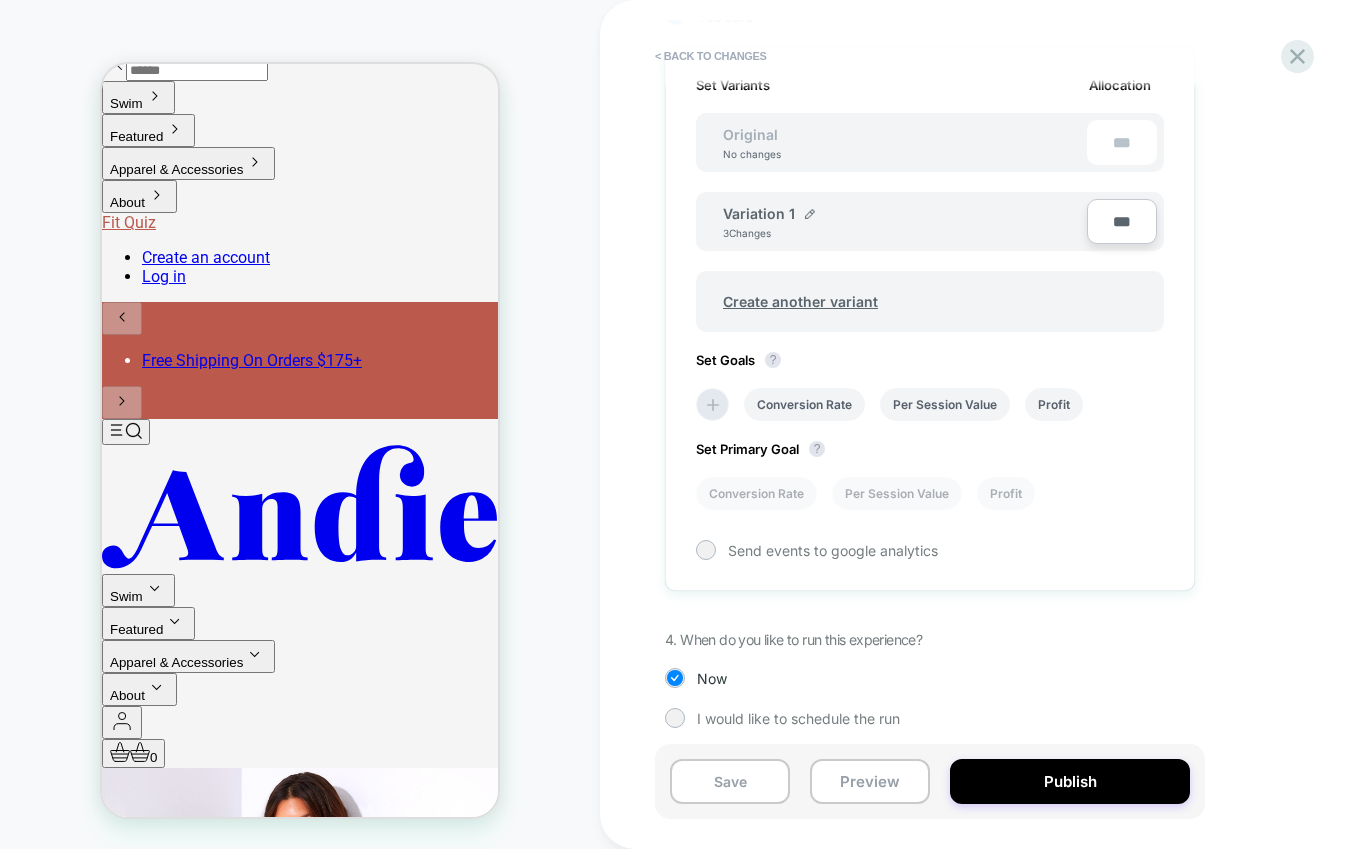 scroll, scrollTop: 592, scrollLeft: 0, axis: vertical 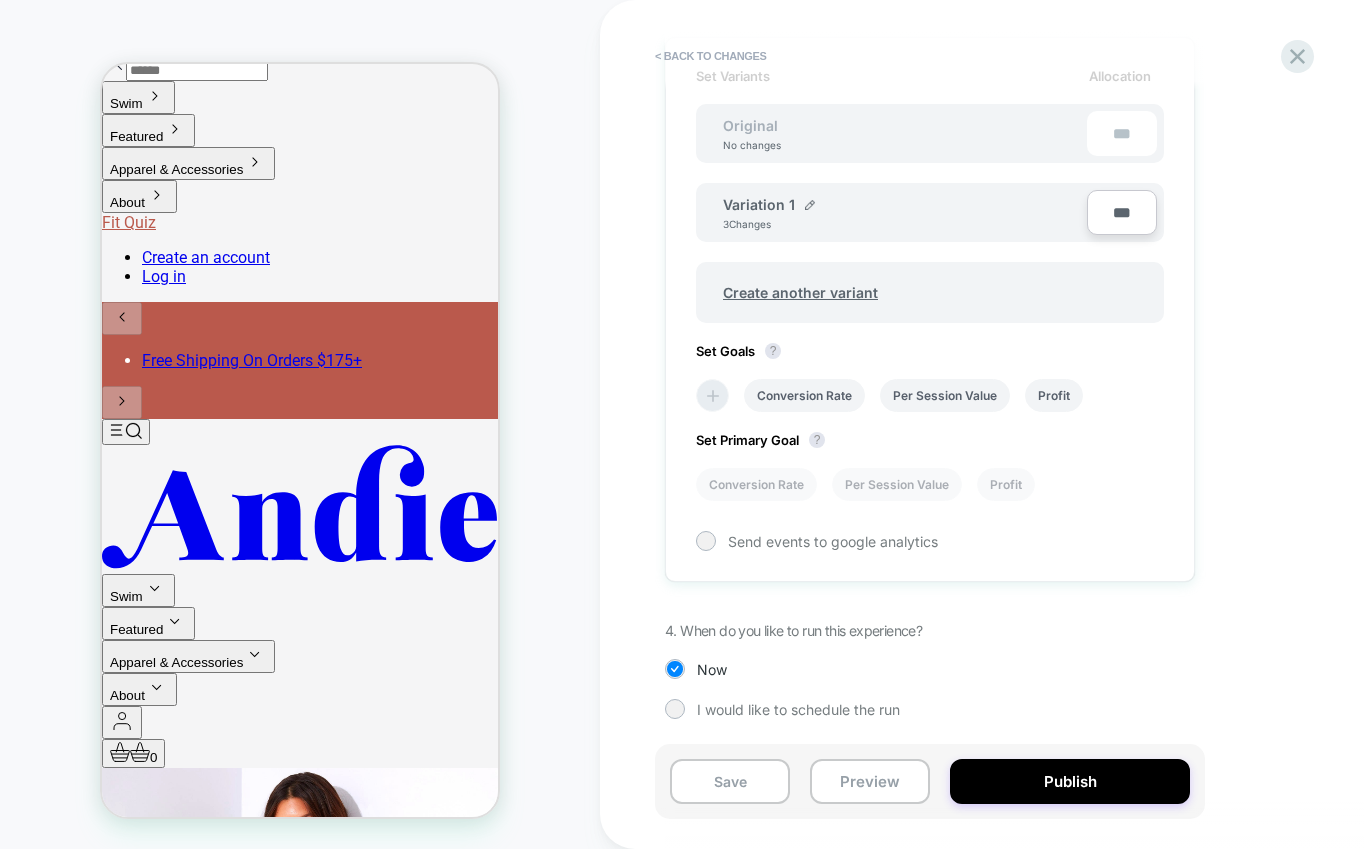 click 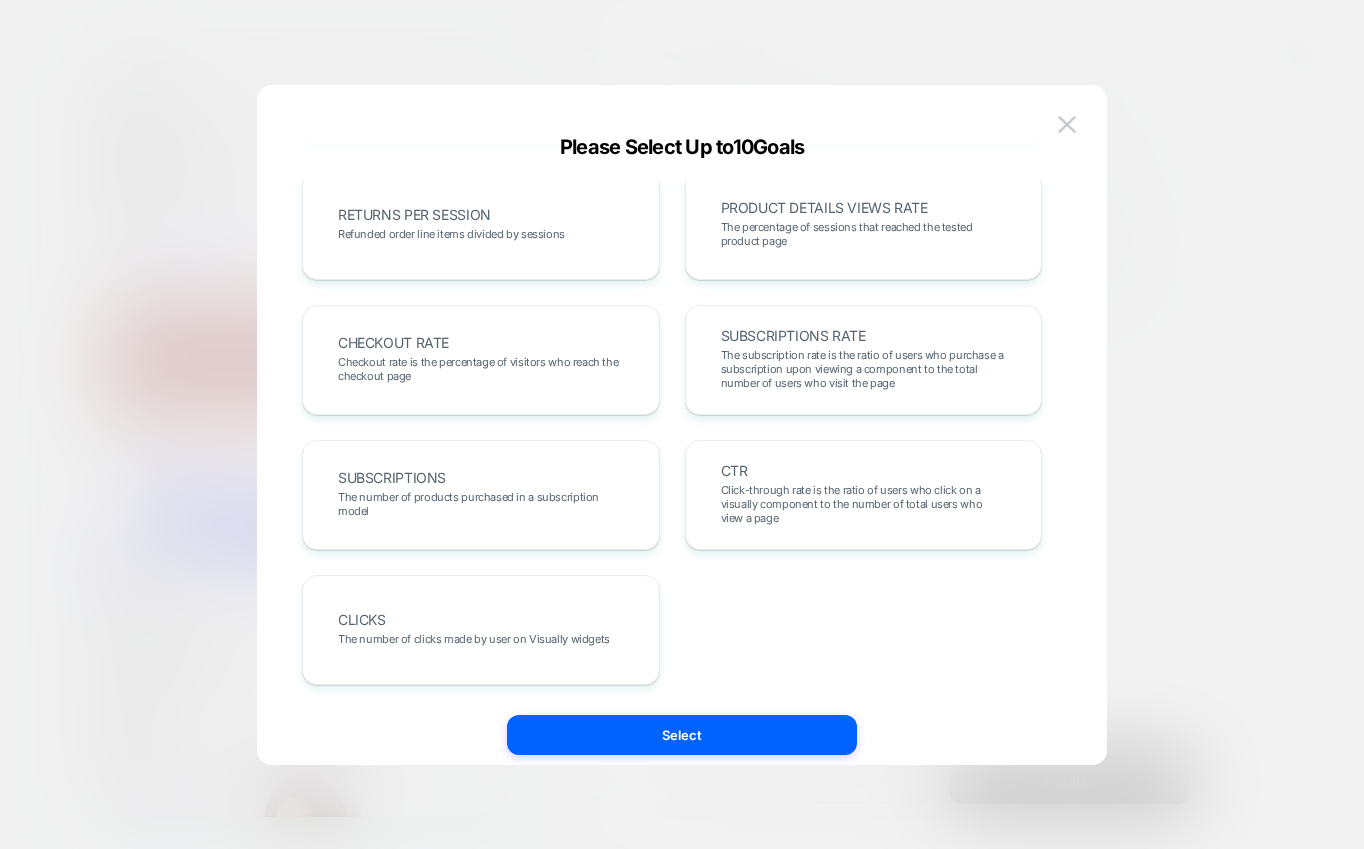 scroll, scrollTop: 688, scrollLeft: 0, axis: vertical 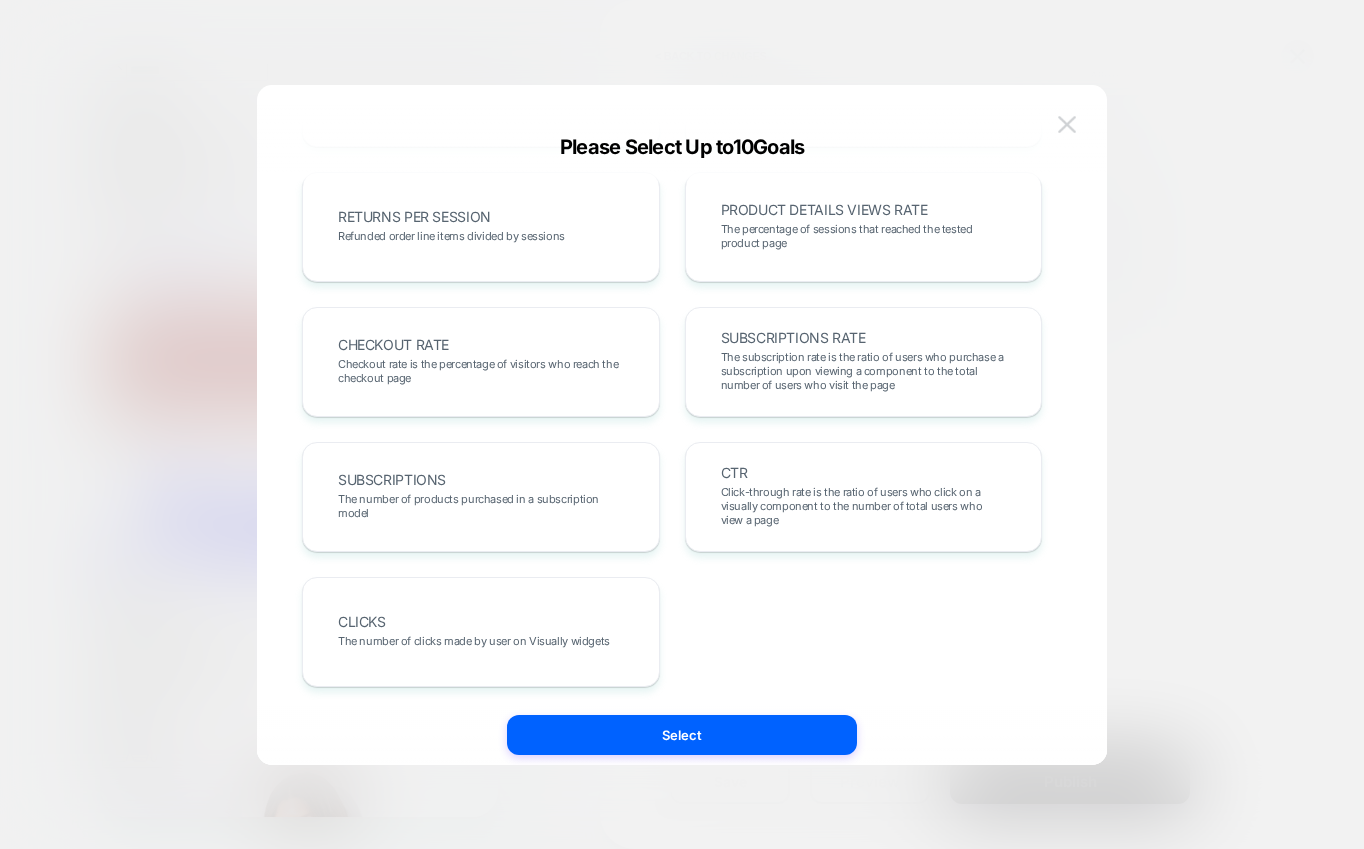 click at bounding box center (1067, 124) 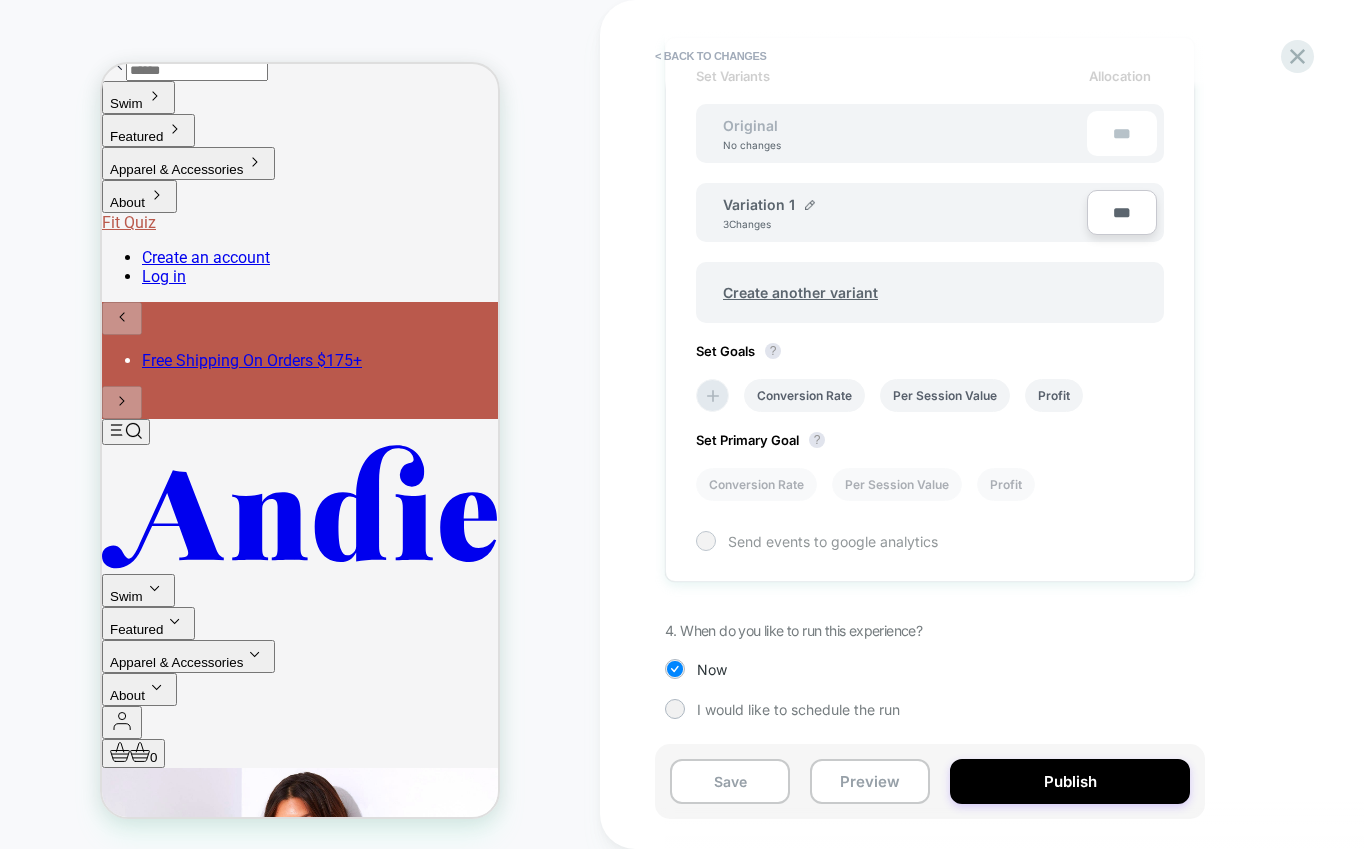 click at bounding box center [705, 540] 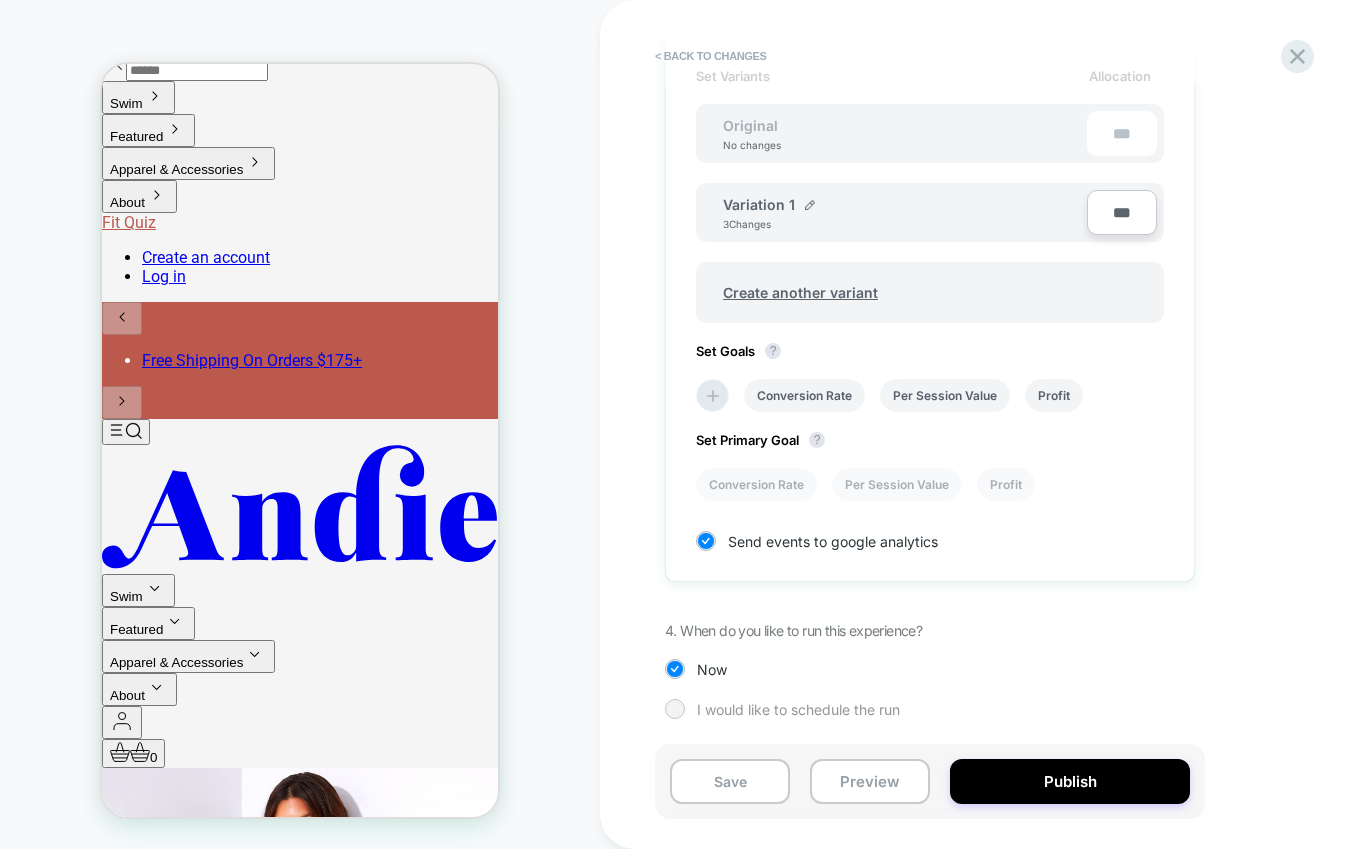 click at bounding box center (674, 708) 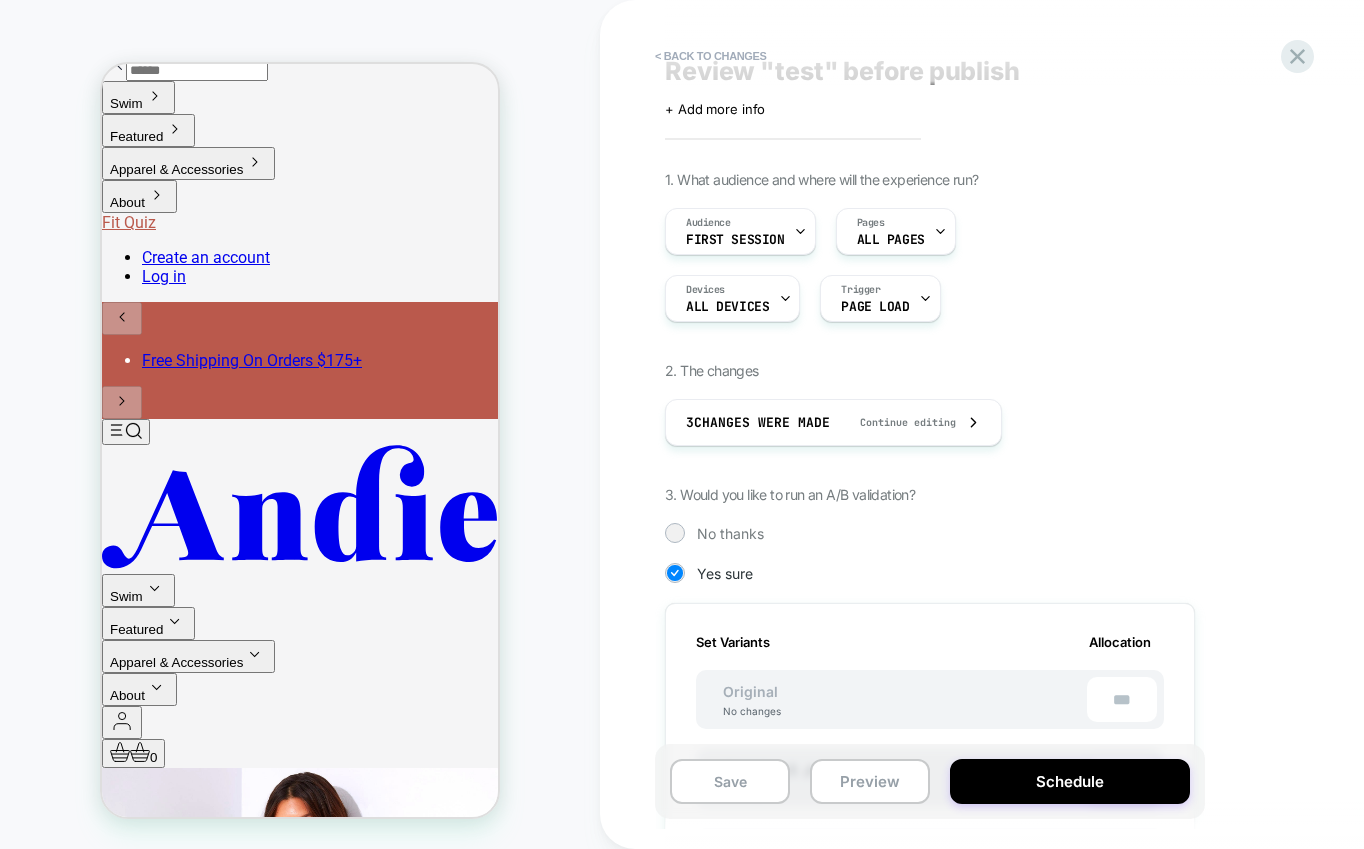 scroll, scrollTop: 0, scrollLeft: 0, axis: both 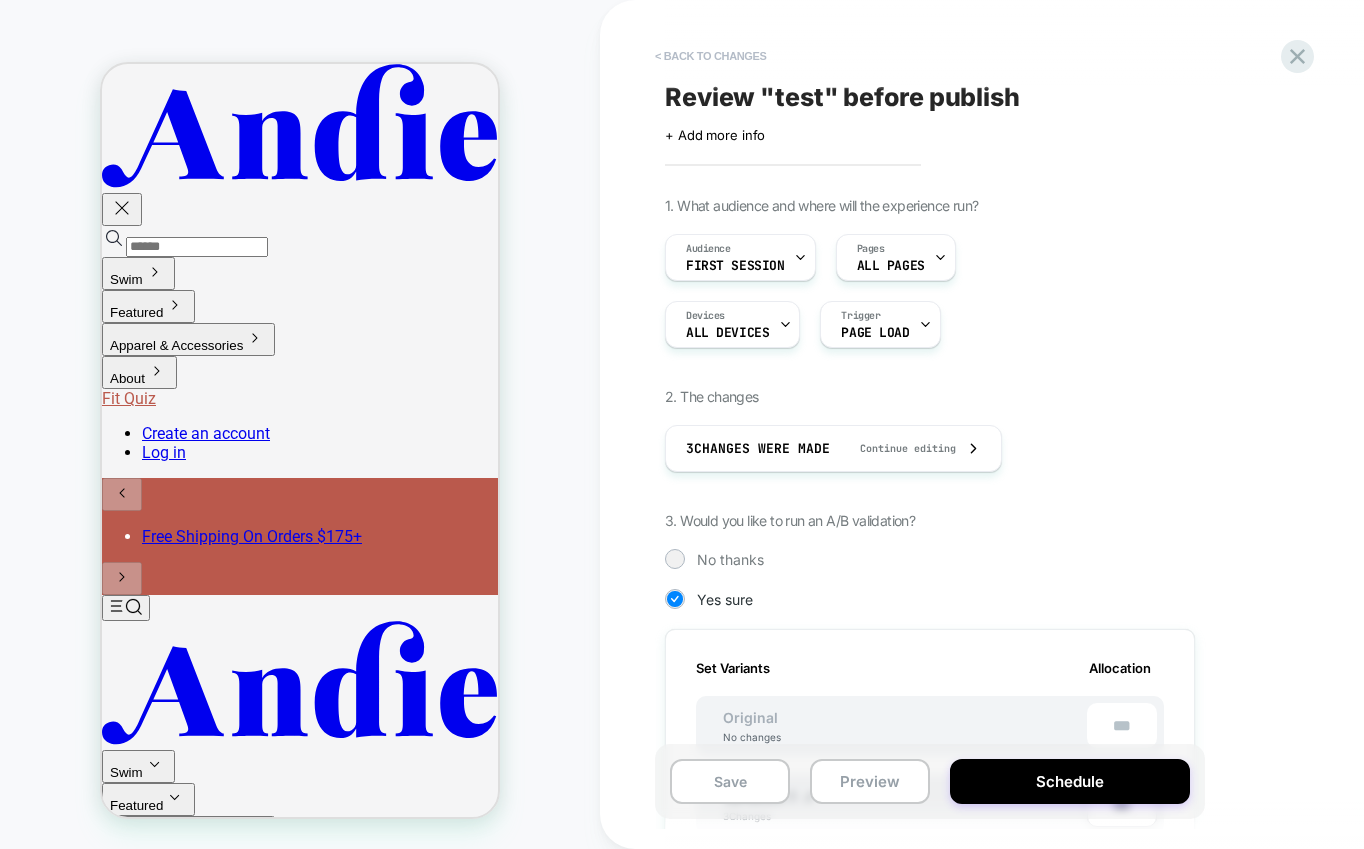 click on "< Back to changes" at bounding box center (711, 56) 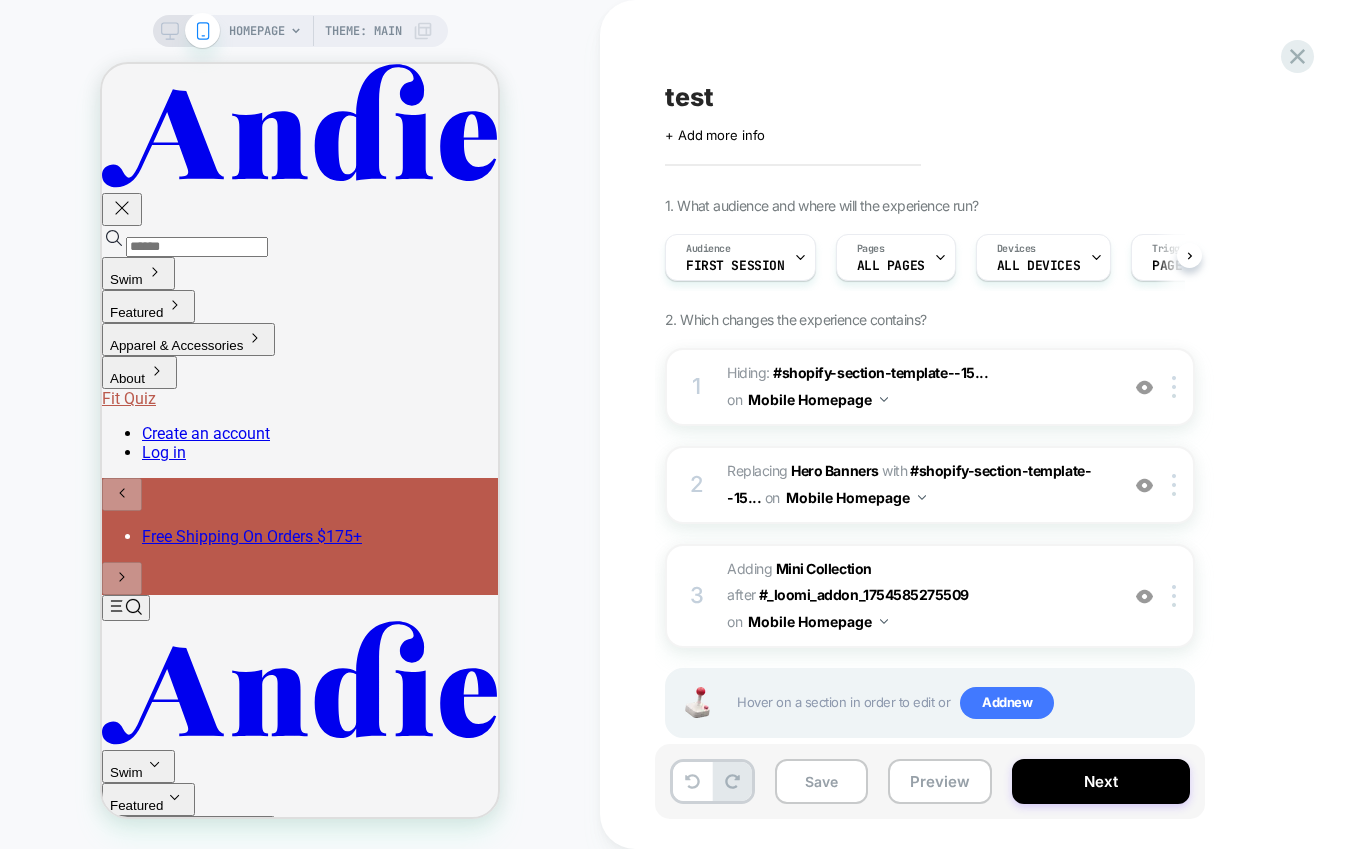scroll, scrollTop: 0, scrollLeft: 1, axis: horizontal 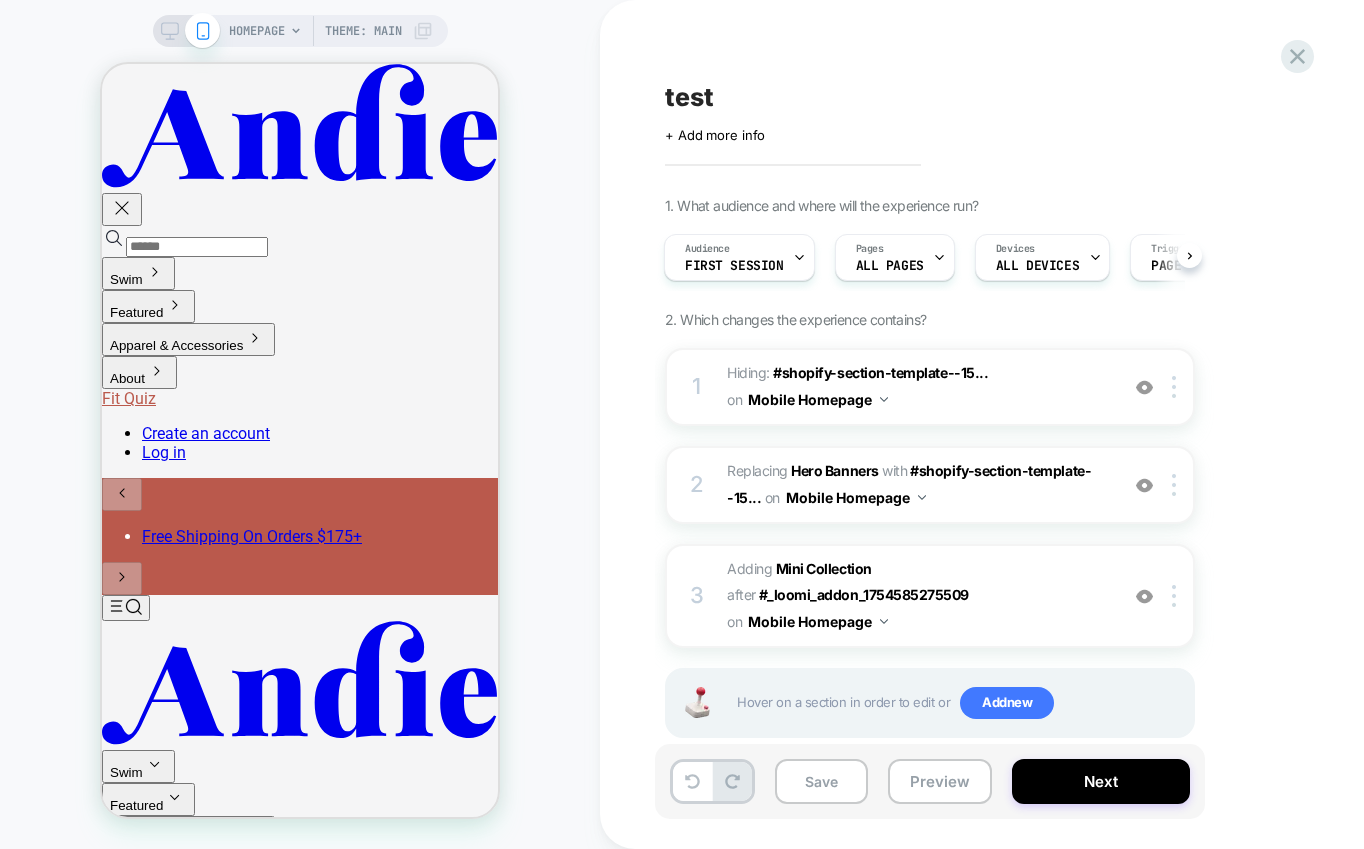 click 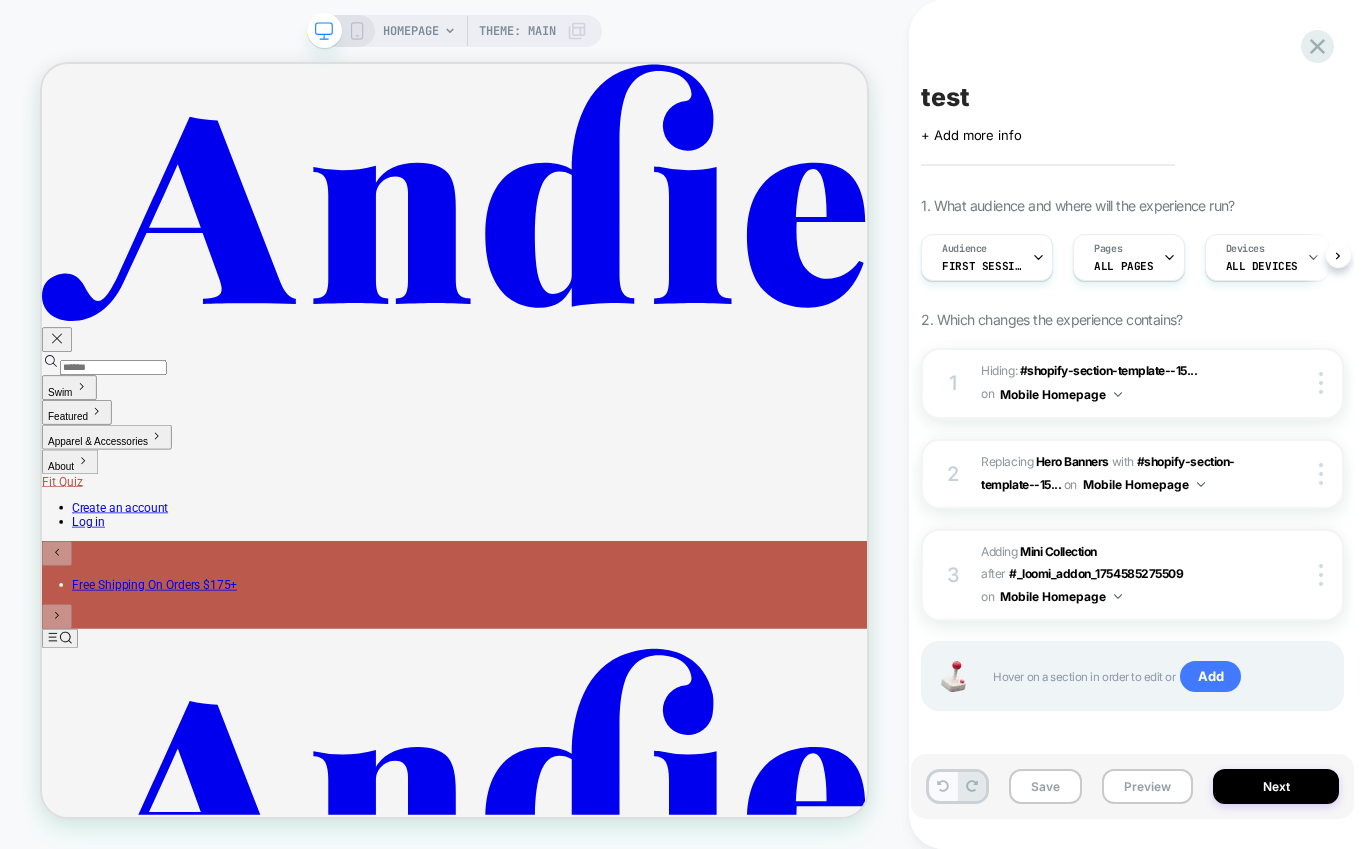 scroll, scrollTop: 0, scrollLeft: 1, axis: horizontal 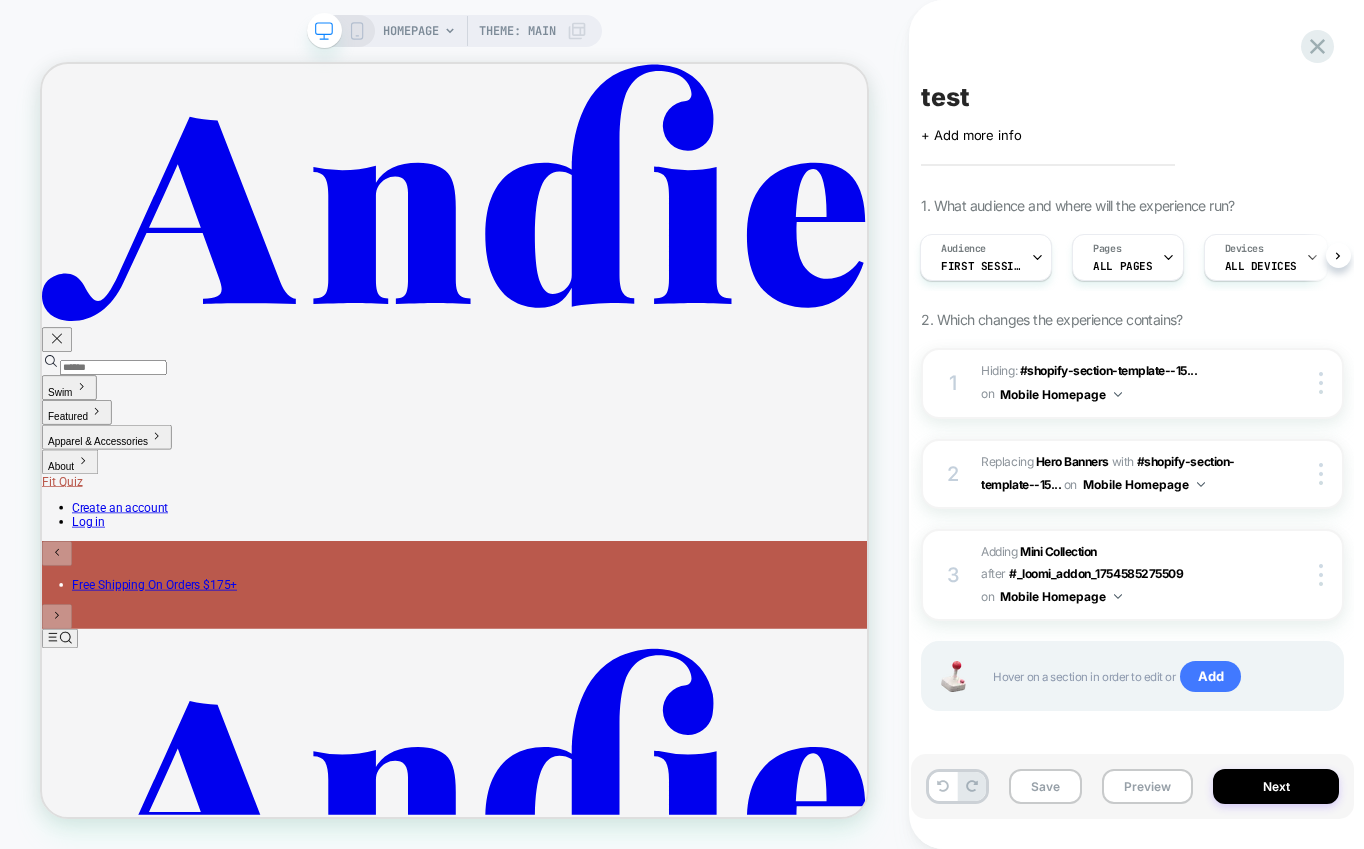 click 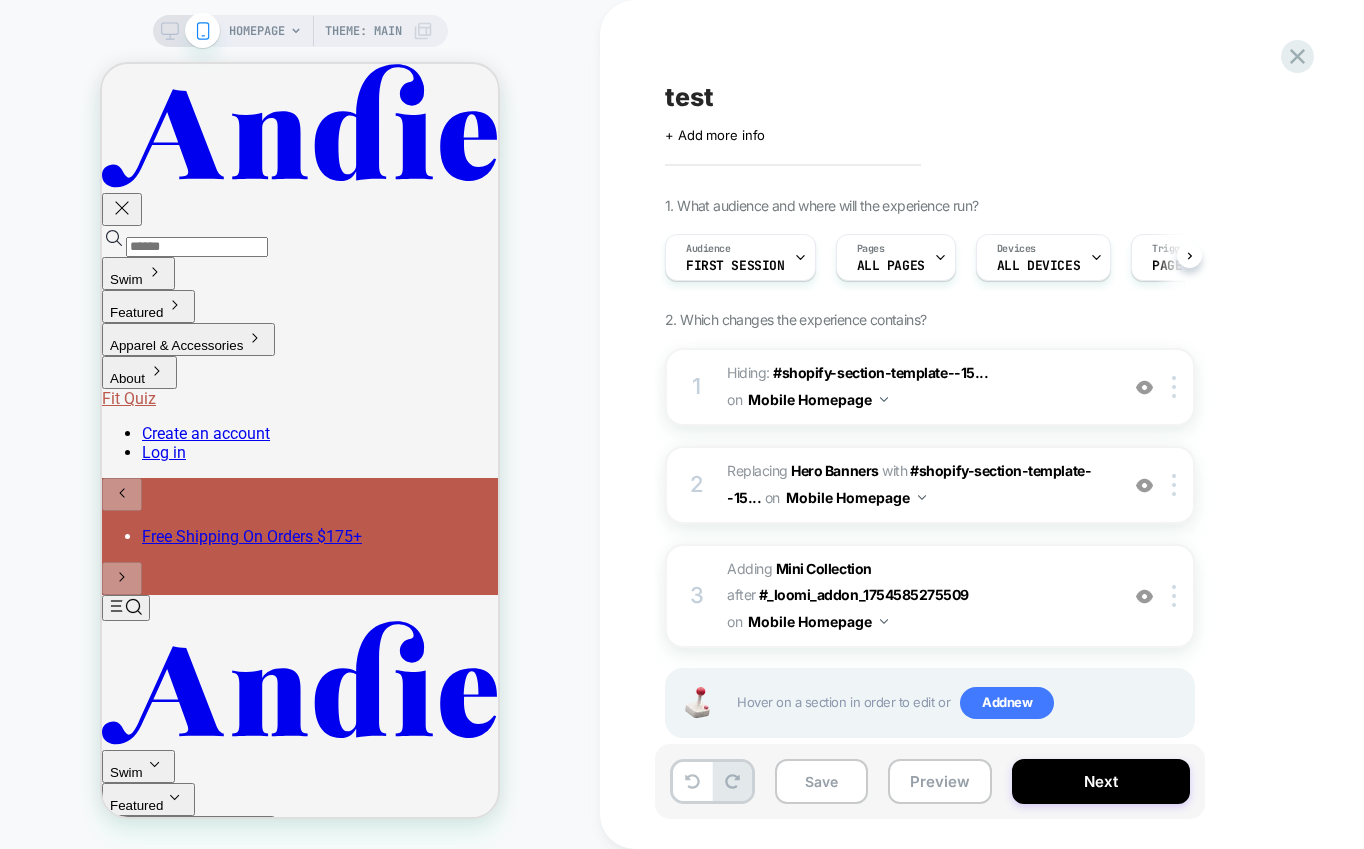 scroll, scrollTop: 0, scrollLeft: 1, axis: horizontal 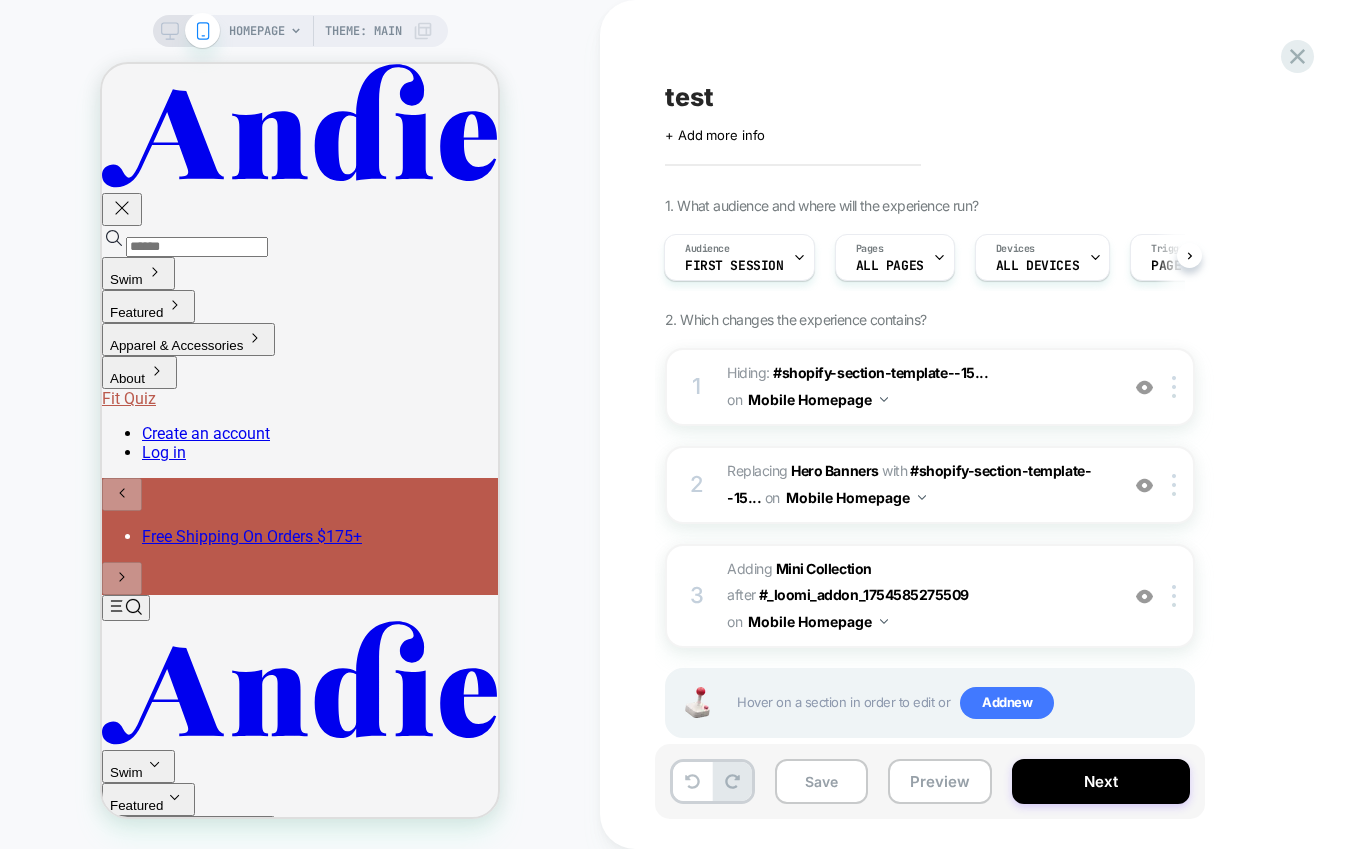 click 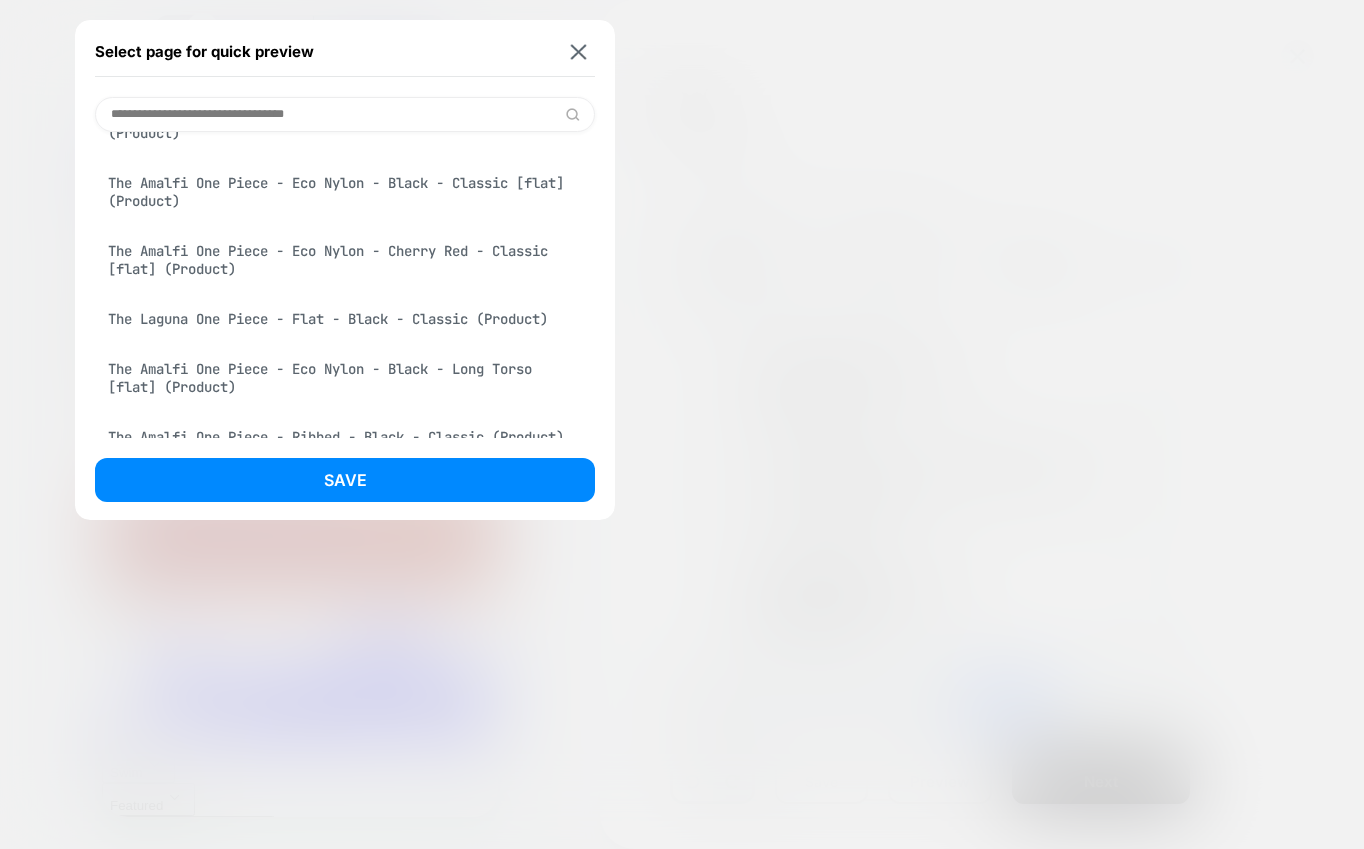 scroll, scrollTop: 633, scrollLeft: 0, axis: vertical 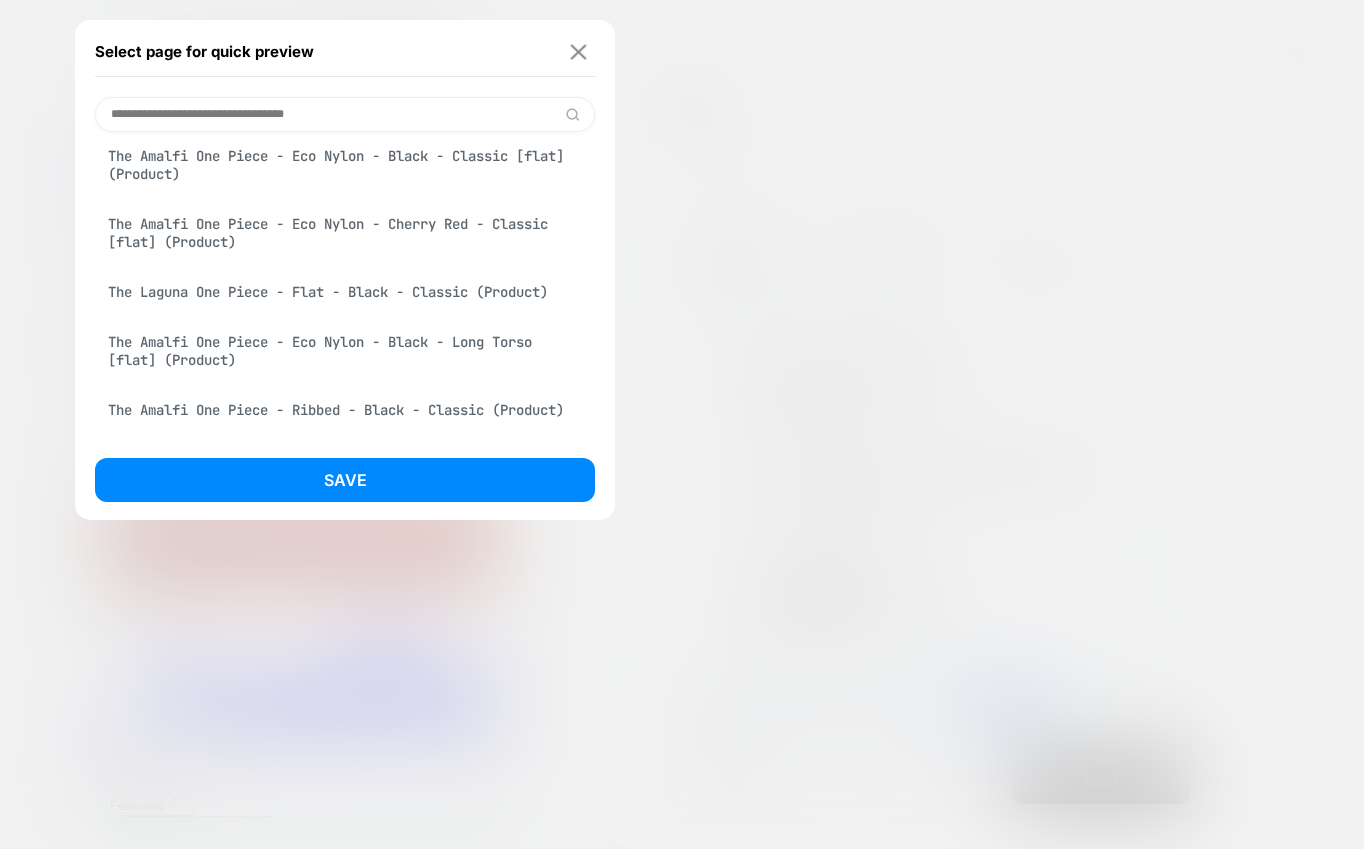 click at bounding box center (578, 51) 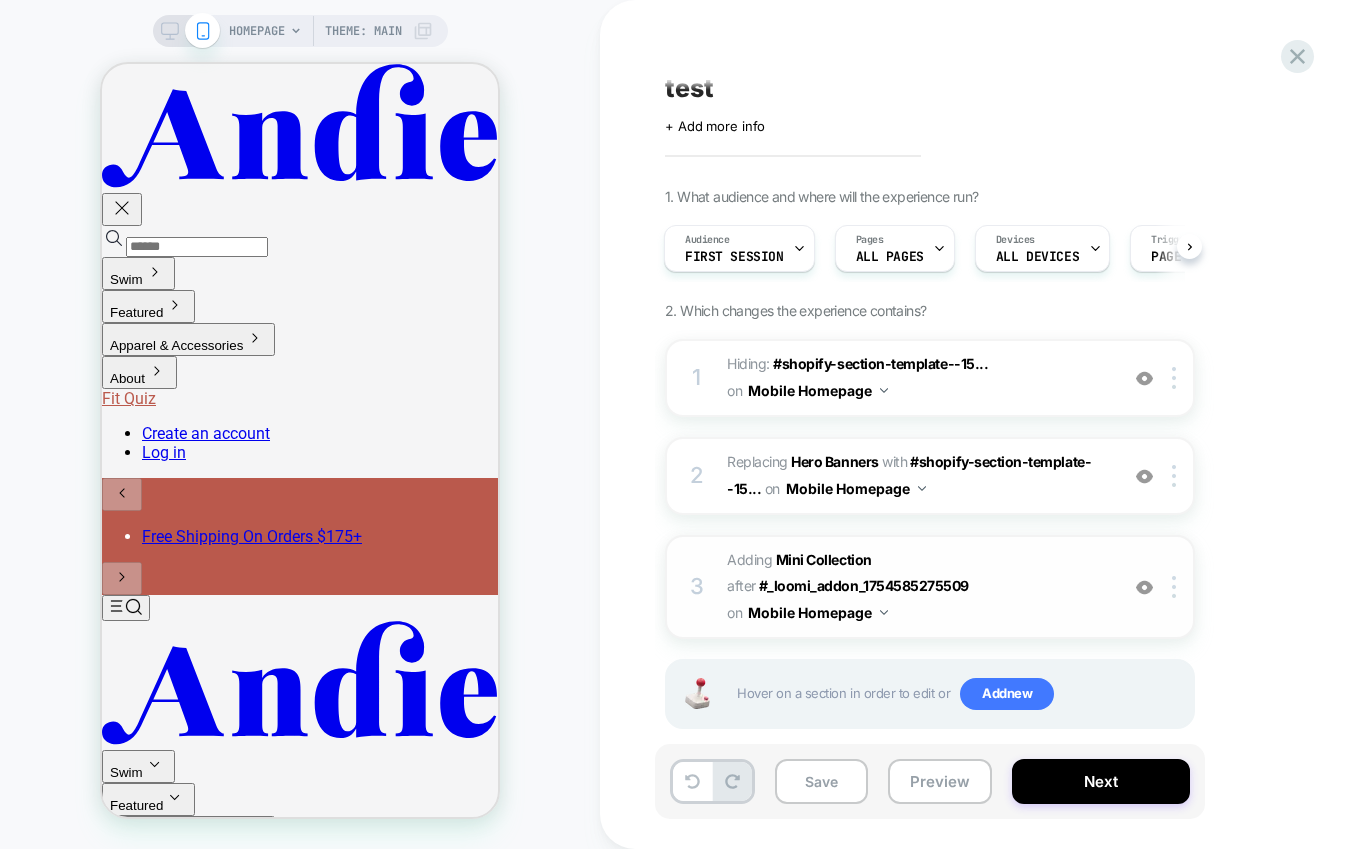 scroll, scrollTop: 0, scrollLeft: 0, axis: both 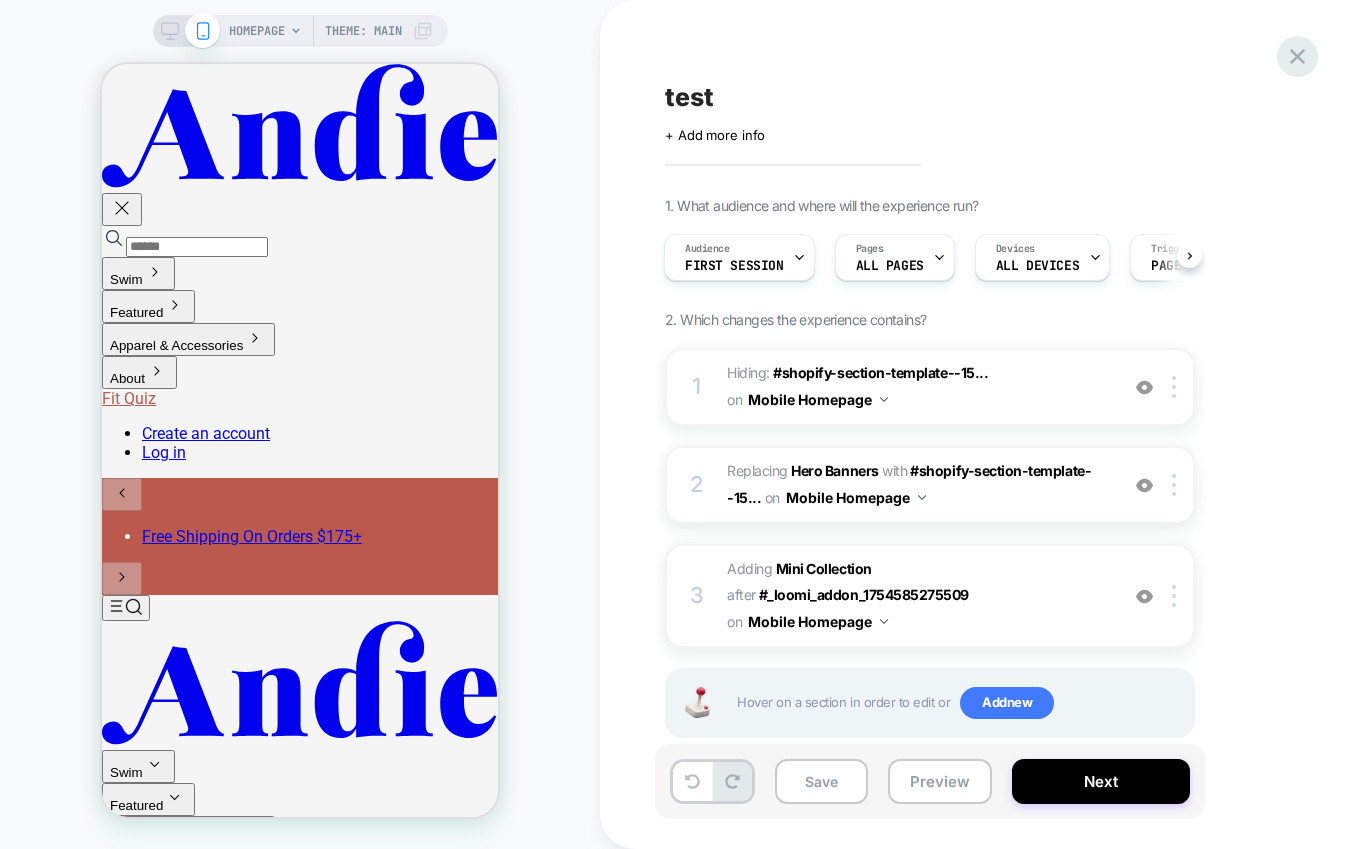 click 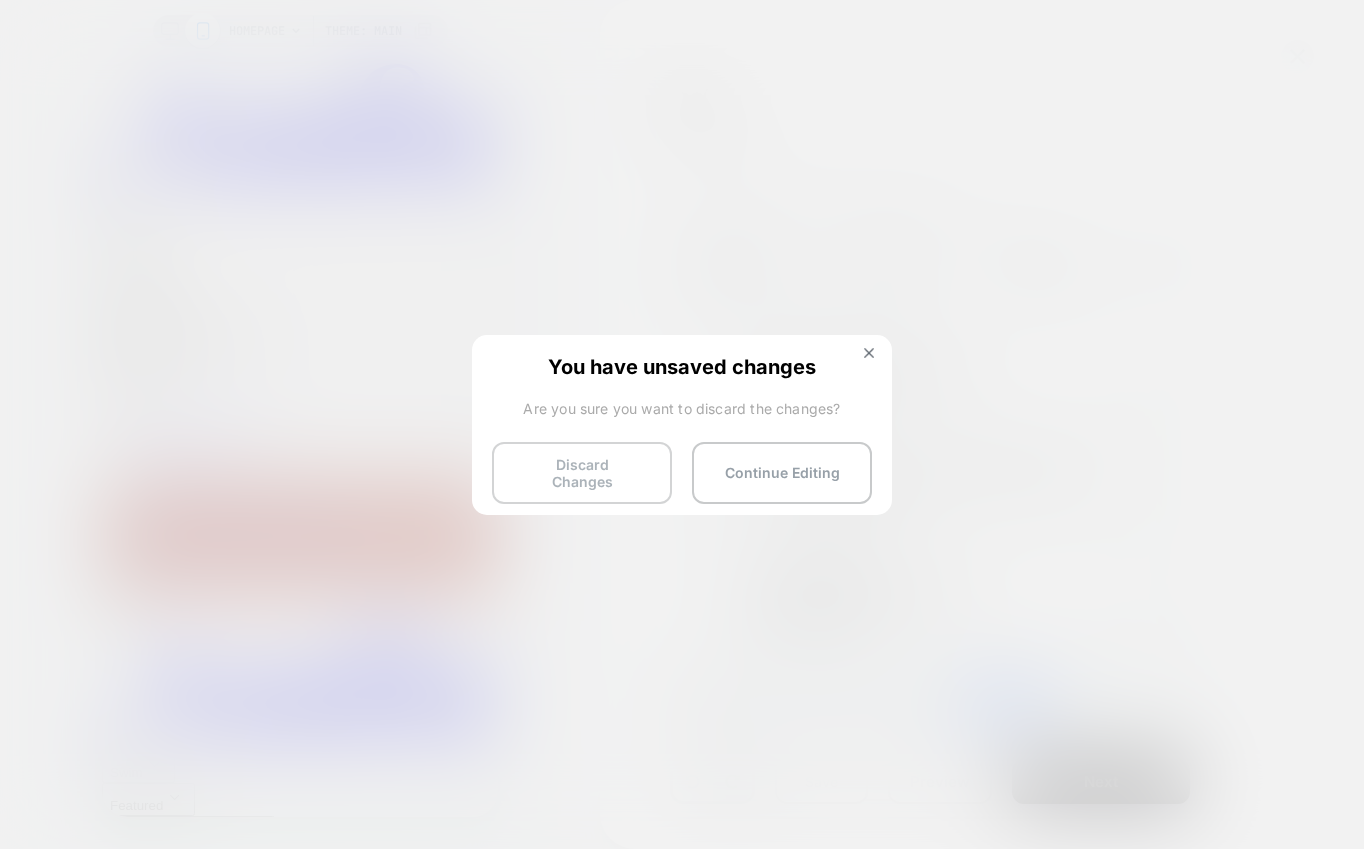 click on "Discard Changes" at bounding box center [582, 473] 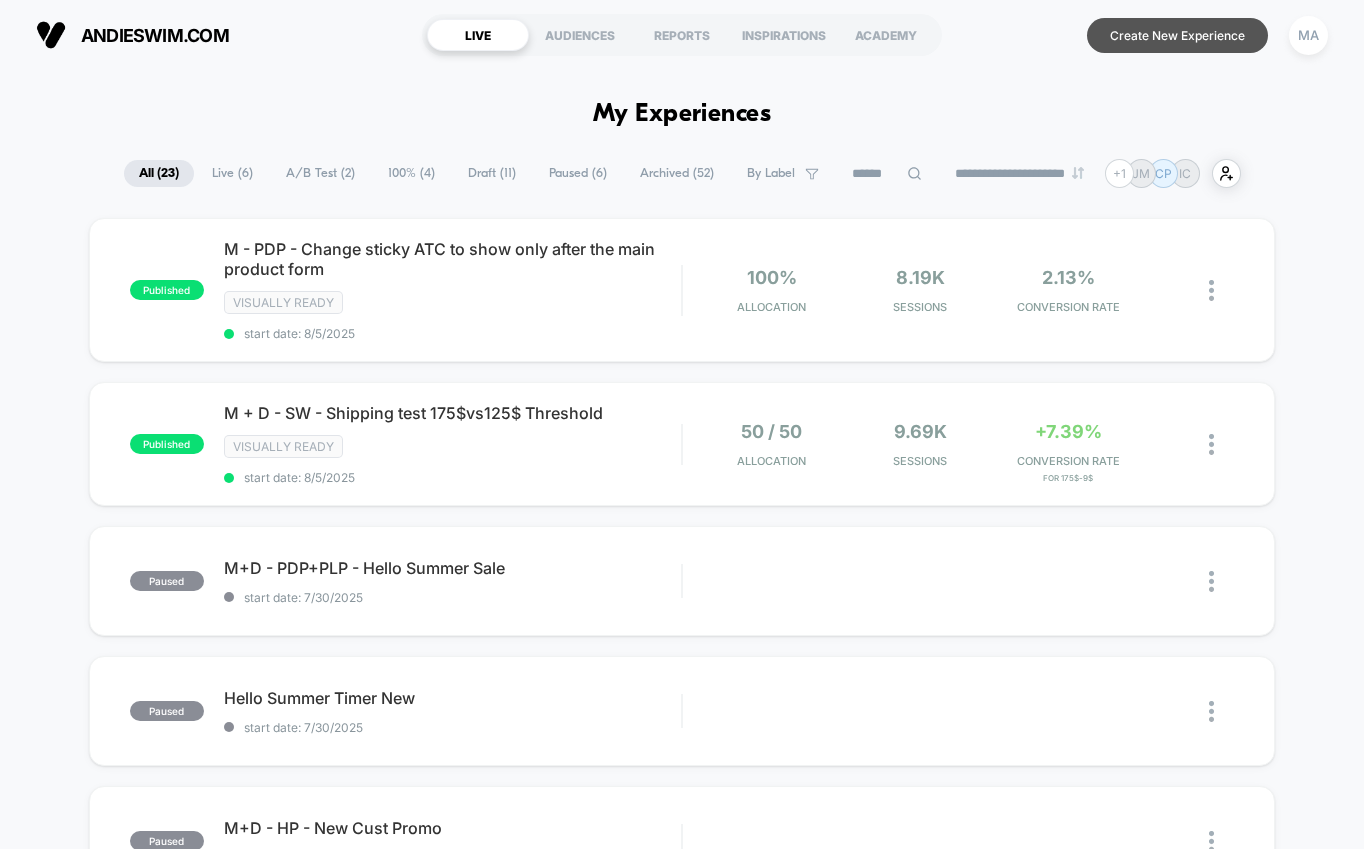 click on "Create New Experience" at bounding box center [1177, 35] 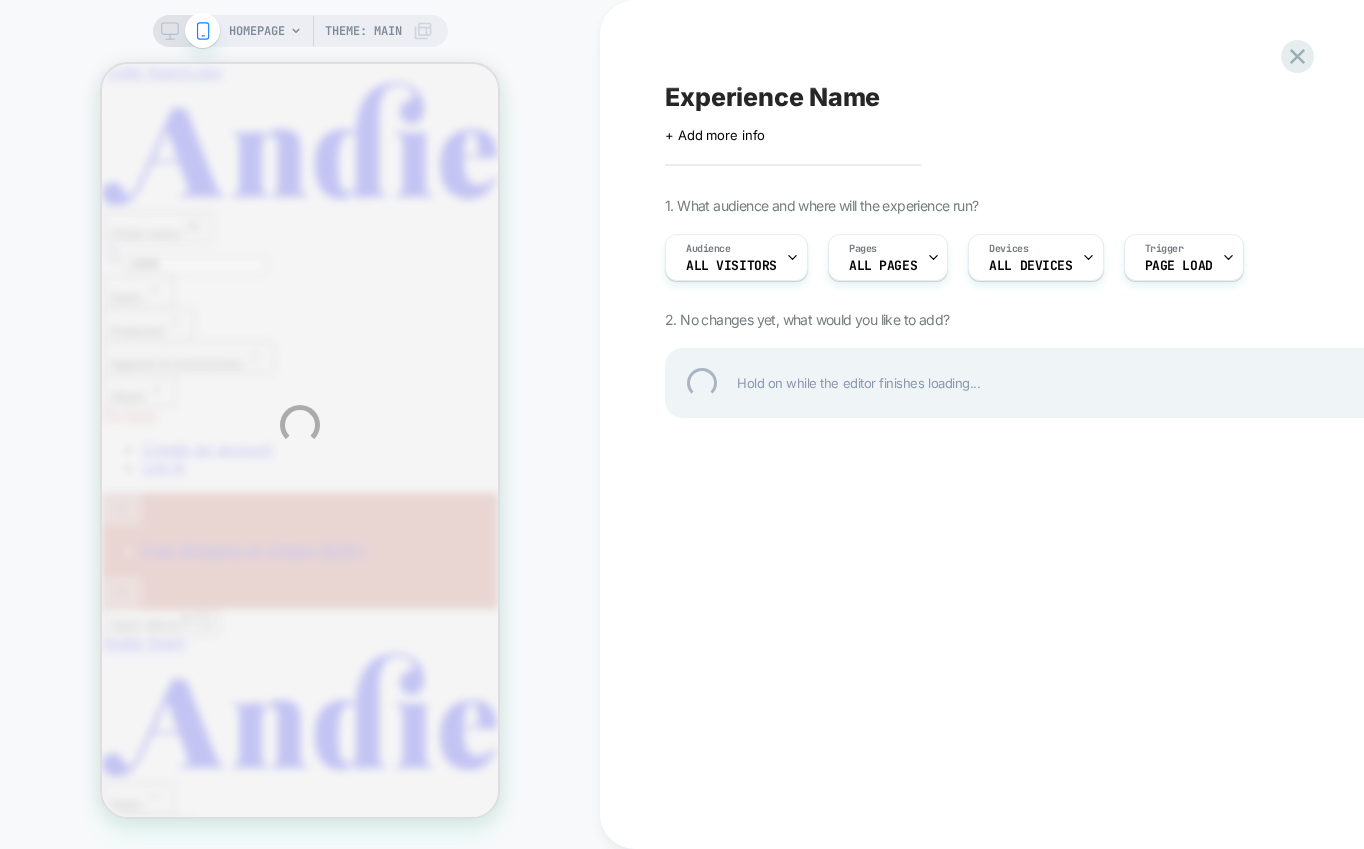 scroll, scrollTop: 0, scrollLeft: 0, axis: both 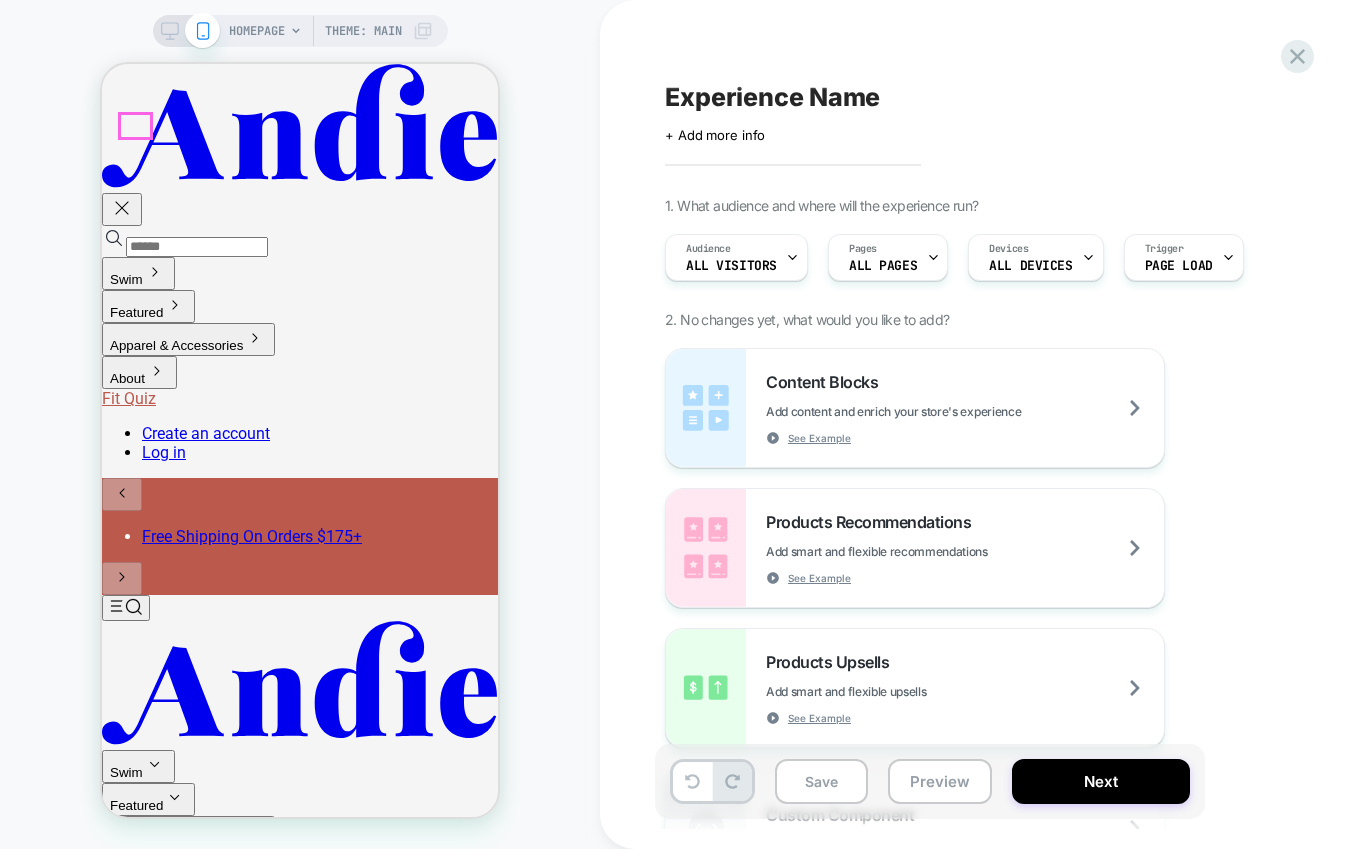 click 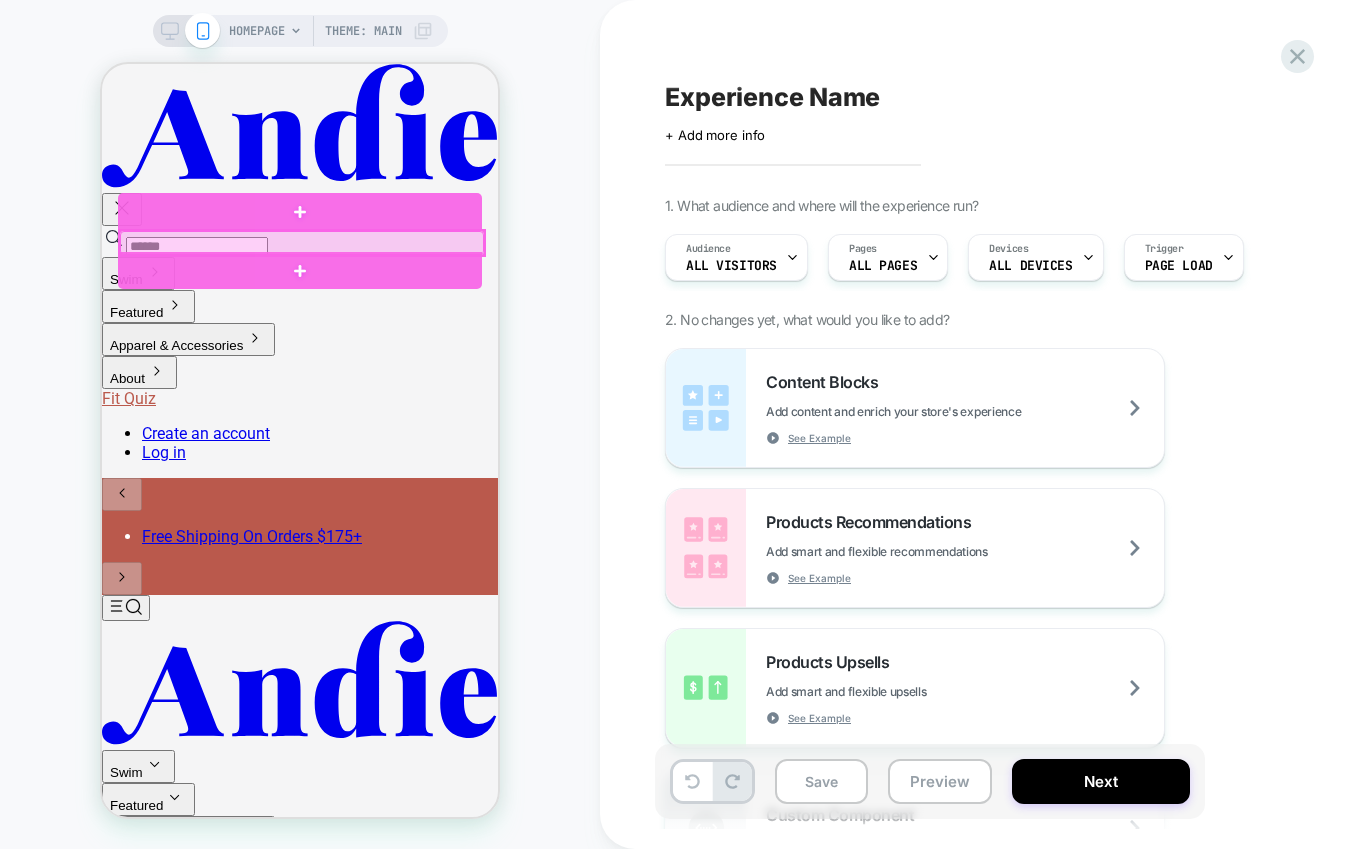 click at bounding box center [302, 243] 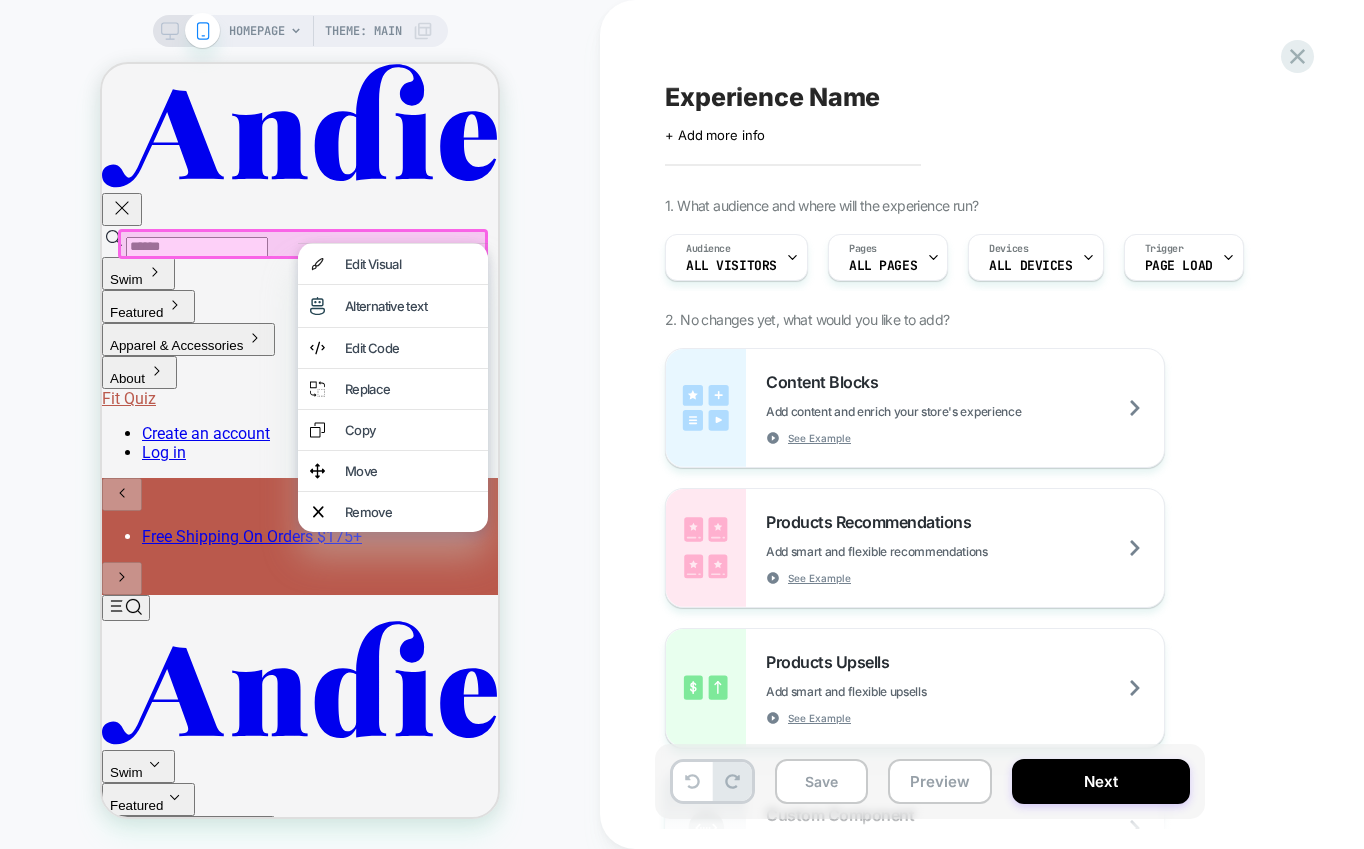 click at bounding box center (303, 244) 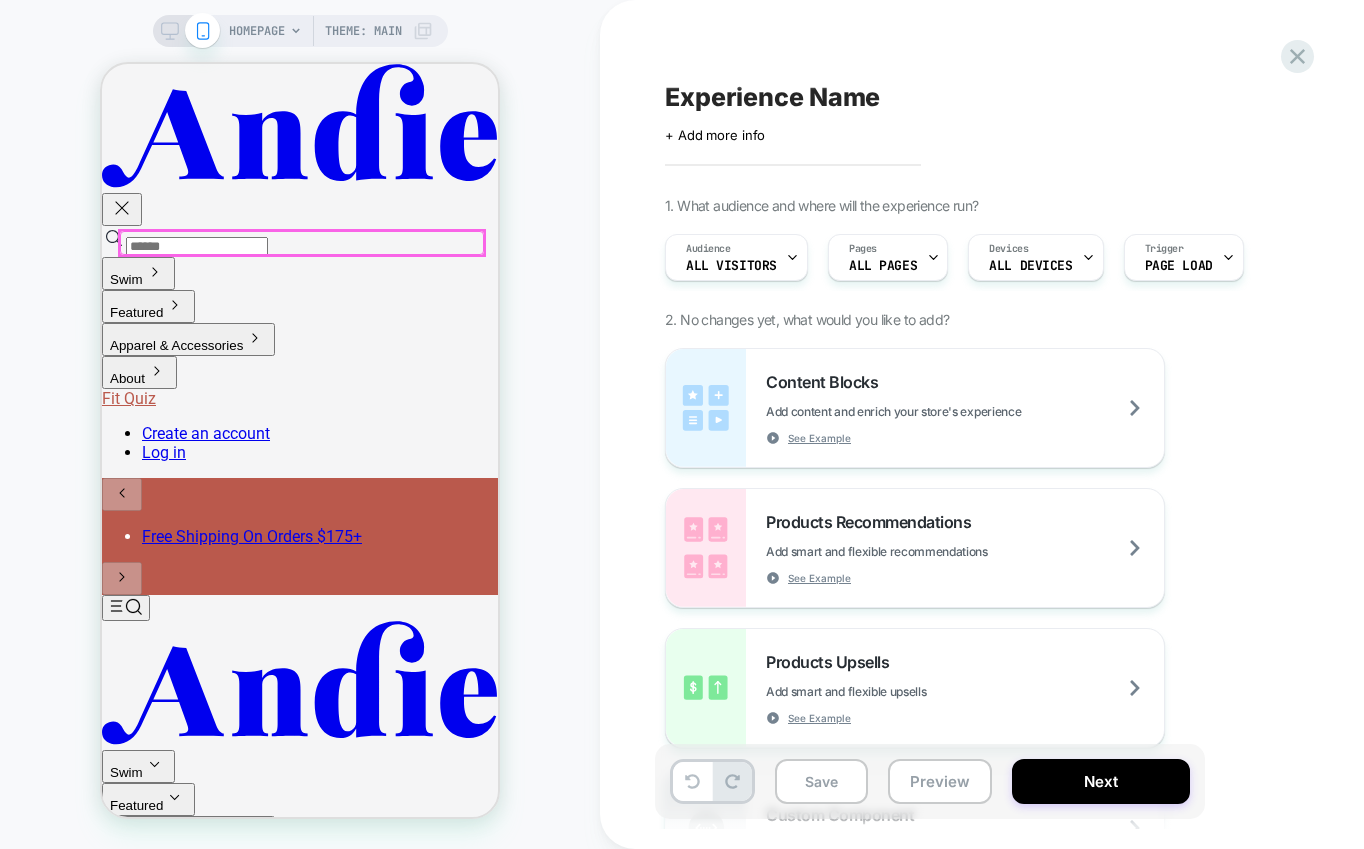 click at bounding box center (302, 243) 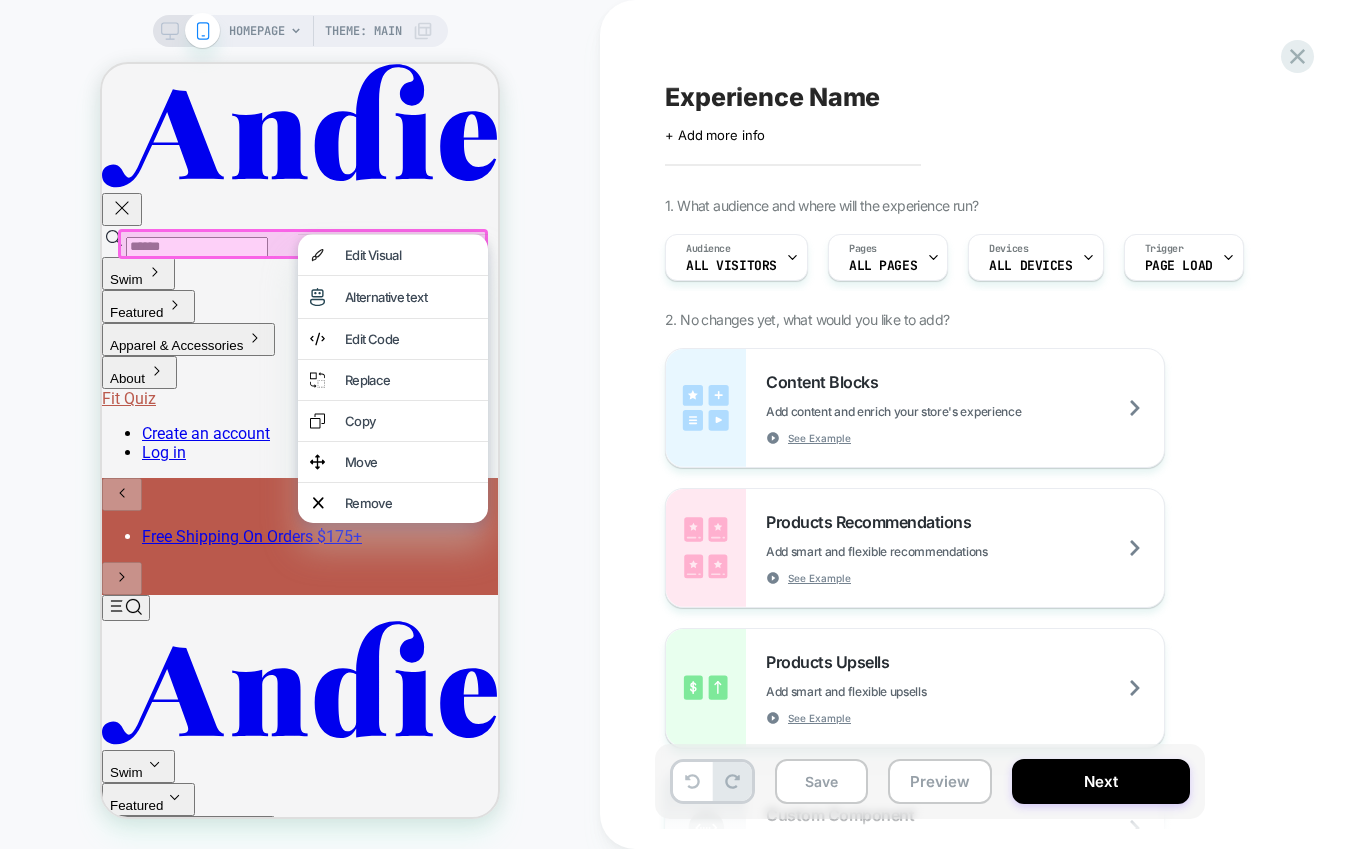 click on "Swim" at bounding box center [300, 273] 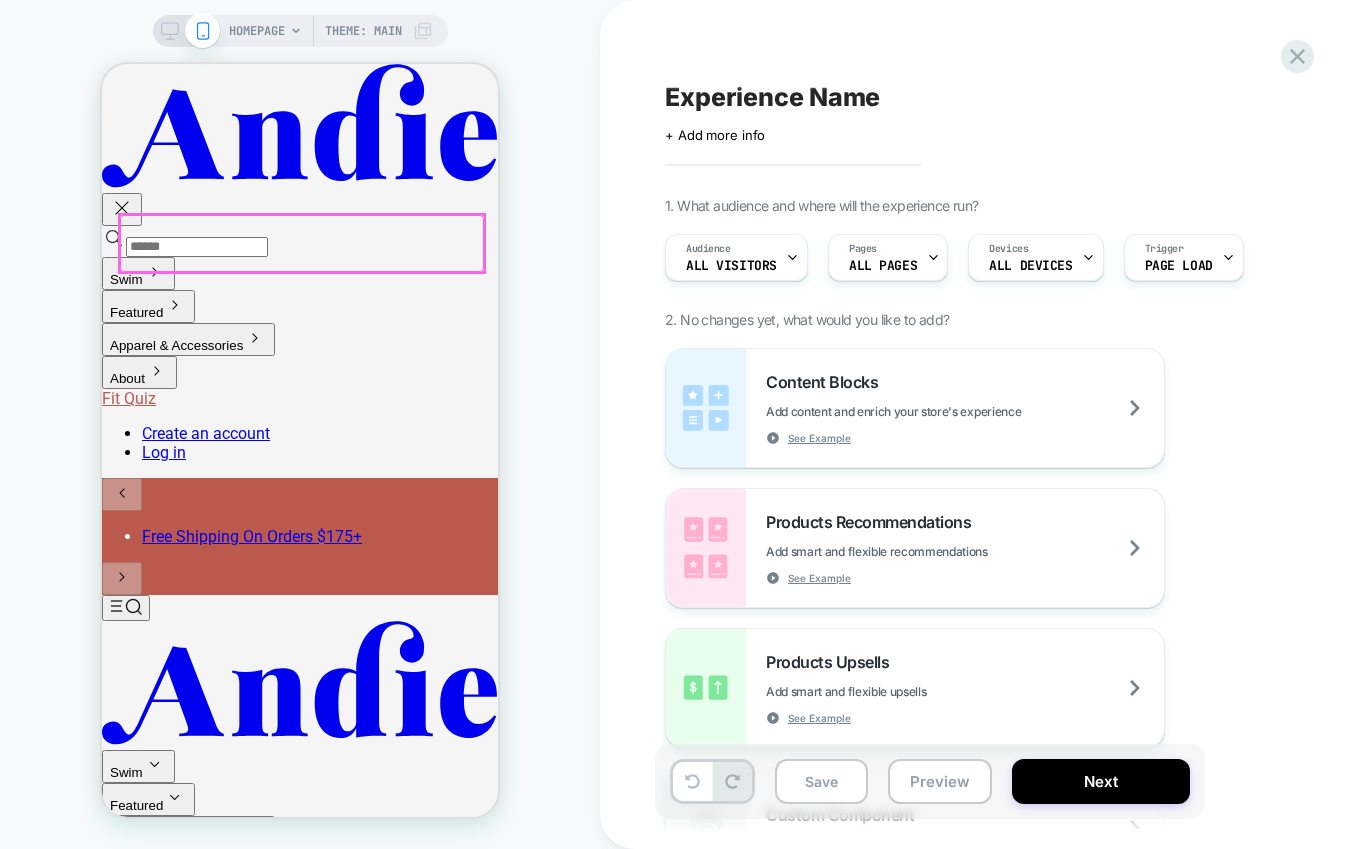 click at bounding box center [302, 243] 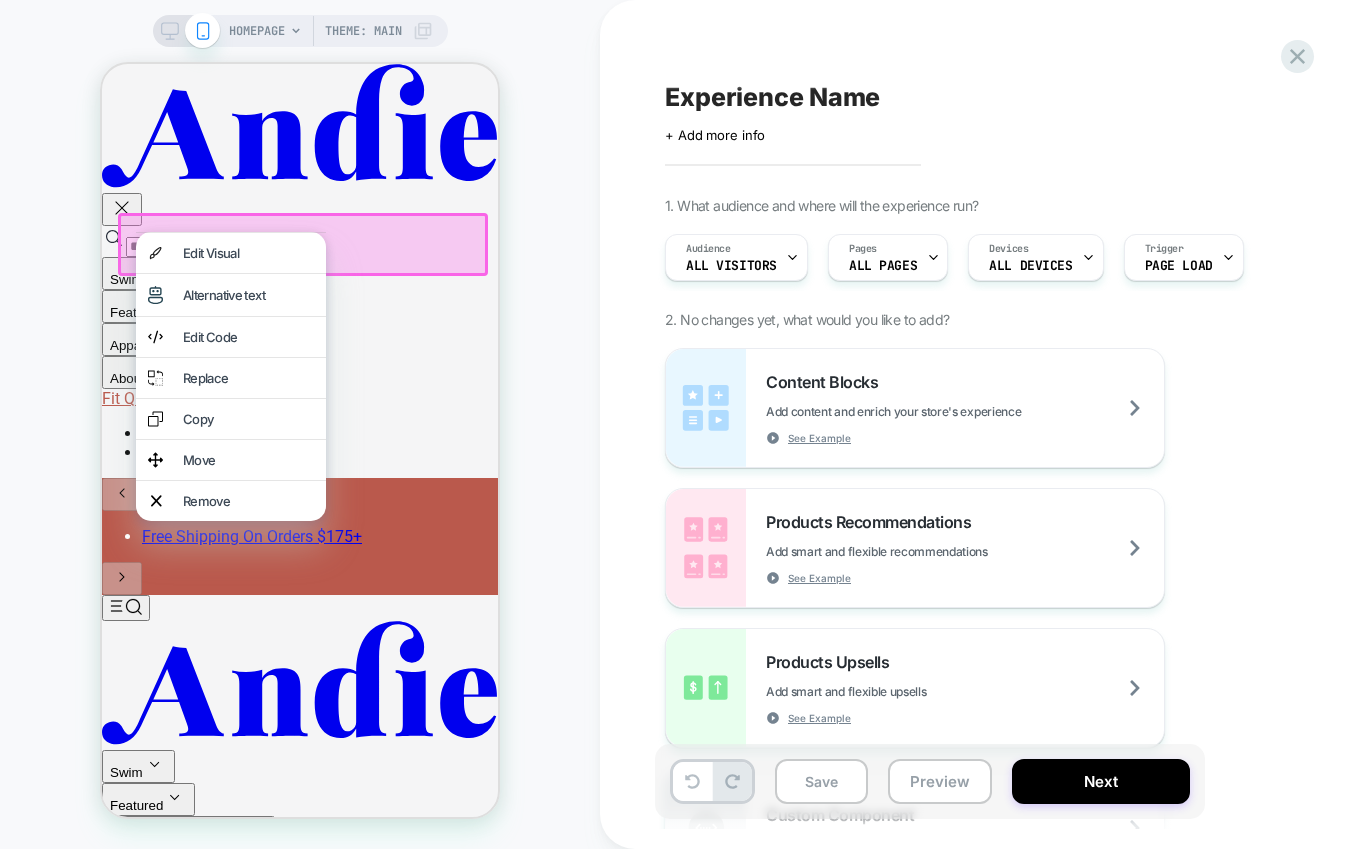 click at bounding box center (231, 232) 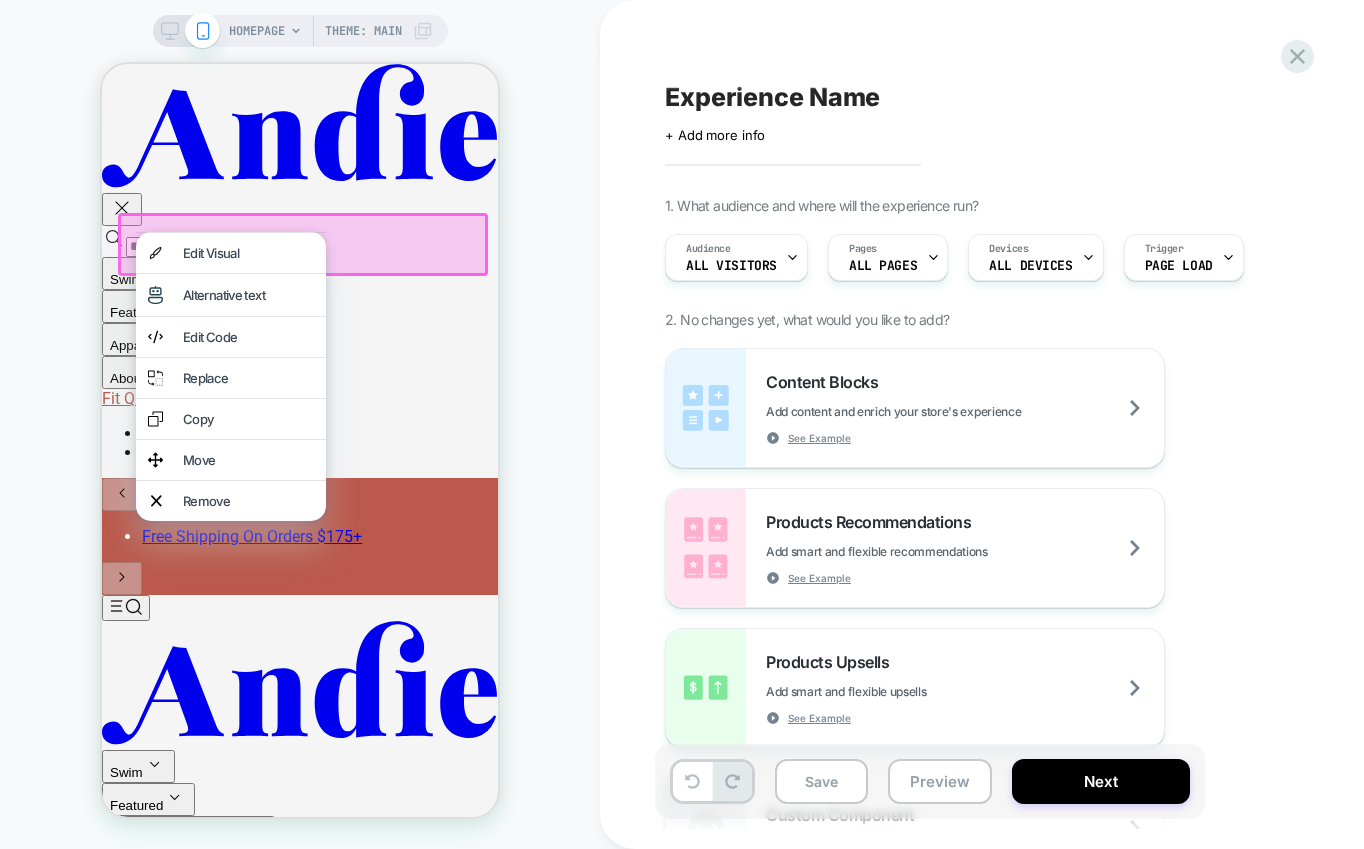 click 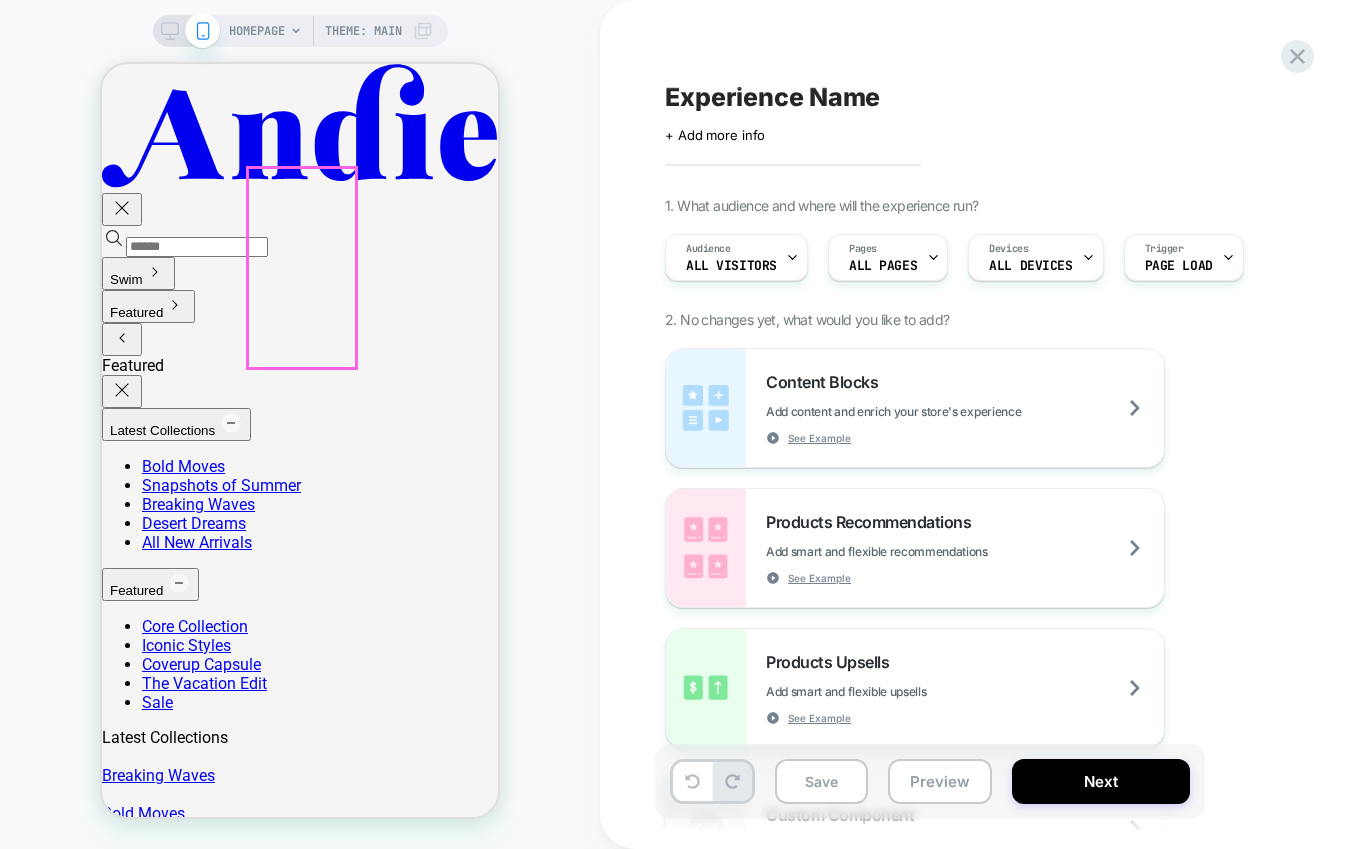 click at bounding box center [102, 800] 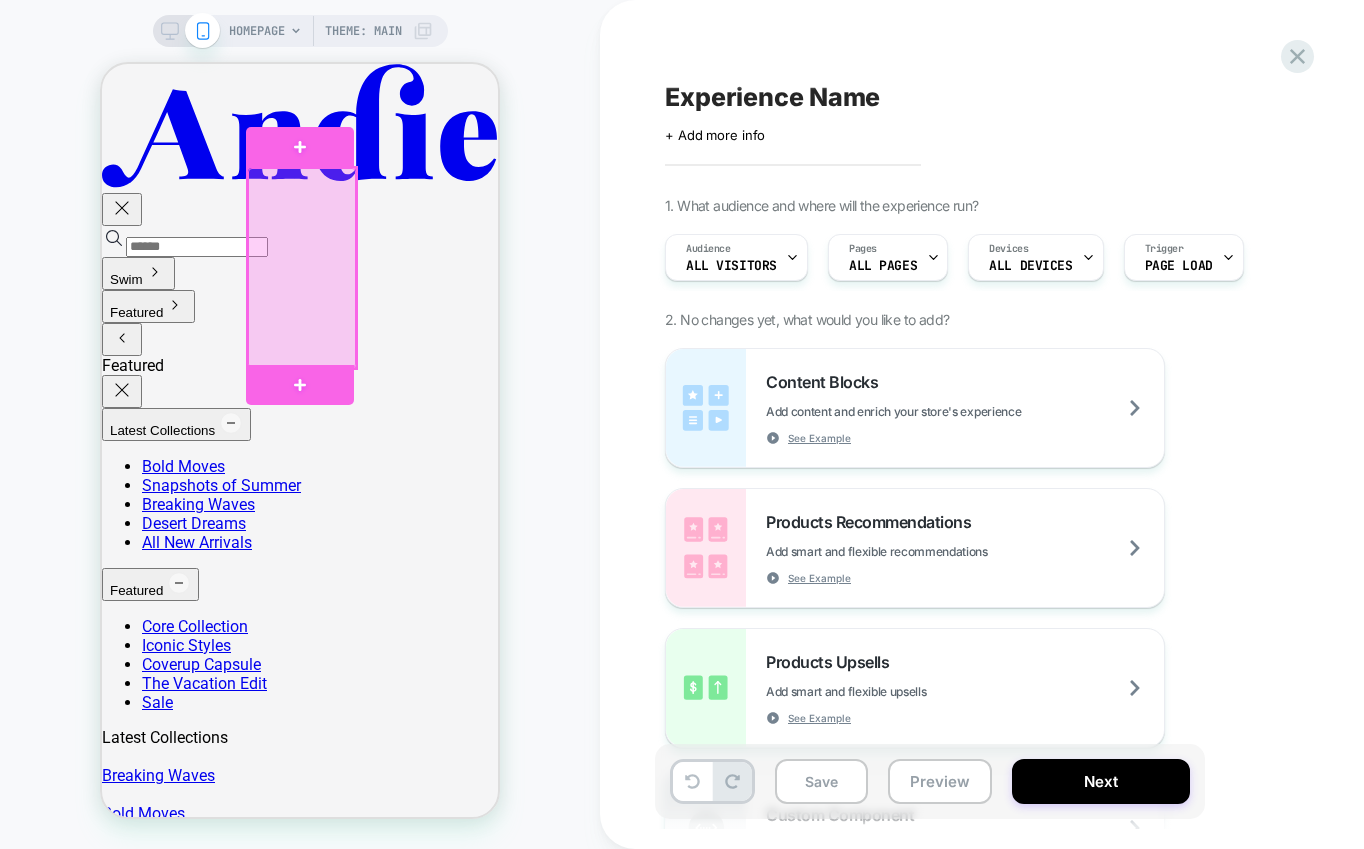 click at bounding box center [302, 268] 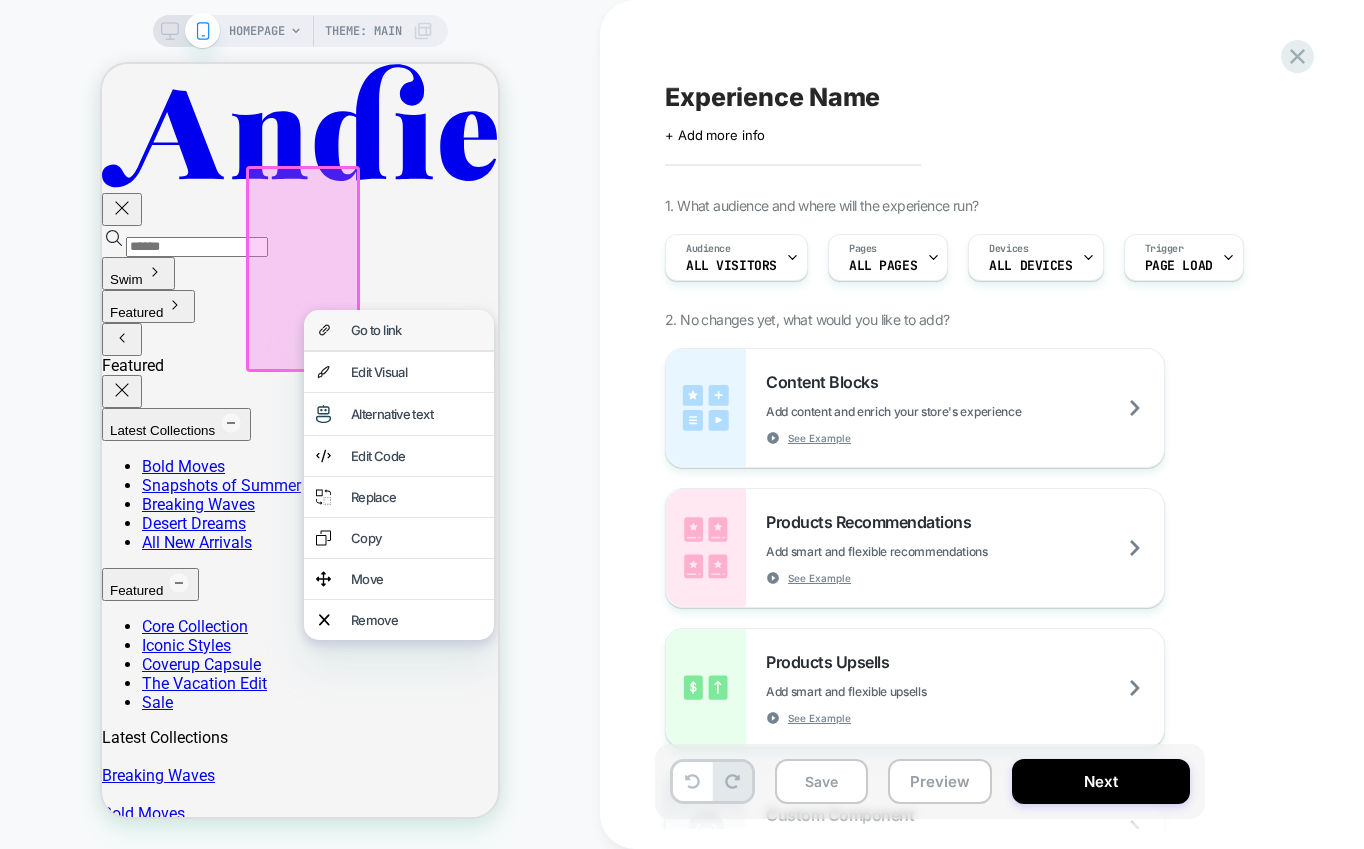 click on "Go to link" at bounding box center (416, 330) 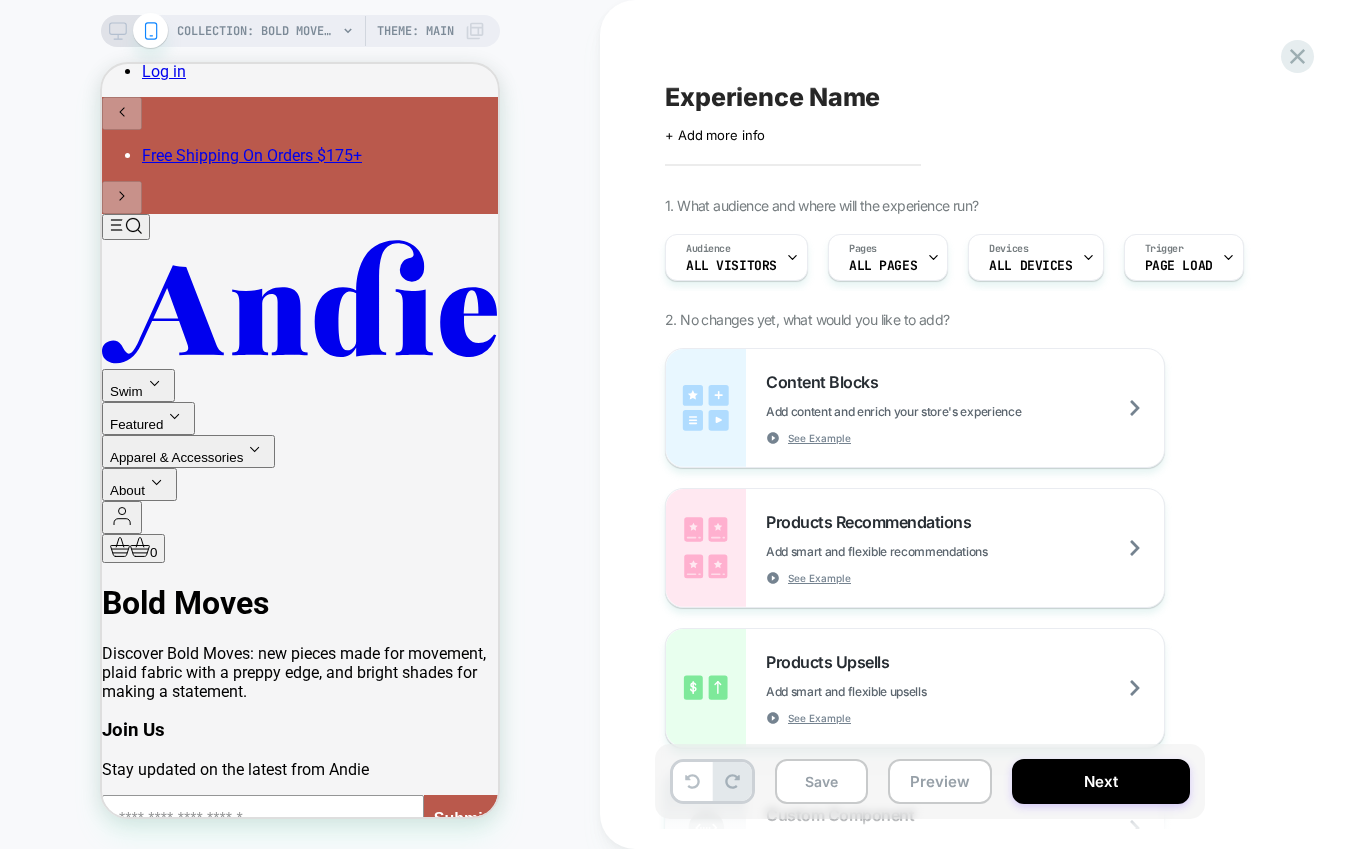scroll, scrollTop: 0, scrollLeft: 0, axis: both 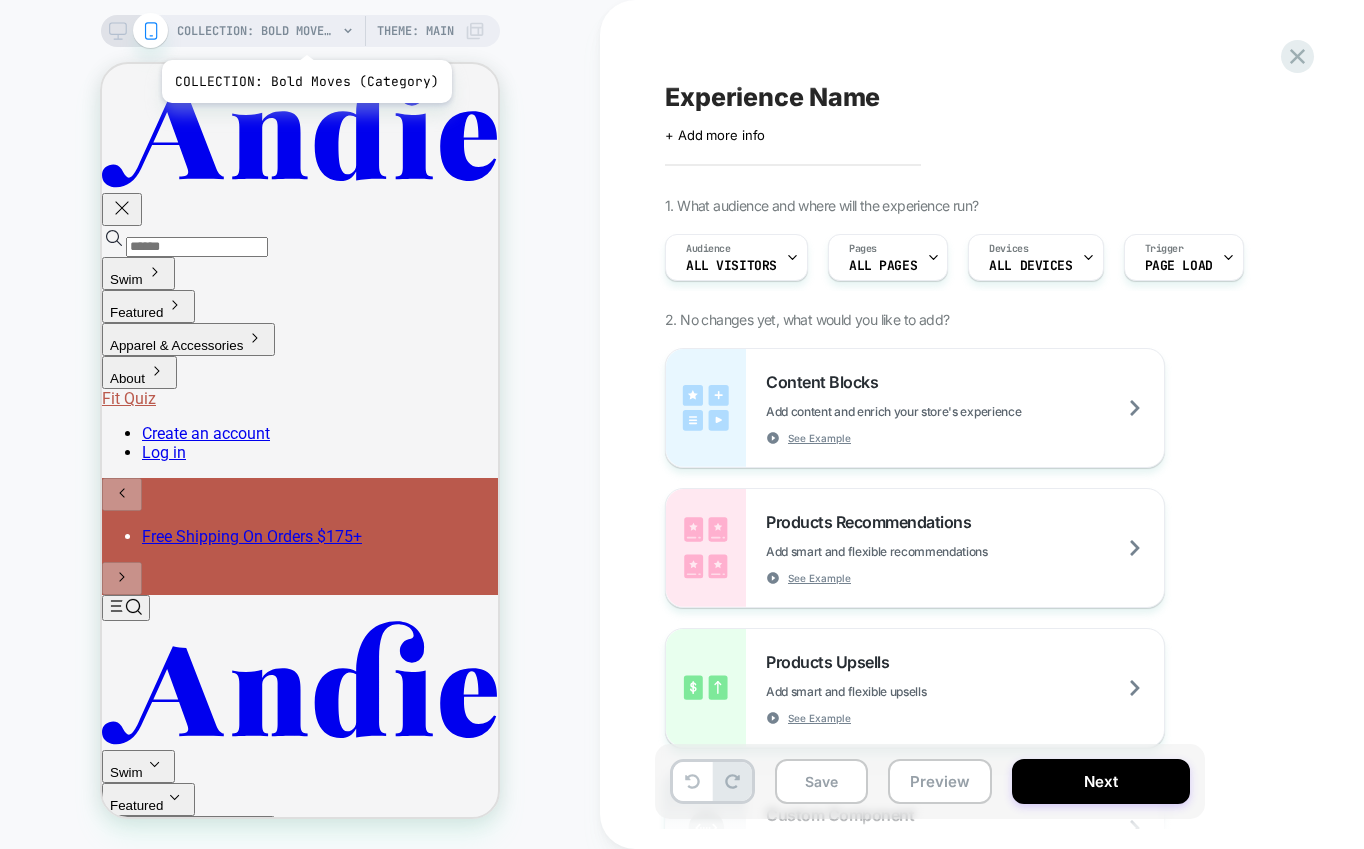 click on "COLLECTION: Bold Moves (Category)" at bounding box center [257, 31] 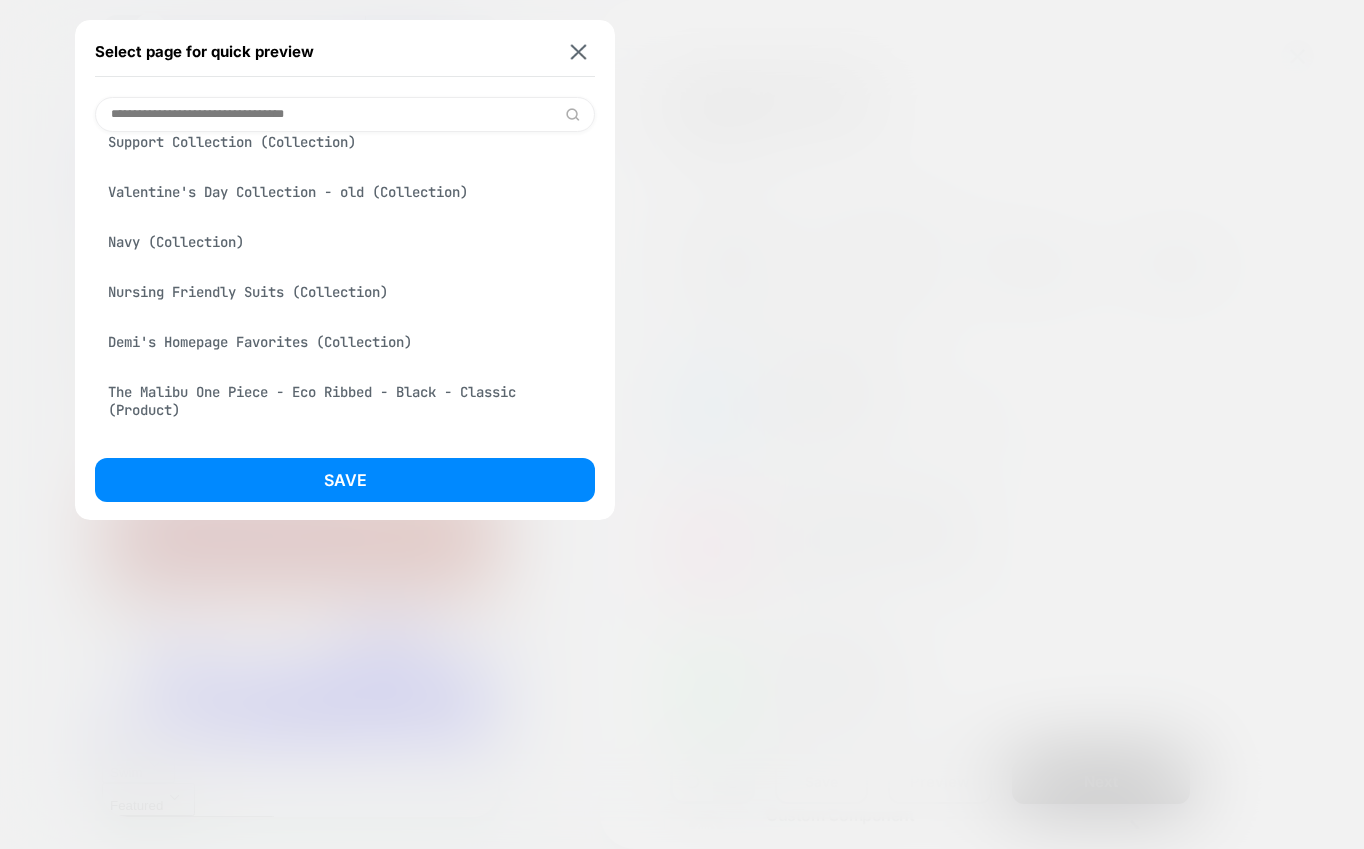 scroll, scrollTop: 5, scrollLeft: 0, axis: vertical 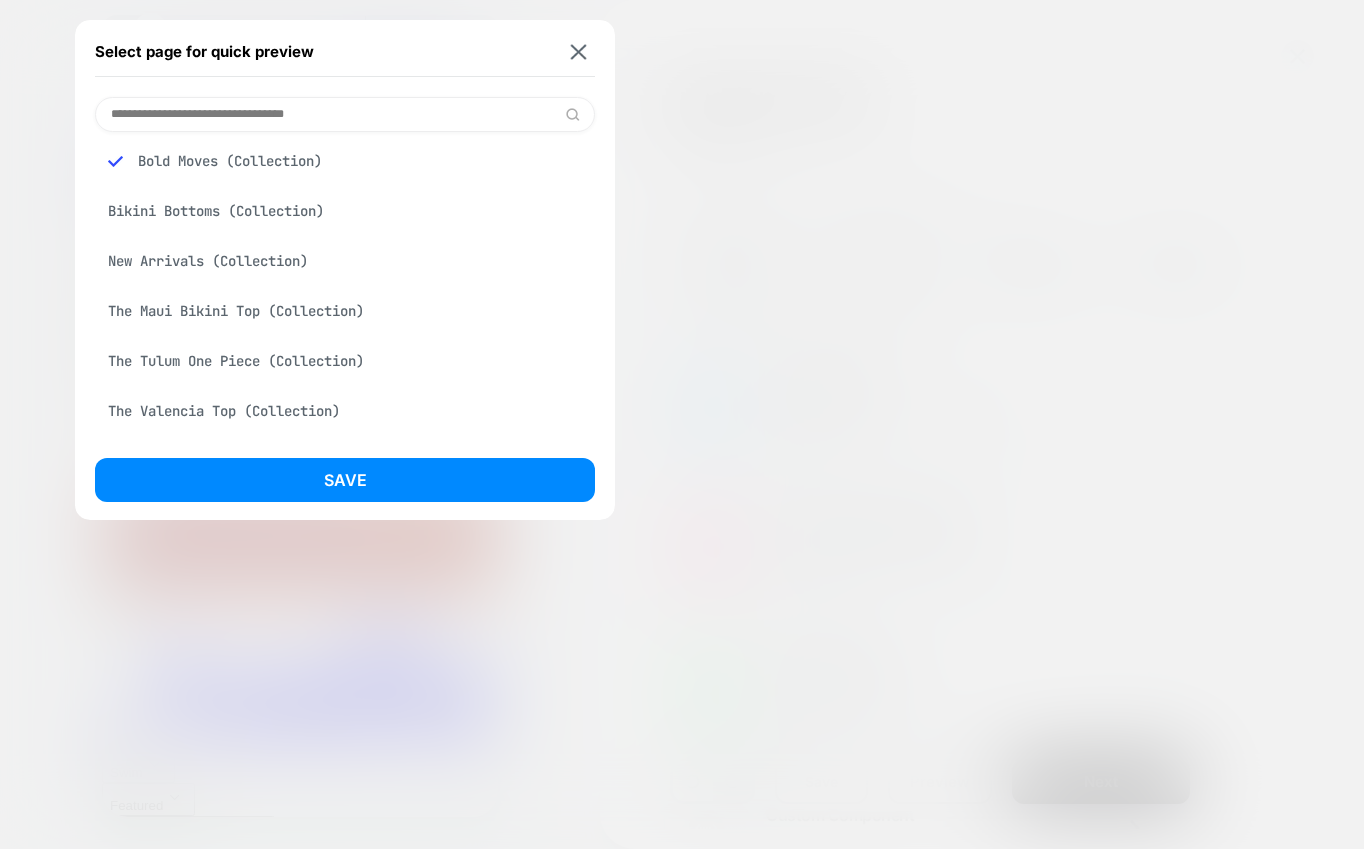 click on "New Arrivals (Collection)" at bounding box center [345, 261] 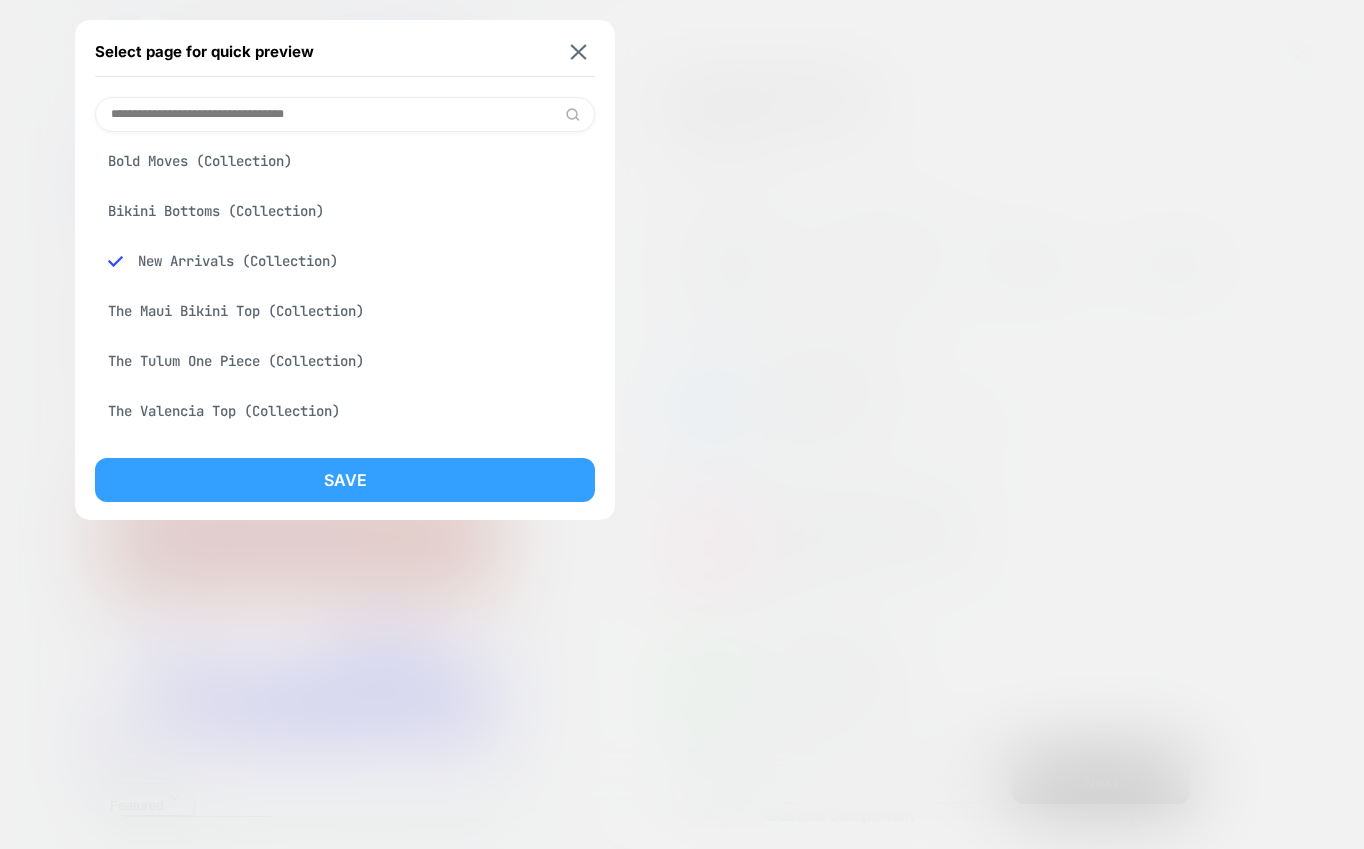 click on "Save" at bounding box center (345, 480) 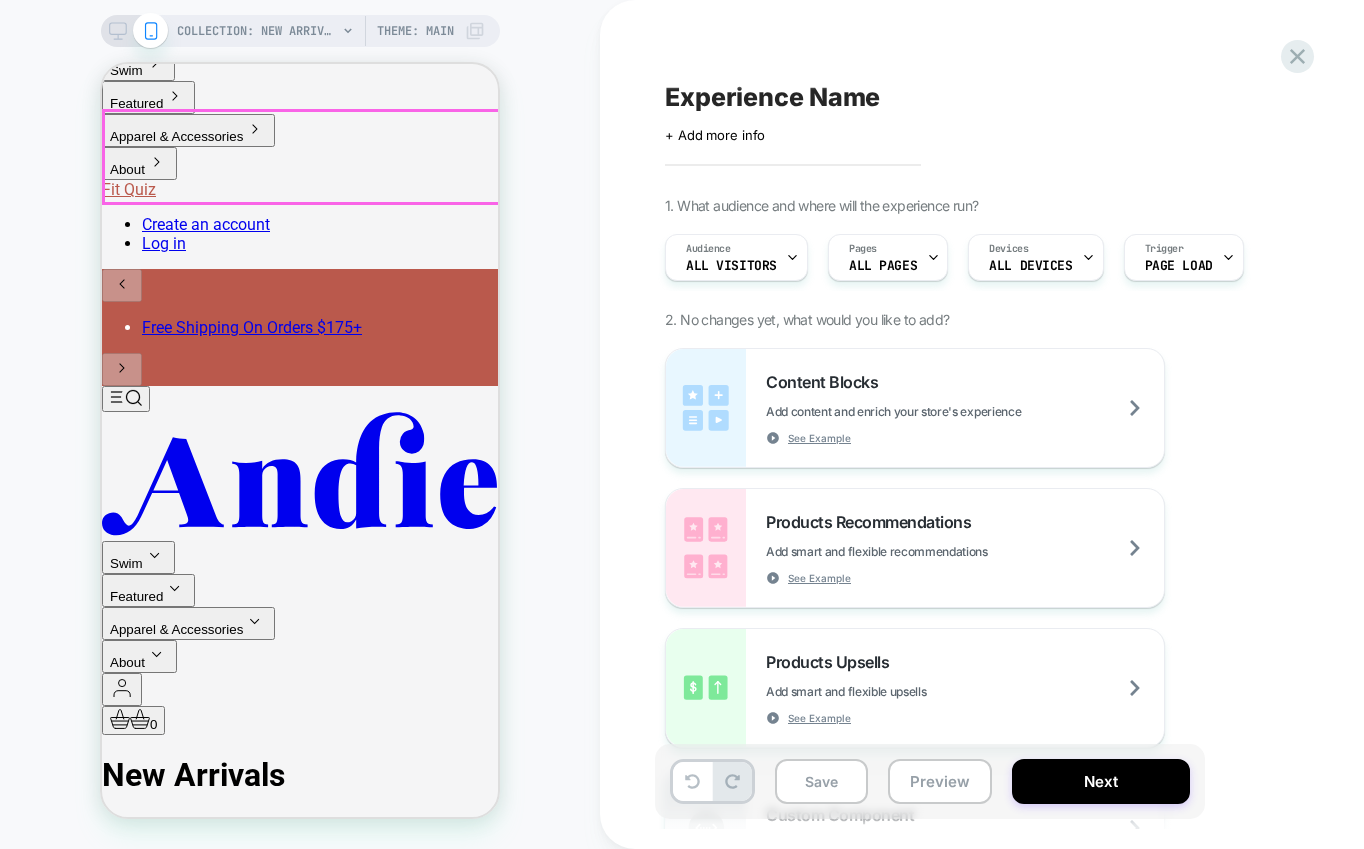 scroll, scrollTop: 0, scrollLeft: 0, axis: both 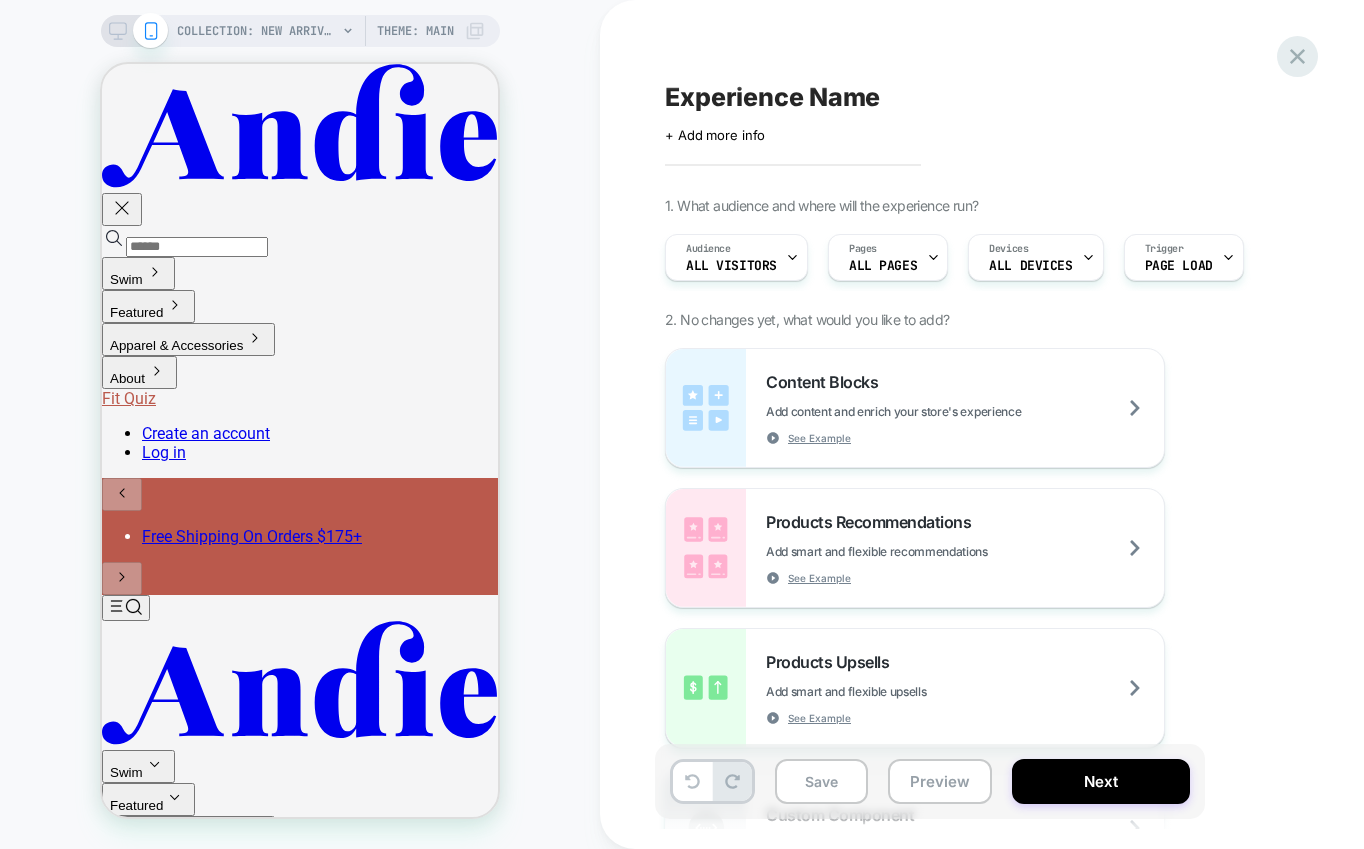 click 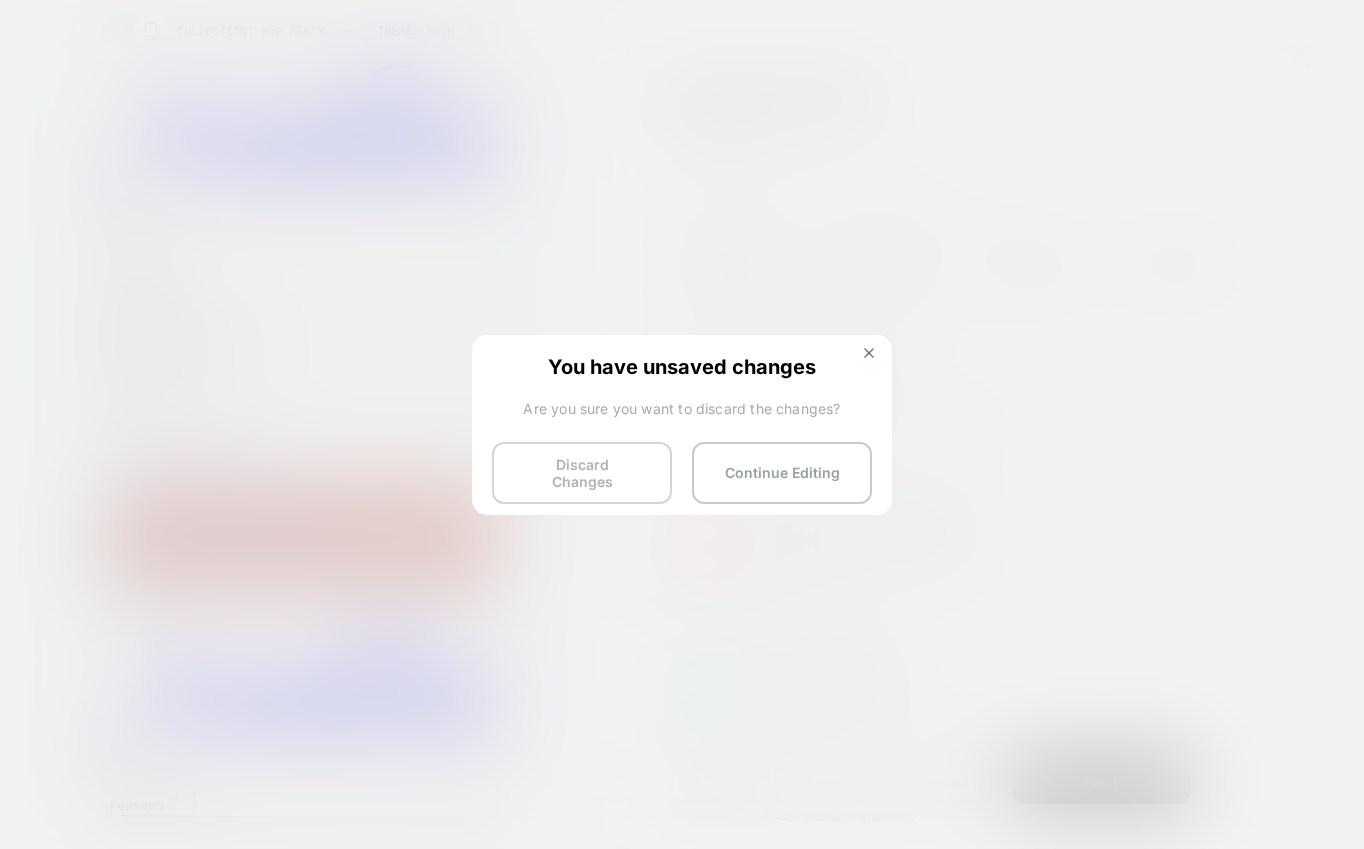 click on "Discard Changes" at bounding box center (582, 473) 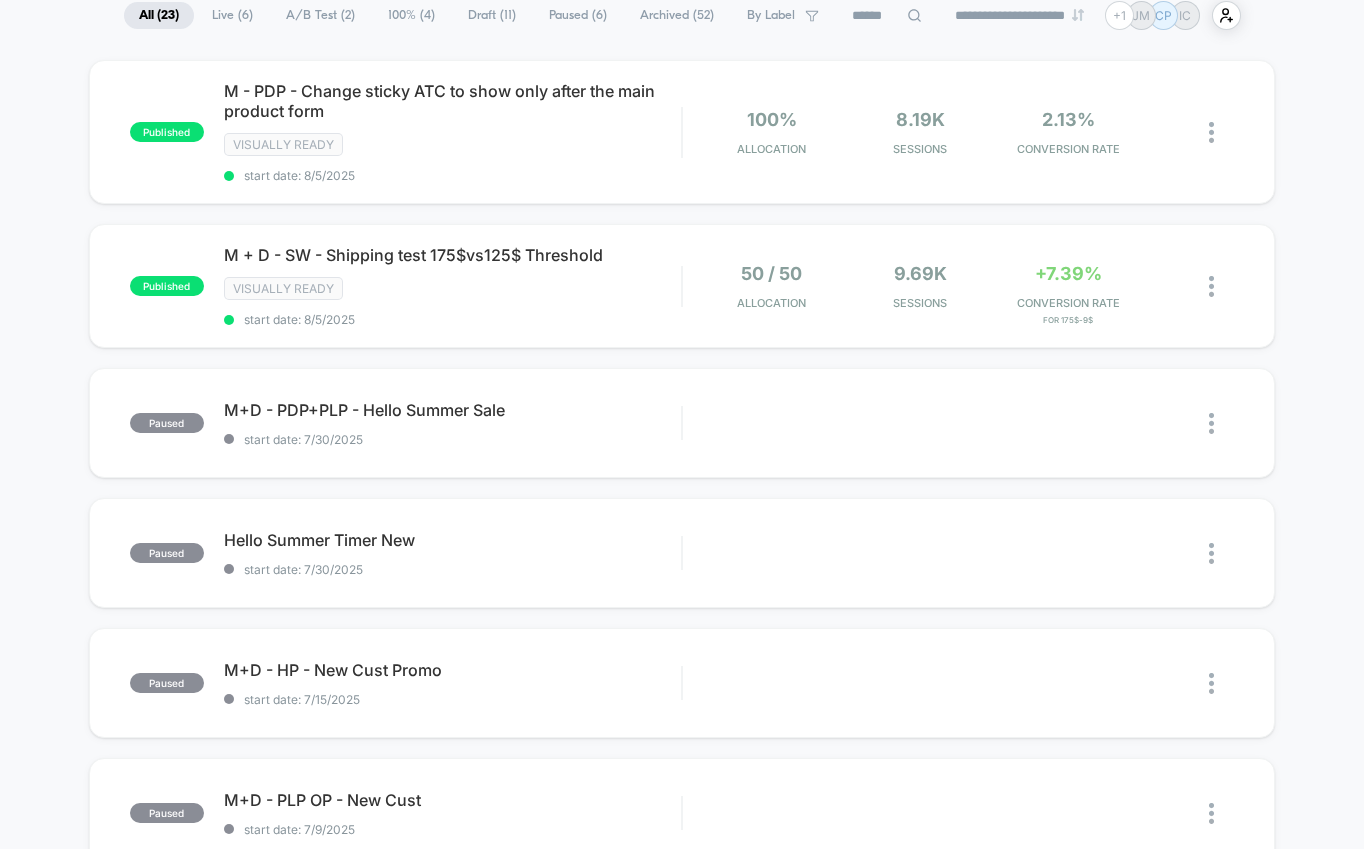 scroll, scrollTop: 0, scrollLeft: 0, axis: both 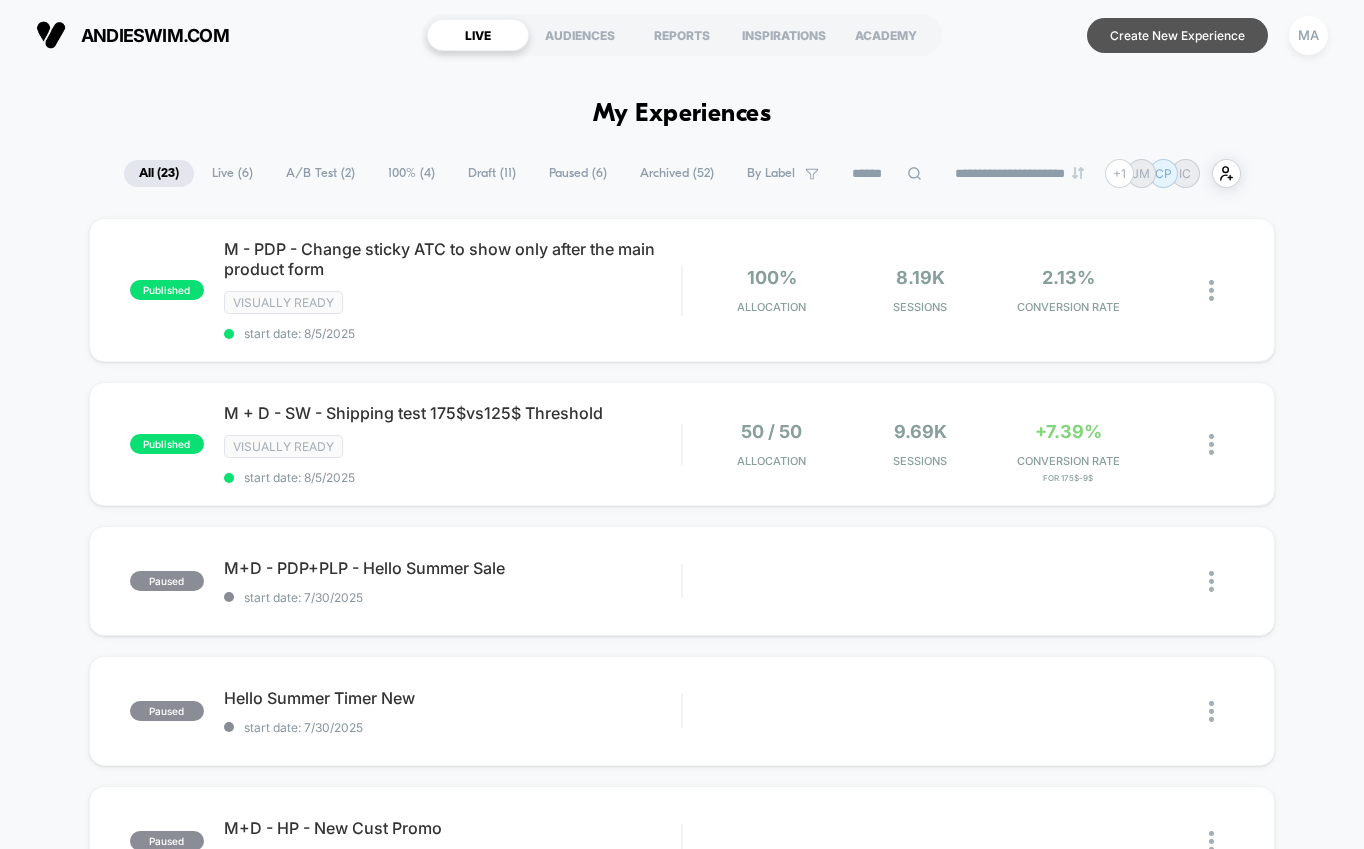 click on "Create New Experience" at bounding box center [1177, 35] 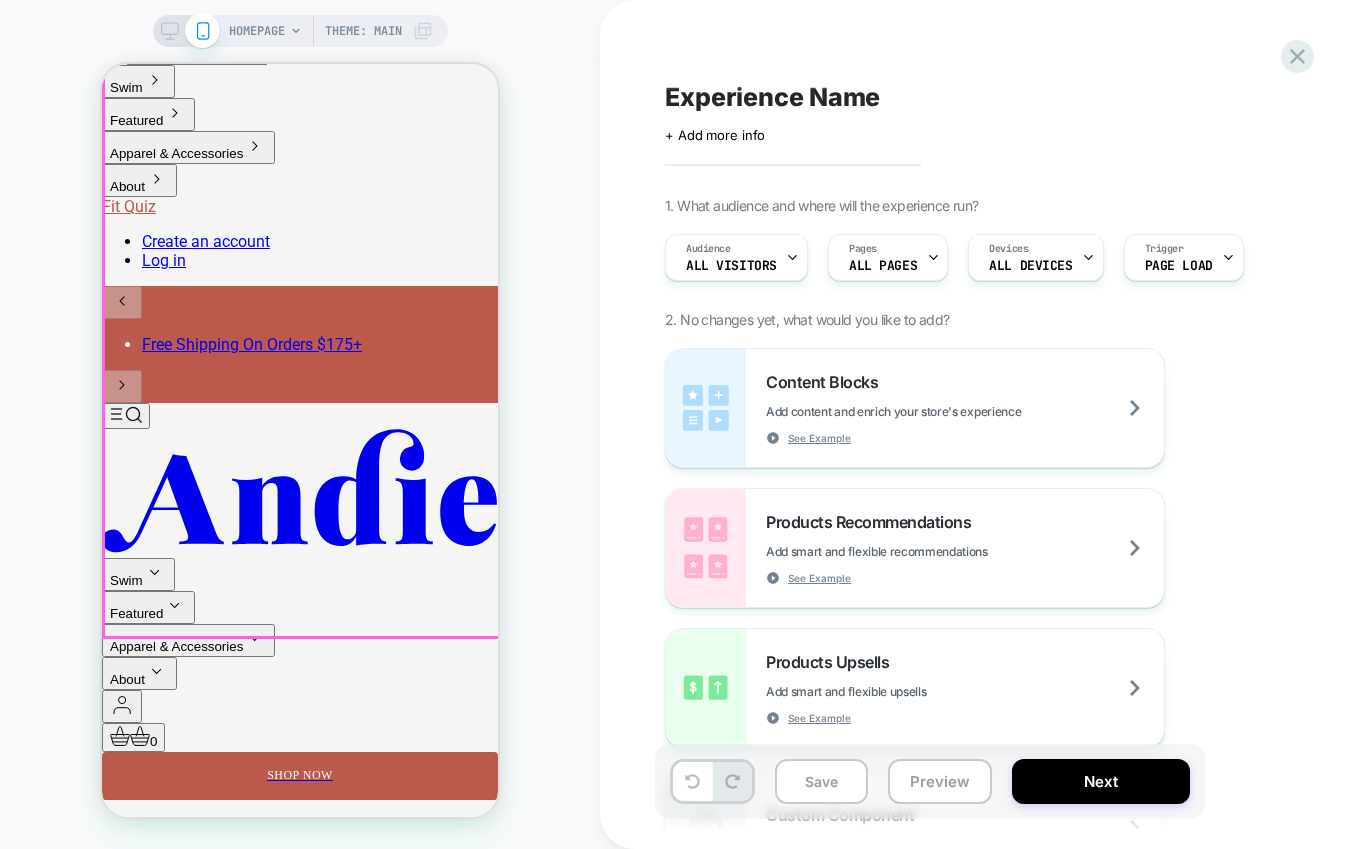 scroll, scrollTop: 0, scrollLeft: 0, axis: both 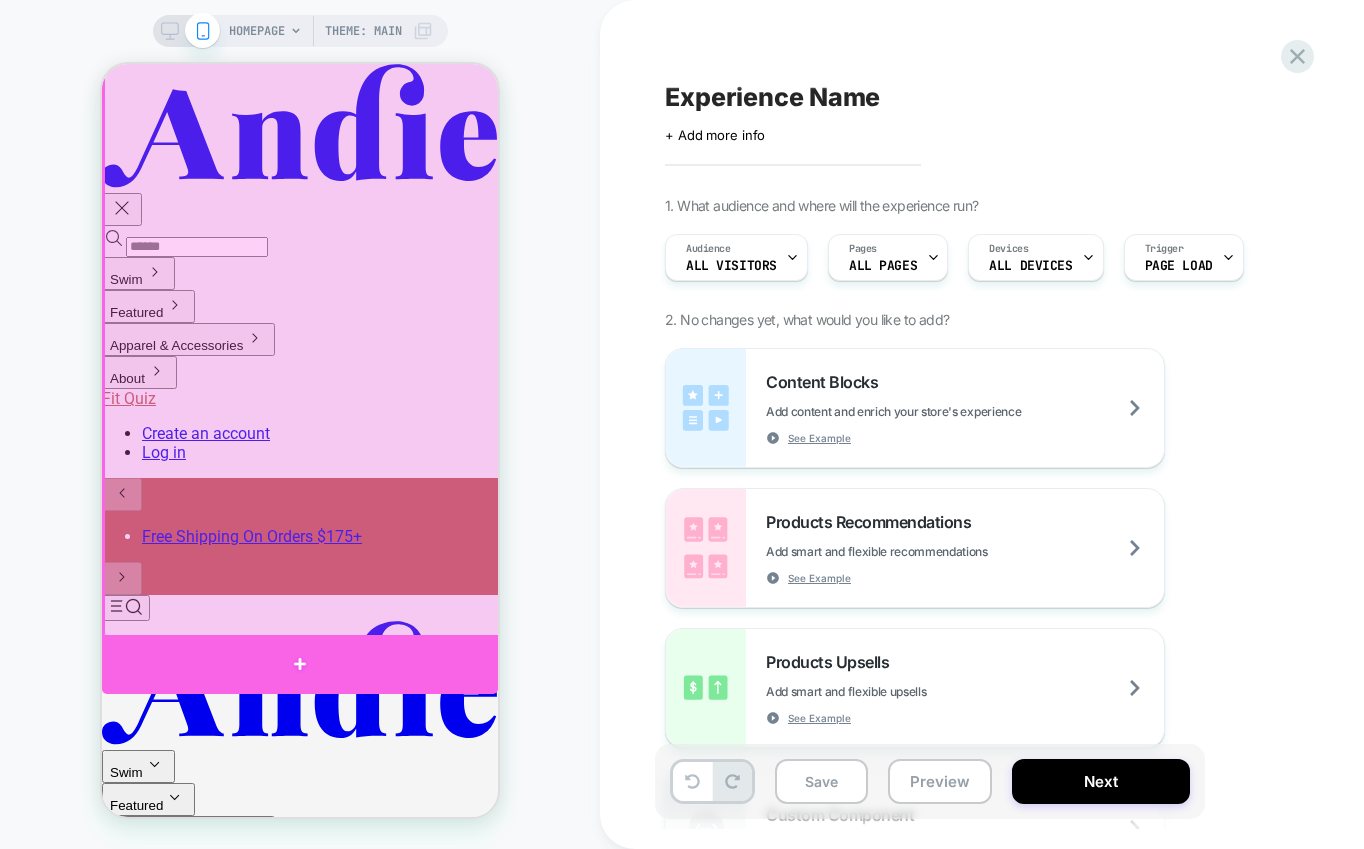 click at bounding box center [300, 664] 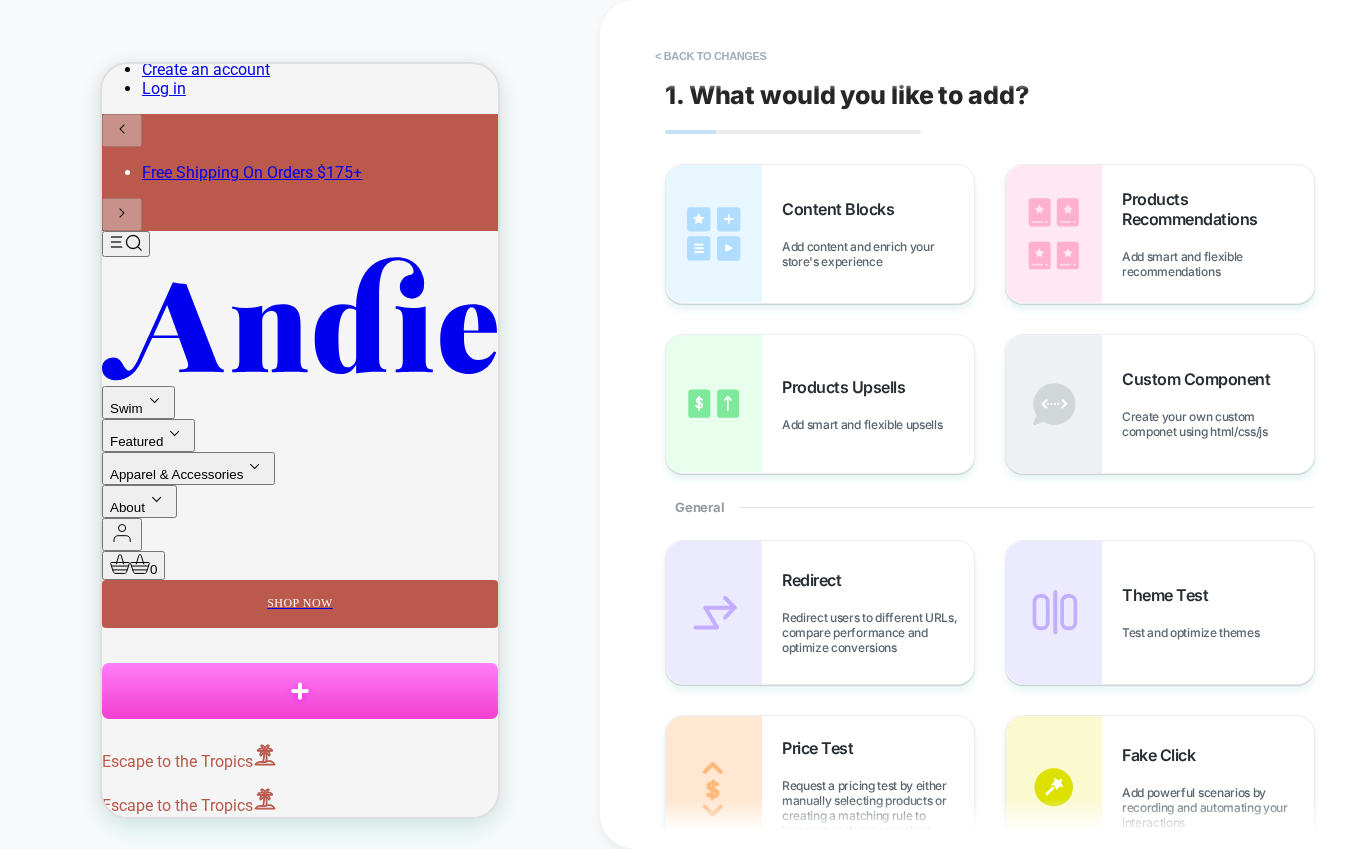 scroll, scrollTop: 383, scrollLeft: 0, axis: vertical 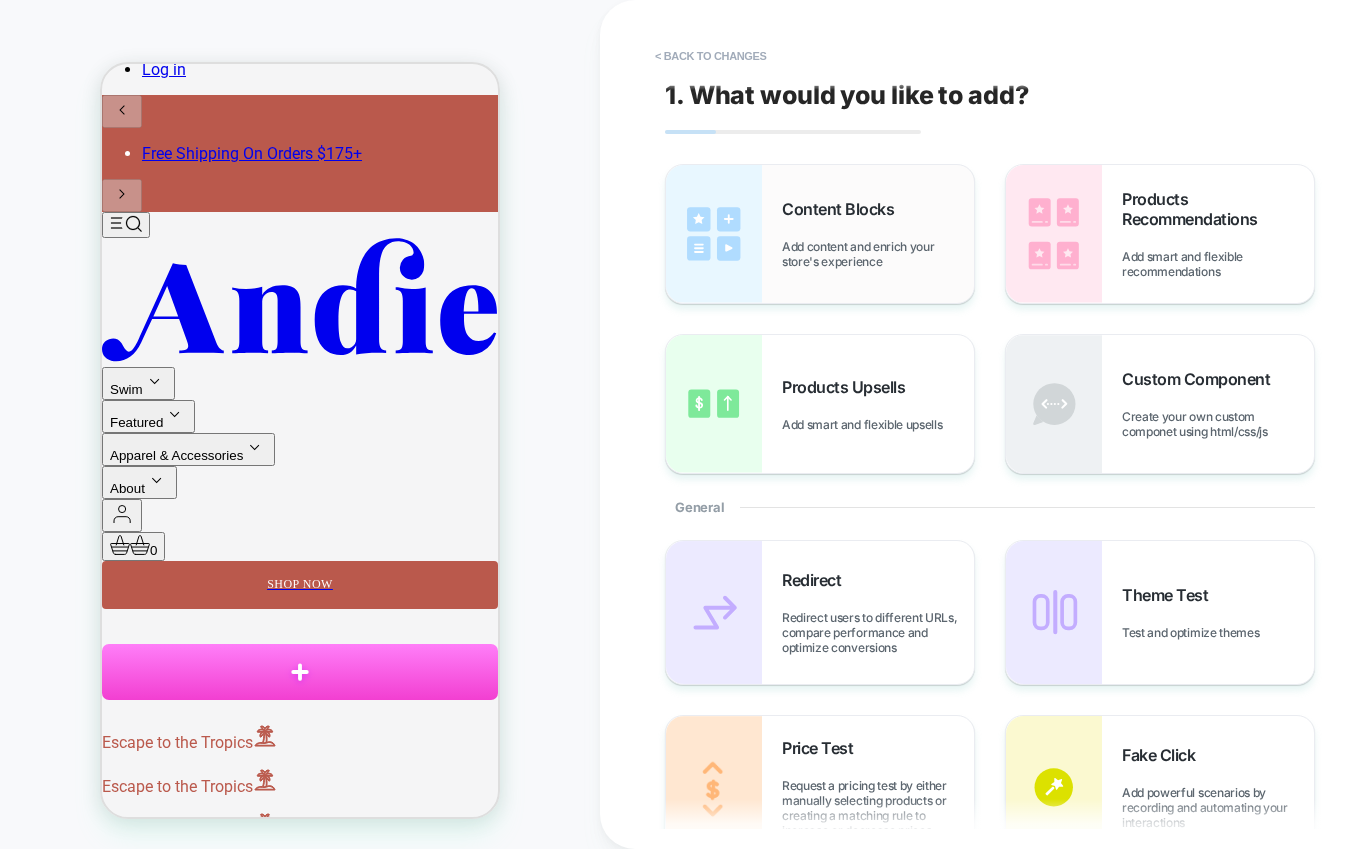 click on "Content Blocks Add content and enrich your store's experience" at bounding box center [878, 234] 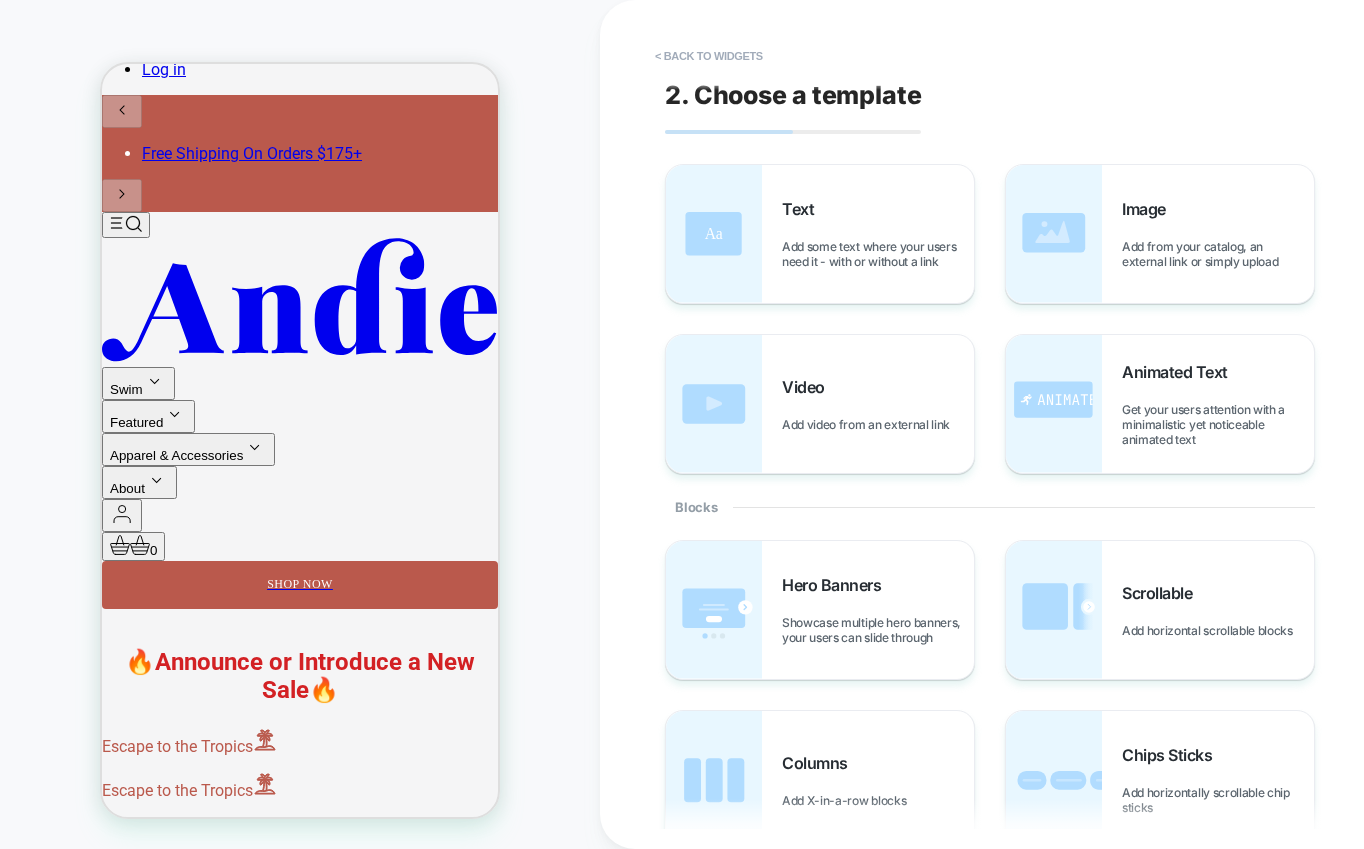 scroll, scrollTop: 399, scrollLeft: 0, axis: vertical 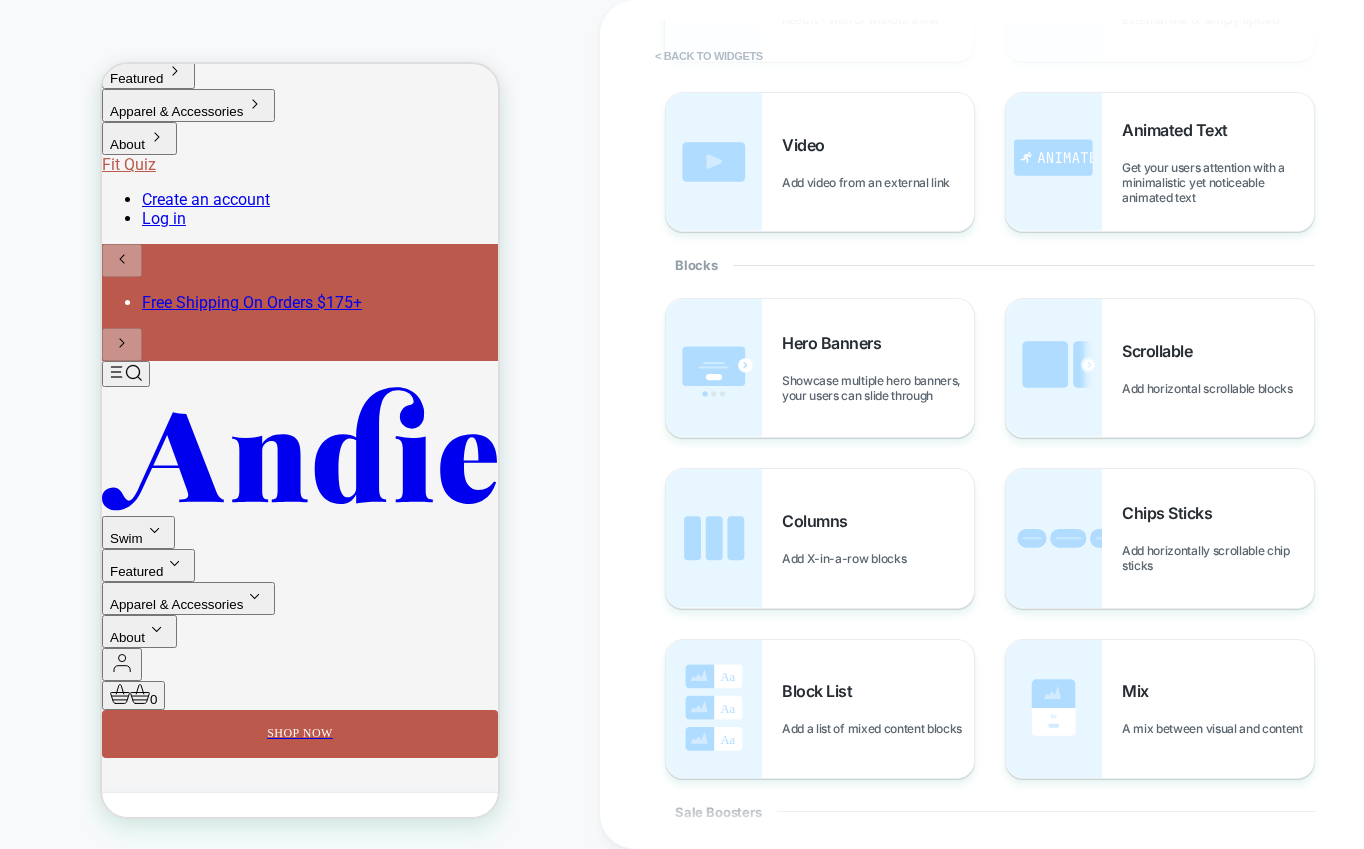 click on "< Back to widgets" at bounding box center (709, 56) 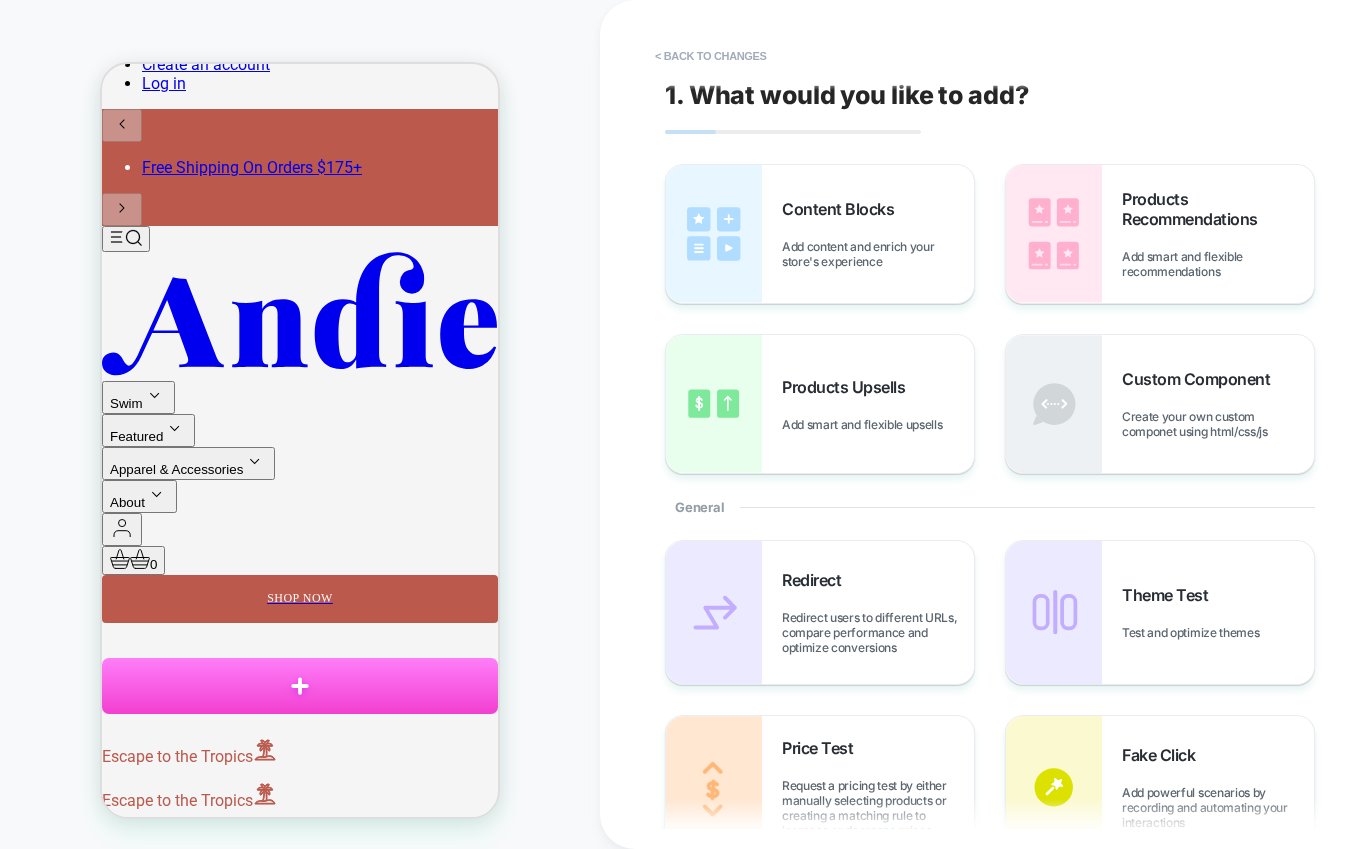 scroll, scrollTop: 383, scrollLeft: 0, axis: vertical 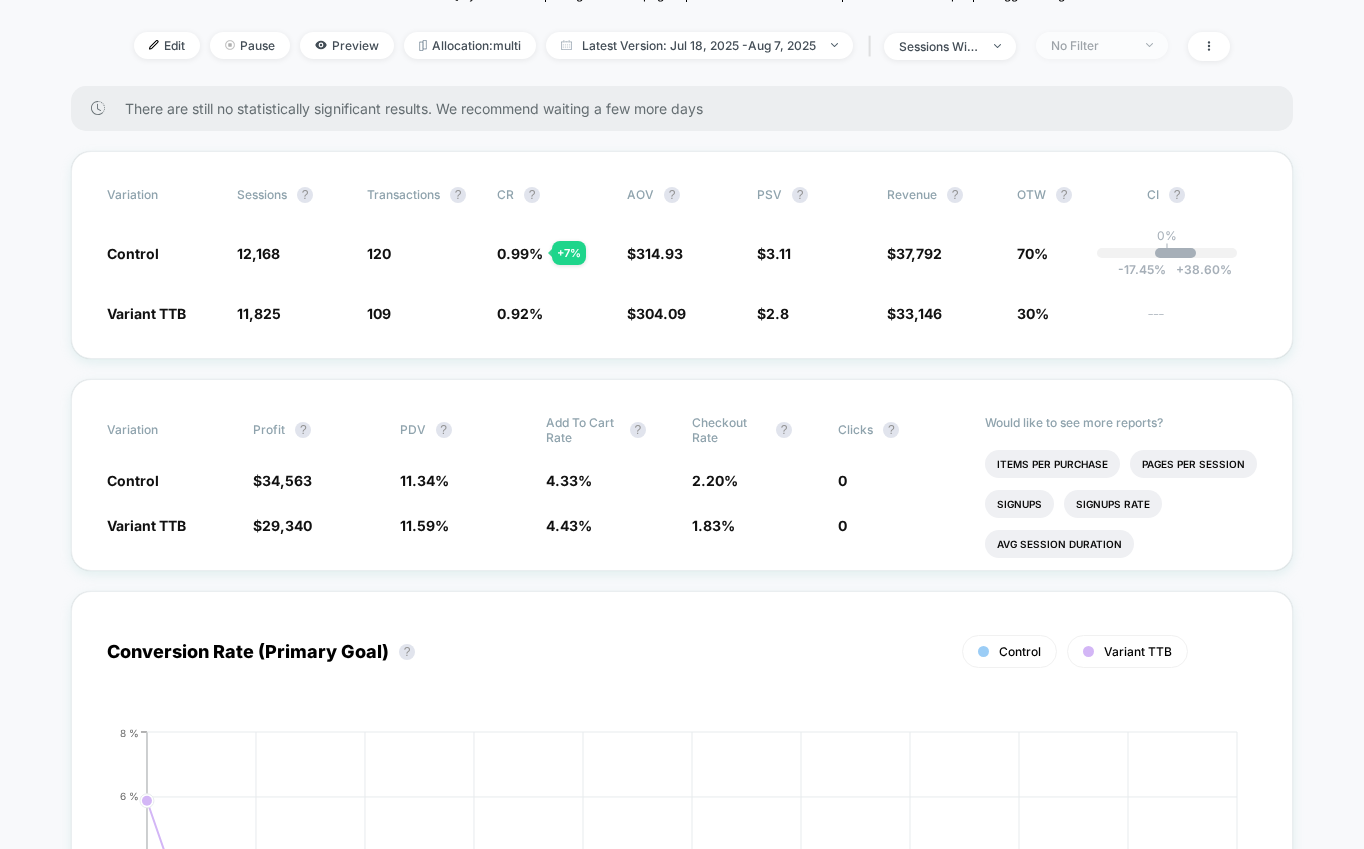 click on "No Filter" at bounding box center [1102, 45] 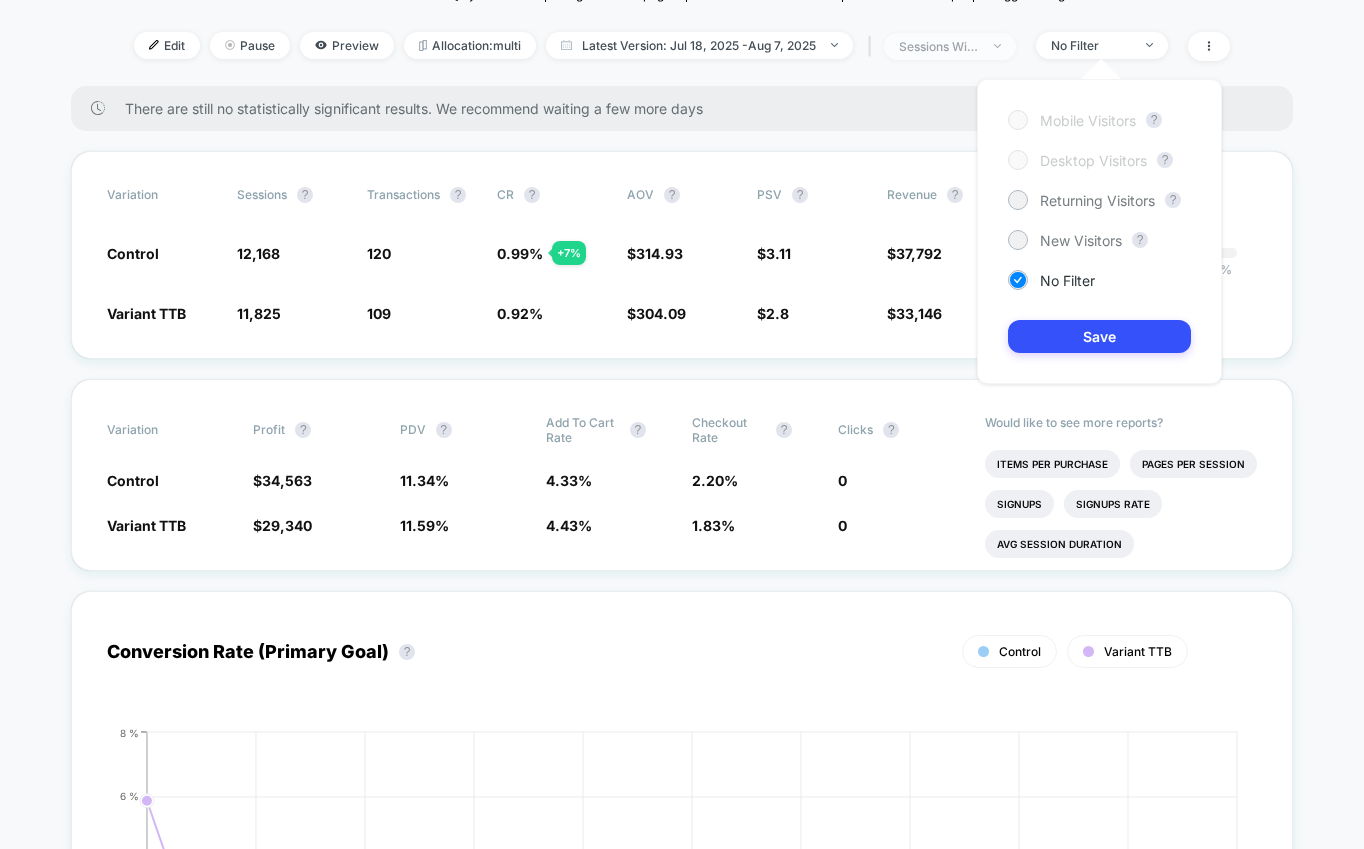 click at bounding box center [997, 46] 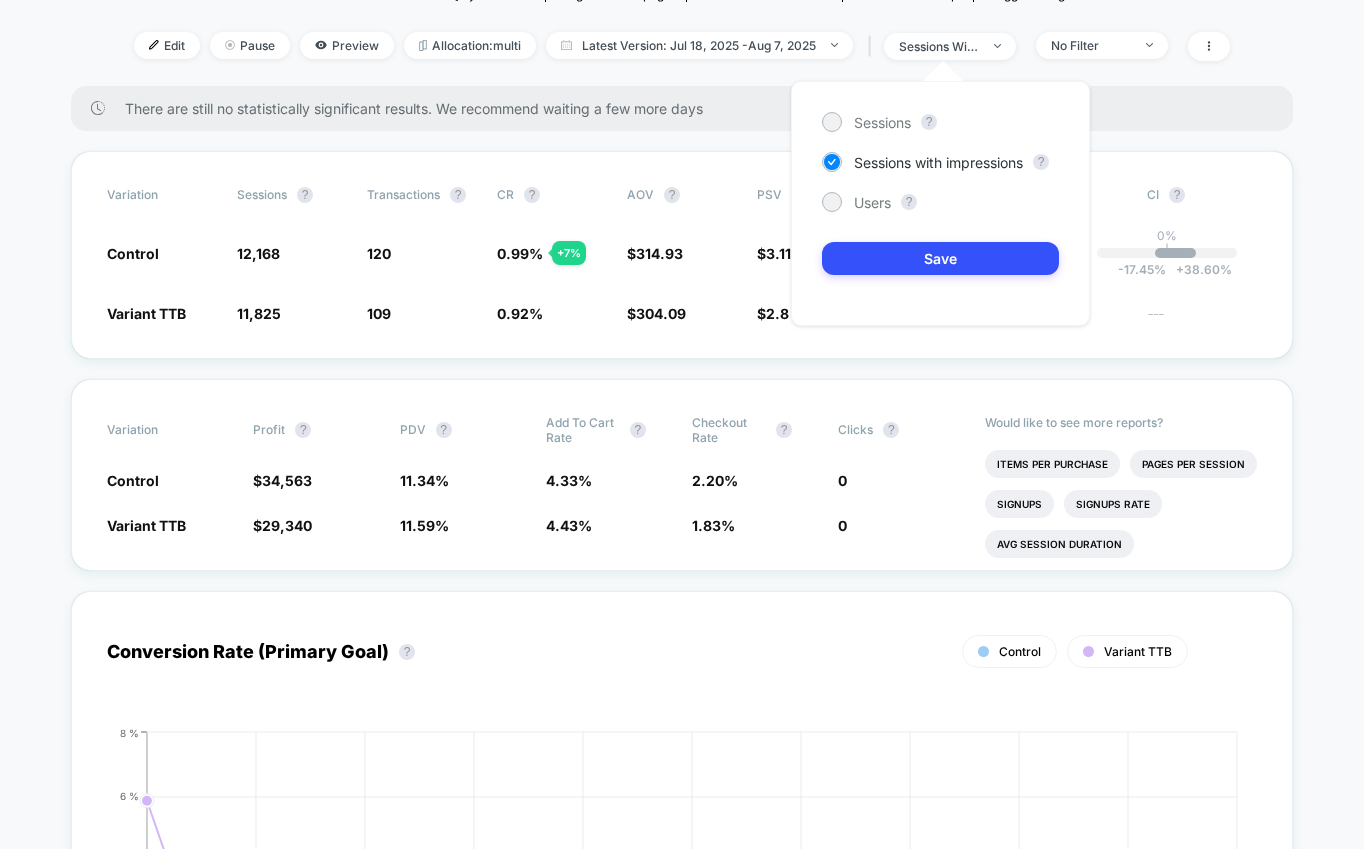 click on "< Back to all live experiences  D - HP - Bundles Carousel vs. TTB Module Test LIVE Click to edit experience details + Add Description + Add Images Start date: [DATE] (Last edit [DATE] by [EMAIL]) Pages: homepage Audience: All Visitors Device: desktop Trigger: Page Load Edit Pause  Preview Allocation:  multi Latest Version:     [DATE]    -    [DATE] |   sessions with impression   No Filter There are still no statistically significant results. We recommend waiting a few more days Variation Sessions ? Transactions ? CR ? AOV ? PSV ? Revenue ? OTW ? CI ? Control 12,168 + 2.9 % 120 + 7 % 0.99 % + 7 % $ 314.93 + 3.6 % $ 3.11 + 10.8 % $ 37,792 + 10.8 % 70% 0% | -17.45 % + 38.60 % Variant TTB 11,825 109 0.92 % $ 304.09 $ 2.8 $ 33,146 30% --- Variation Profit ? PDV ? Add To Cart Rate ? Checkout Rate ? Clicks ? Control $ 34,563 + 14.5 % 11.34 % - 2.2 % 4.33 % - 2.3 % 2.20 % + 20.6 % 0 Variant TTB $ 29,340 11.59 % 4.43 % 1.83 % 0 Would like to see more reports? Items Per Purchase Signups Returns" at bounding box center [682, 2985] 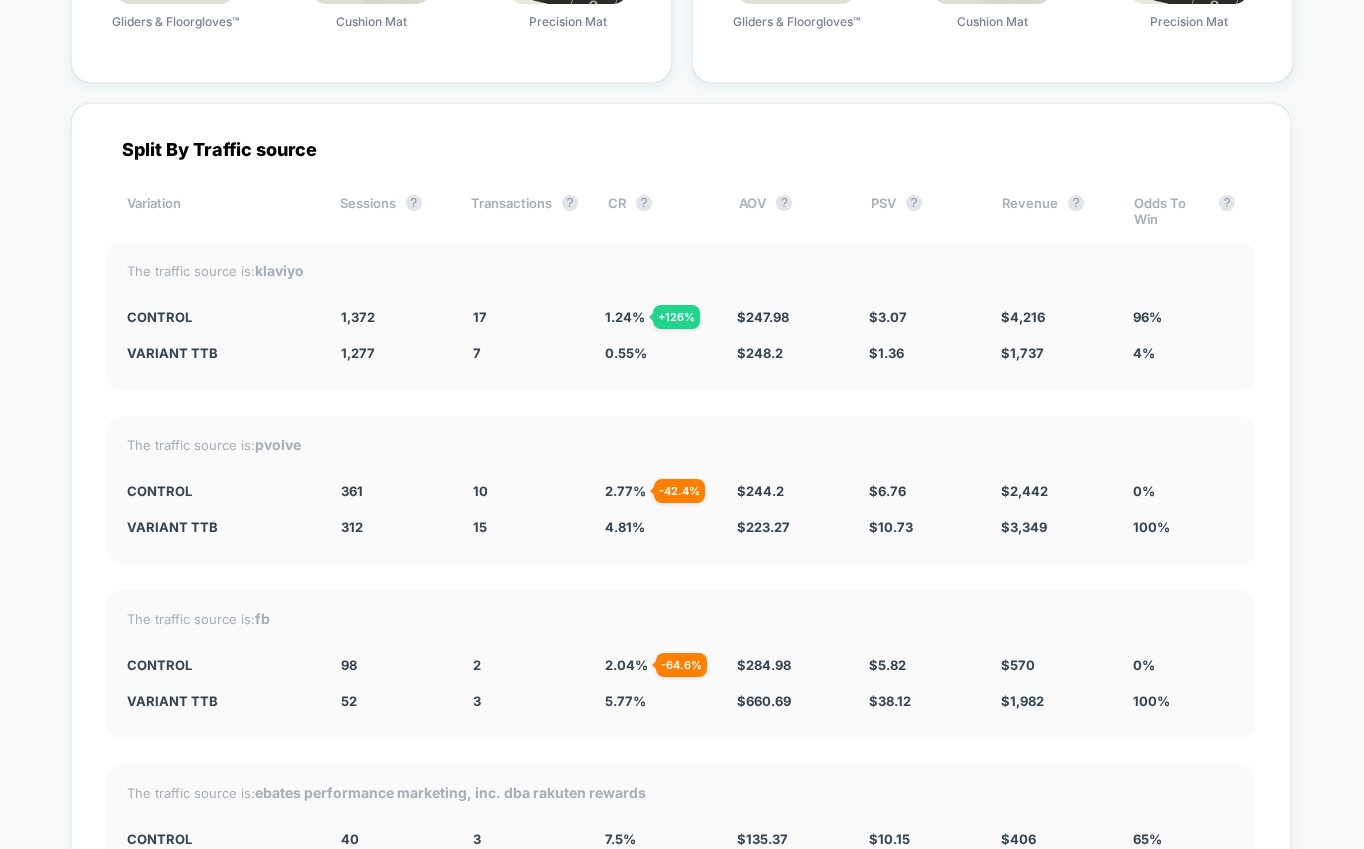 scroll, scrollTop: 4965, scrollLeft: 0, axis: vertical 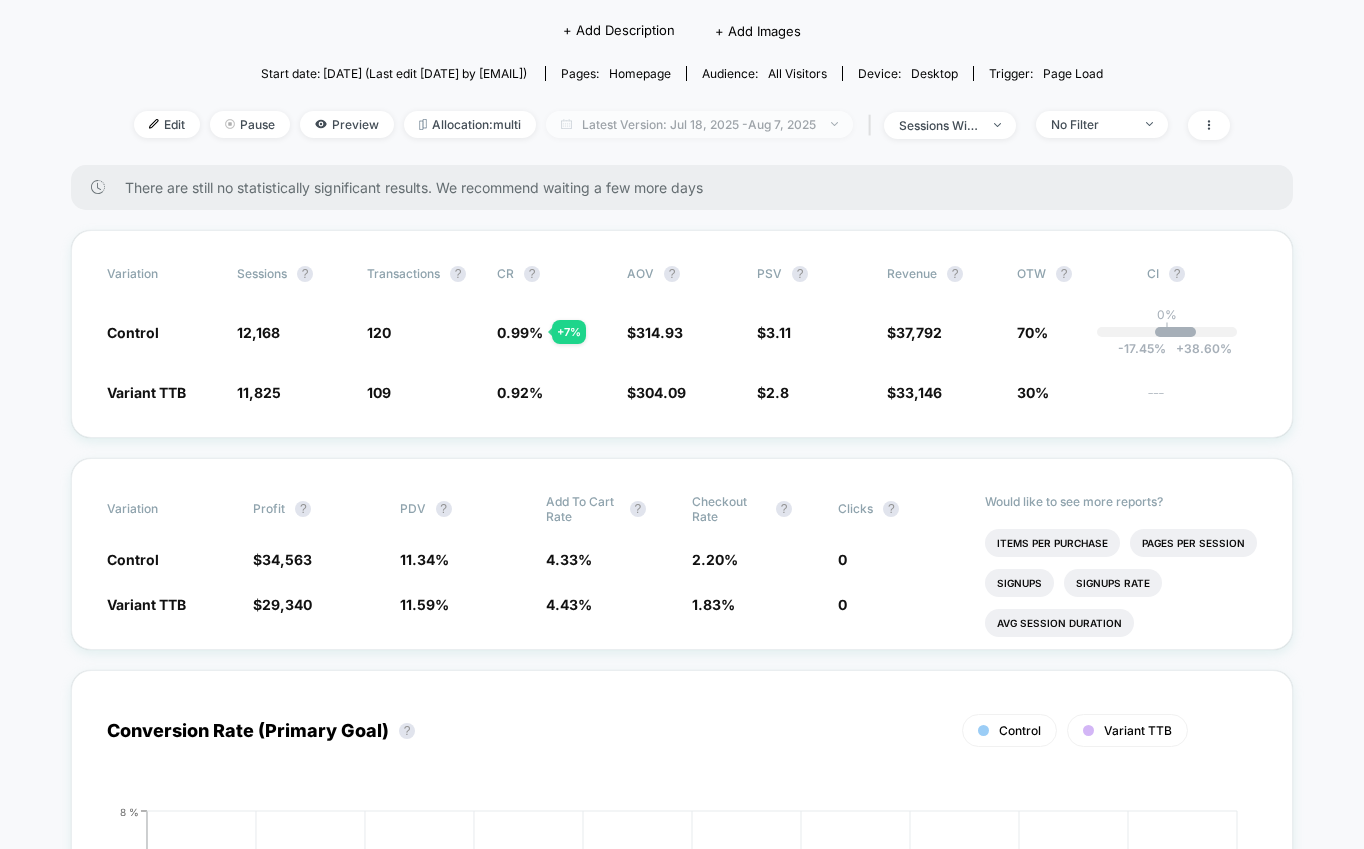 click at bounding box center [834, 124] 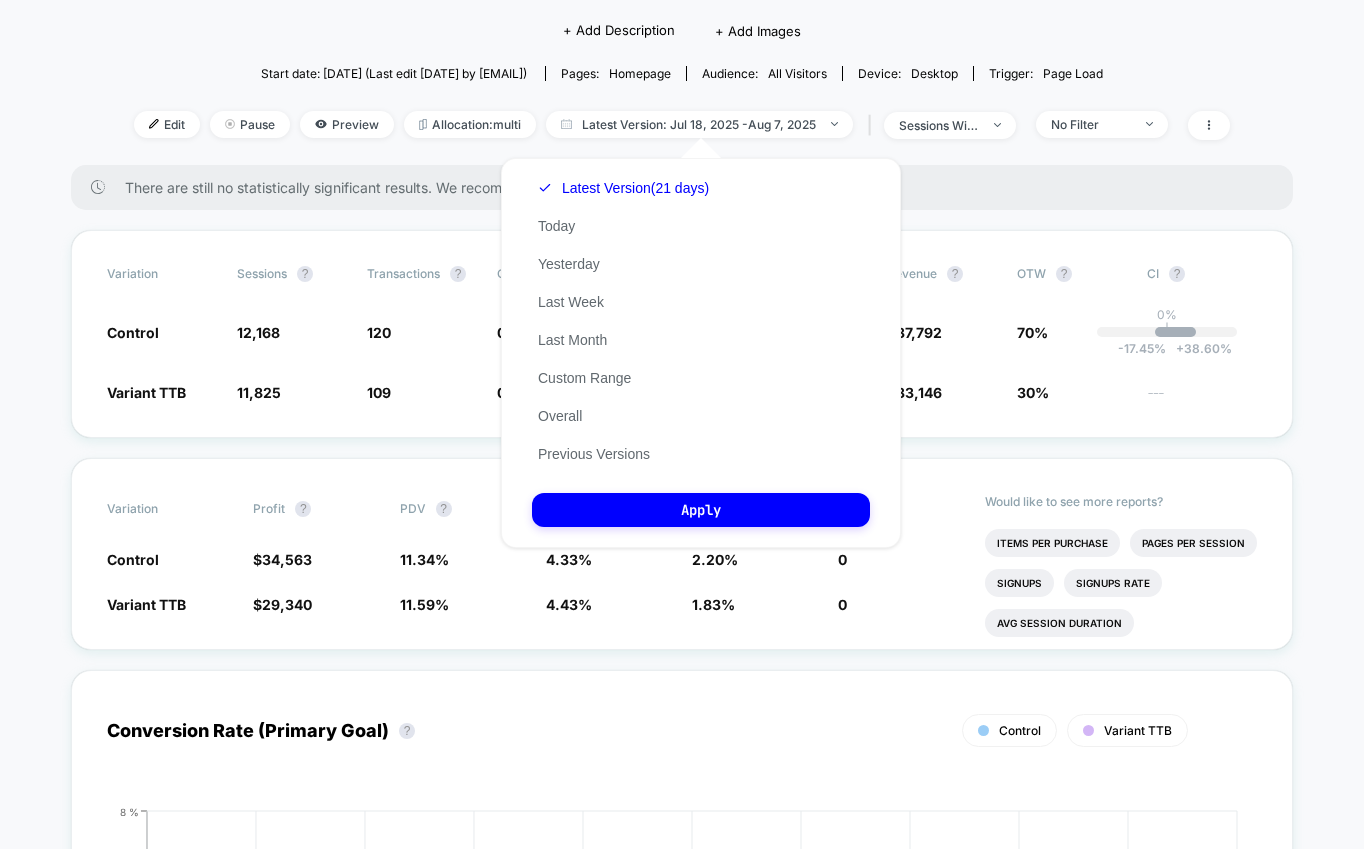 click on "< Back to all live experiences  D - HP - Bundles Carousel vs. TTB Module Test LIVE Click to edit experience details + Add Description + Add Images Start date: [DATE] (Last edit [DATE] by [EMAIL]) Pages: homepage Audience: All Visitors Device: desktop Trigger: Page Load Edit Pause  Preview Allocation:  multi Latest Version:     [DATE]    -    [DATE] |   sessions with impression   No Filter" at bounding box center [682, 48] 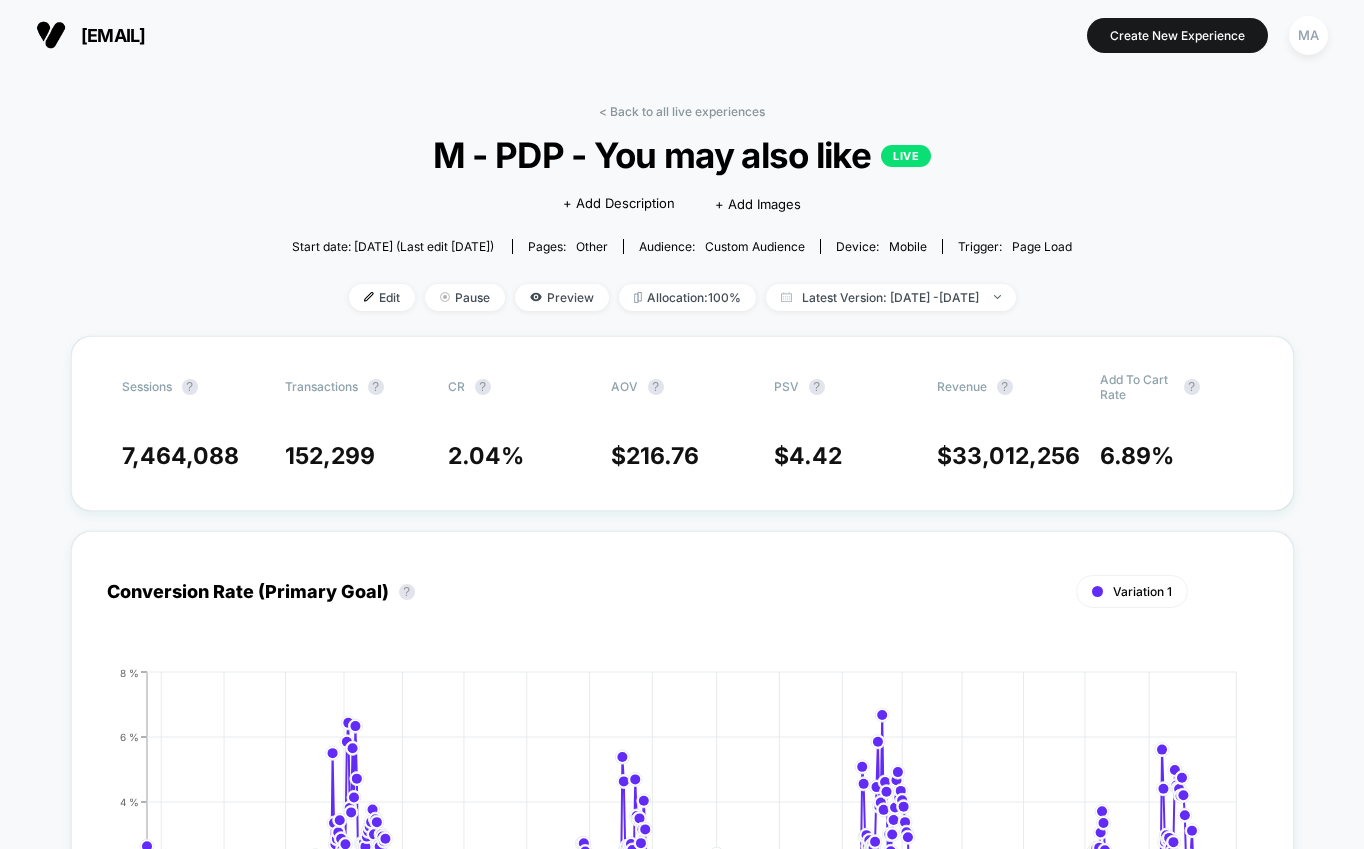 scroll, scrollTop: 0, scrollLeft: 0, axis: both 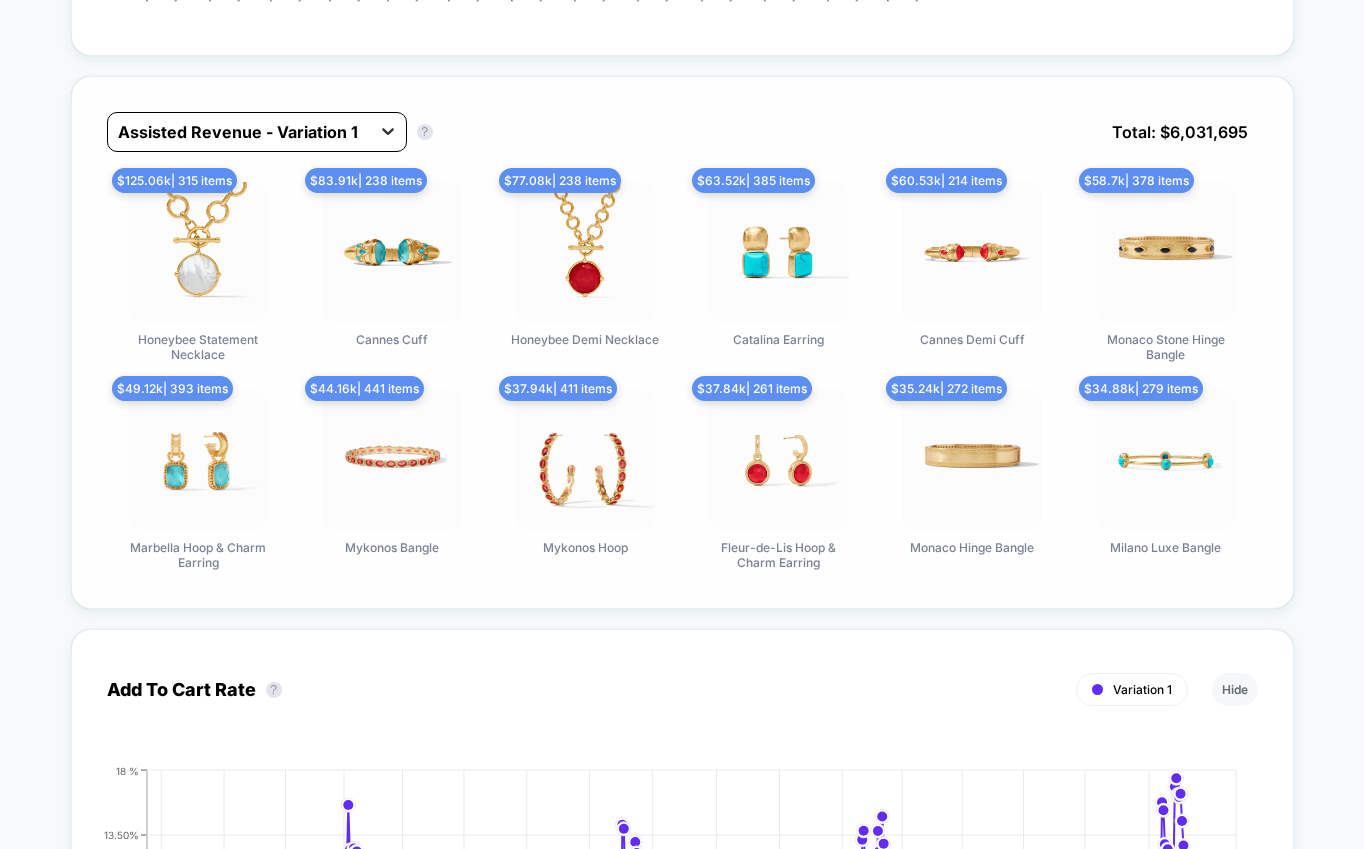 click 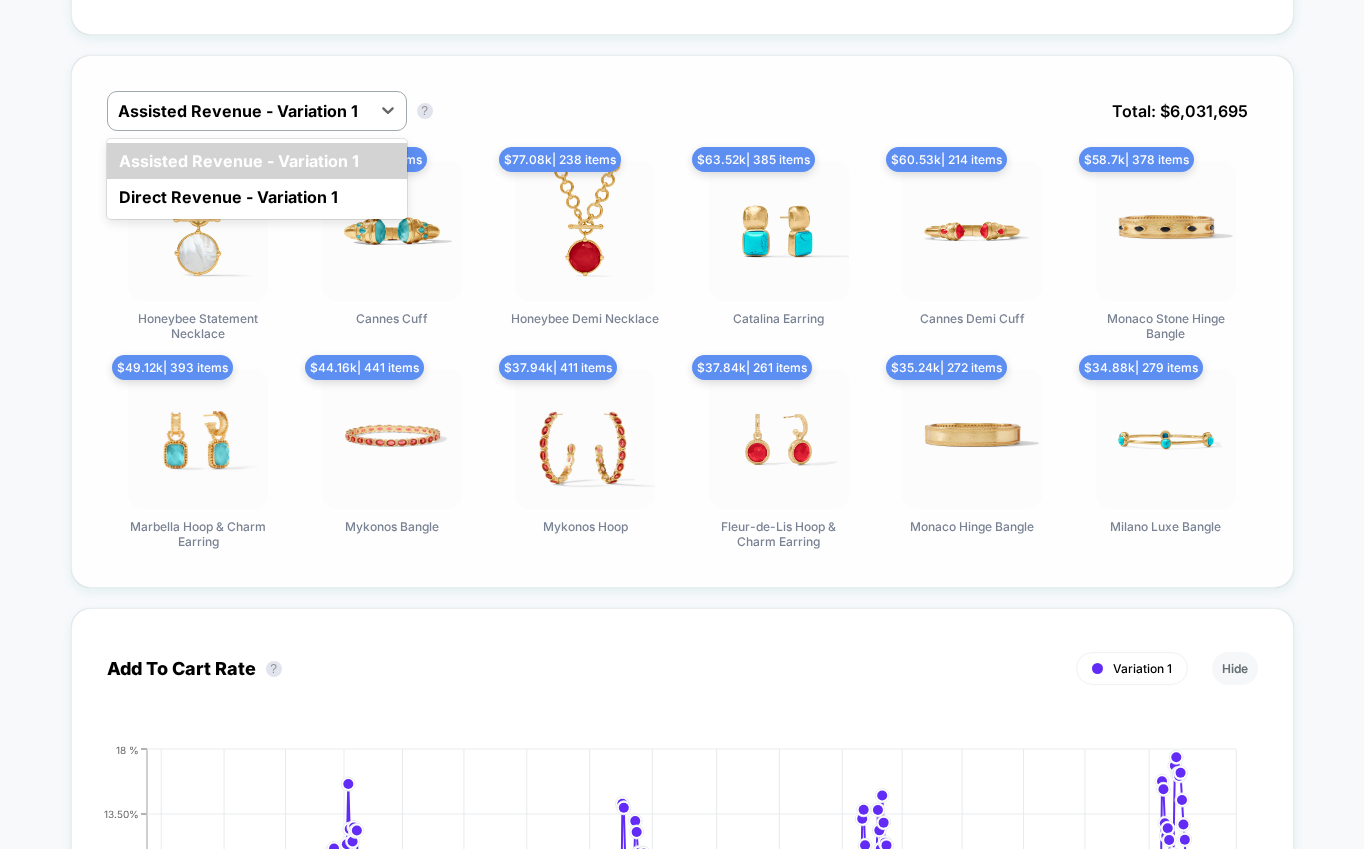 scroll, scrollTop: 963, scrollLeft: 0, axis: vertical 